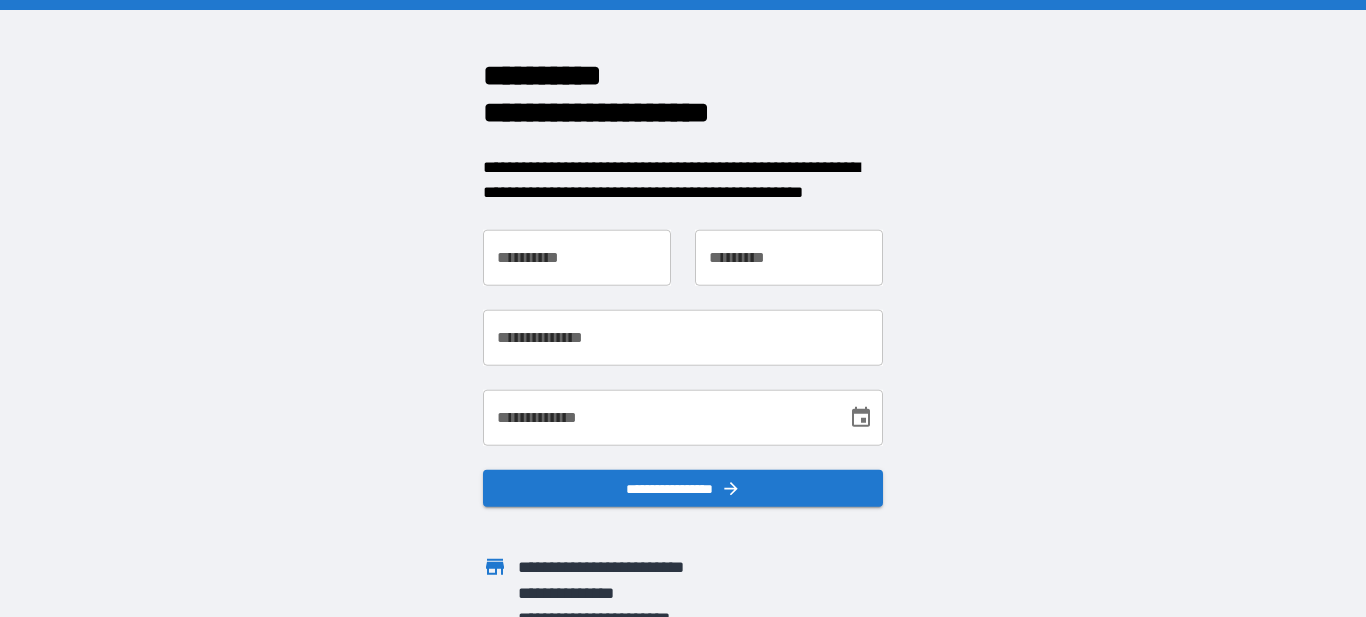 scroll, scrollTop: 0, scrollLeft: 0, axis: both 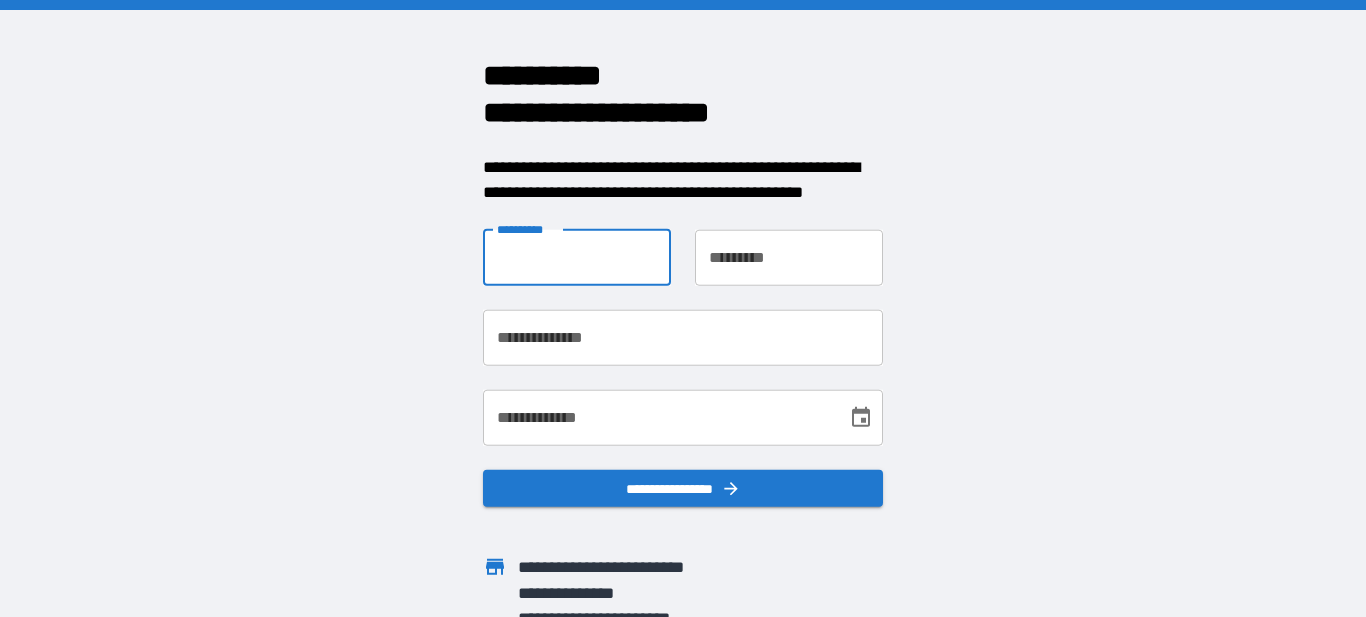 click on "**********" at bounding box center (577, 257) 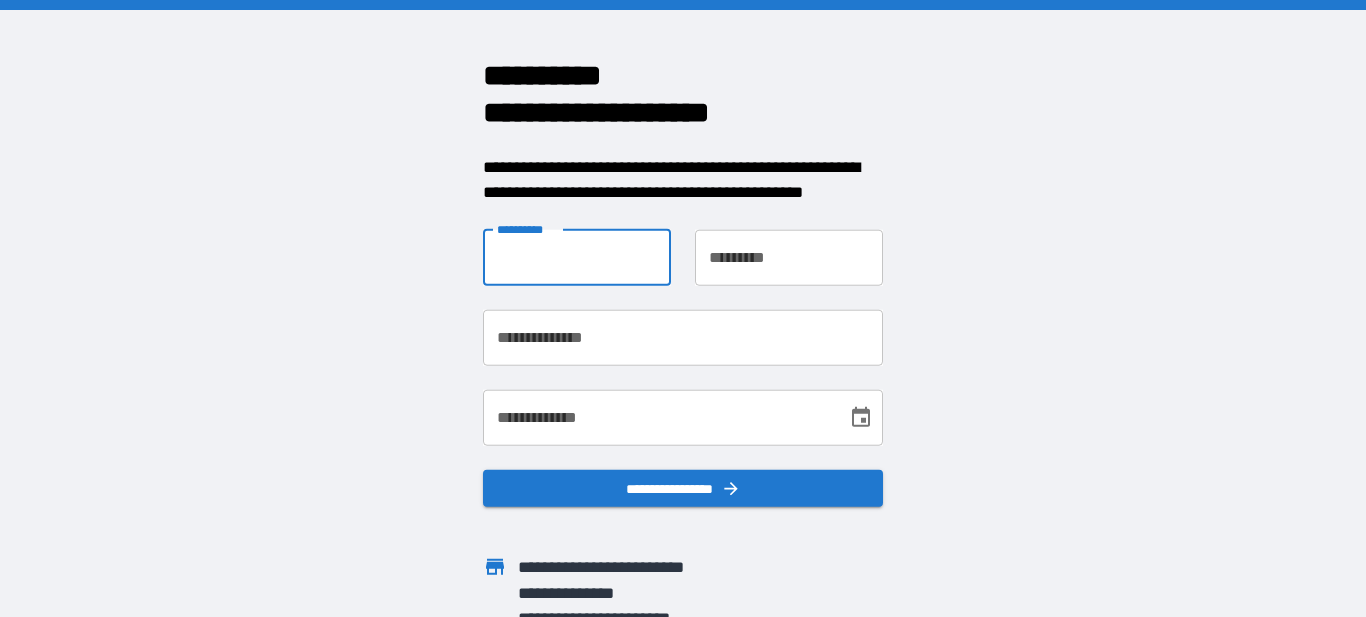 type on "*****" 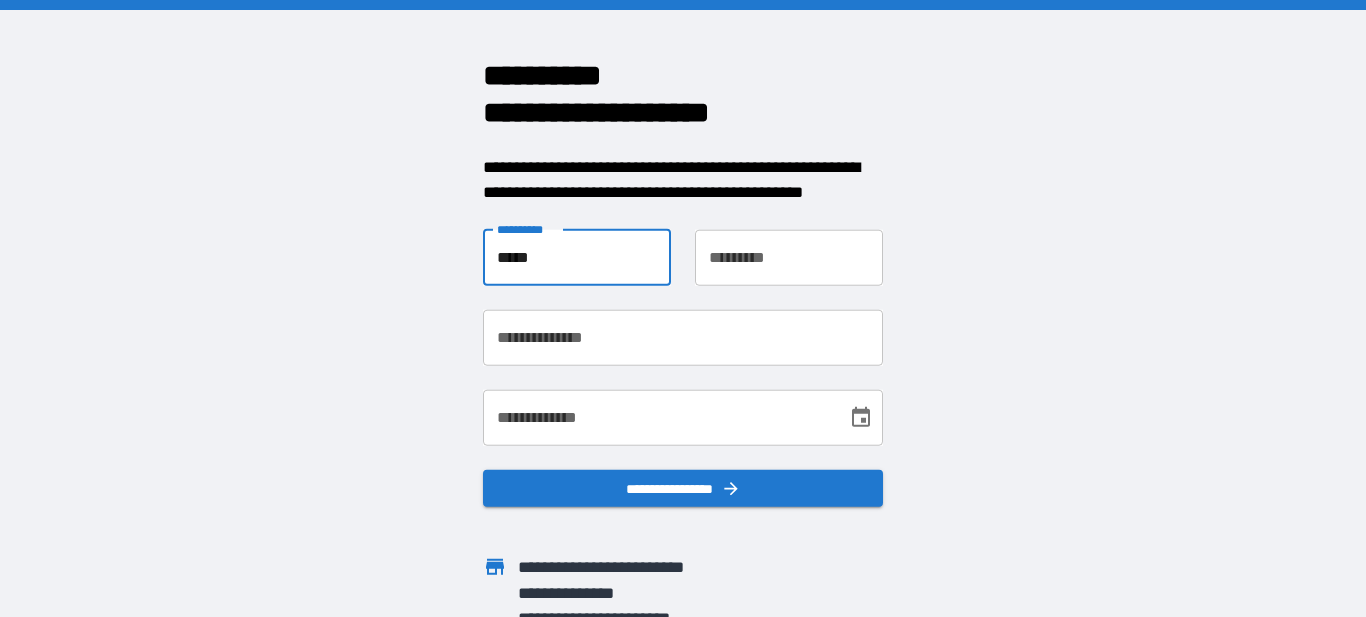 type on "*********" 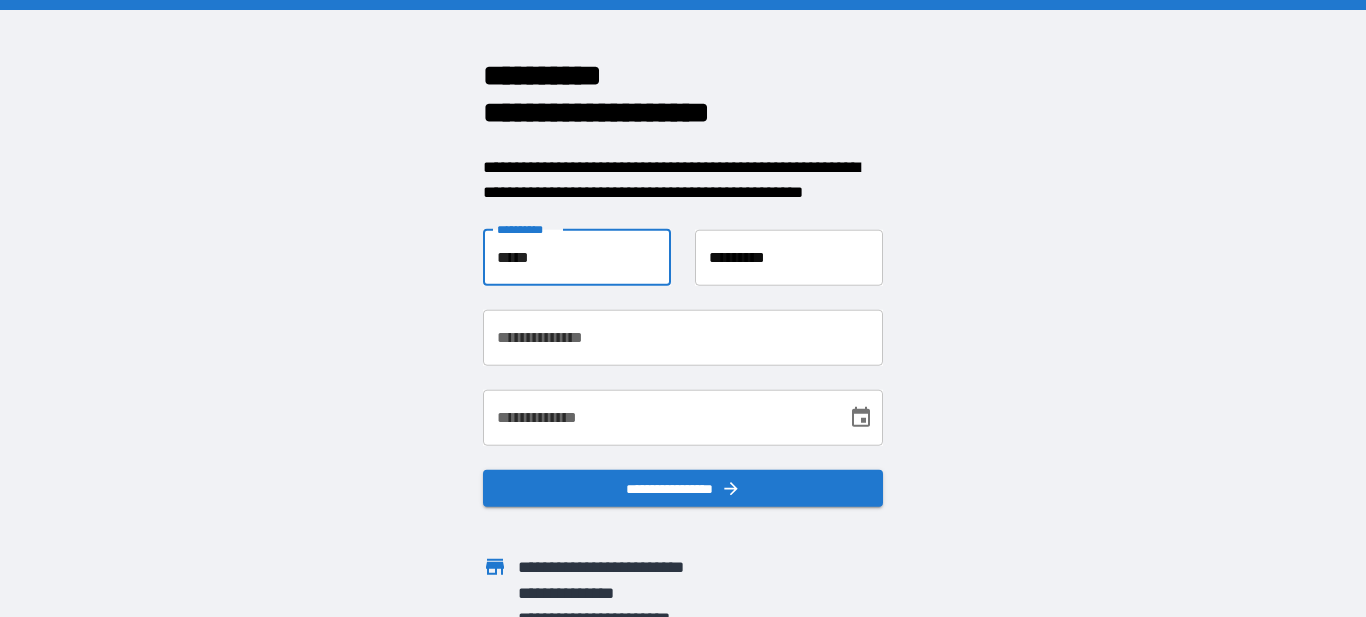 type on "**********" 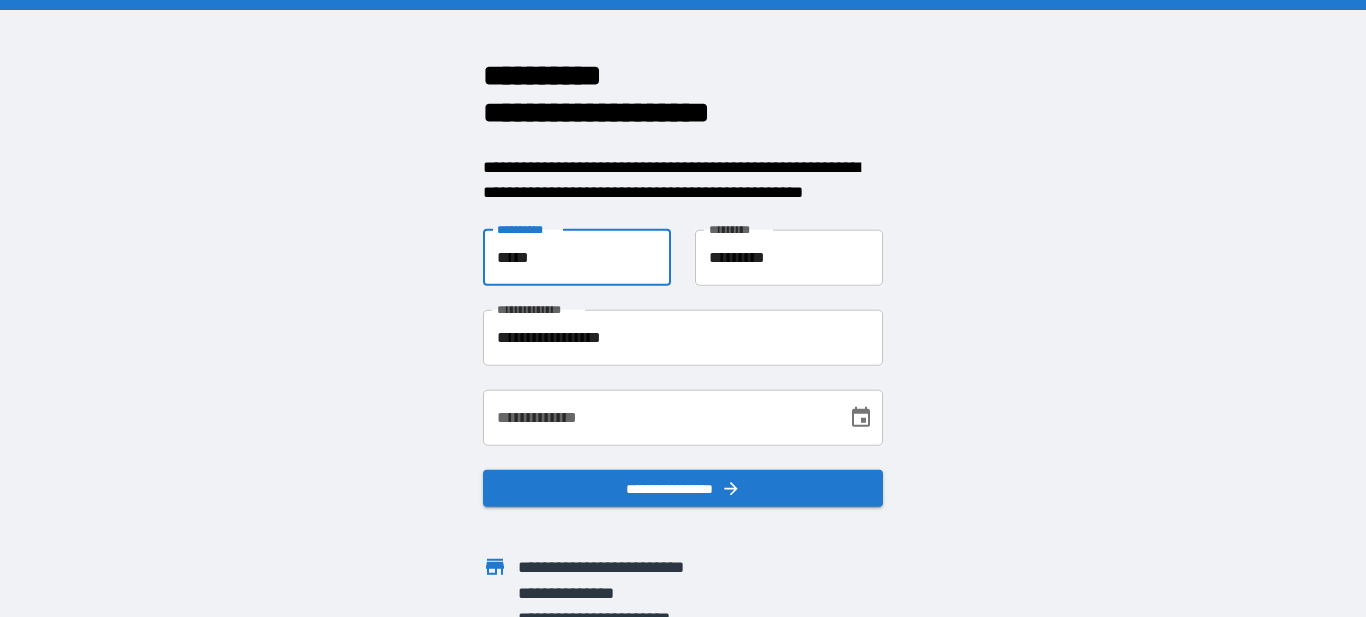 click on "**********" at bounding box center [683, 337] 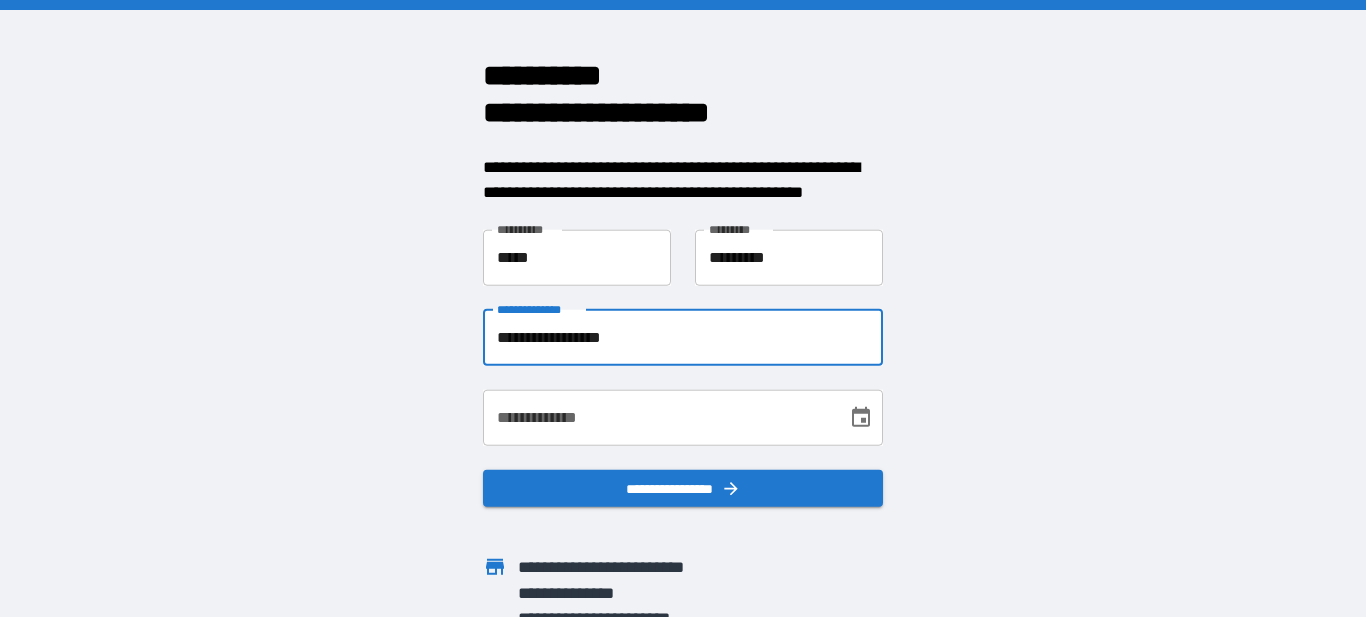click on "**********" at bounding box center (683, 308) 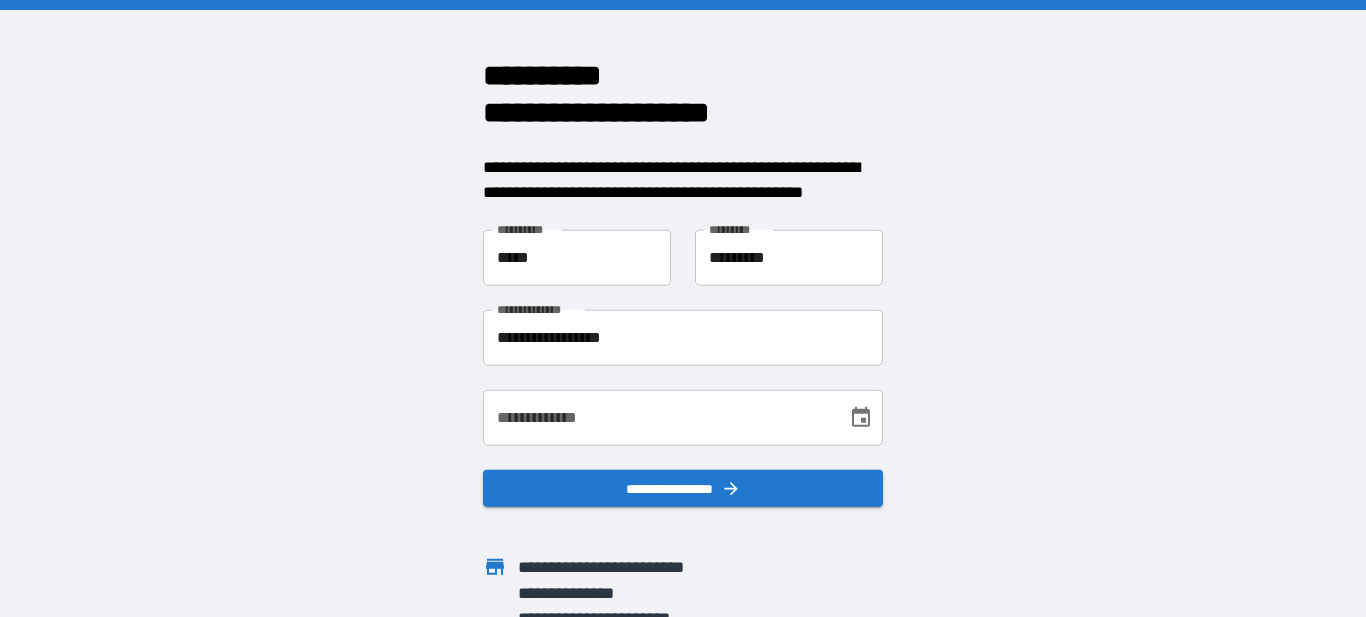 click on "**********" at bounding box center [658, 417] 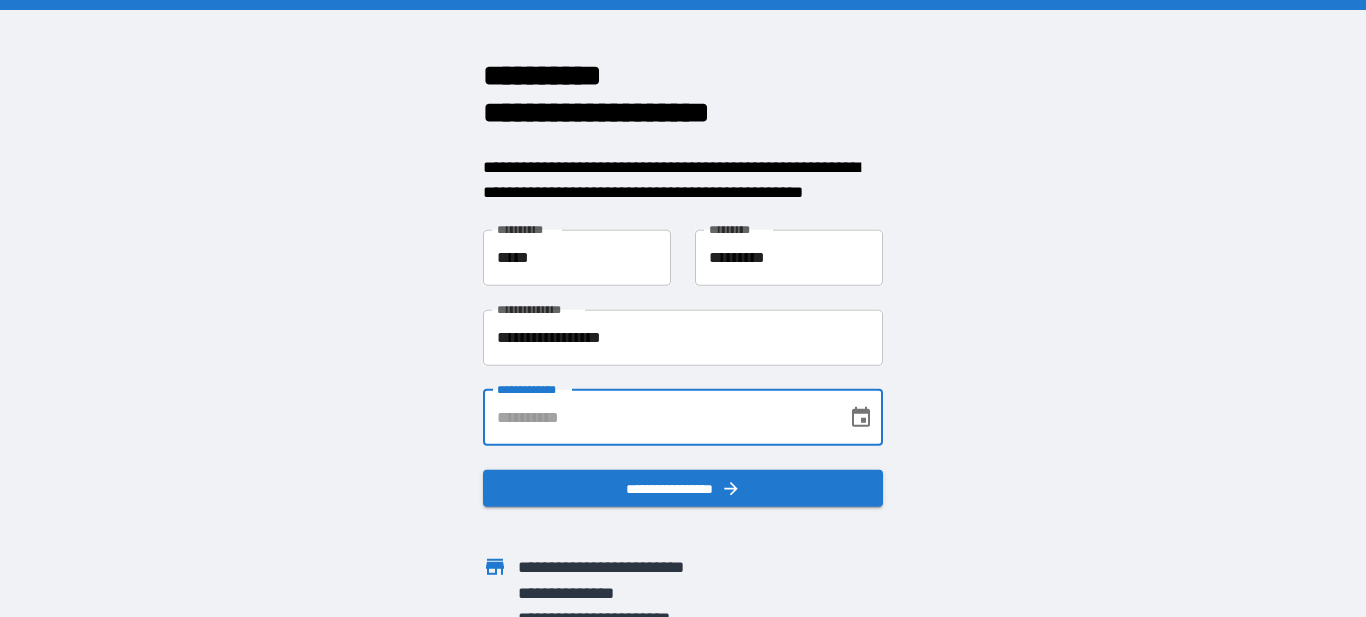 type on "**********" 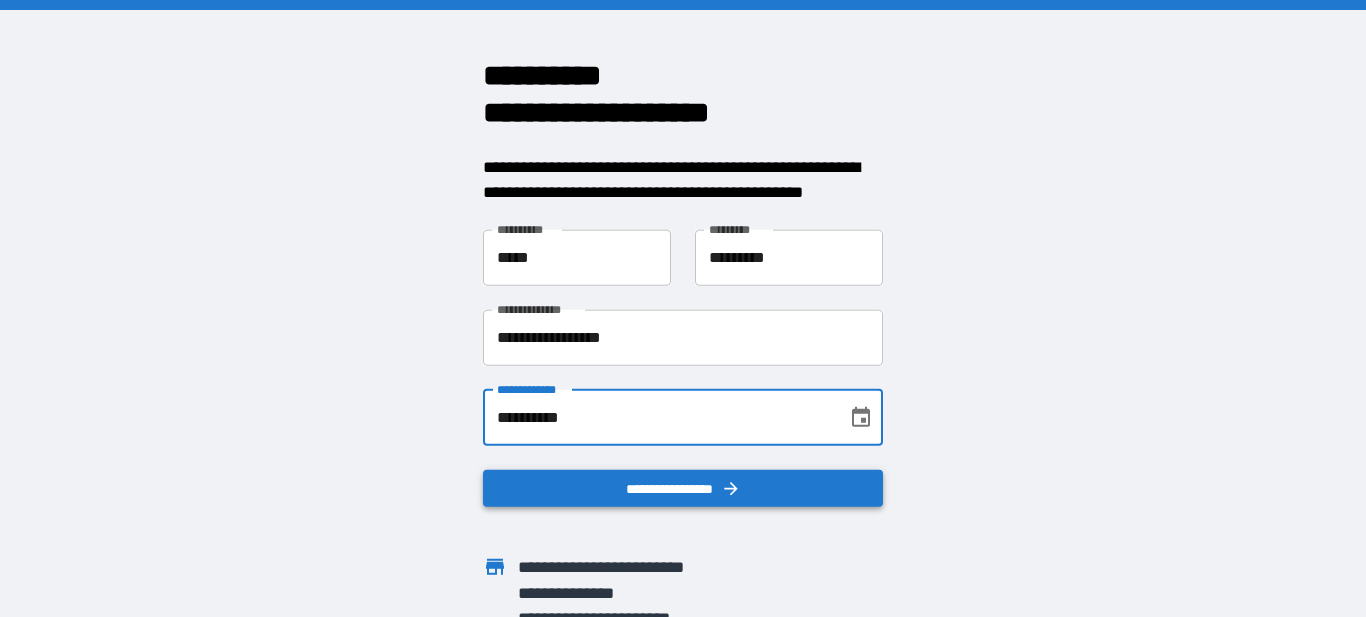 click on "**********" at bounding box center (683, 488) 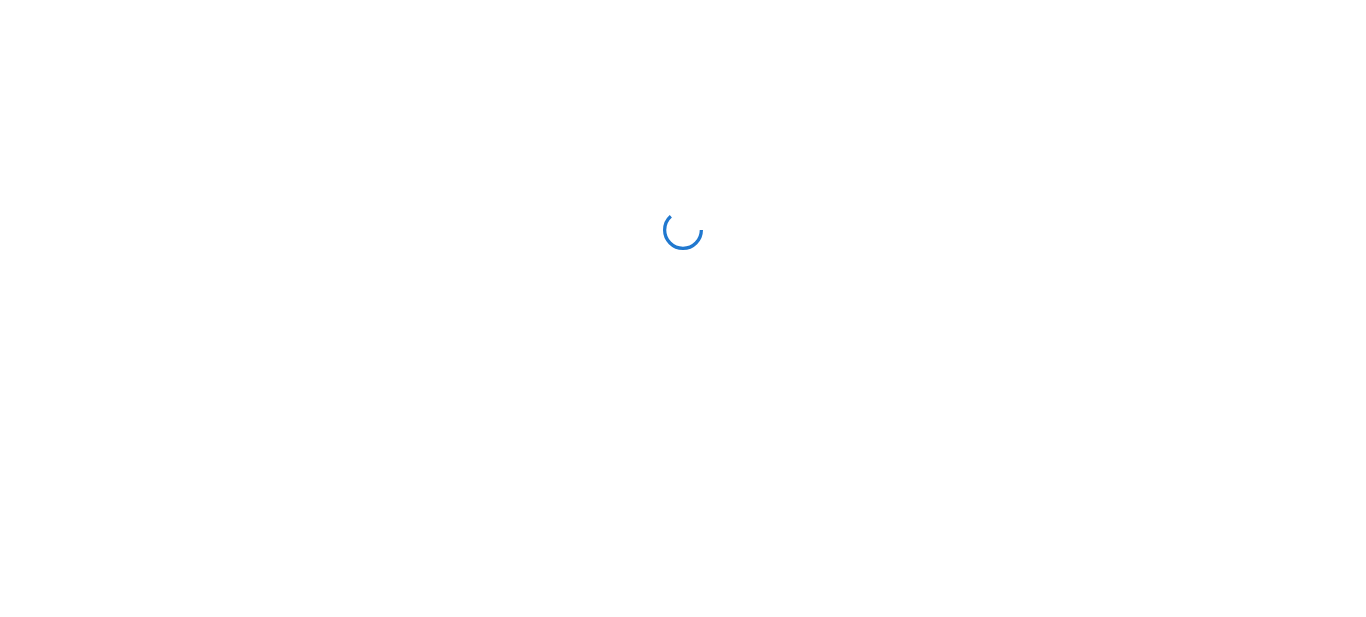 scroll, scrollTop: 0, scrollLeft: 0, axis: both 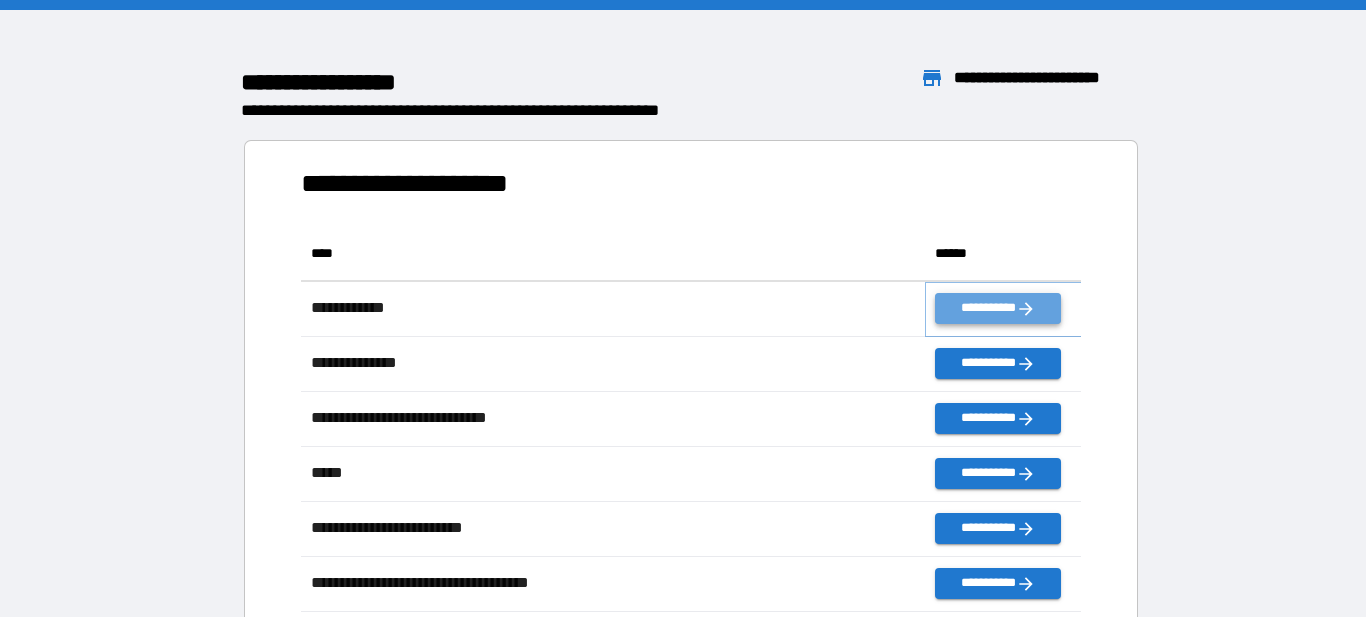 click on "**********" at bounding box center (997, 308) 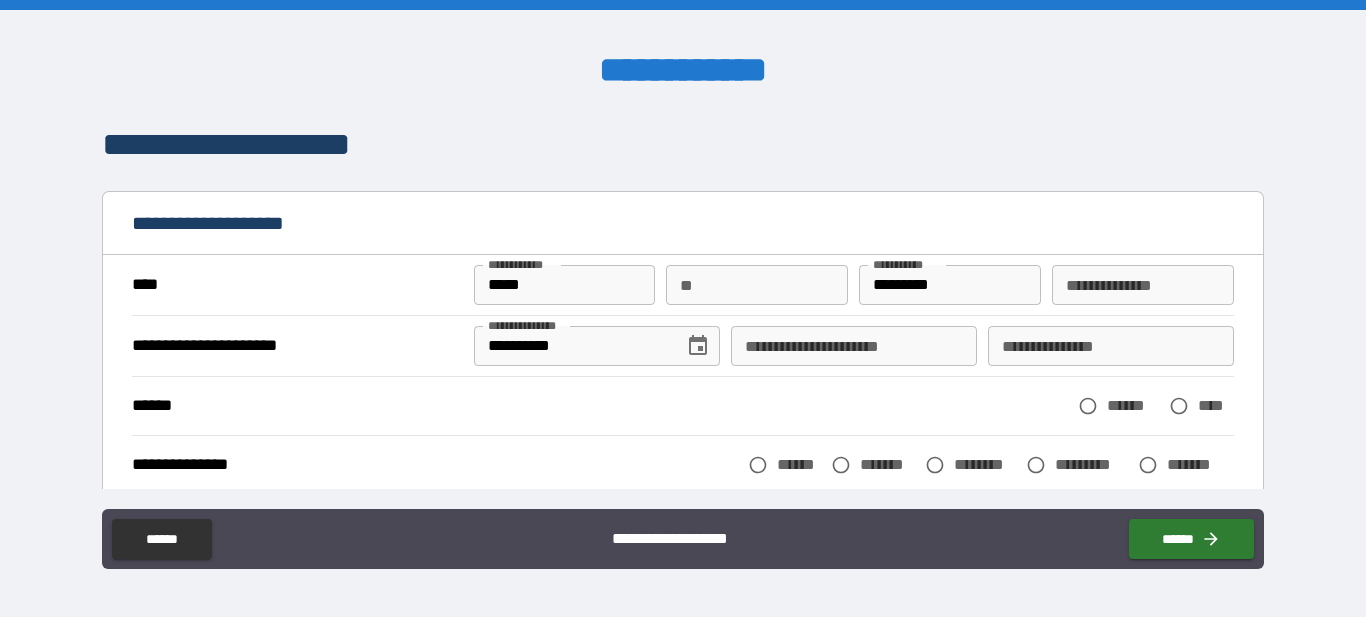 click on "**" at bounding box center (757, 285) 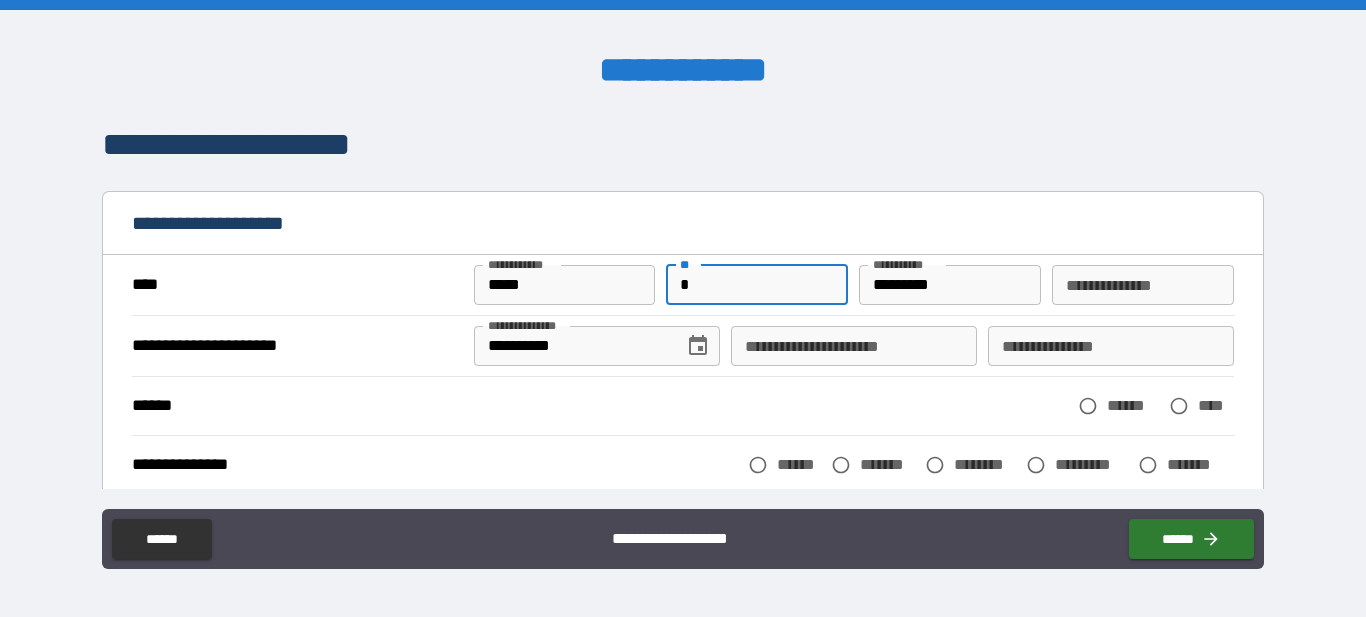 type on "*" 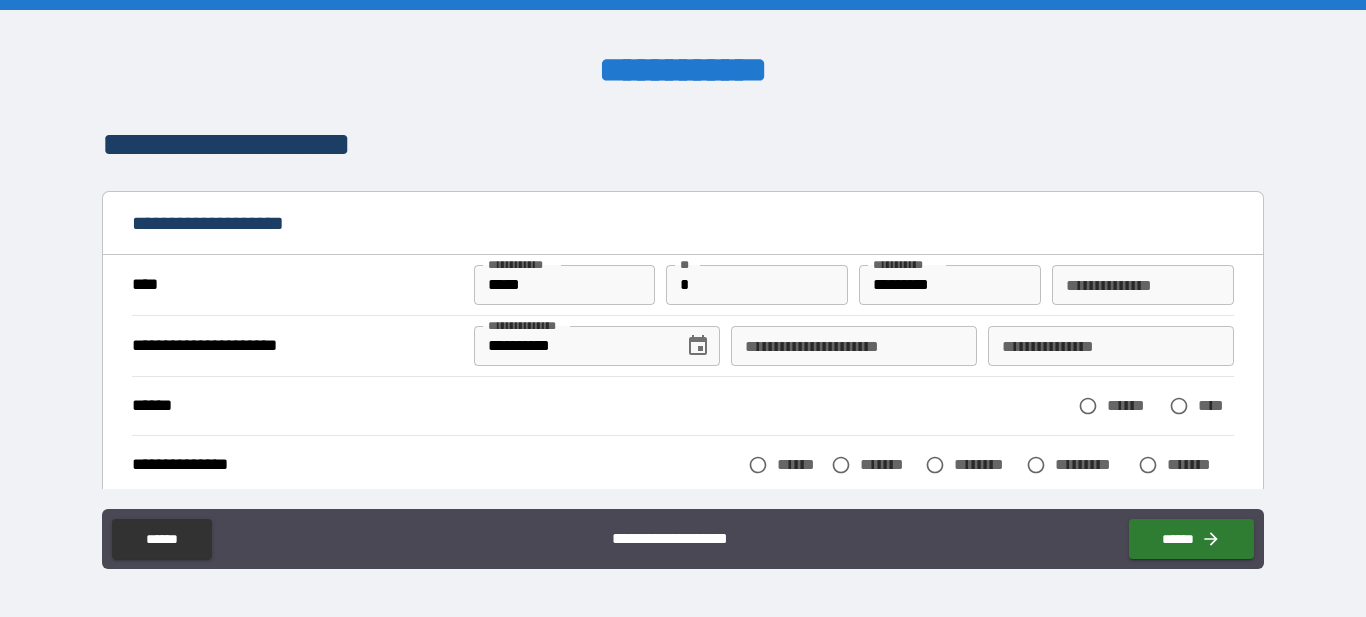 click on "**********" at bounding box center [854, 346] 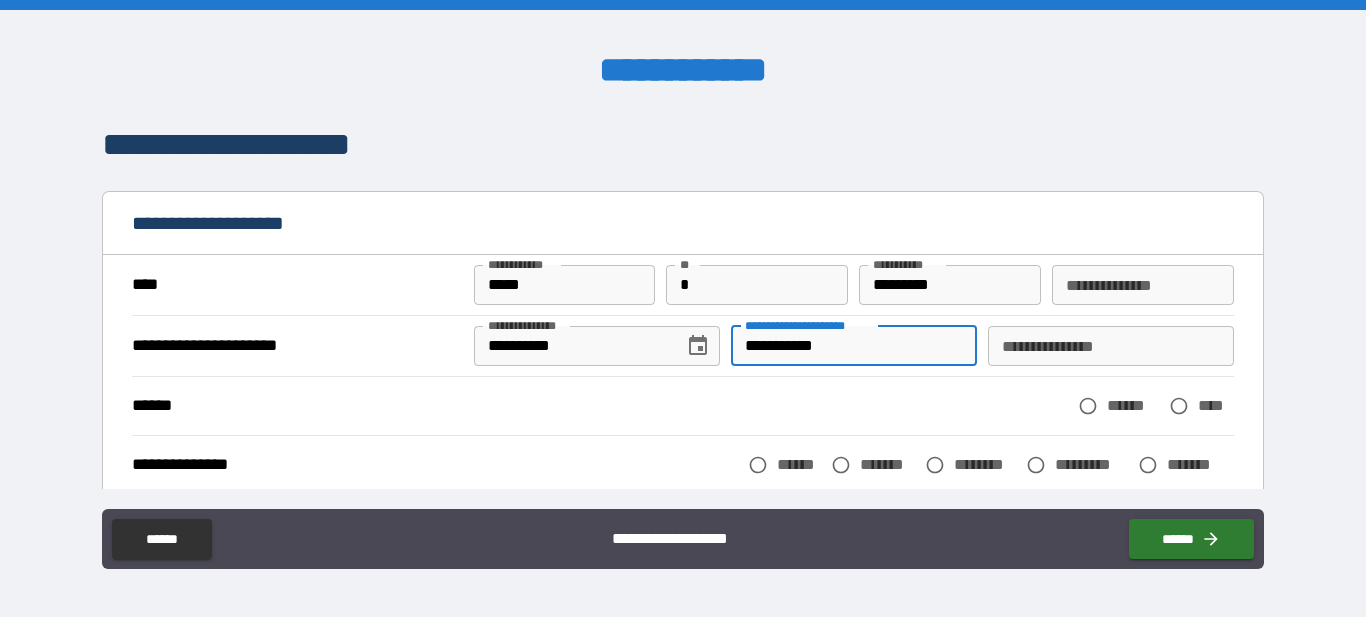 type on "**********" 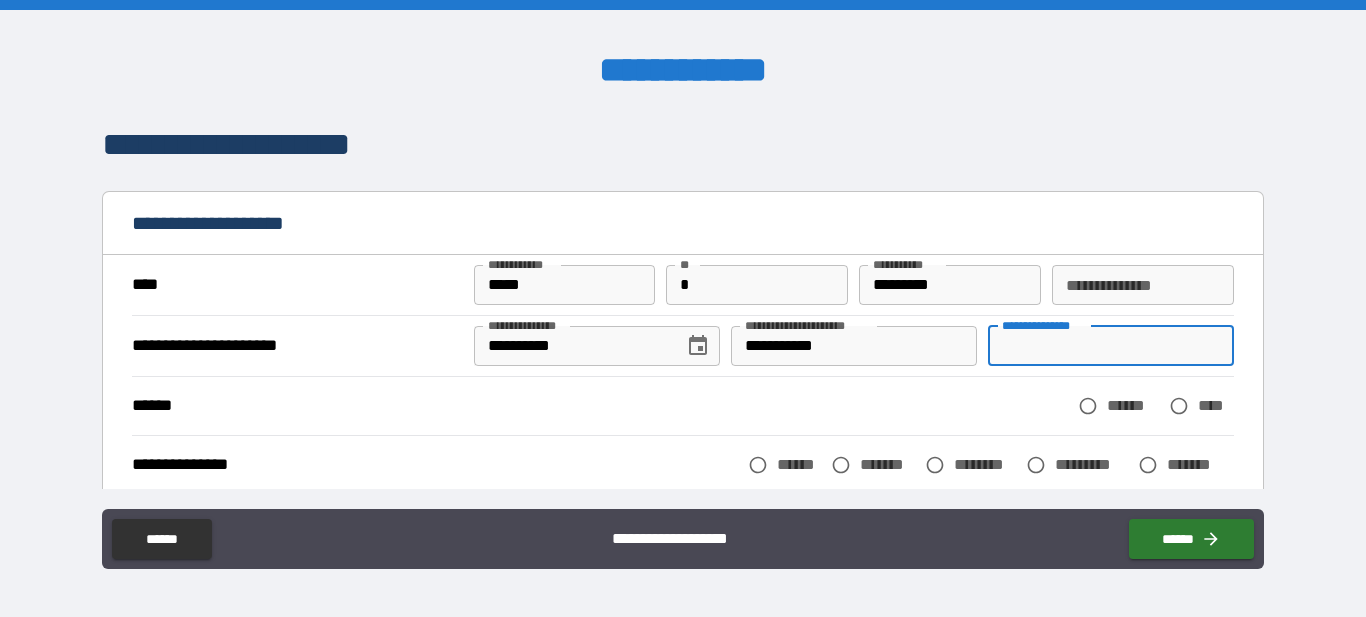 click on "**********" at bounding box center (1111, 346) 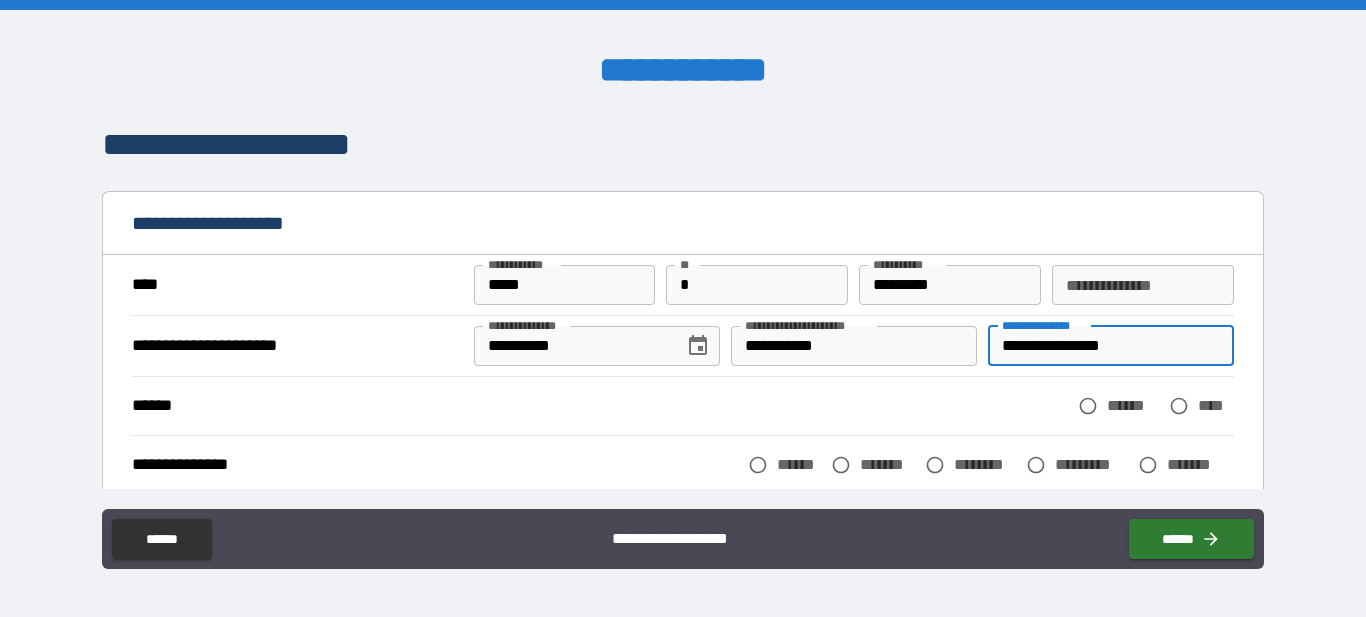 click on "**********" at bounding box center [1111, 346] 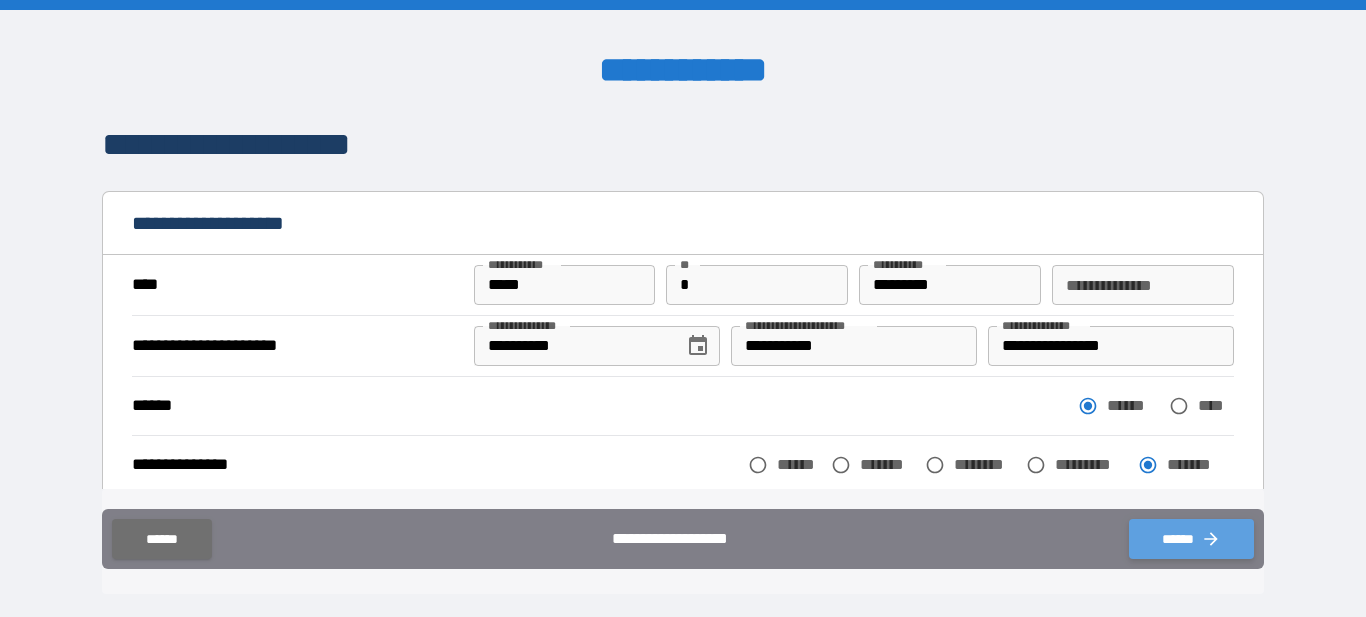 click on "******" at bounding box center [1191, 539] 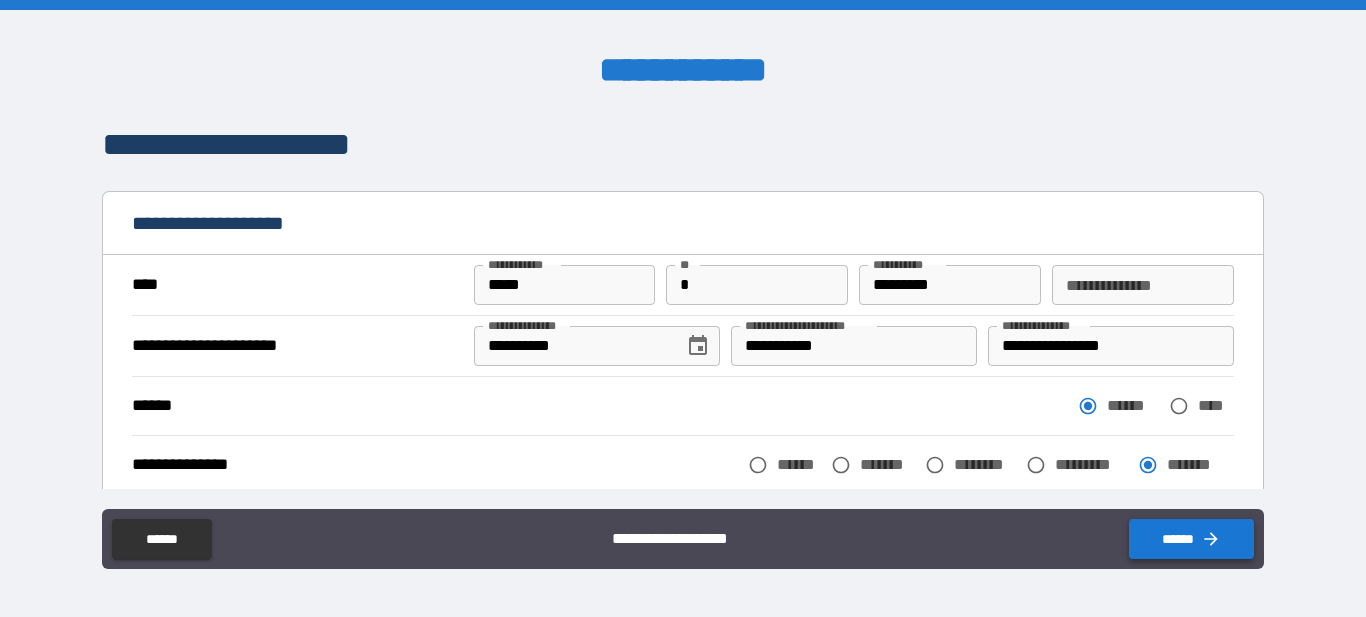 click on "******" at bounding box center [1191, 539] 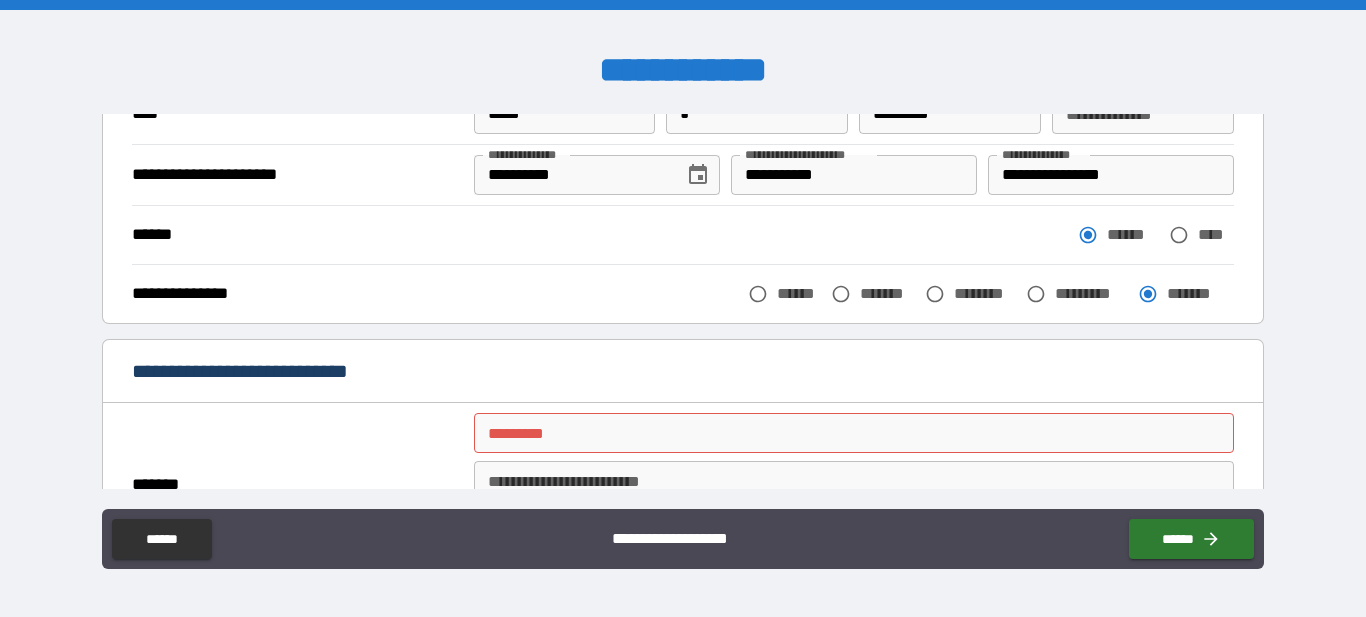 scroll, scrollTop: 177, scrollLeft: 0, axis: vertical 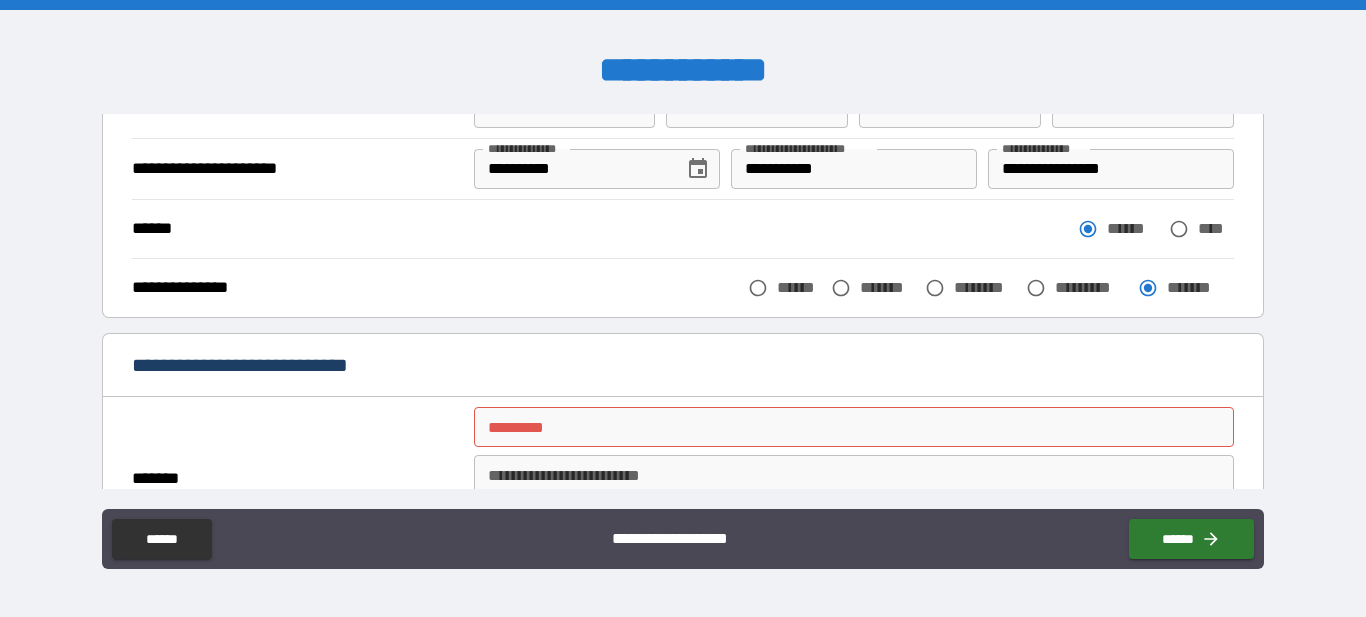 click on "*******   *" at bounding box center (854, 427) 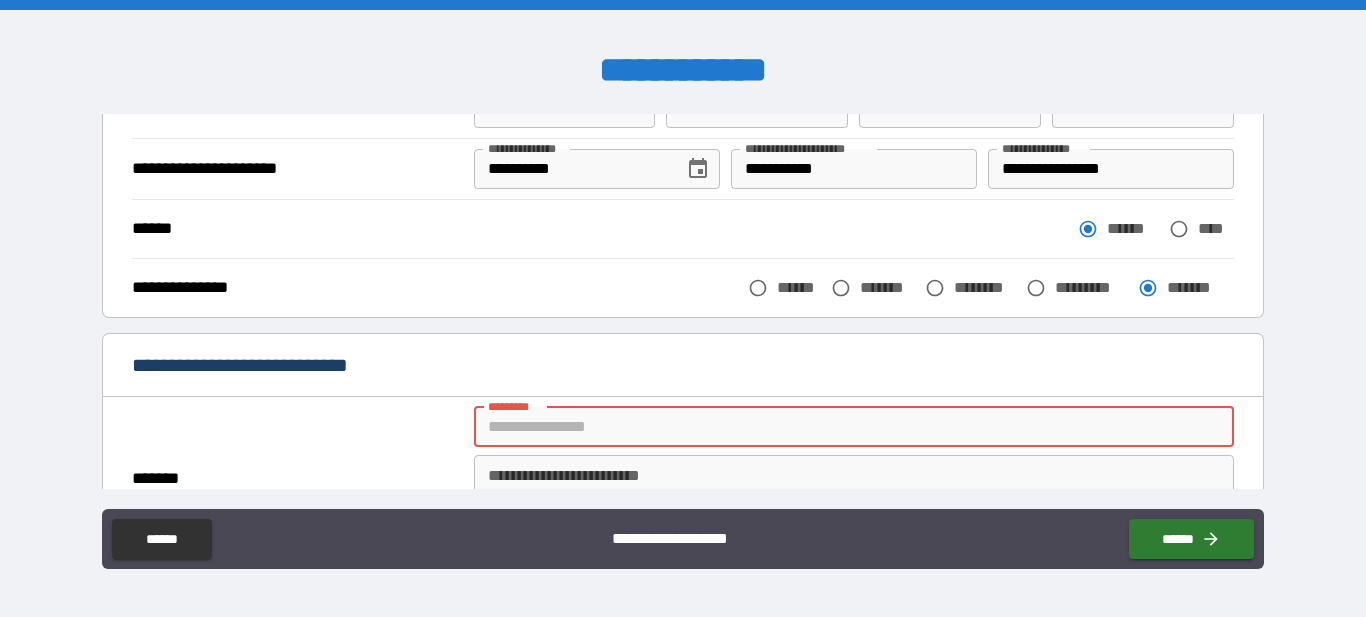 type on "**********" 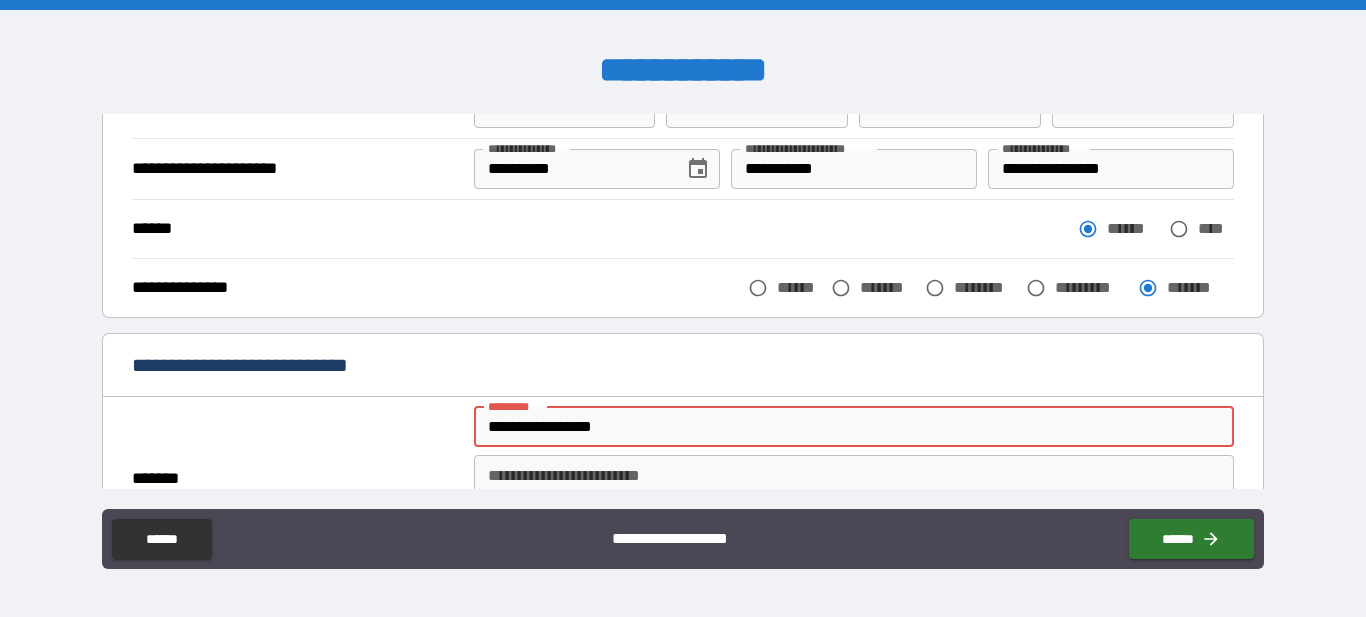 type on "*****" 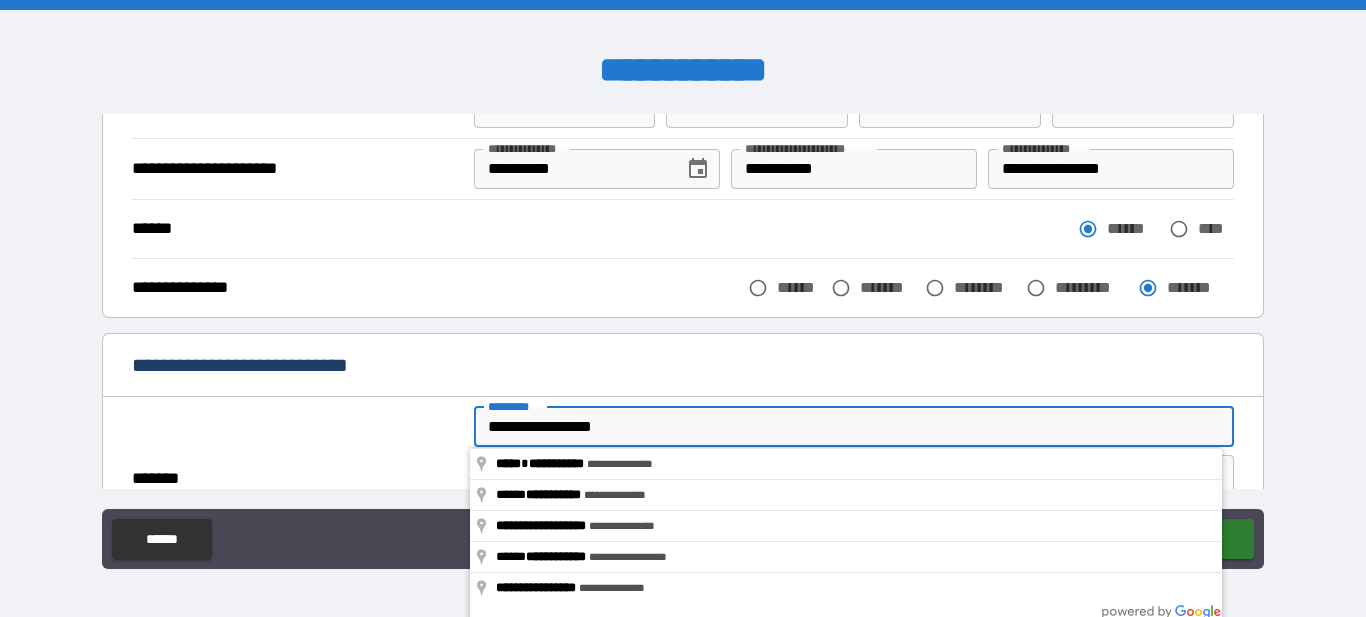 drag, startPoint x: 1263, startPoint y: 187, endPoint x: 1258, endPoint y: 204, distance: 17.720045 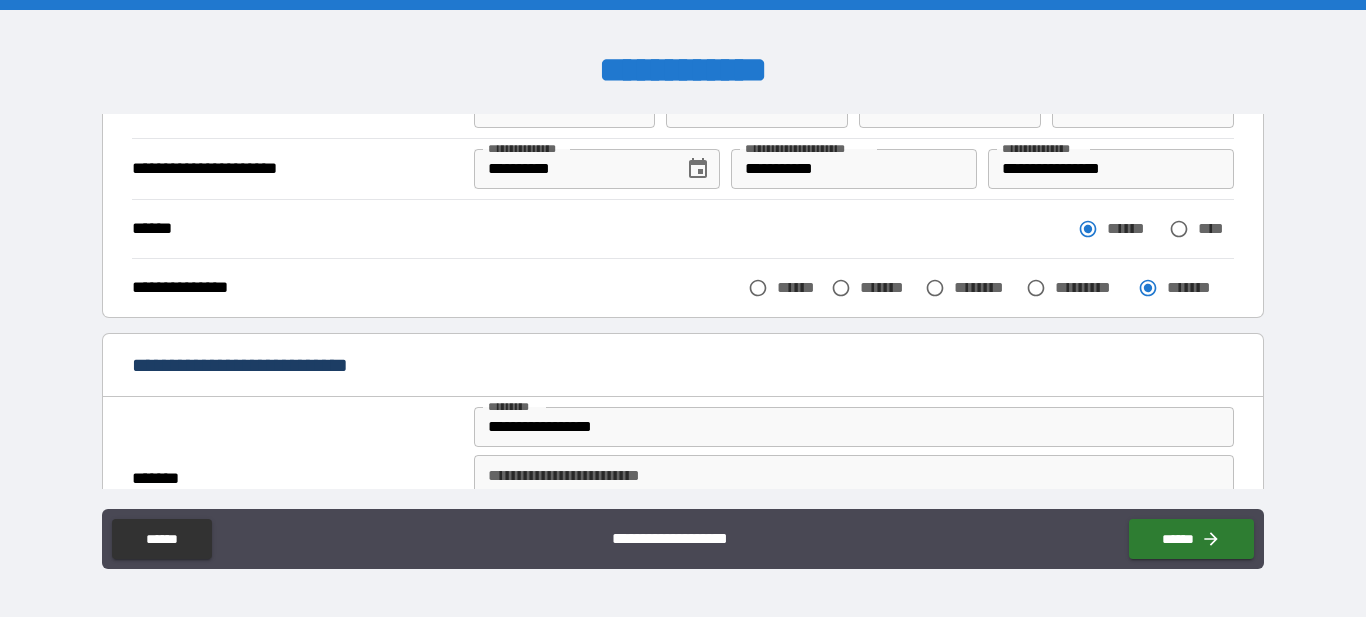 click on "**********" at bounding box center (683, 311) 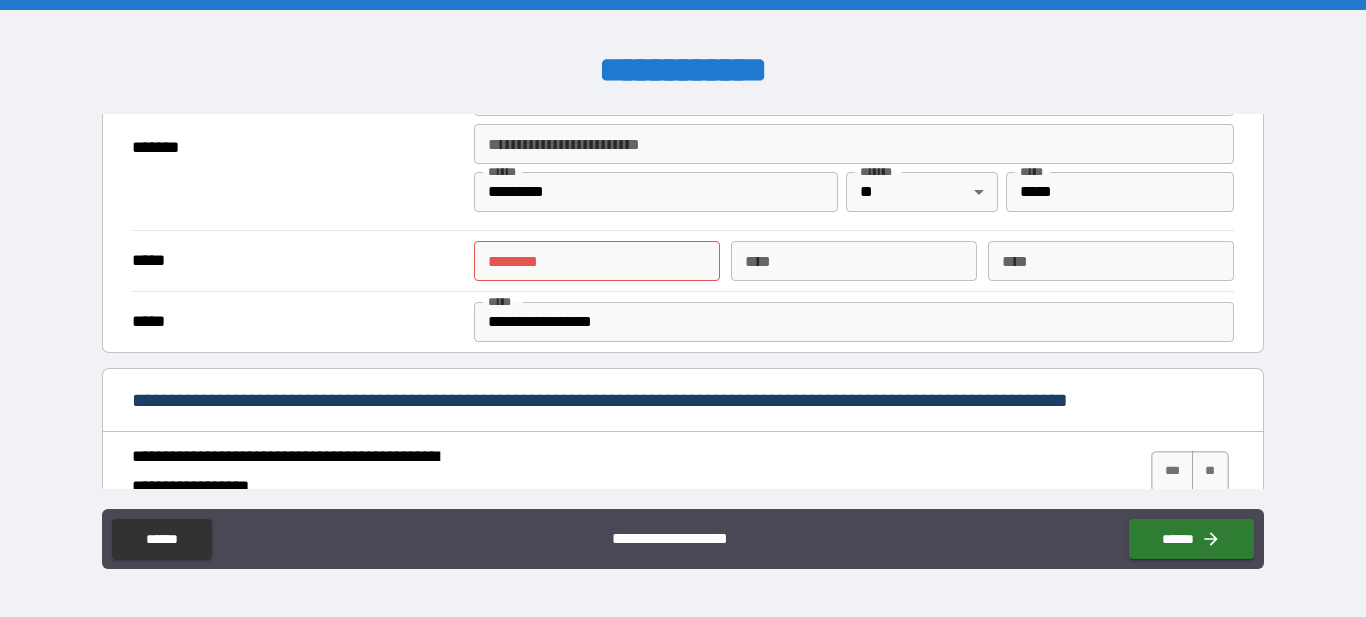scroll, scrollTop: 514, scrollLeft: 0, axis: vertical 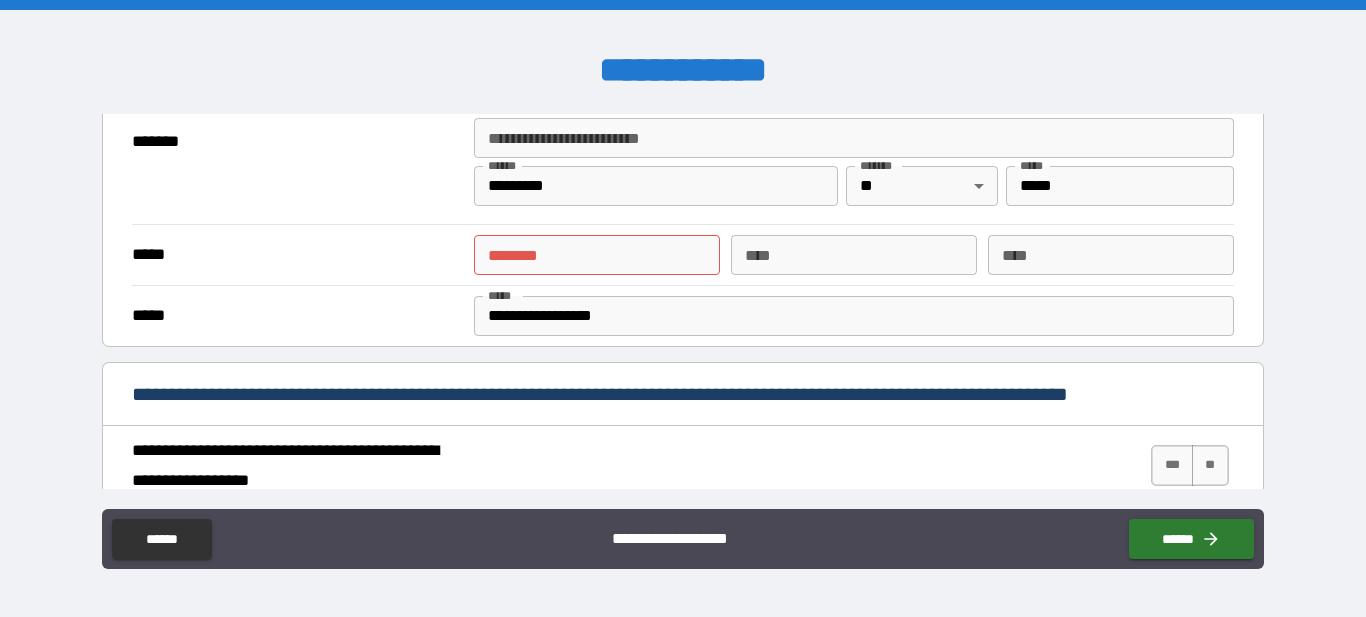 click on "******   *" at bounding box center [597, 255] 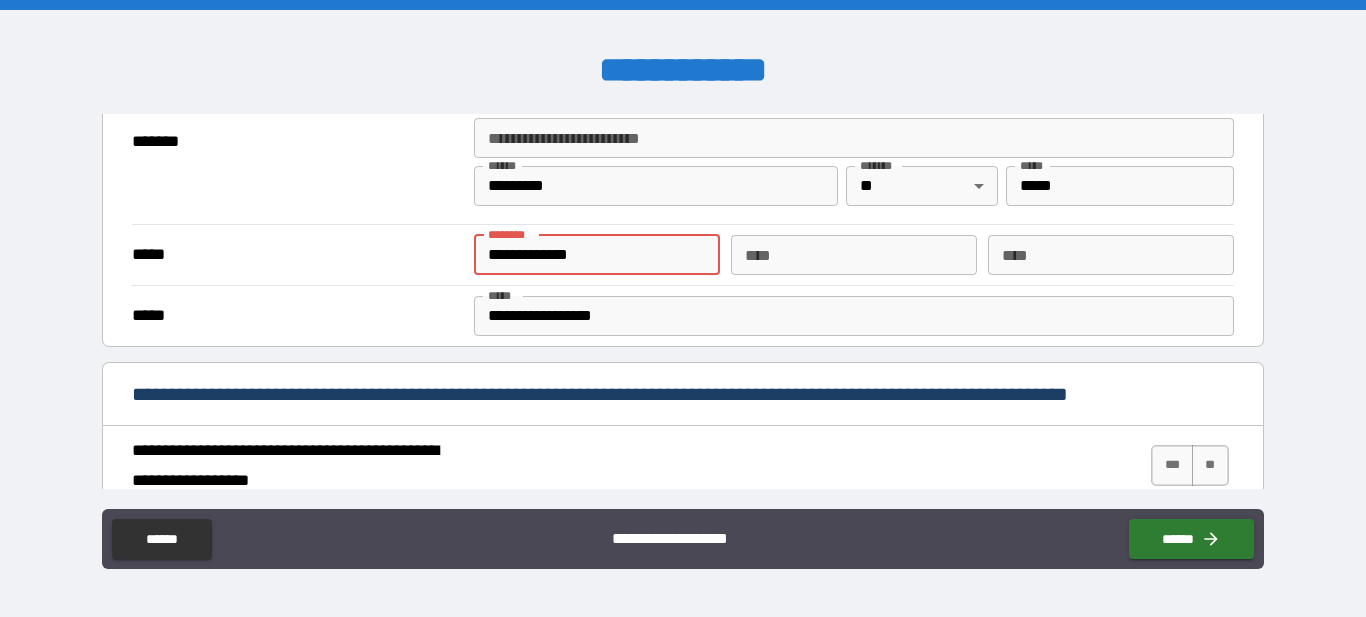click on "**********" at bounding box center [597, 255] 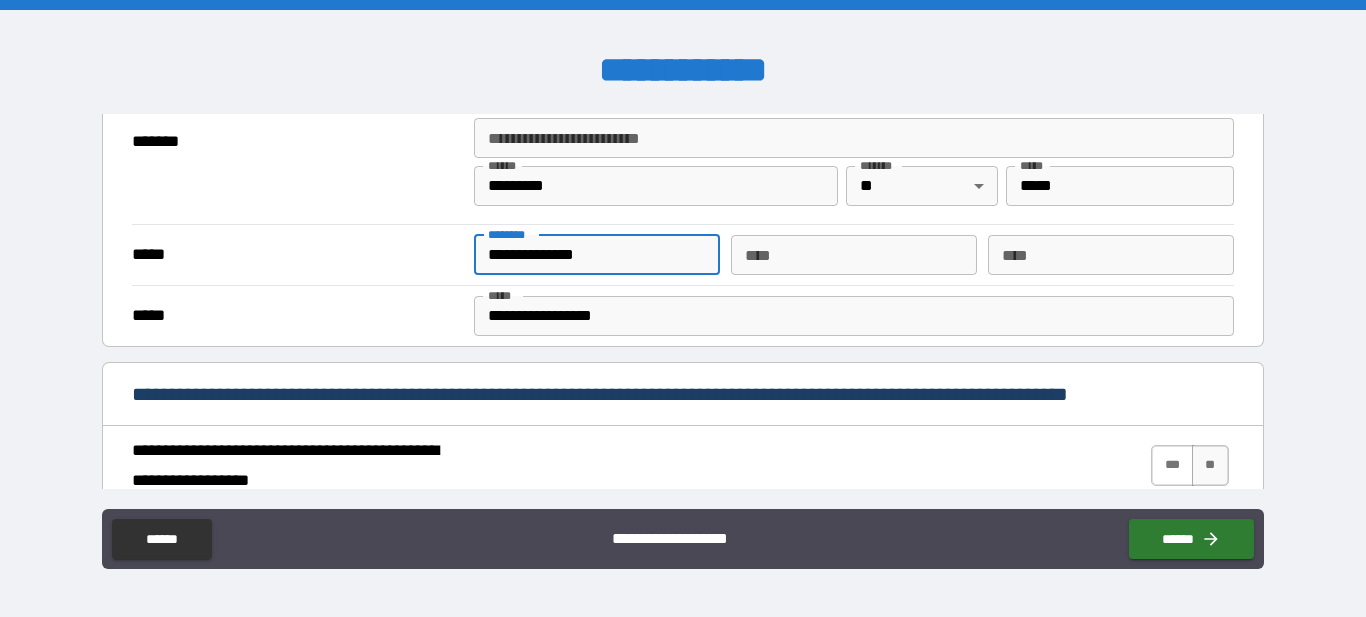 type on "**********" 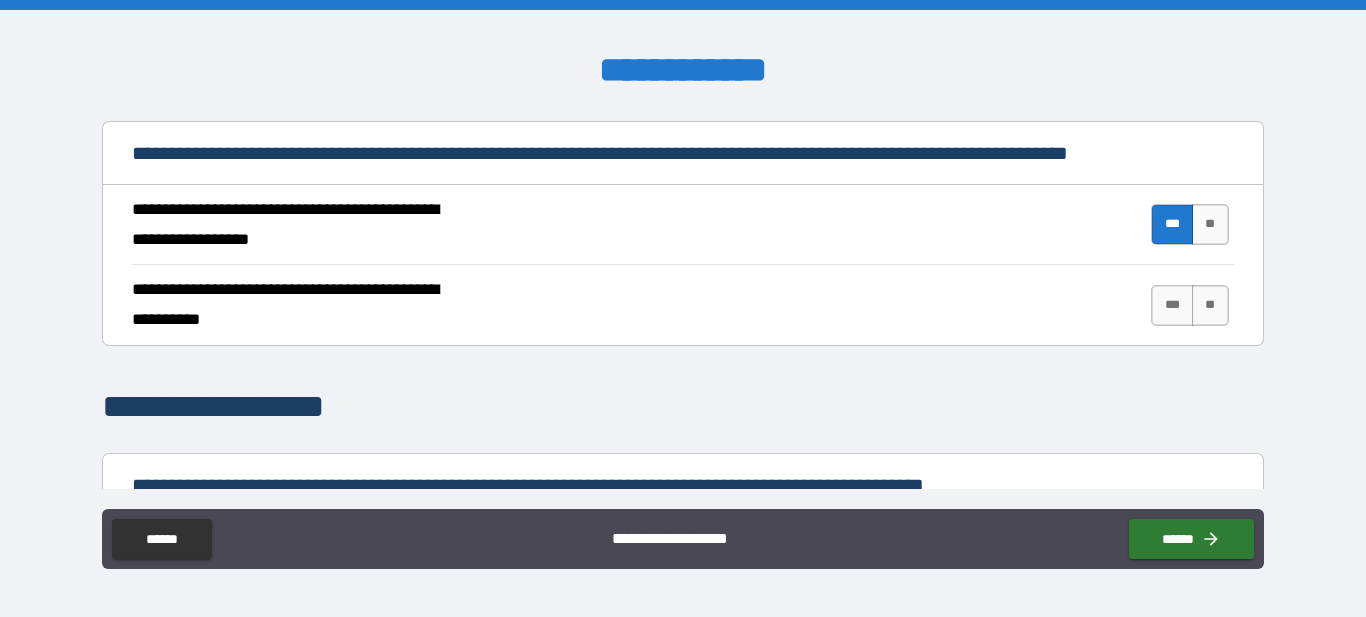 scroll, scrollTop: 781, scrollLeft: 0, axis: vertical 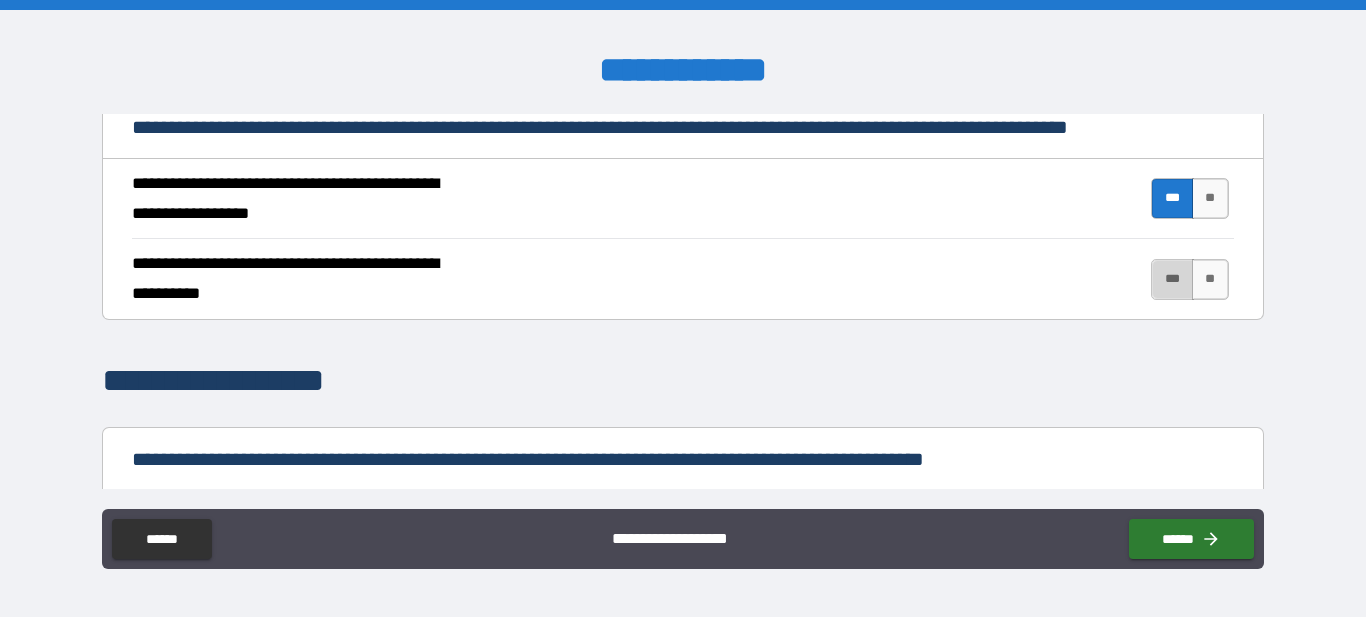 click on "***" at bounding box center [1172, 279] 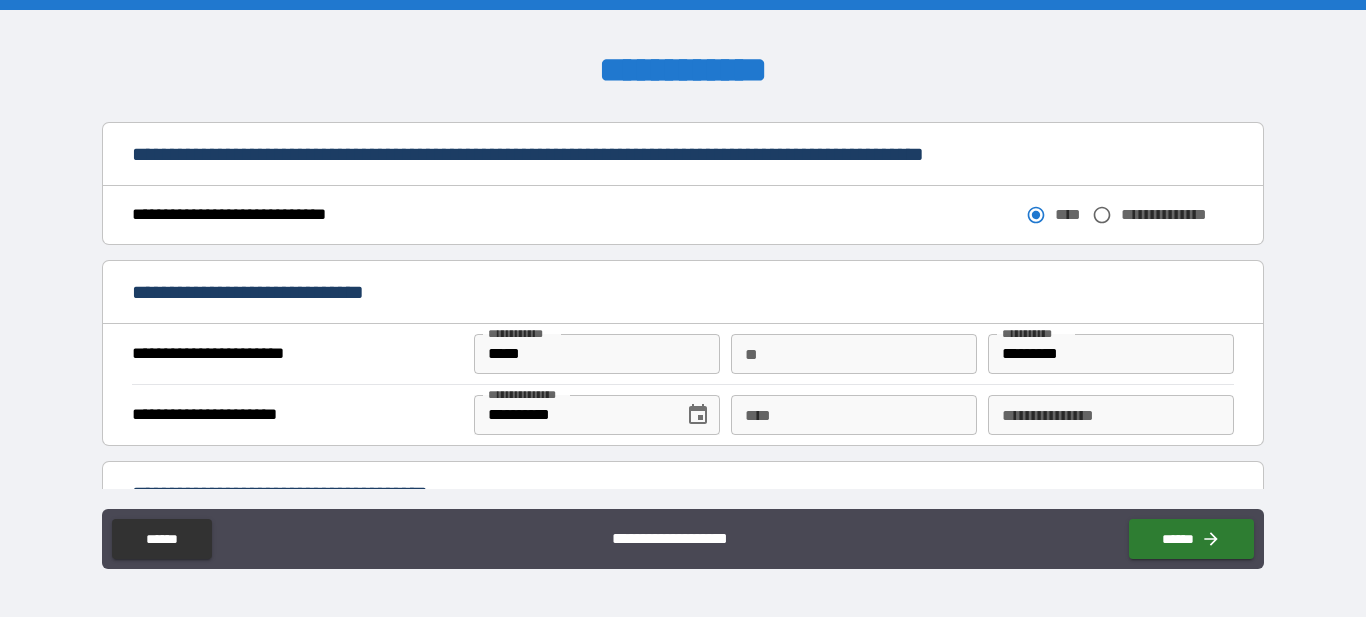scroll, scrollTop: 1092, scrollLeft: 0, axis: vertical 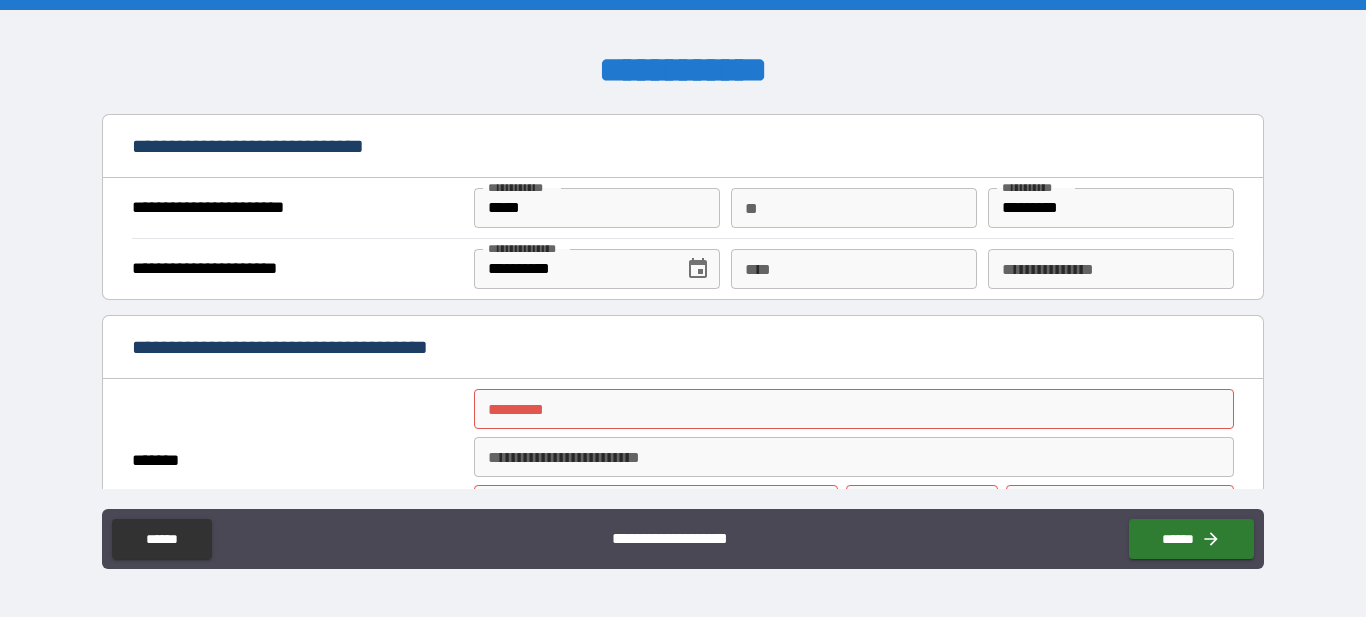 click on "****" at bounding box center (854, 269) 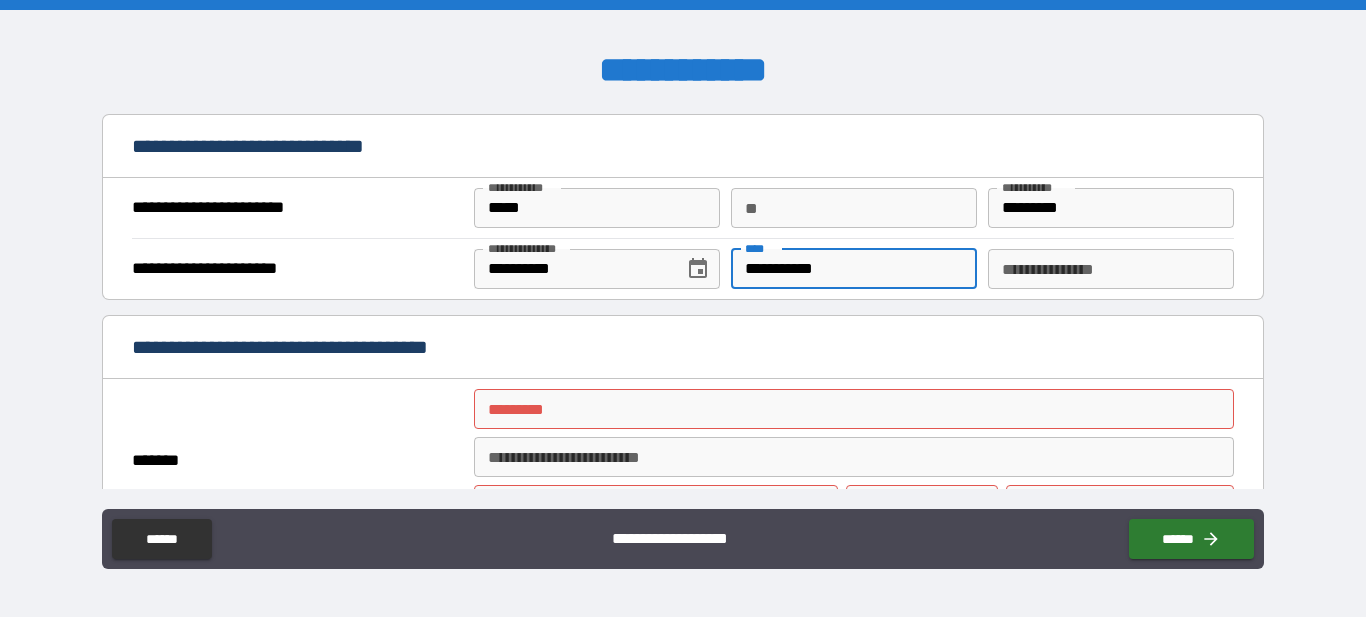 type on "**********" 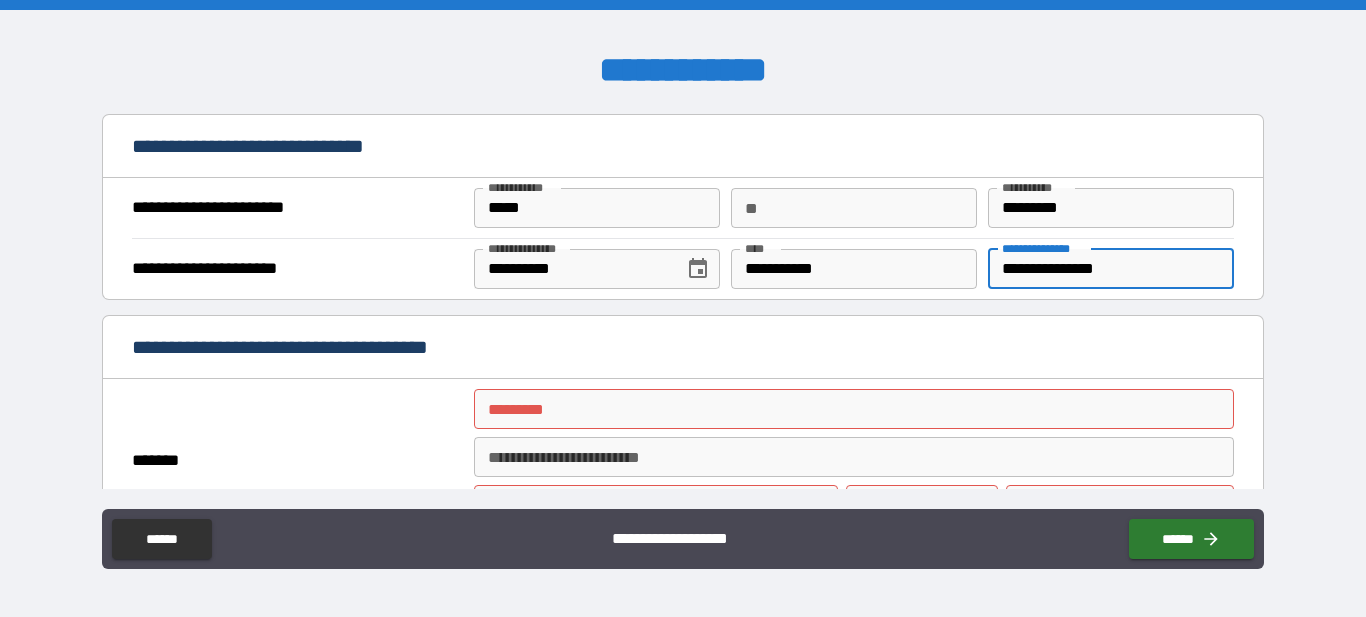 click on "**********" at bounding box center [1111, 269] 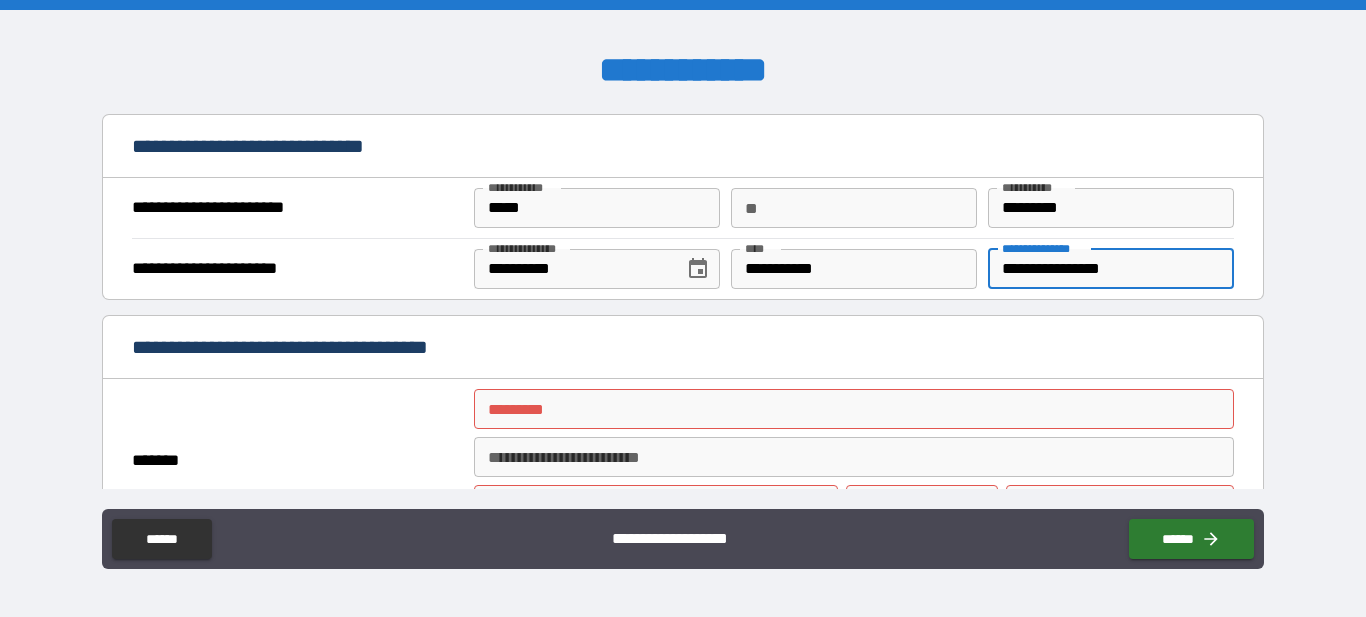 type on "**********" 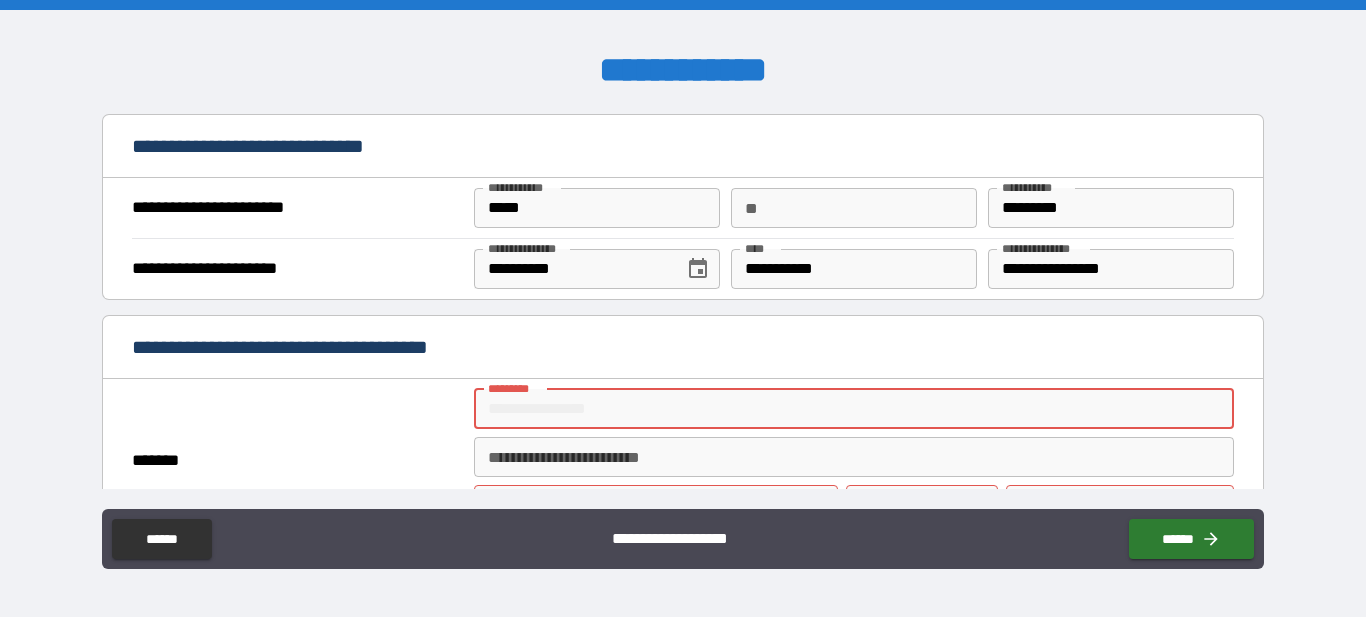 type on "**********" 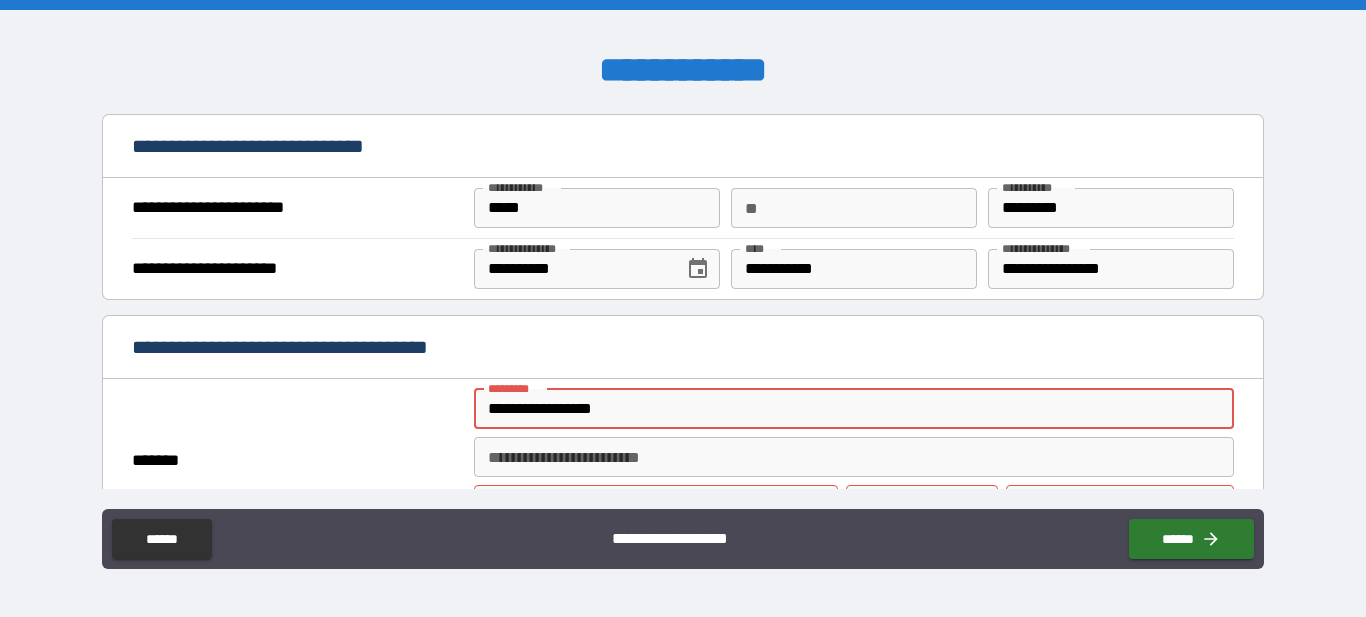 type on "*********" 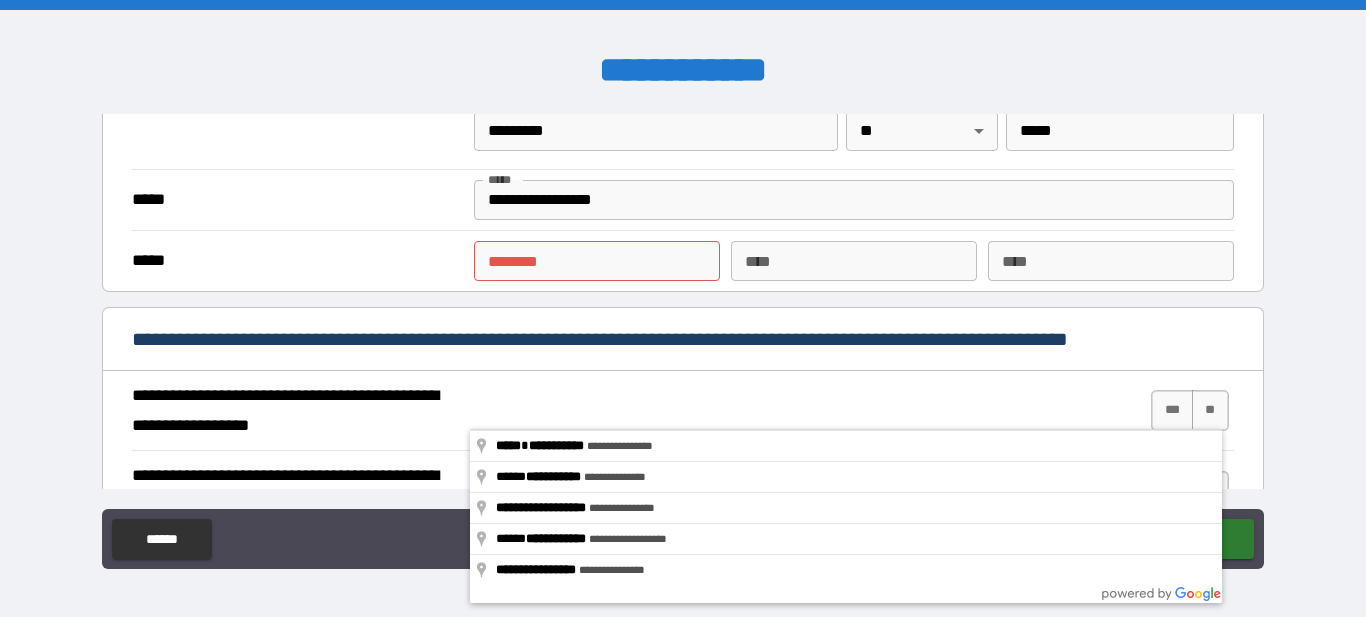 scroll, scrollTop: 1613, scrollLeft: 0, axis: vertical 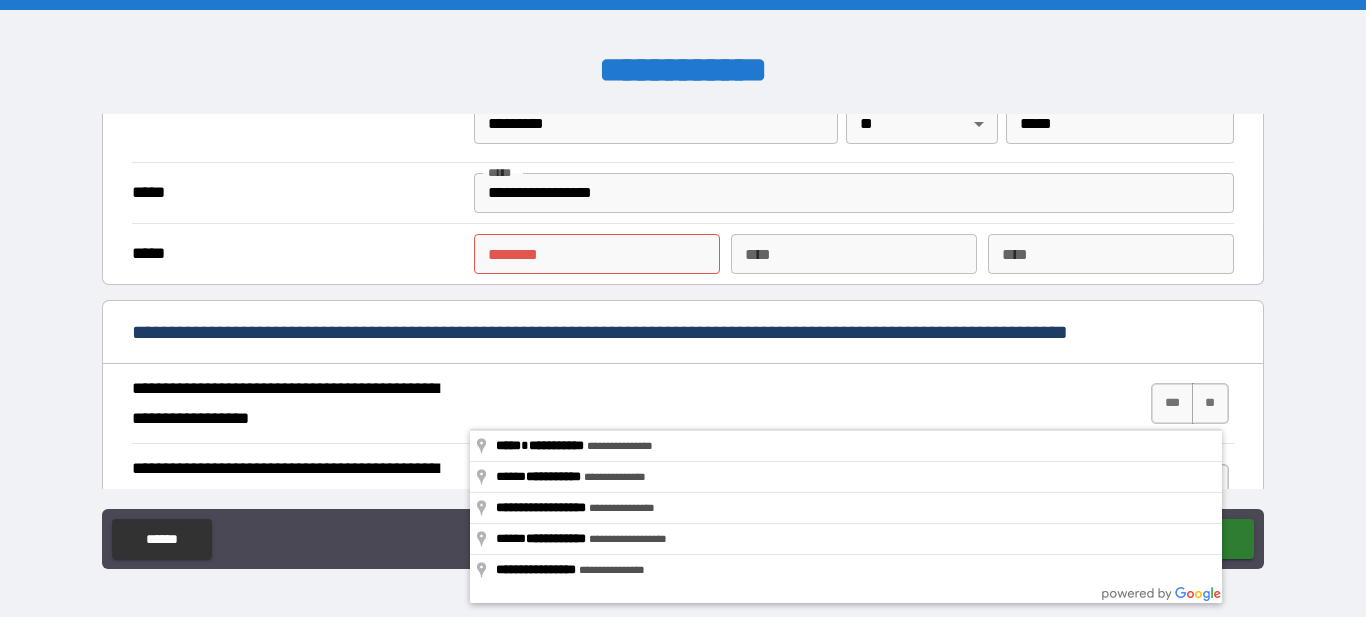 click on "******   *" at bounding box center [597, 254] 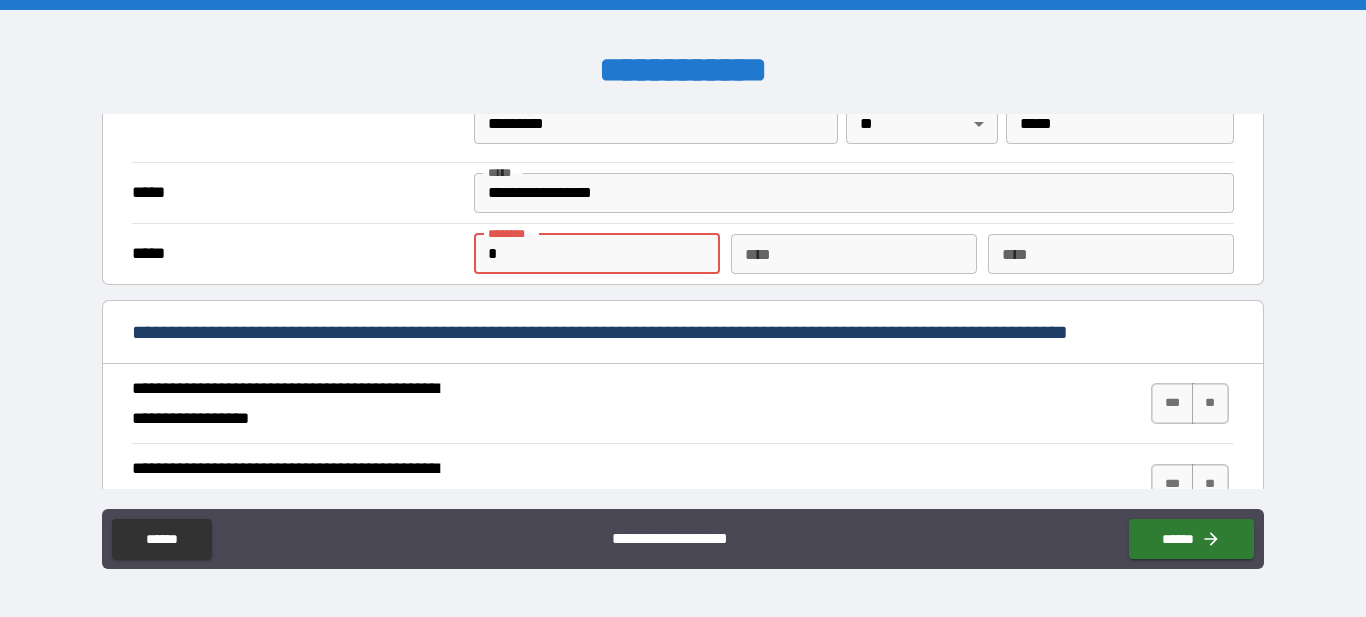 type on "**********" 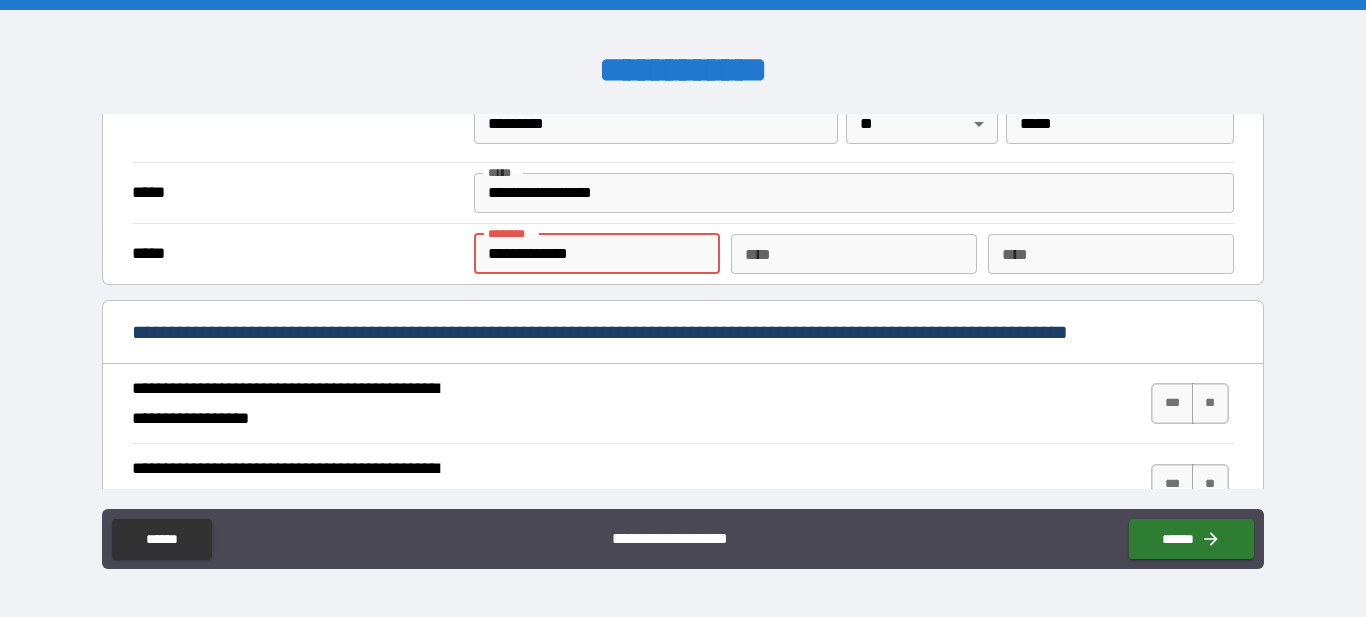type on "*" 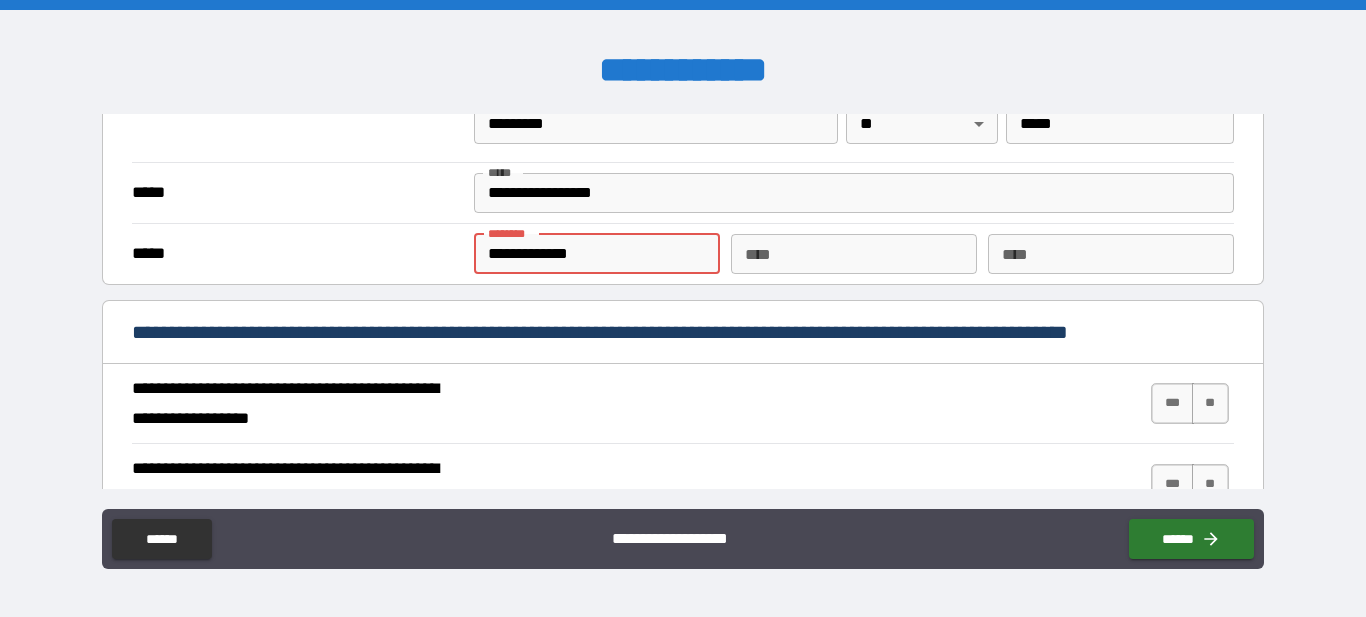 click on "**********" at bounding box center [597, 254] 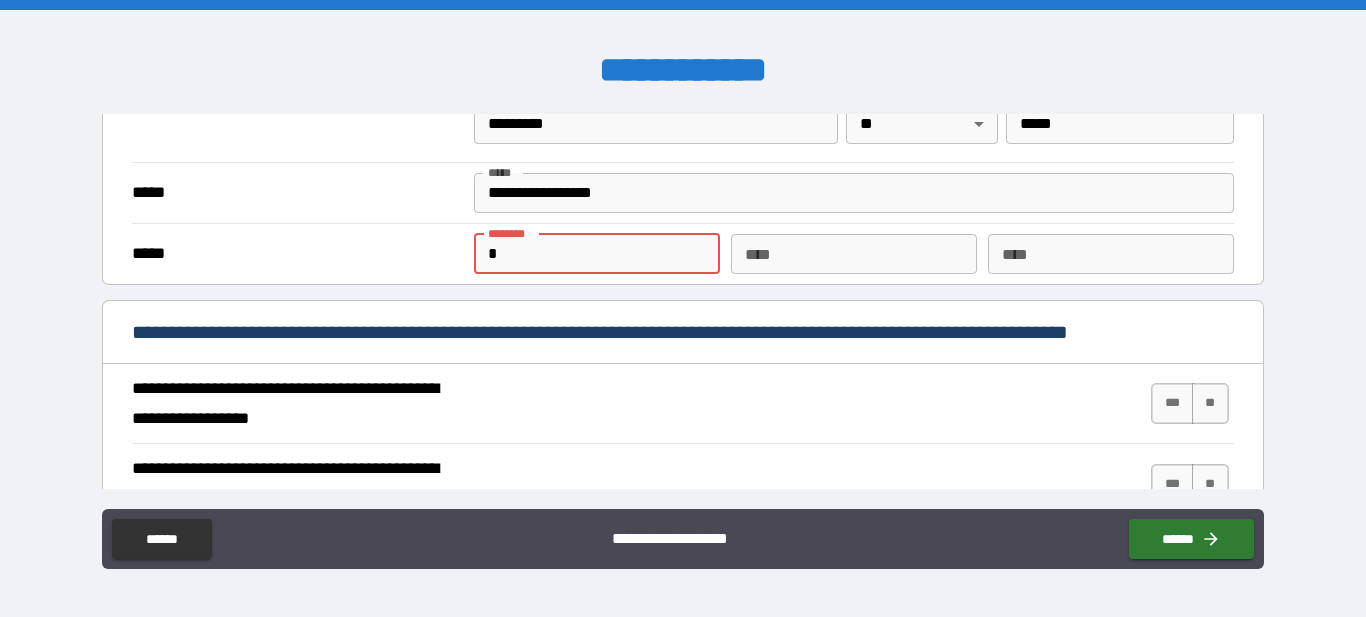 click on "*" at bounding box center [597, 254] 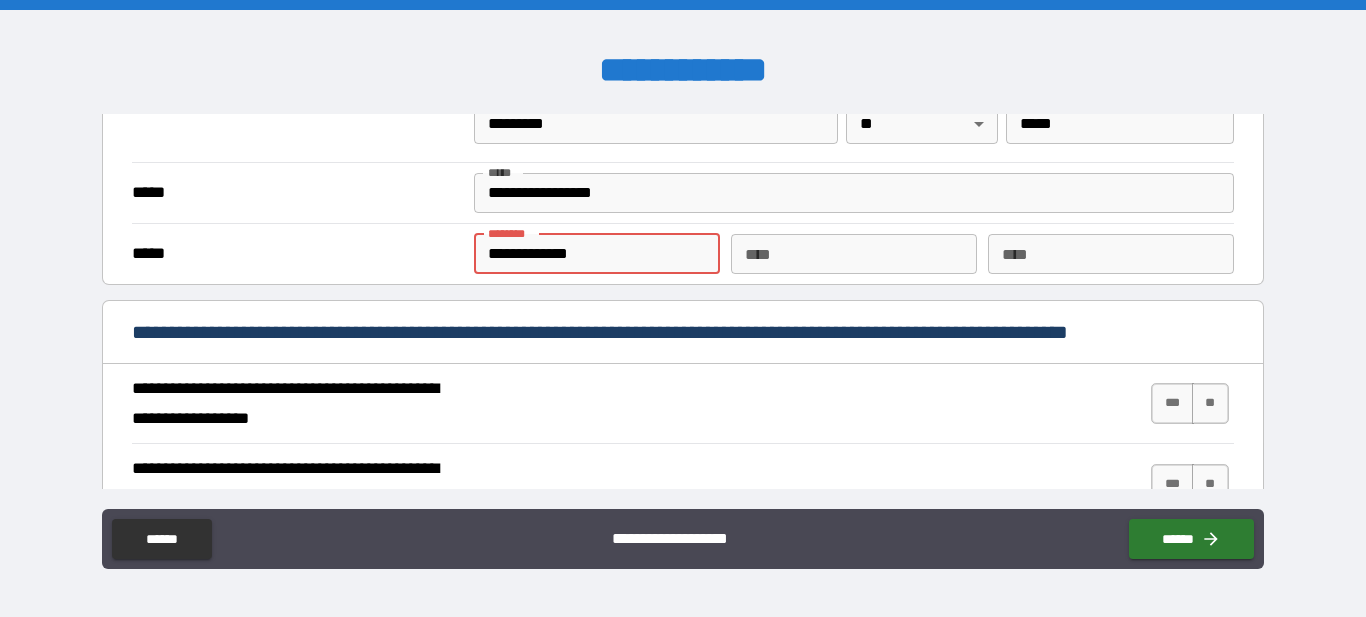 click on "**********" at bounding box center (597, 254) 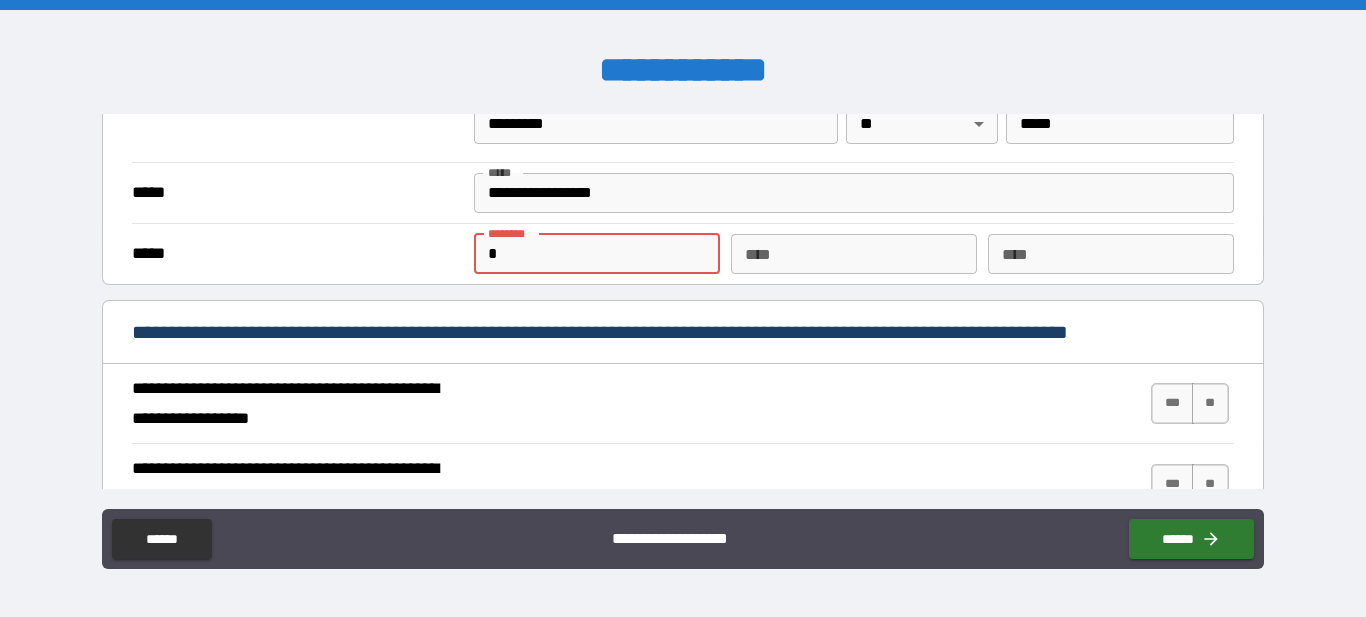 click on "*" at bounding box center [597, 254] 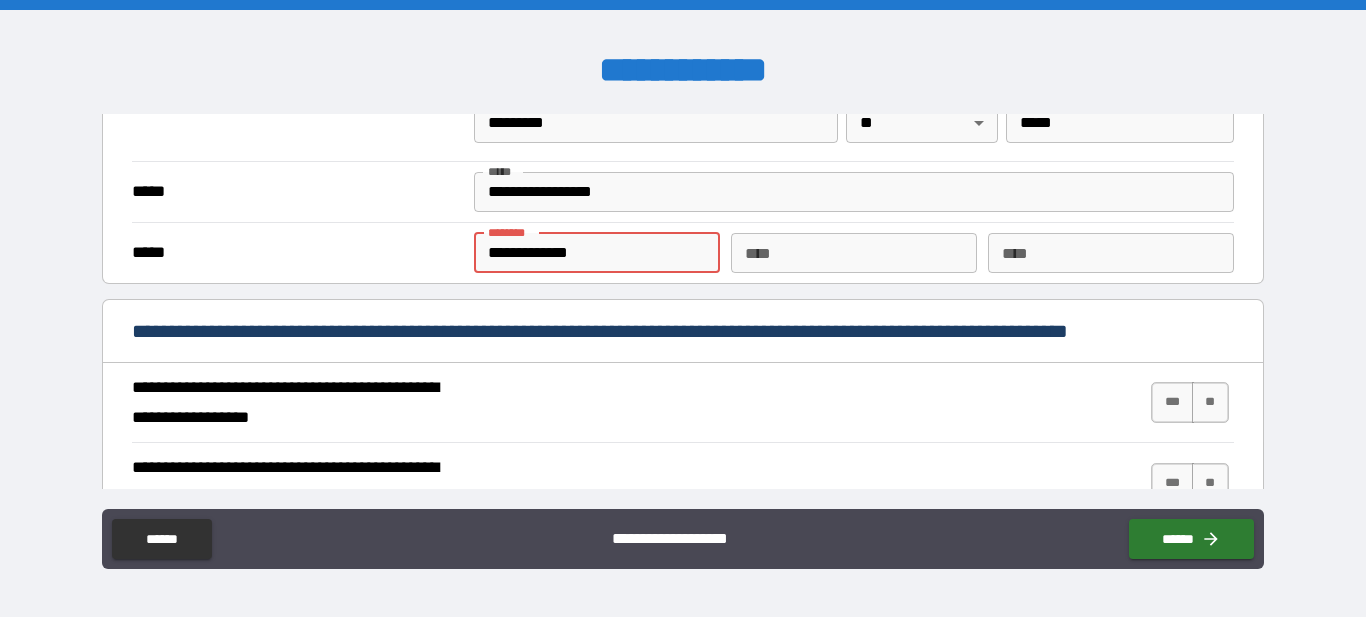 click on "**********" at bounding box center (597, 253) 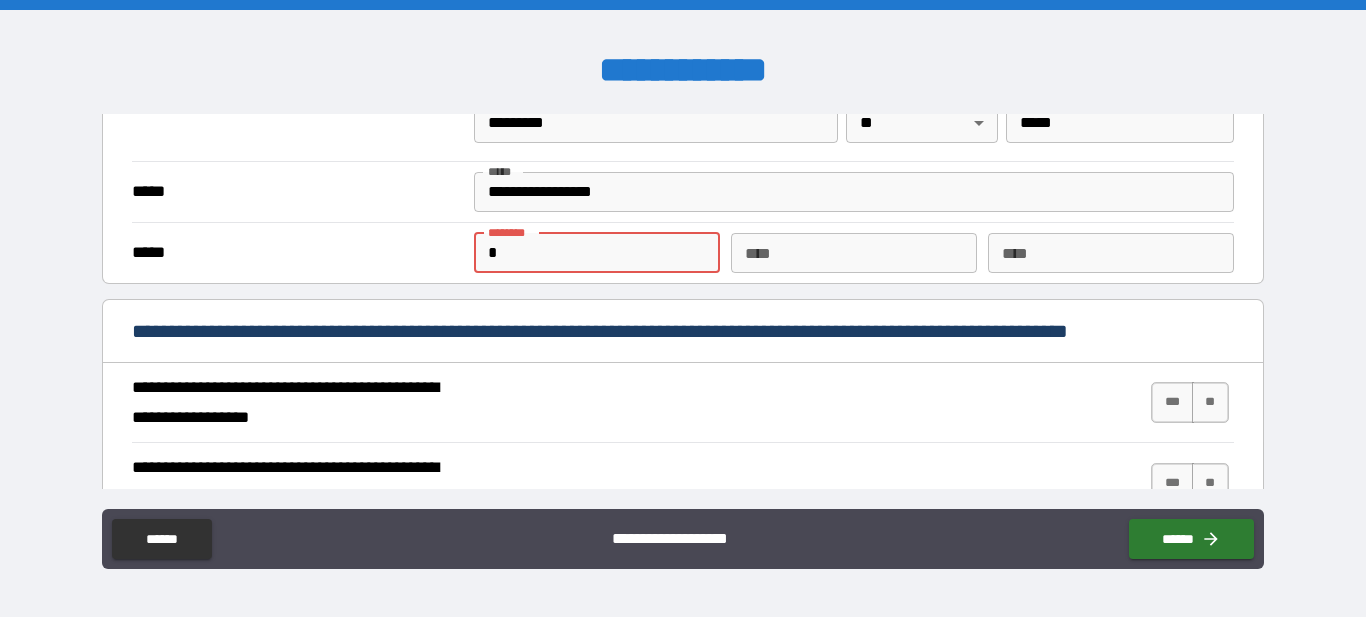 click on "*" at bounding box center [597, 253] 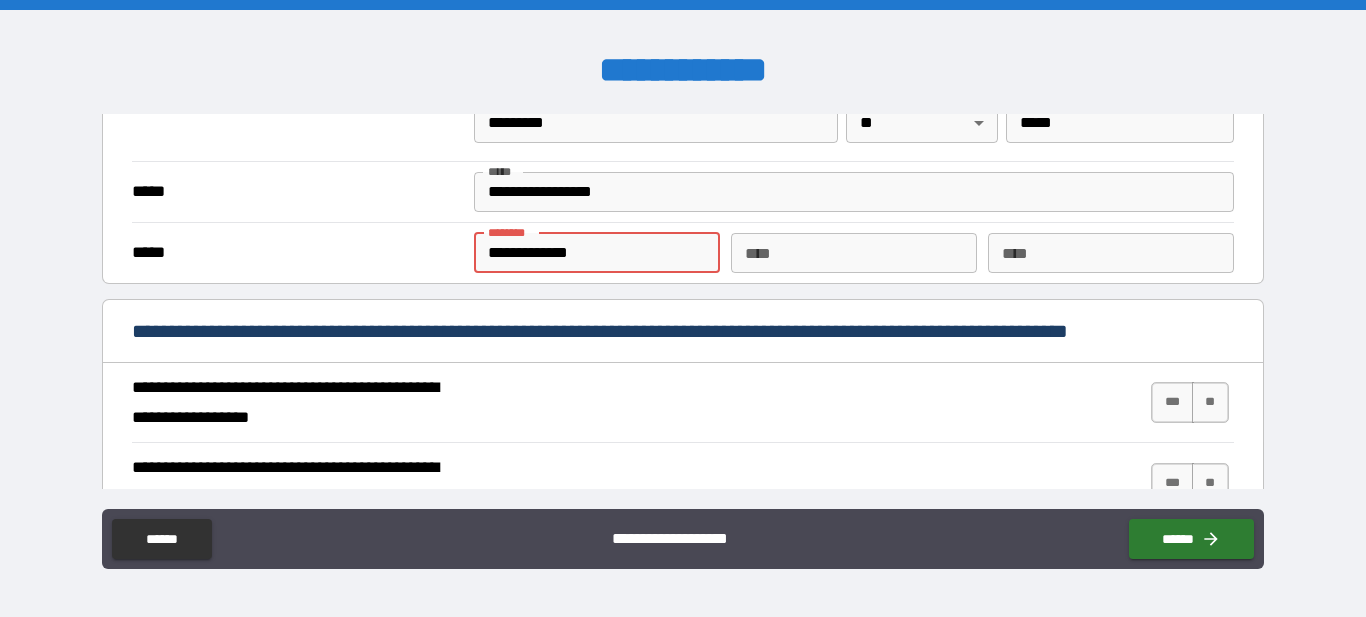click on "**********" at bounding box center [597, 253] 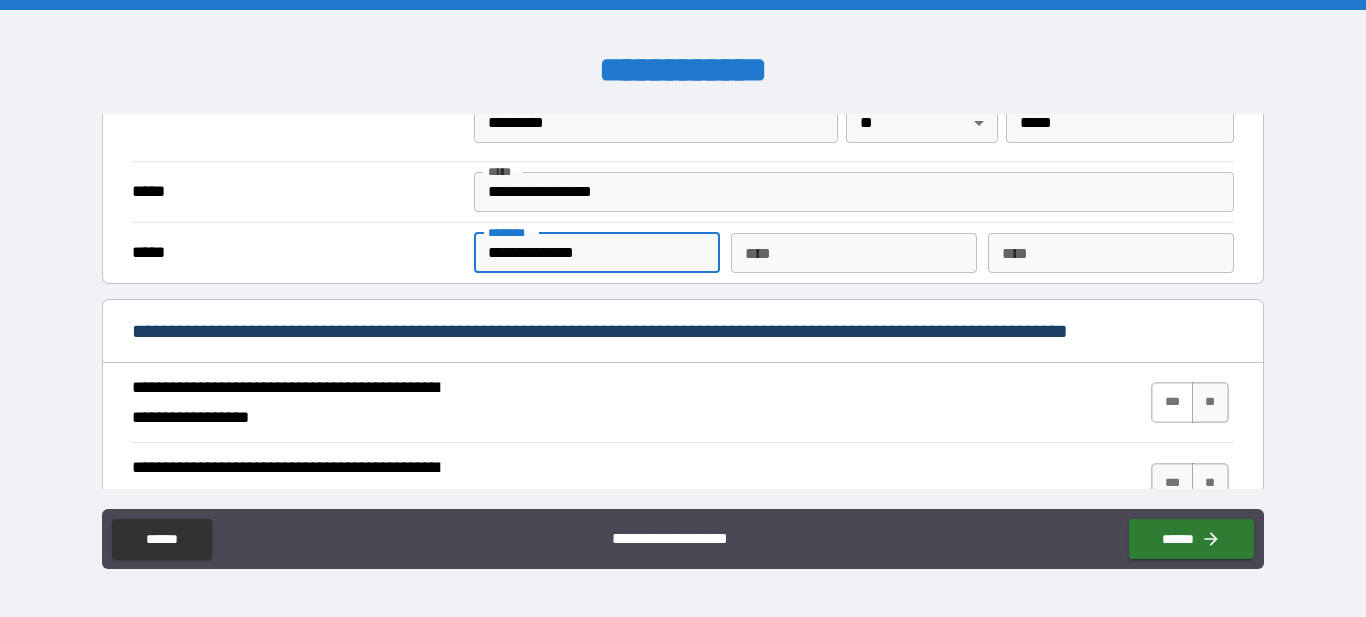 type on "**********" 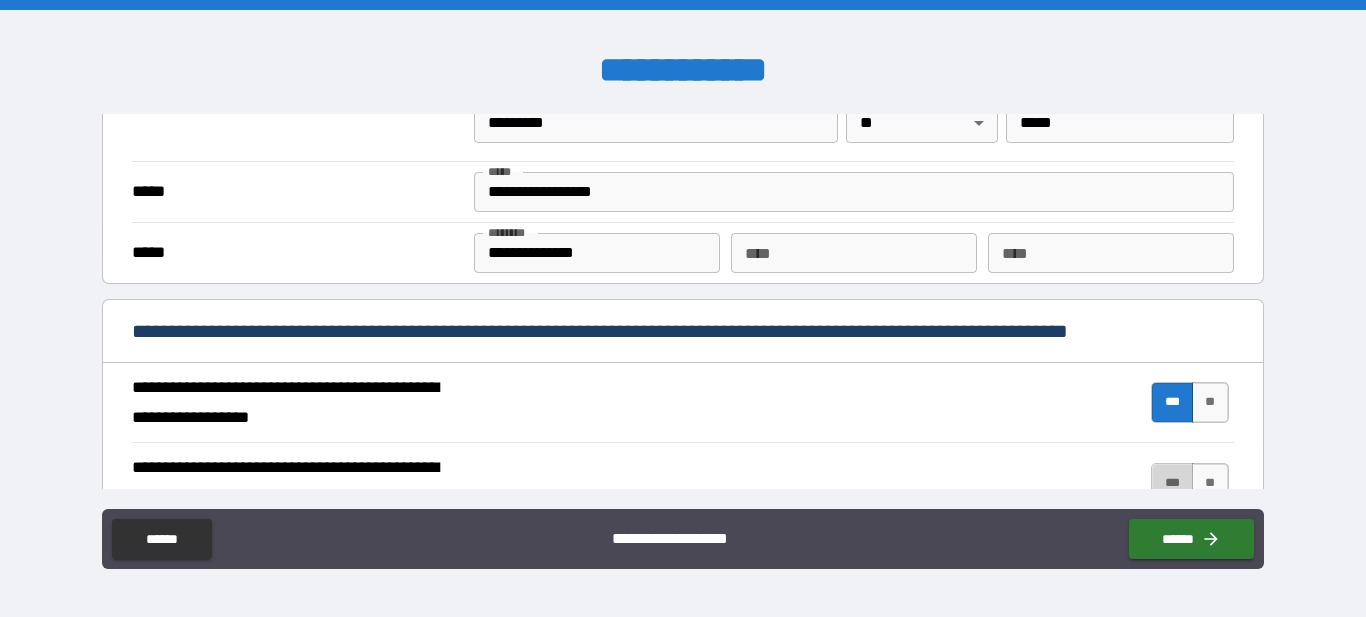 click on "***" at bounding box center (1172, 483) 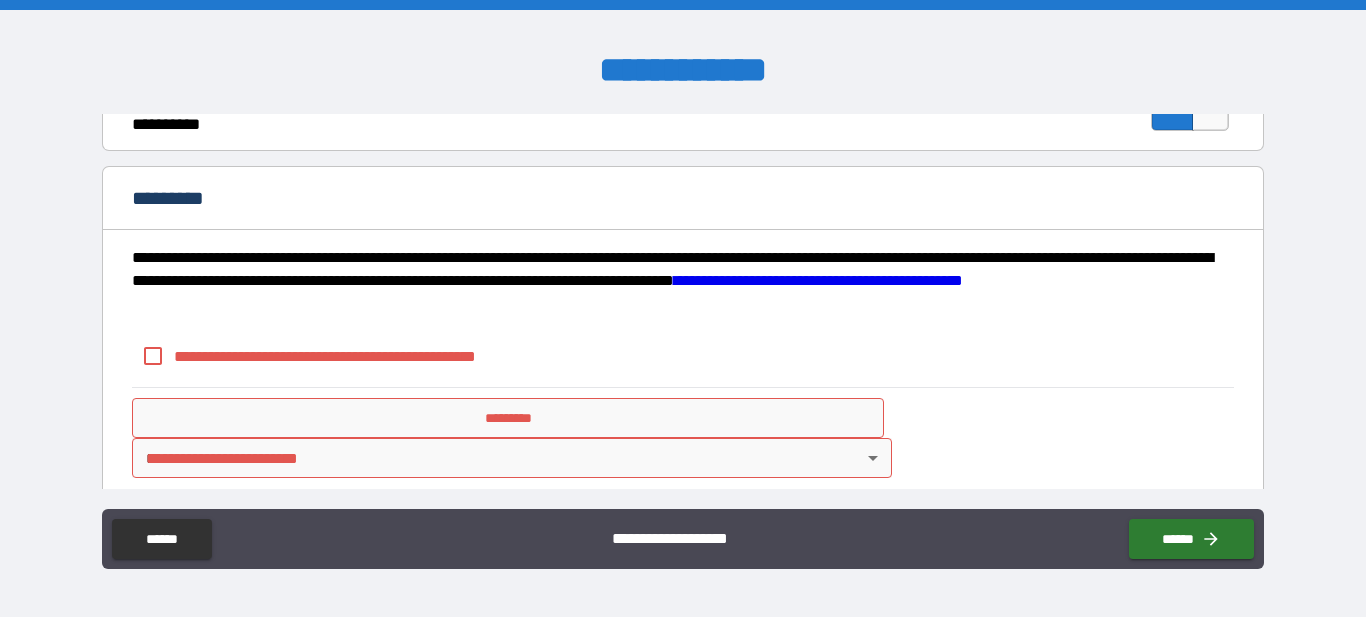 scroll, scrollTop: 2007, scrollLeft: 0, axis: vertical 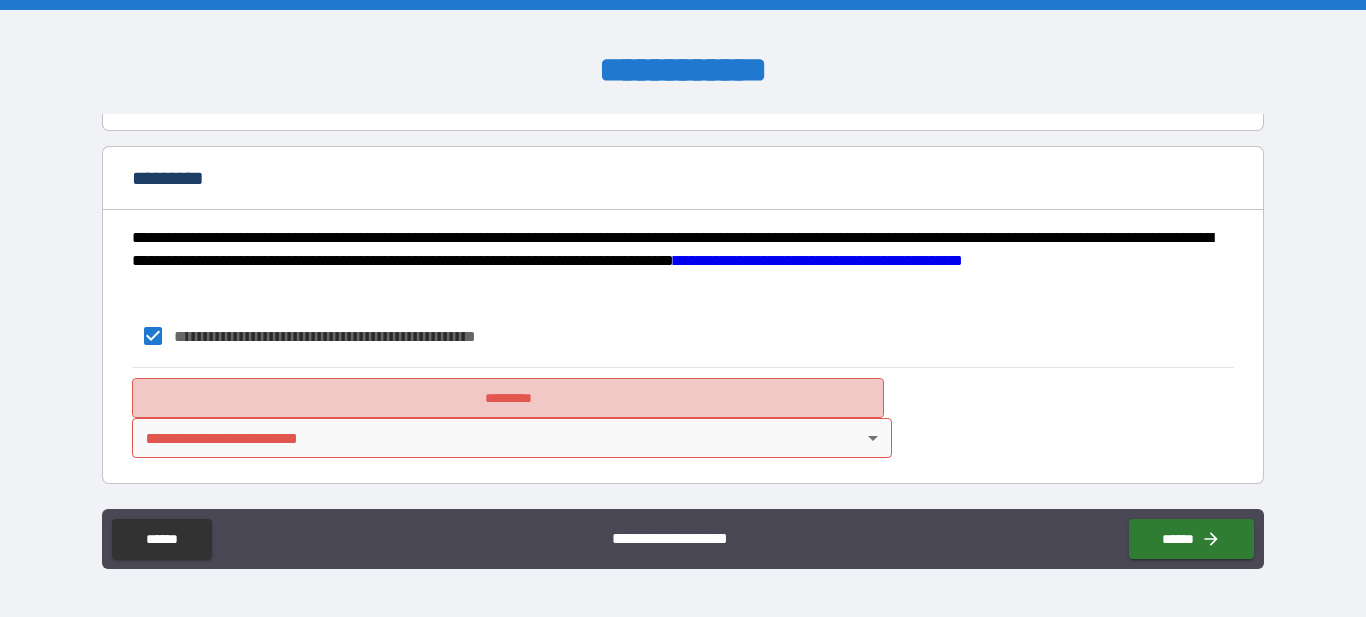 click on "*********" at bounding box center [508, 398] 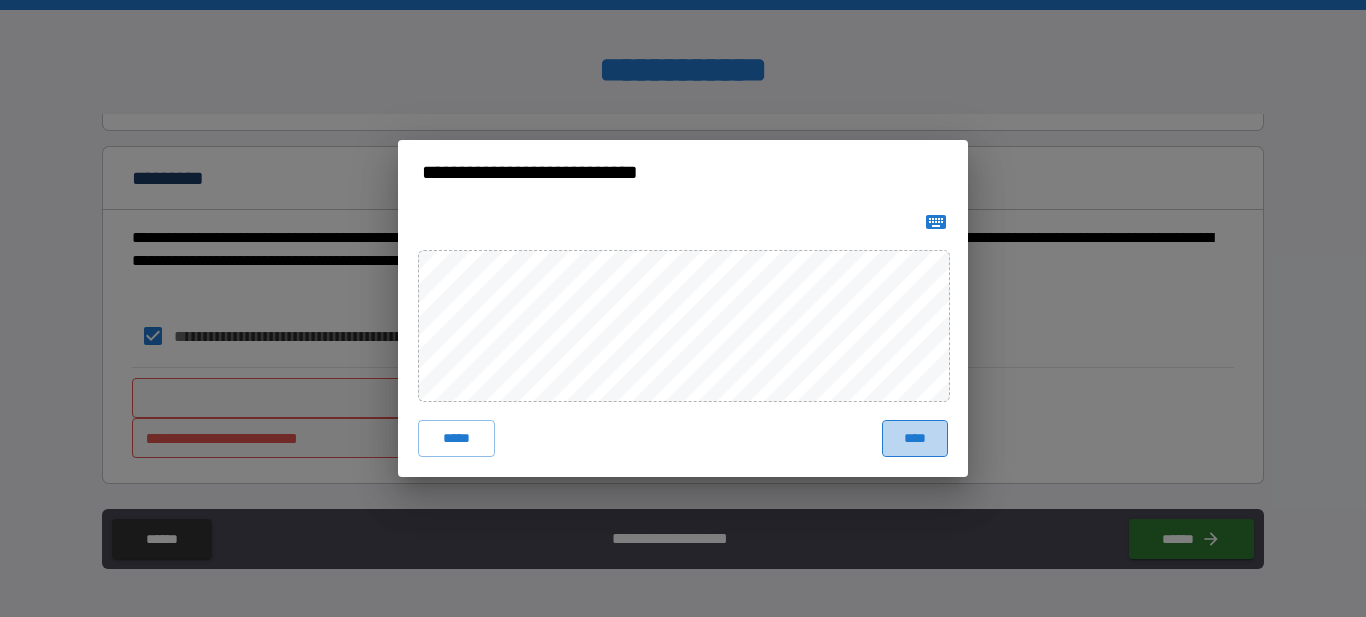 click on "****" at bounding box center (915, 438) 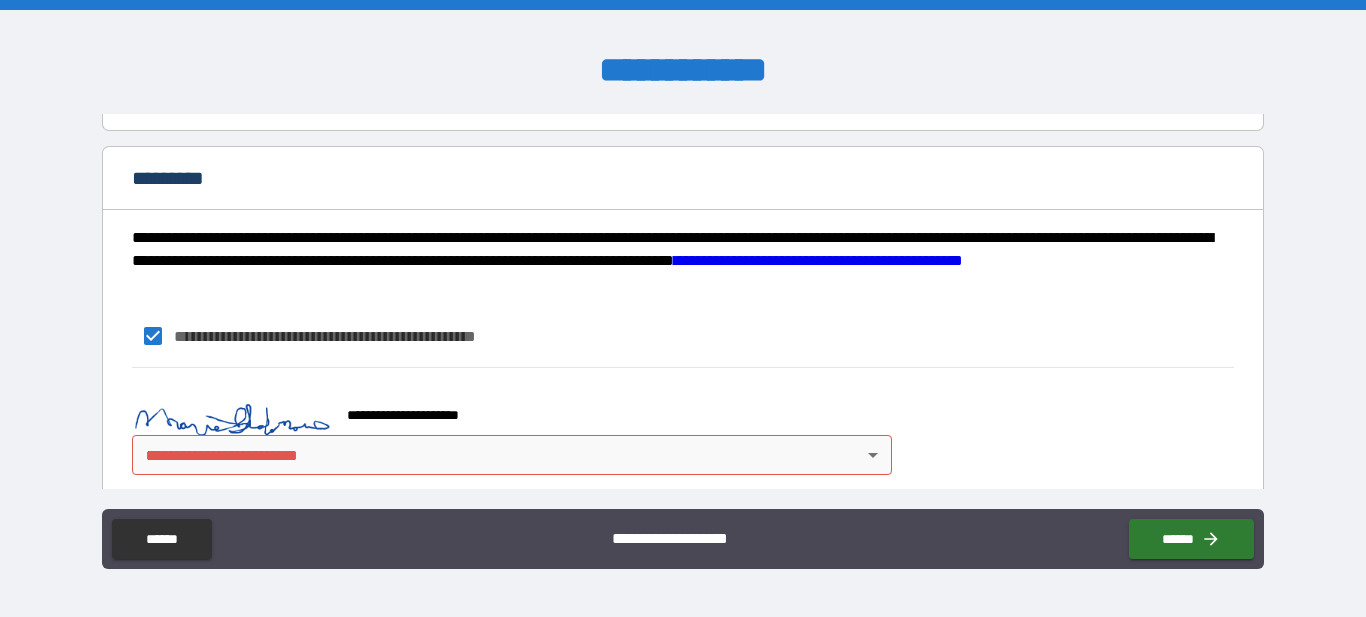click on "**********" at bounding box center (683, 308) 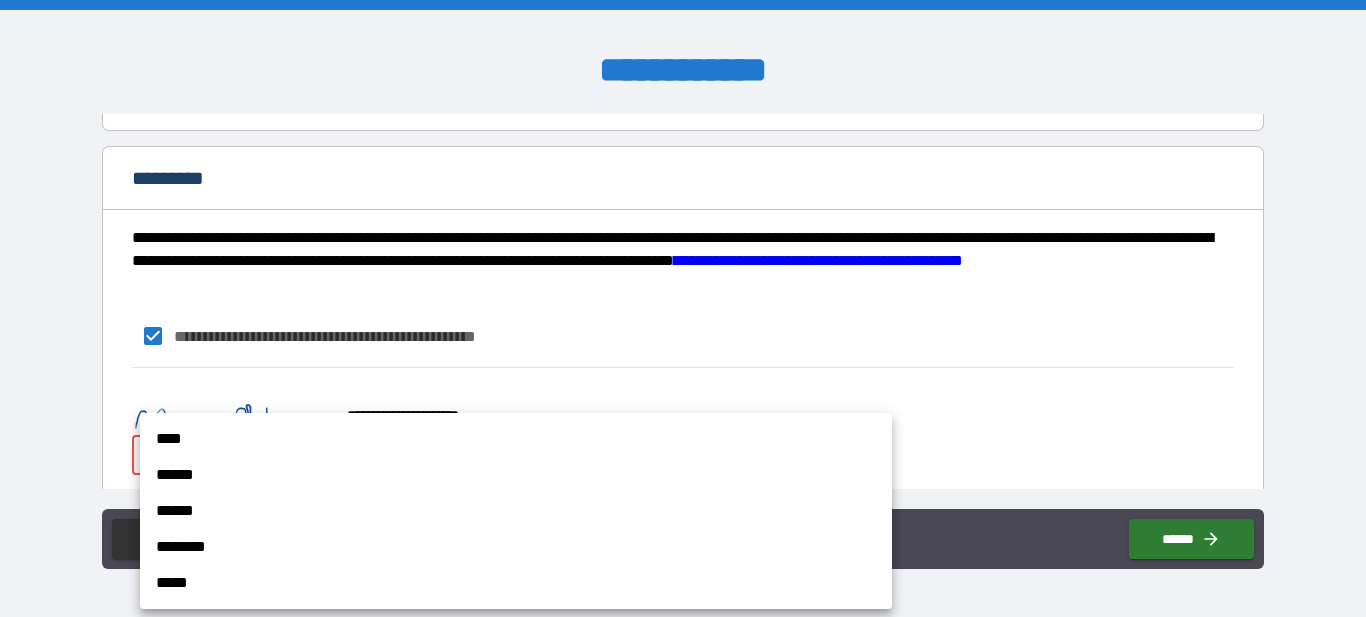 click on "****" at bounding box center (516, 439) 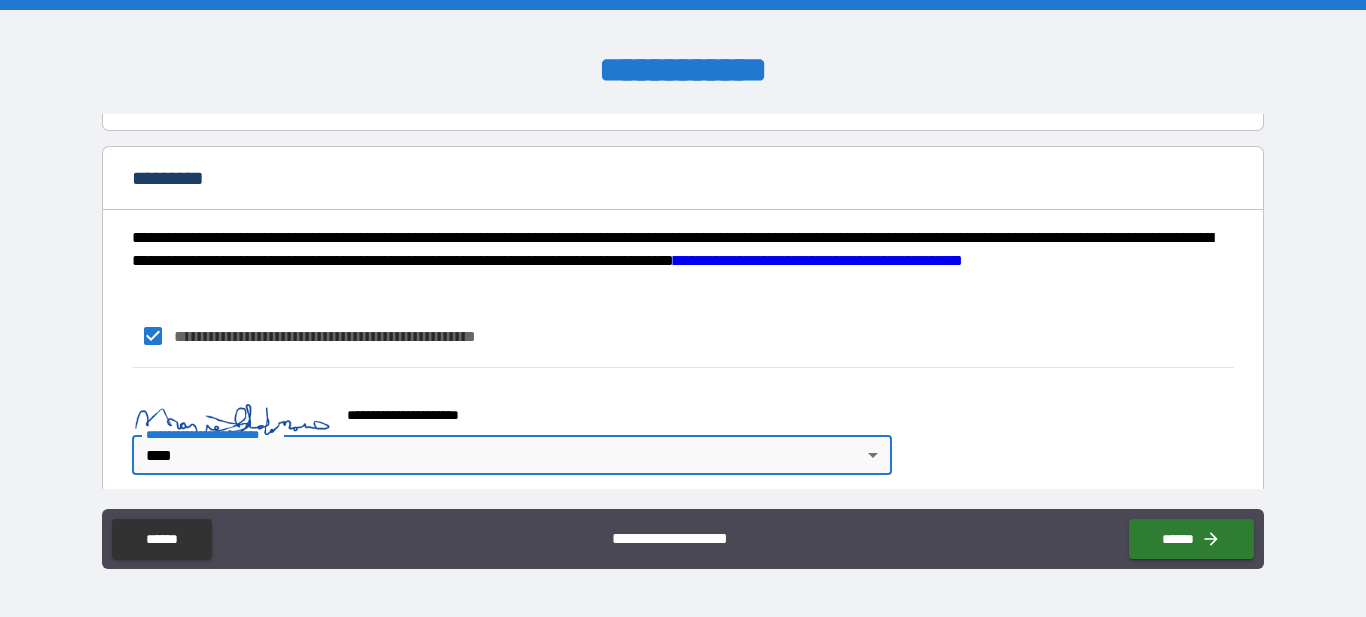 type on "*" 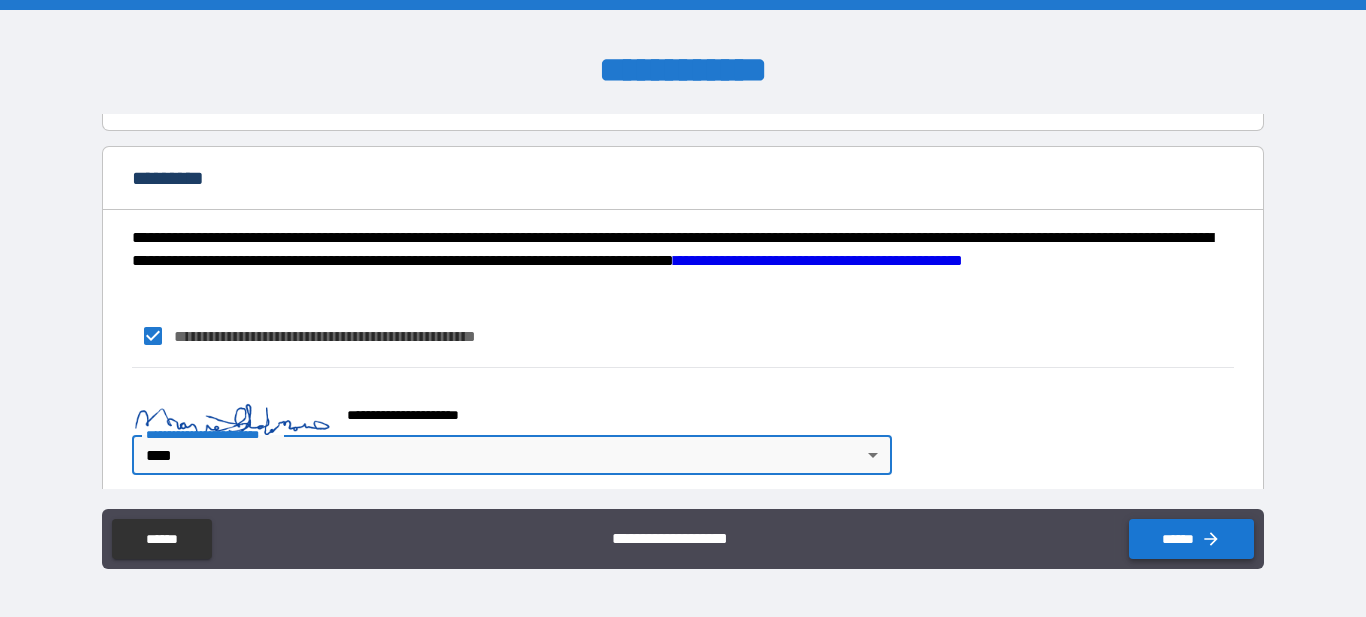click on "******" at bounding box center (1191, 539) 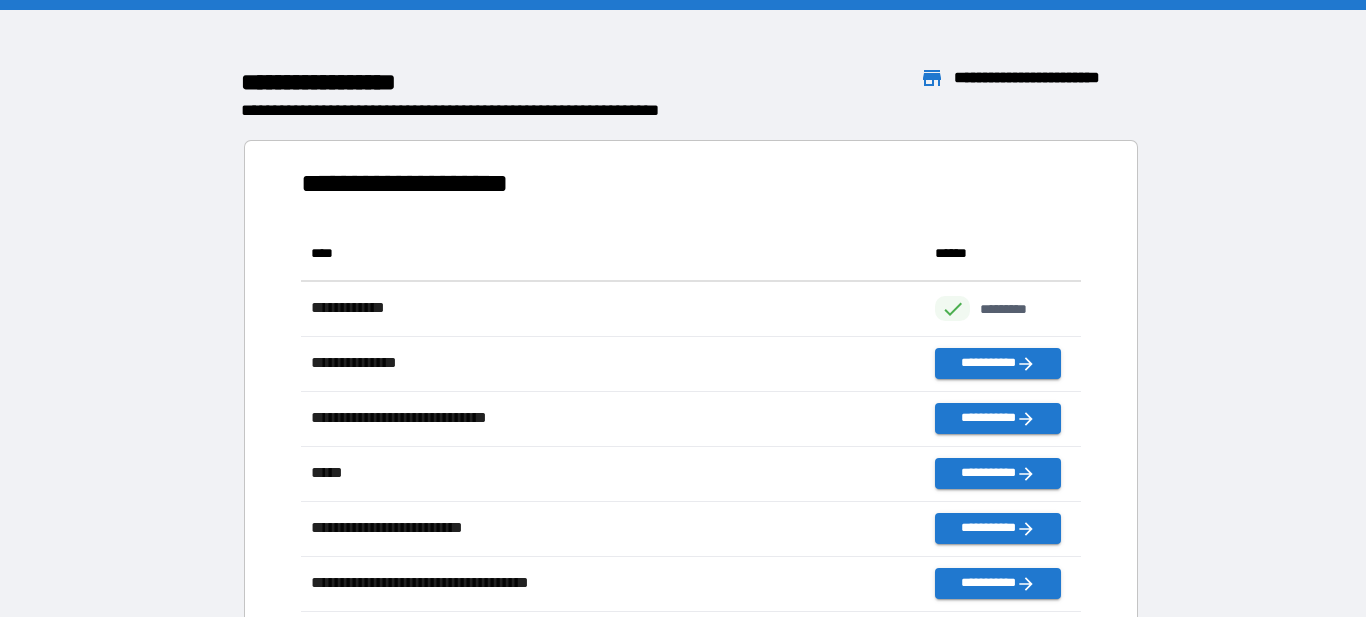 scroll, scrollTop: 826, scrollLeft: 780, axis: both 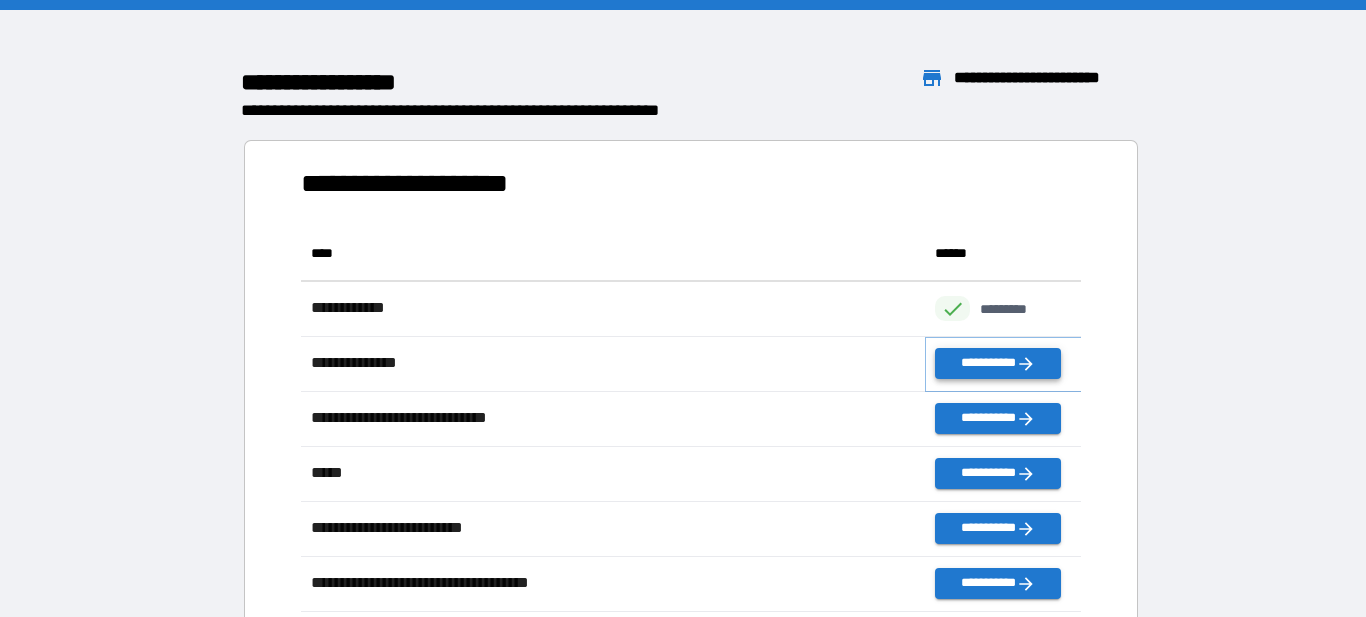 click on "**********" at bounding box center (997, 363) 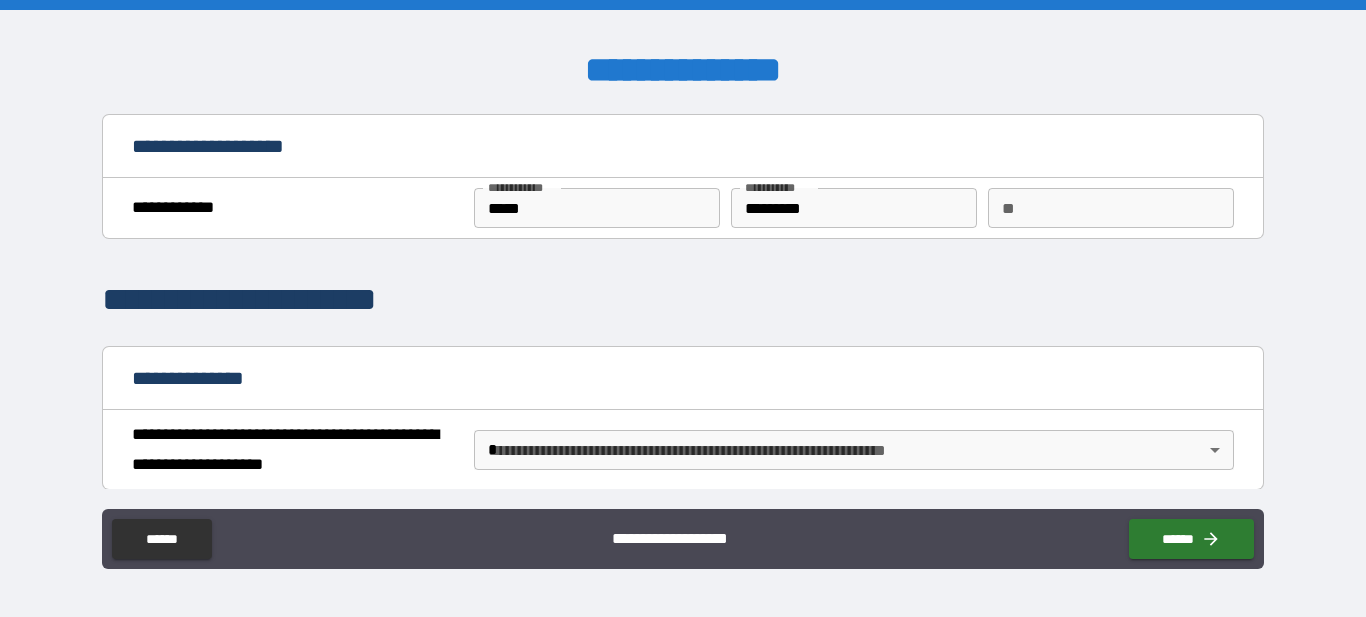 click on "**" at bounding box center [1111, 208] 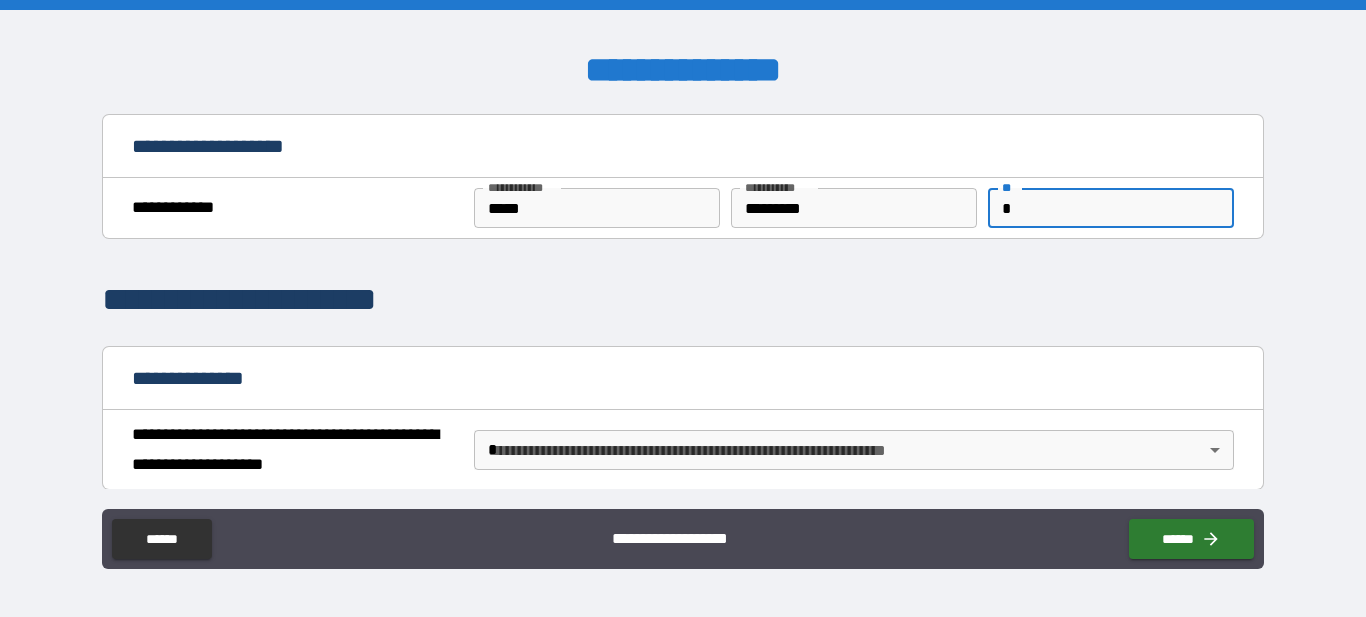 type on "*" 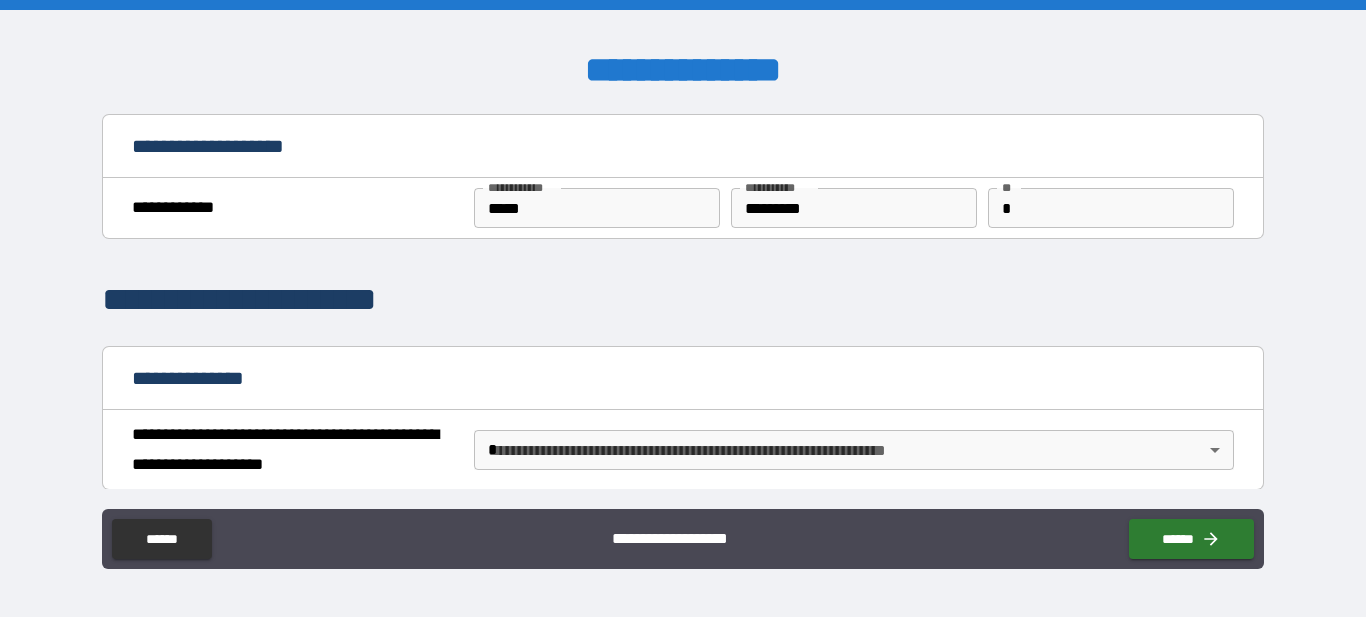 click on "**********" at bounding box center (683, 311) 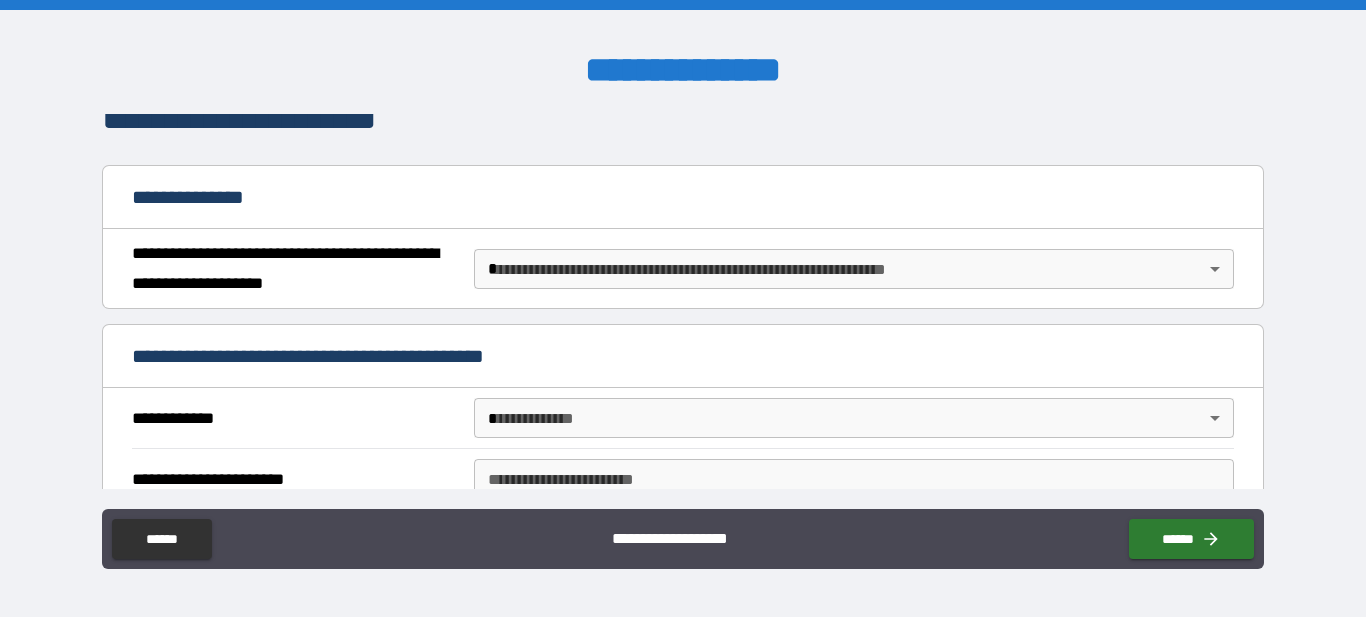 scroll, scrollTop: 239, scrollLeft: 0, axis: vertical 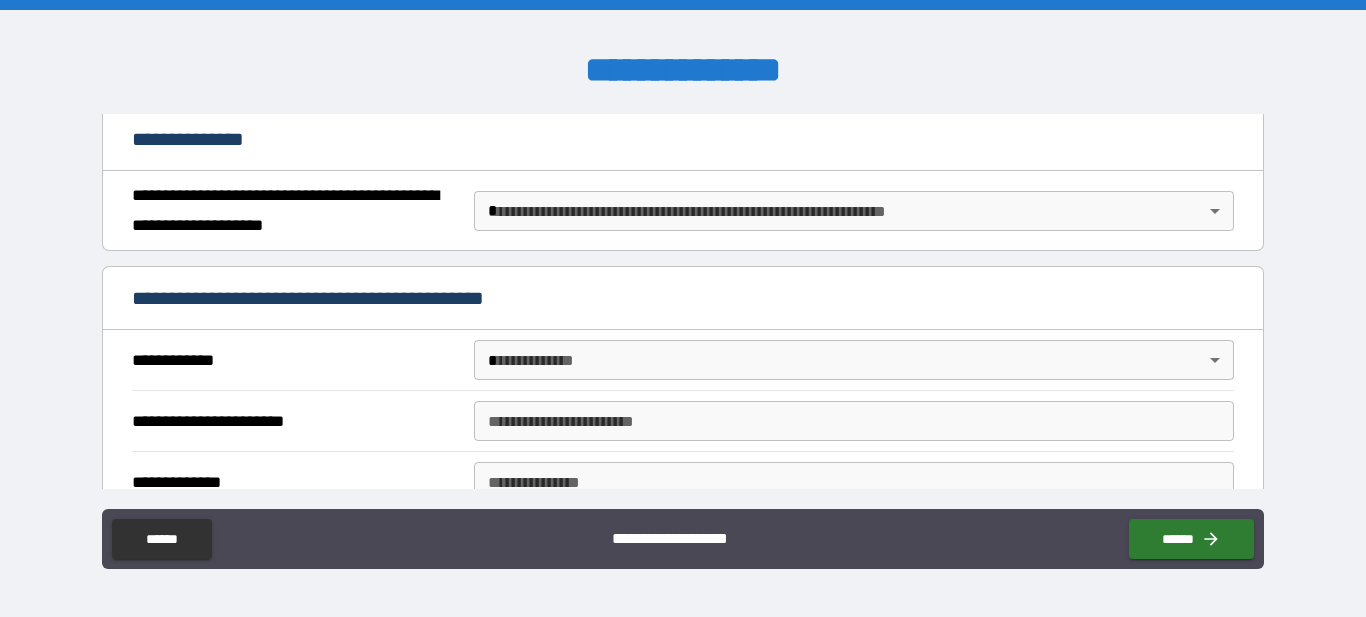 click on "**********" at bounding box center (683, 308) 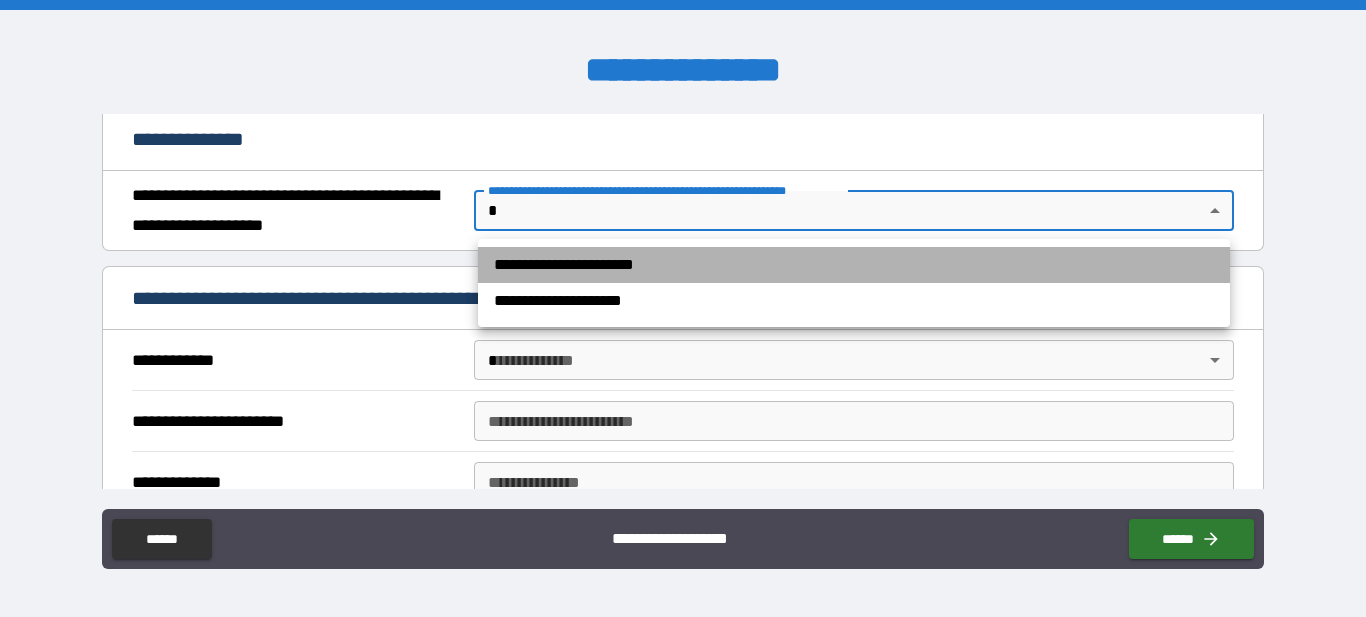 click on "**********" at bounding box center (854, 265) 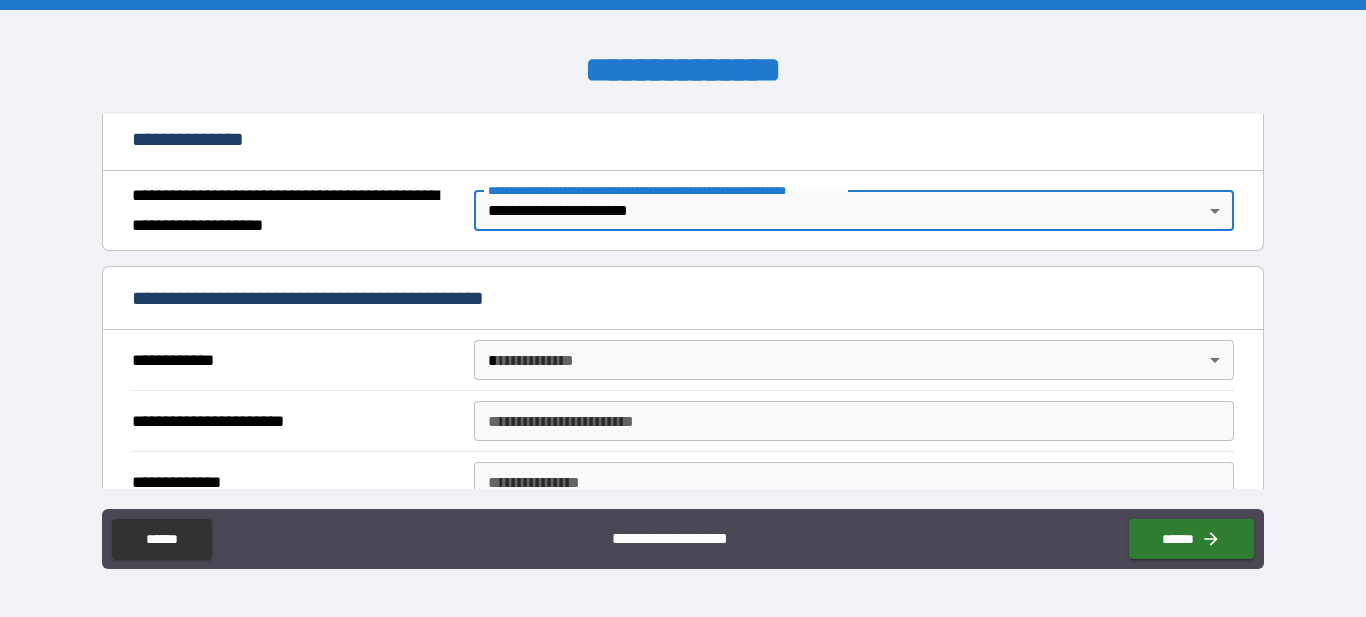 type on "*" 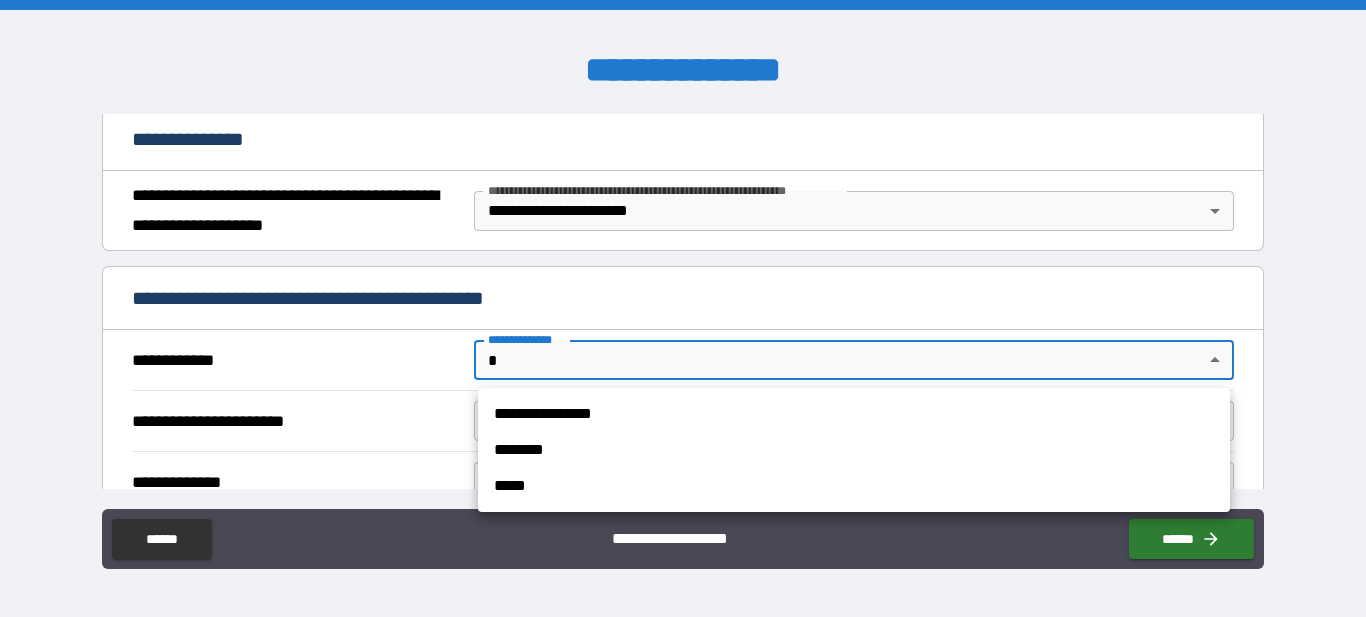 click at bounding box center (683, 308) 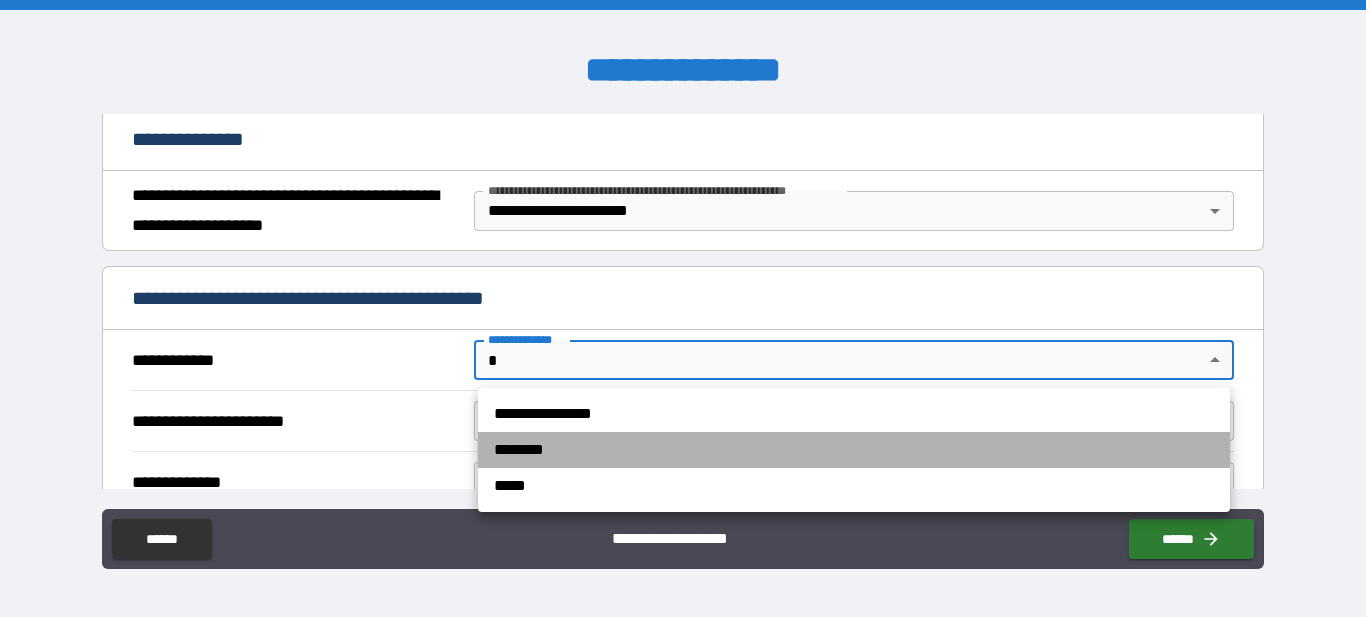 click on "********" at bounding box center [854, 450] 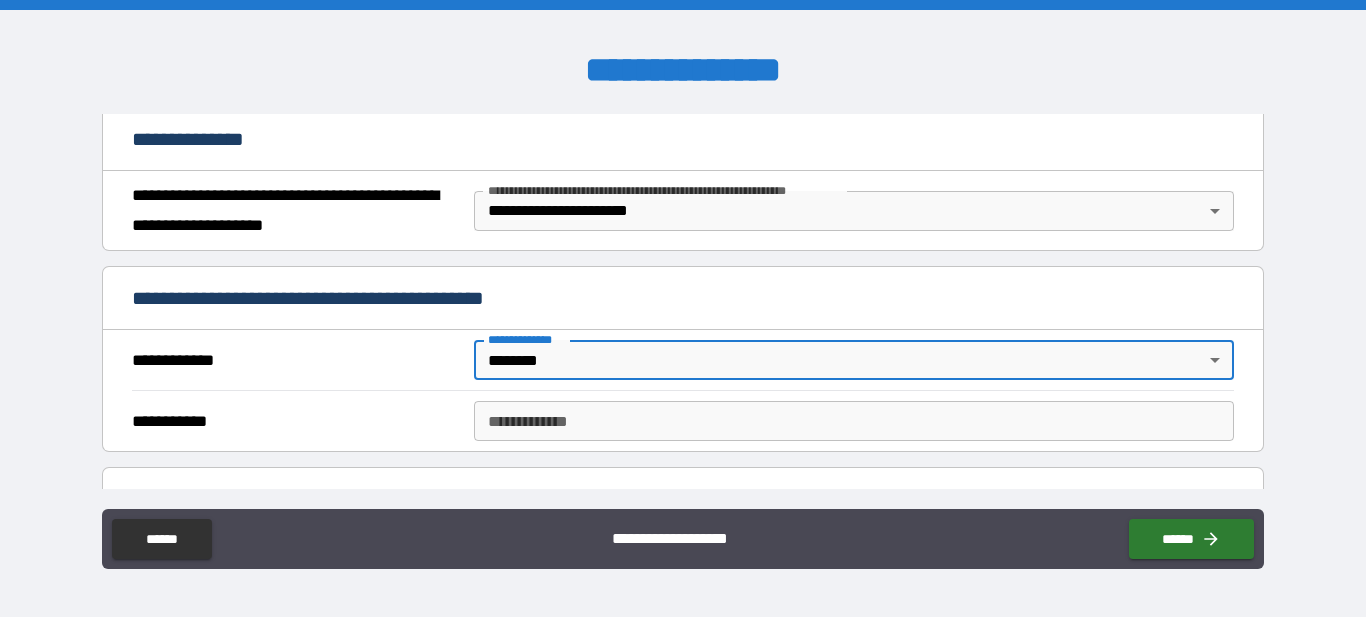 type on "*" 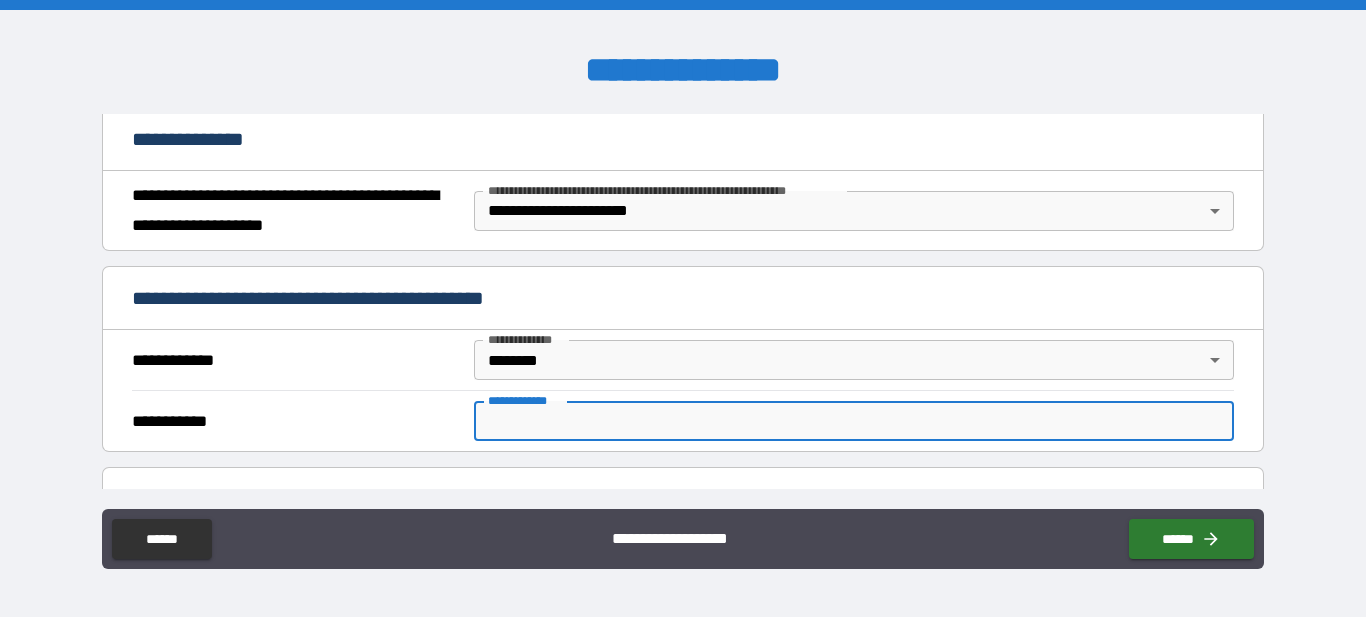 click on "**********" at bounding box center (854, 421) 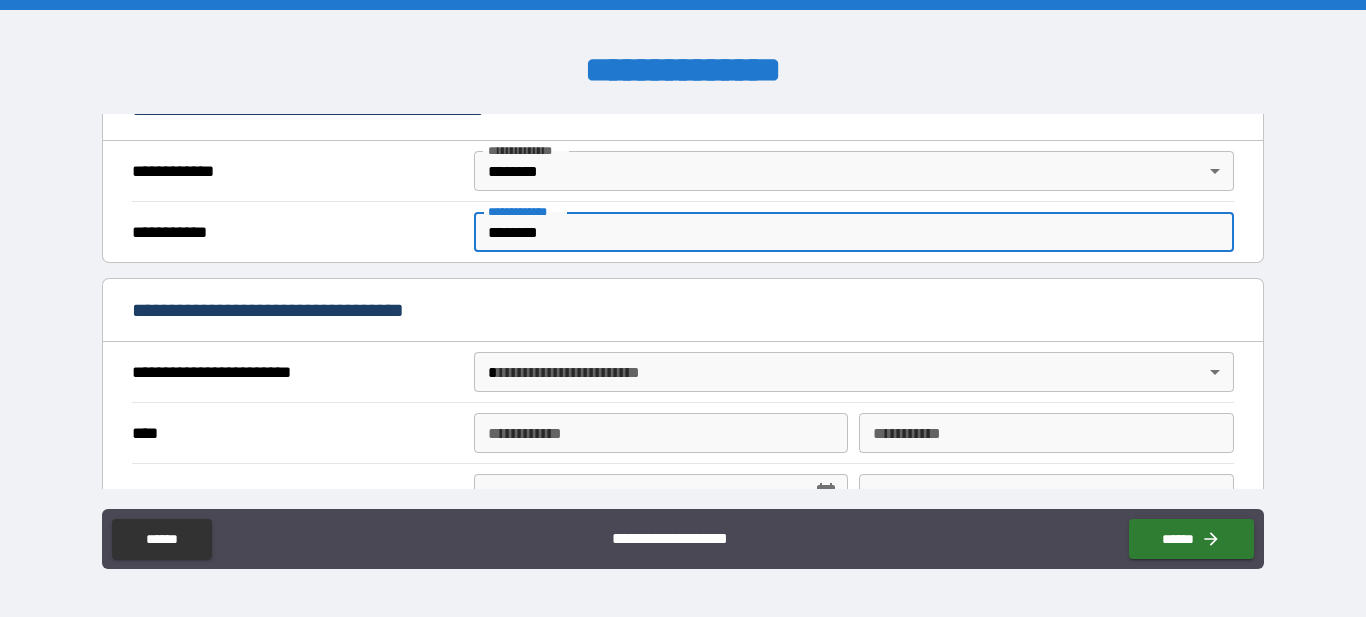 scroll, scrollTop: 435, scrollLeft: 0, axis: vertical 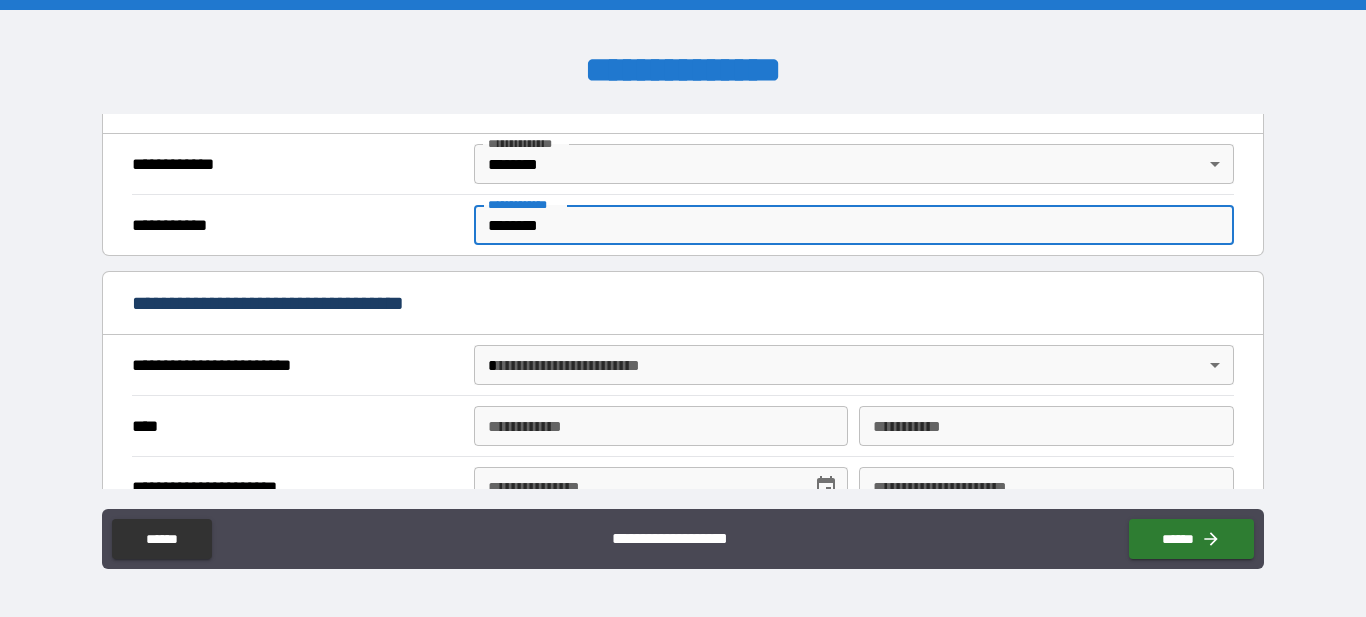 type on "********" 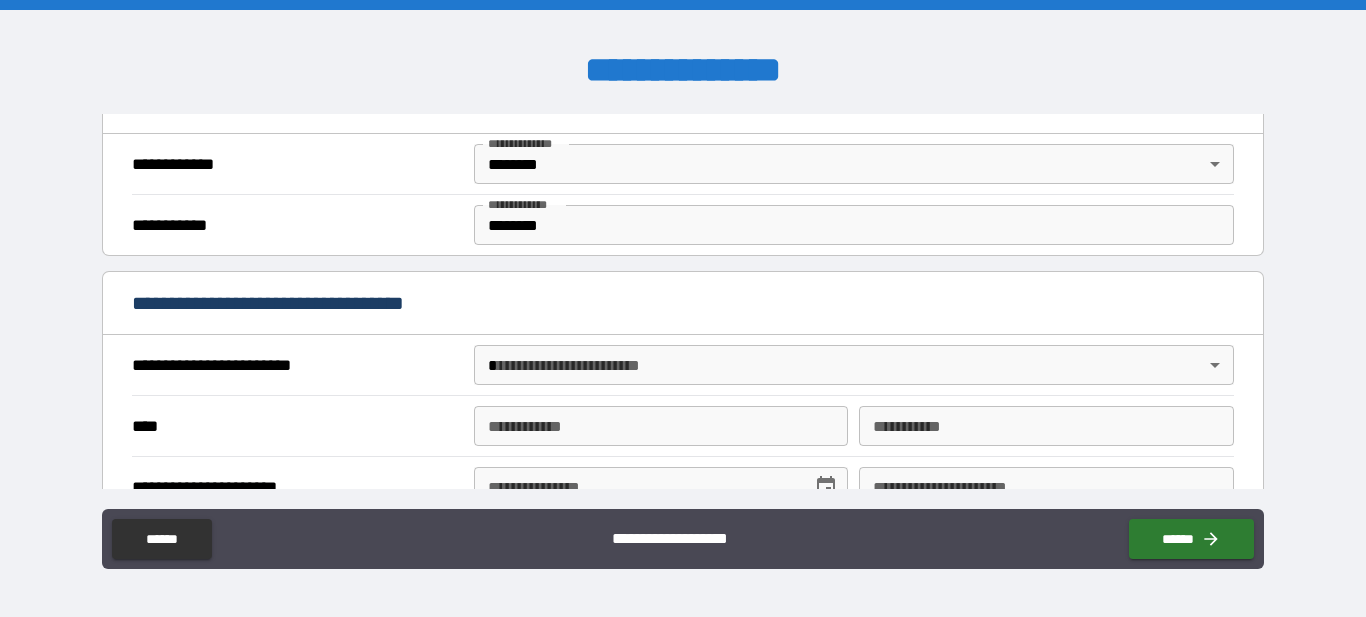 drag, startPoint x: 1180, startPoint y: 202, endPoint x: 1224, endPoint y: 205, distance: 44.102154 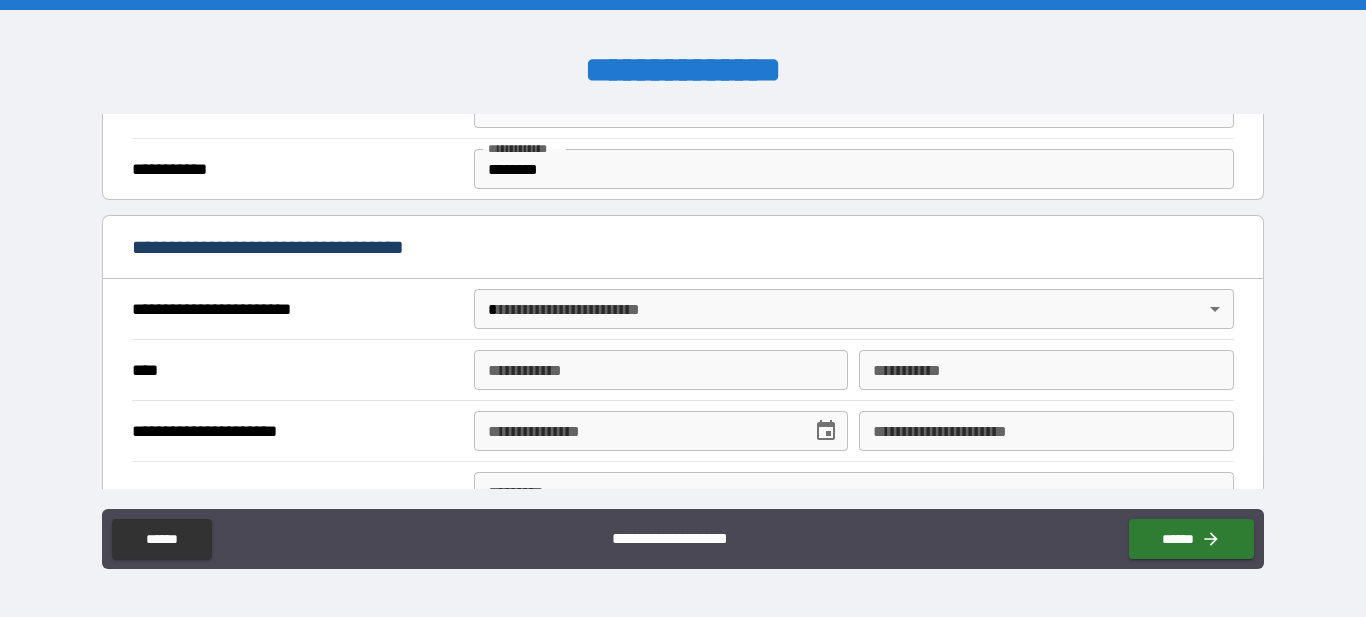 scroll, scrollTop: 511, scrollLeft: 0, axis: vertical 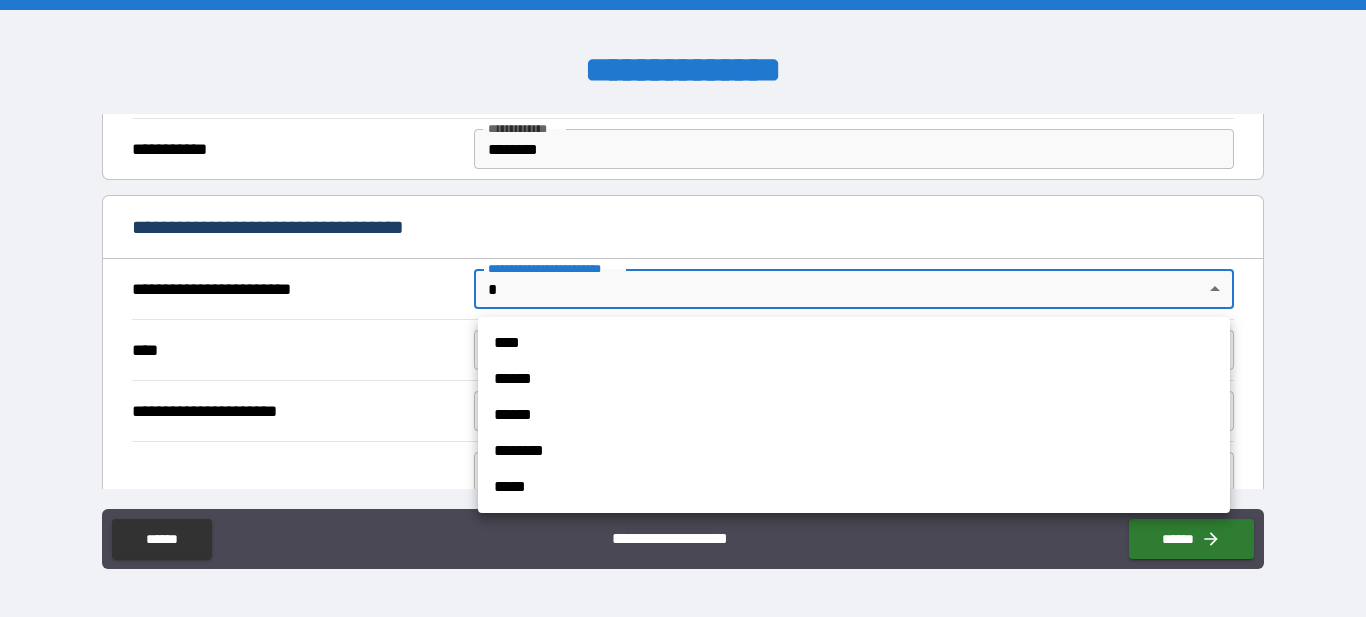 click on "**********" at bounding box center (683, 308) 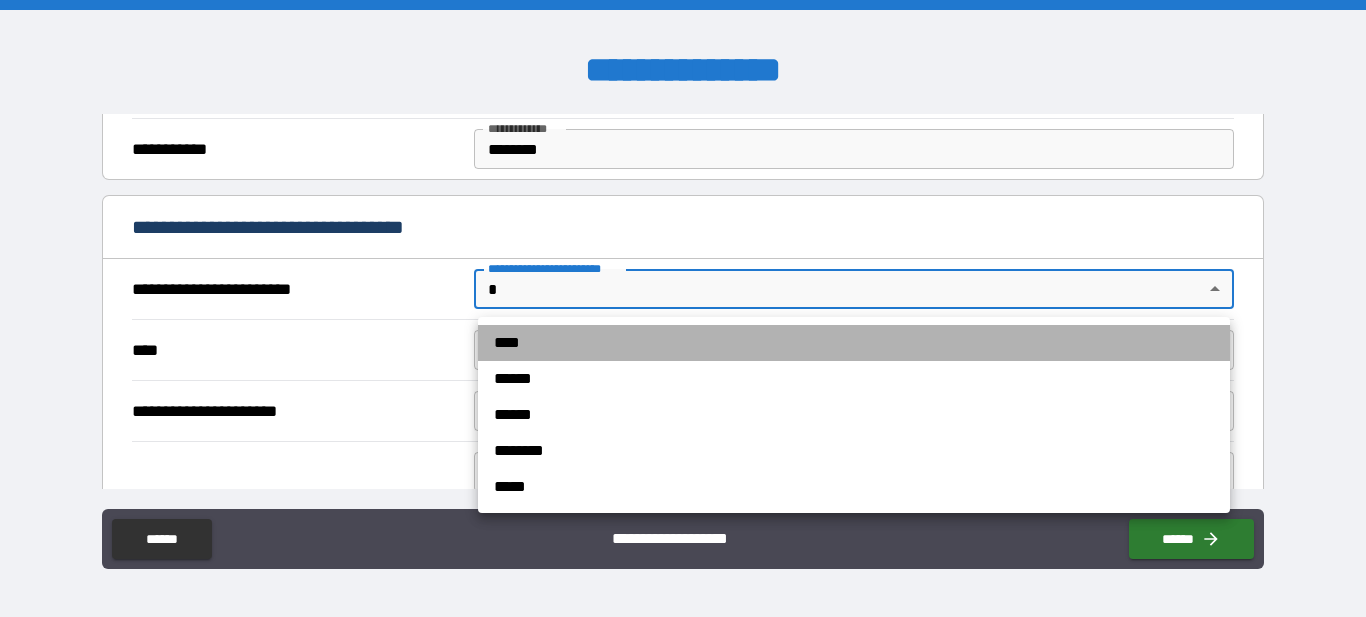 click on "****" at bounding box center [854, 343] 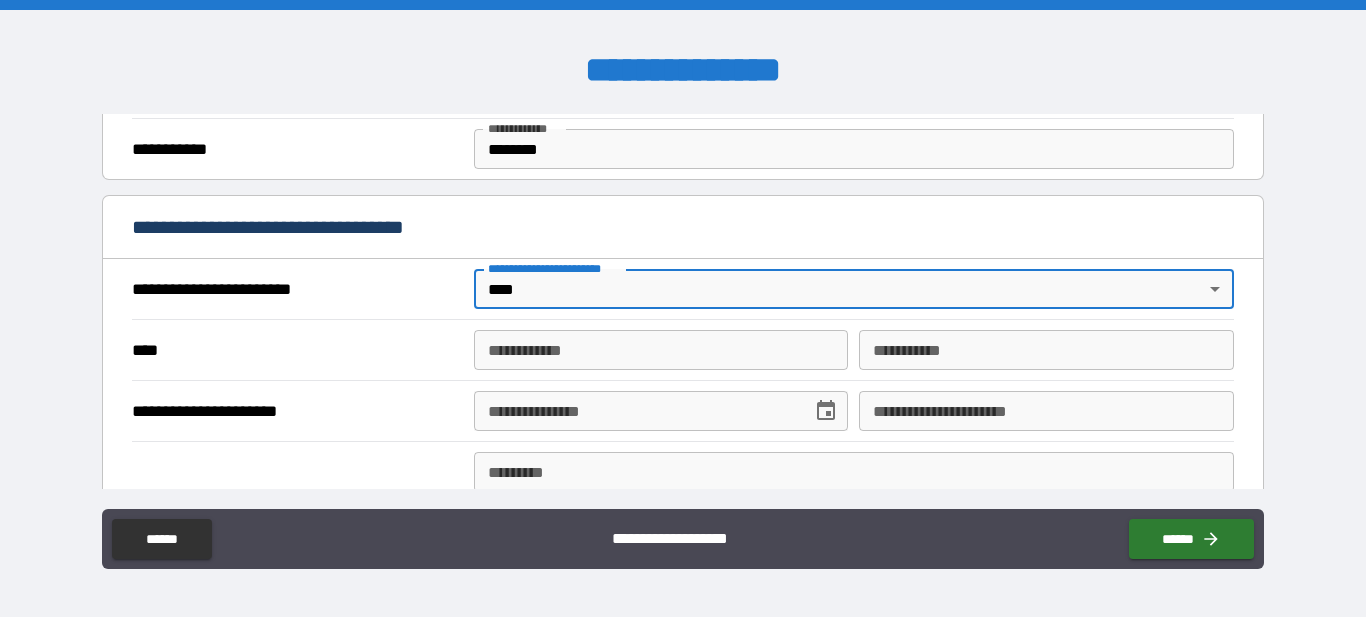 type on "*" 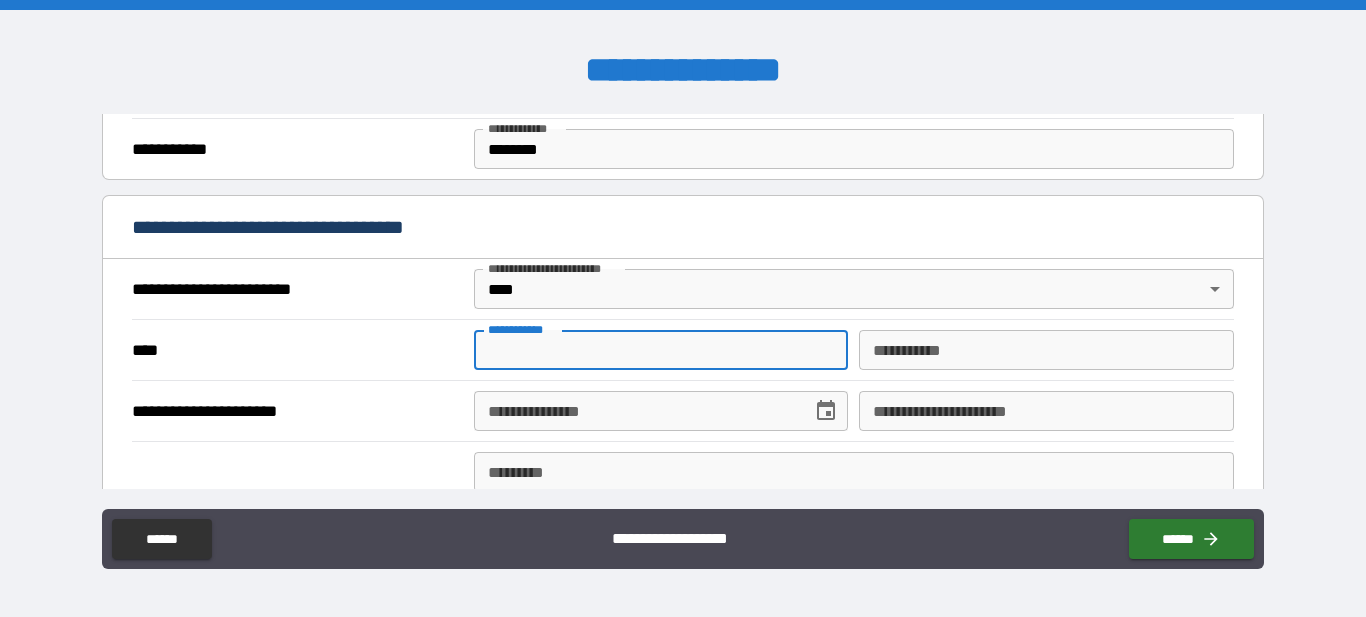 click on "**********" at bounding box center [661, 350] 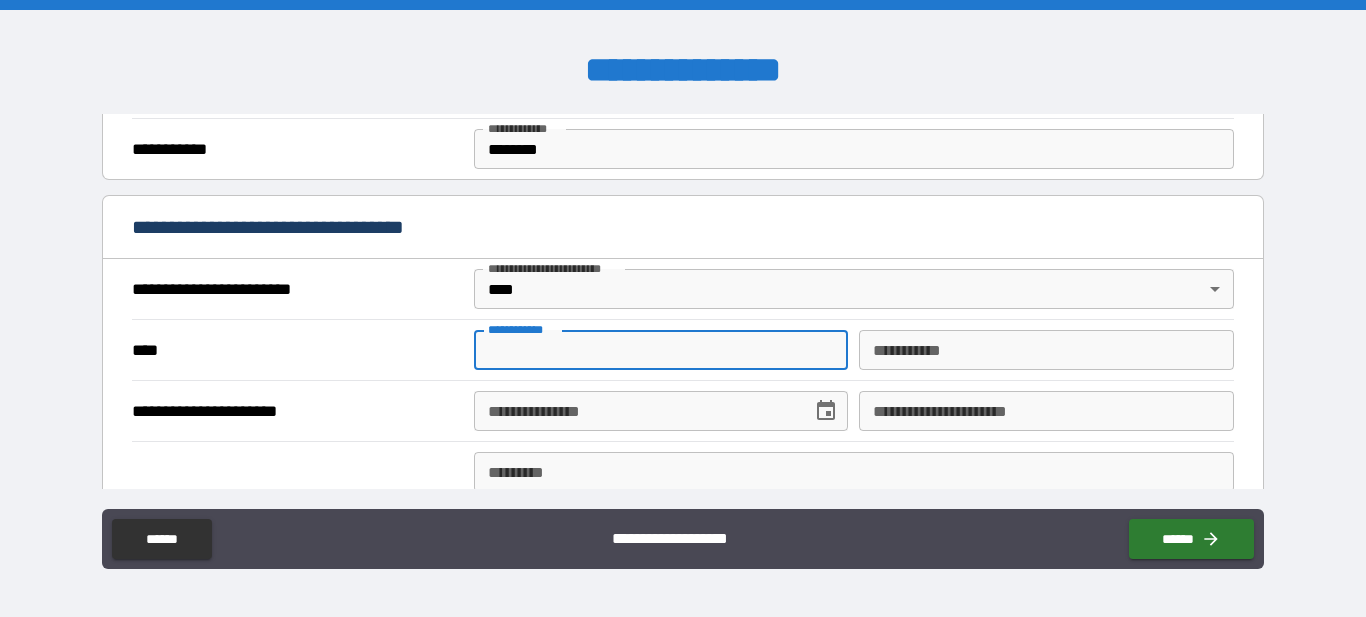 type on "*****" 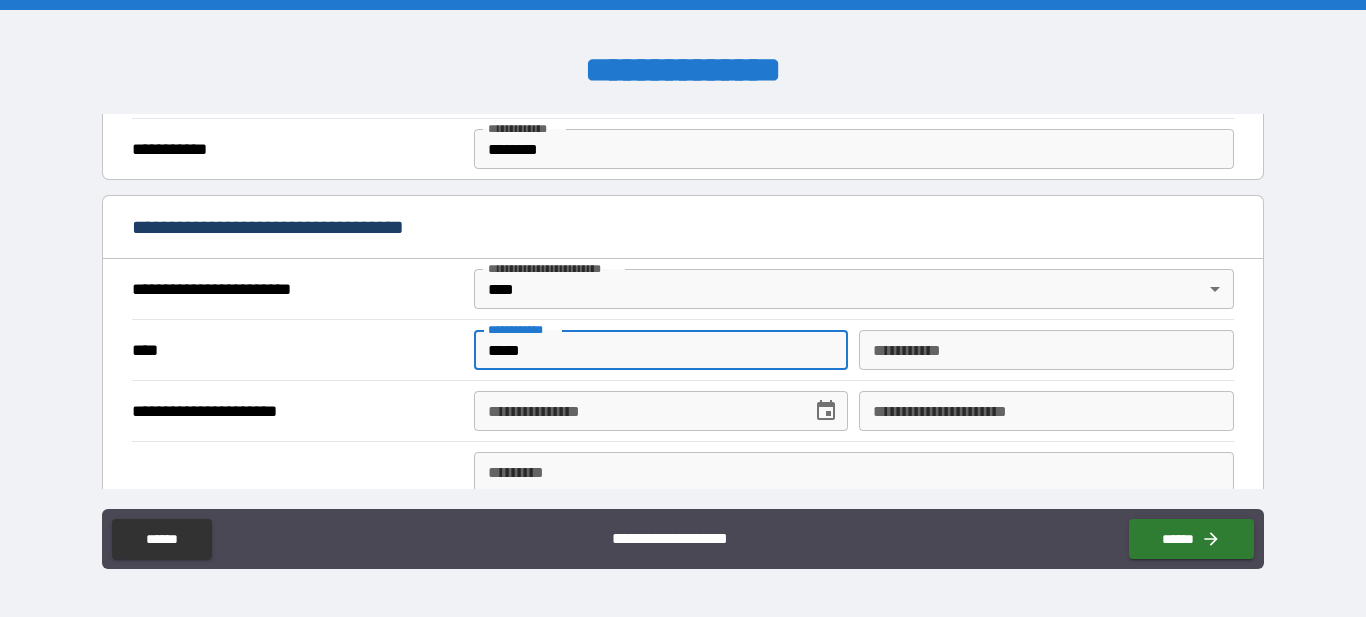 type on "*********" 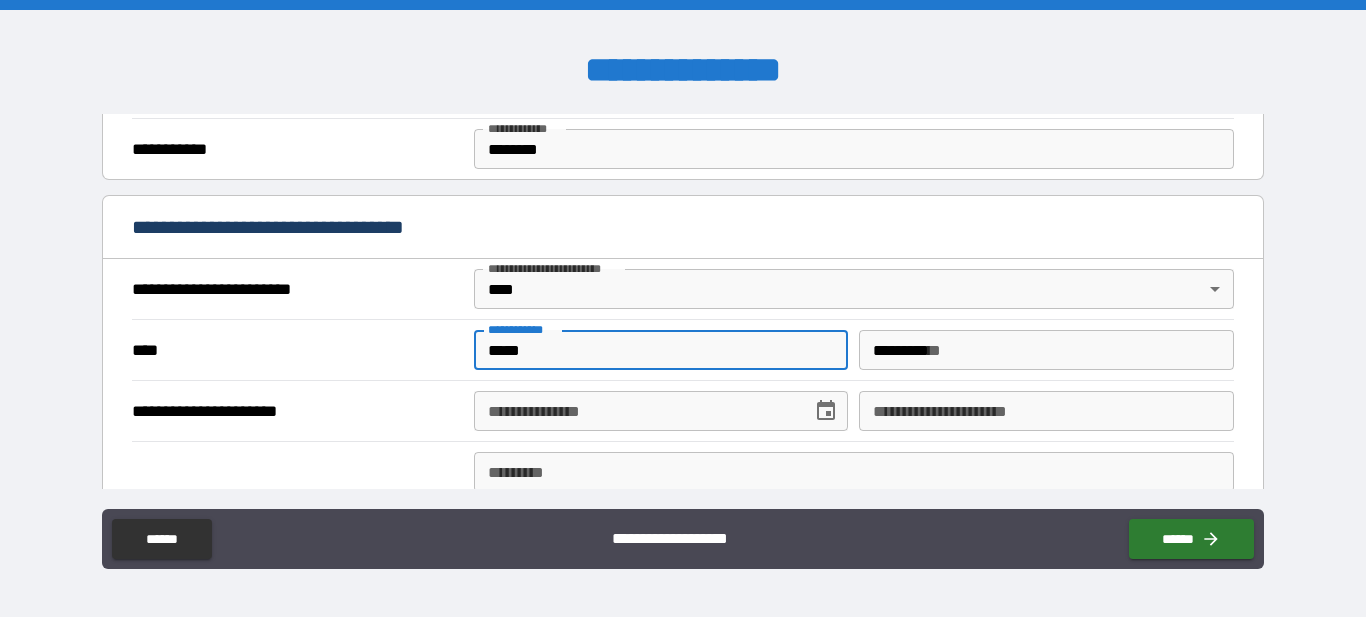 type on "**********" 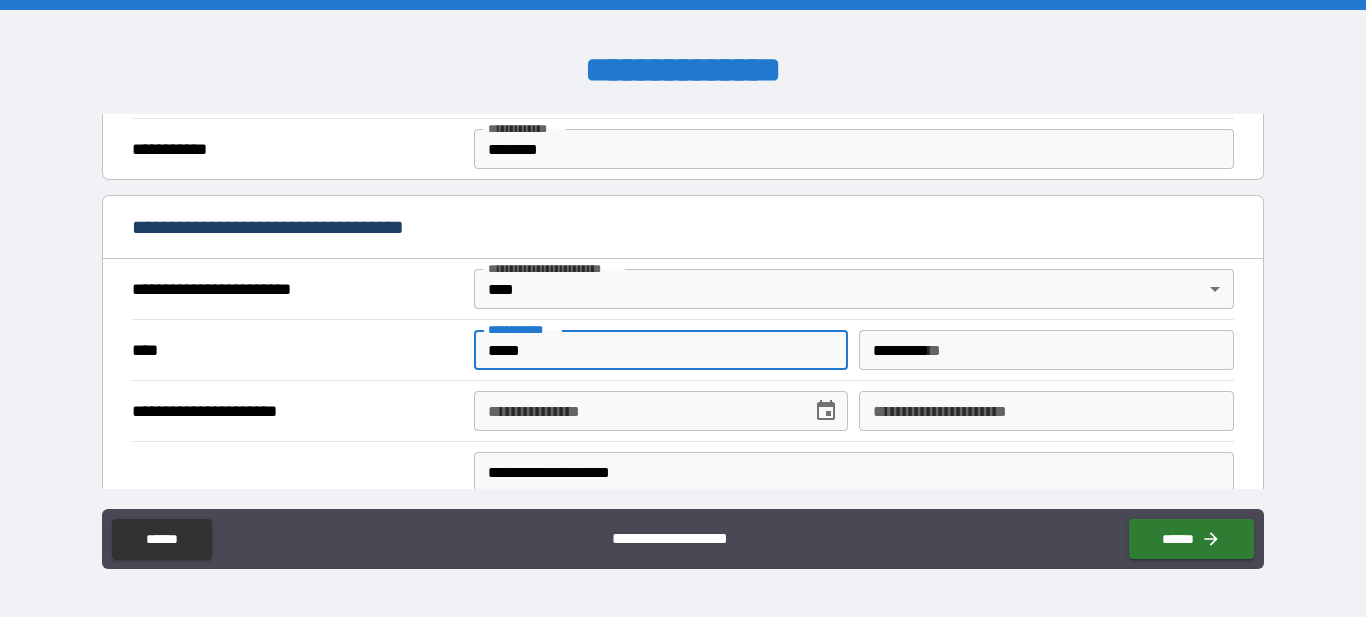 type on "******" 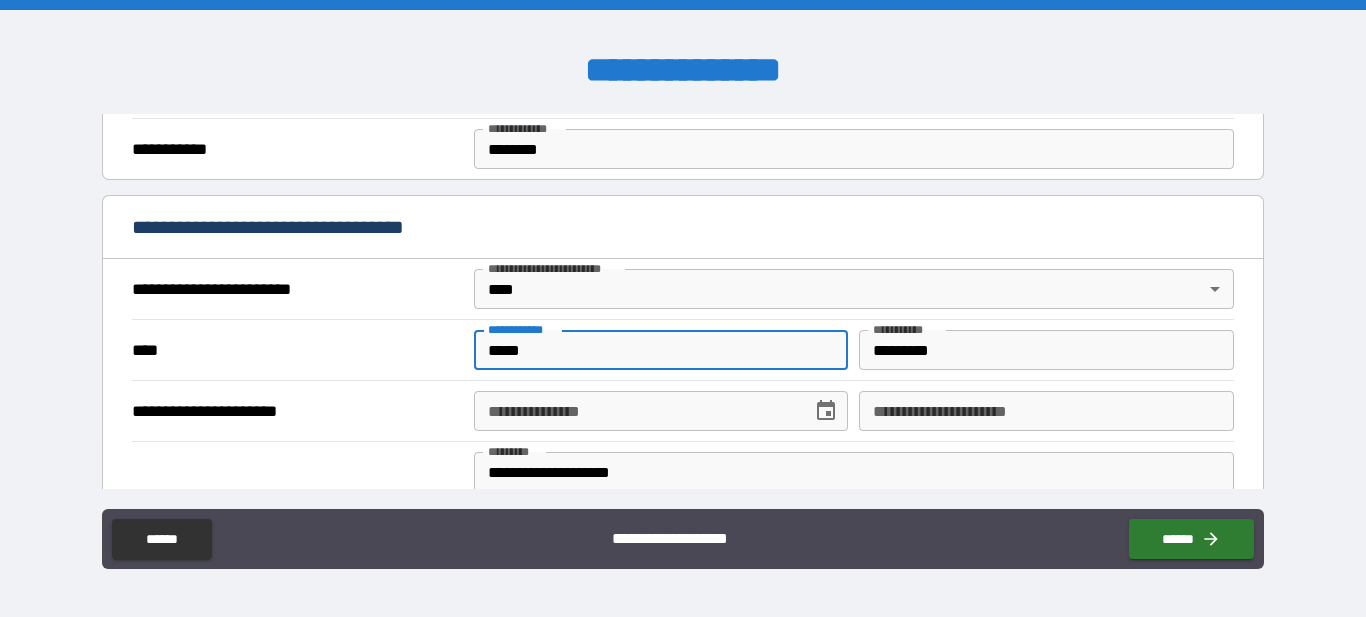 click on "**********" at bounding box center [636, 411] 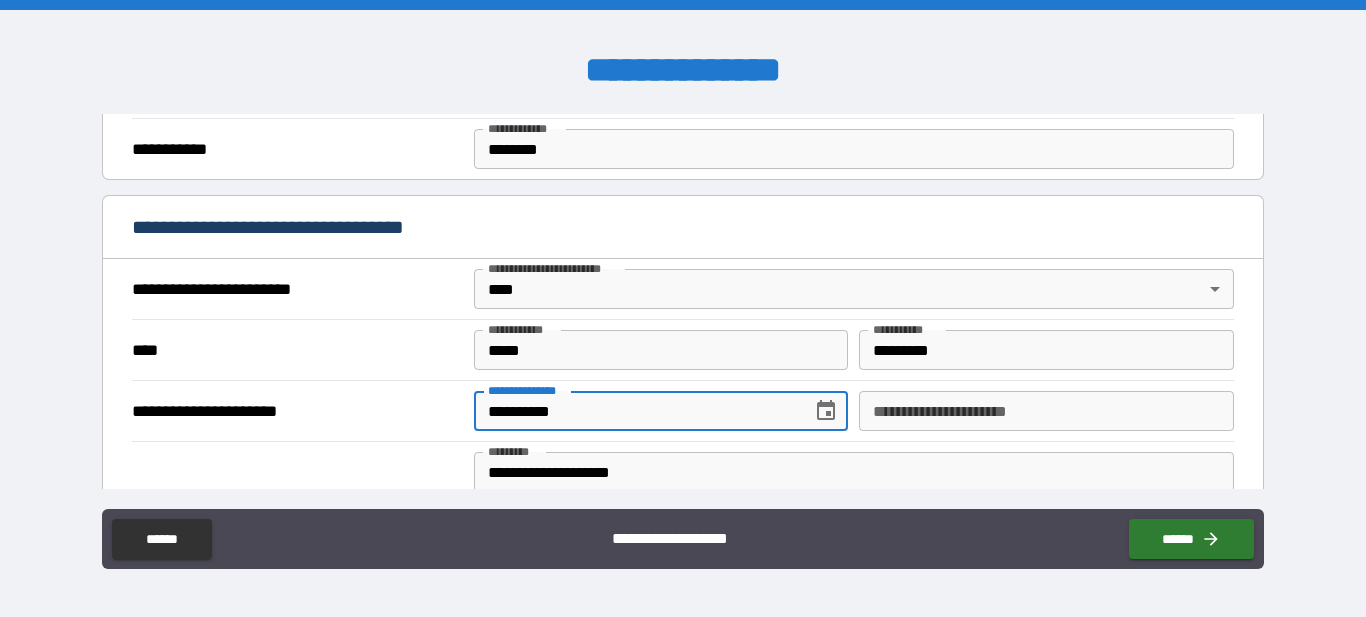 type on "**********" 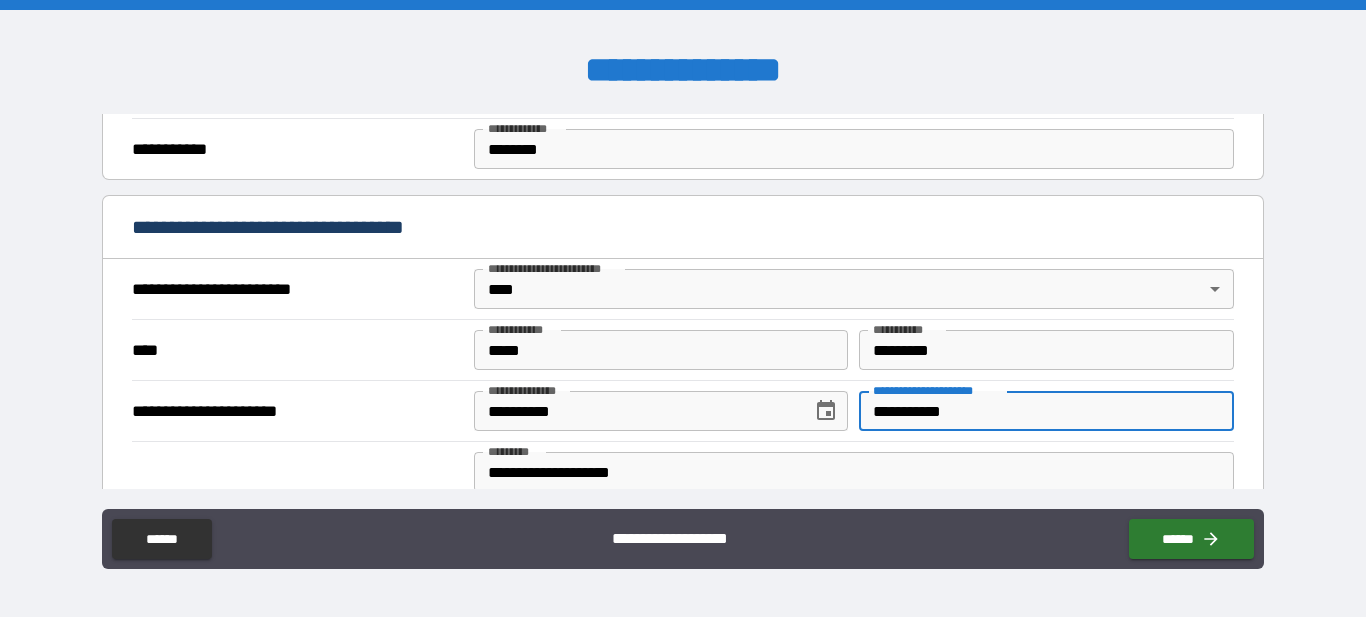 type on "**********" 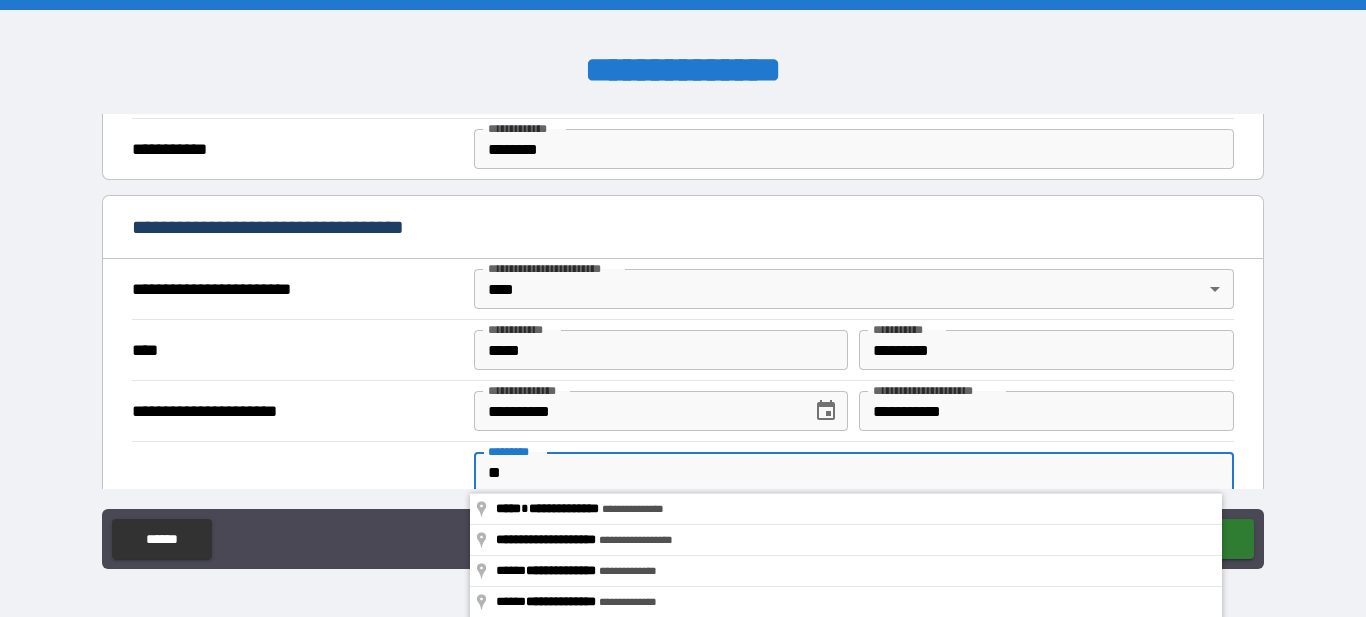 type on "*" 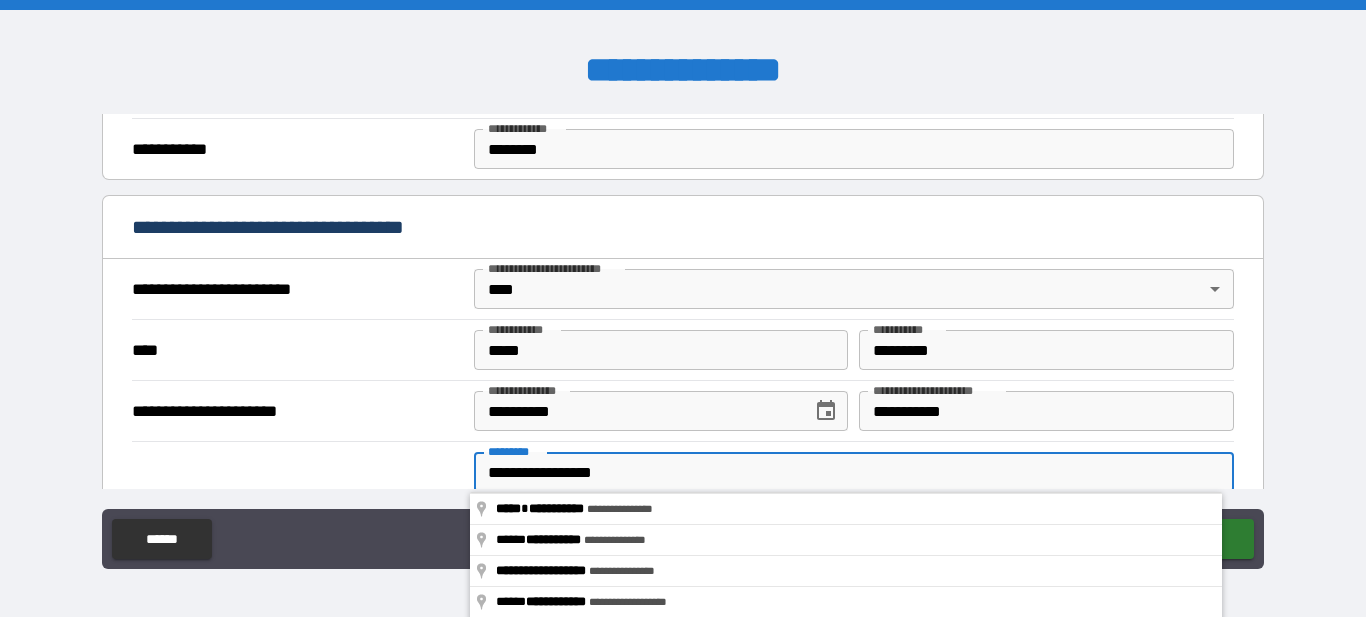type on "**********" 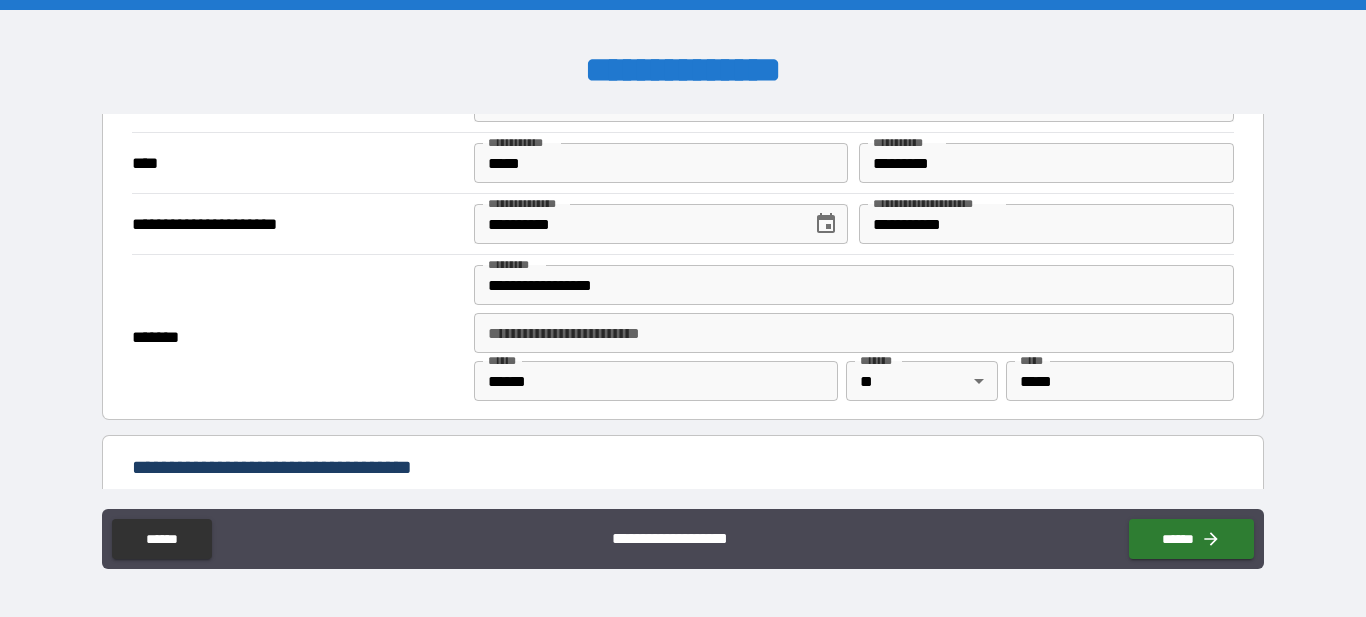 scroll, scrollTop: 705, scrollLeft: 0, axis: vertical 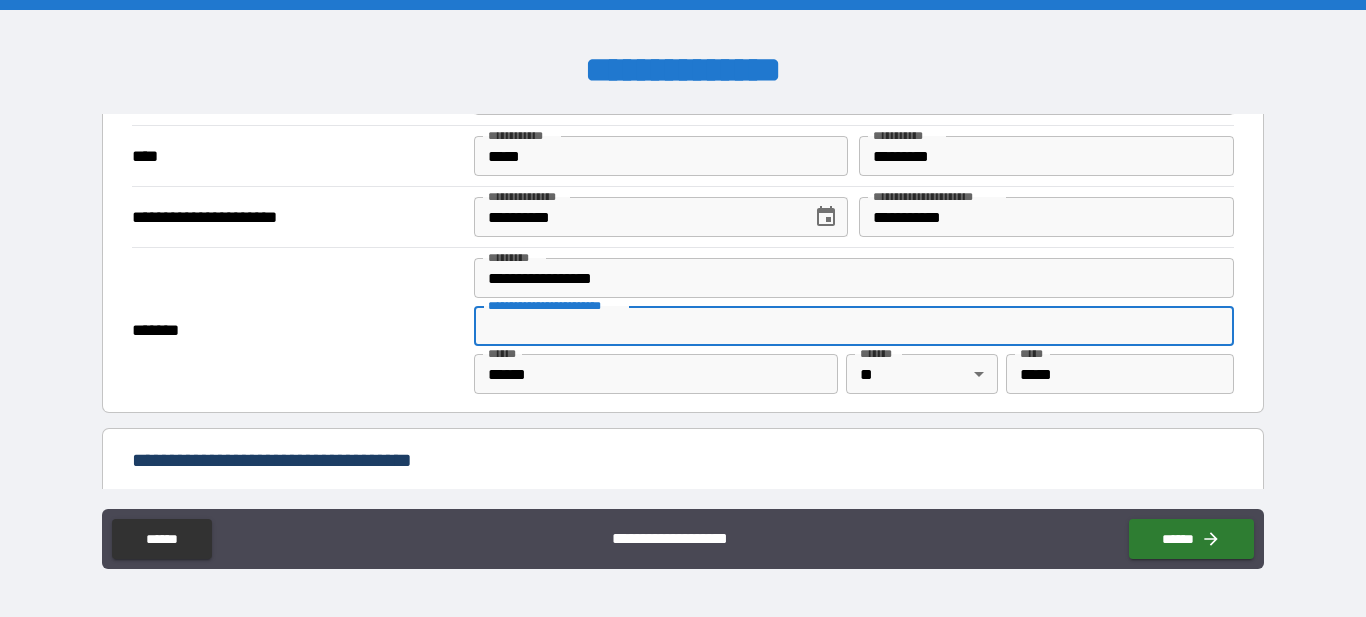 click on "**********" at bounding box center (854, 326) 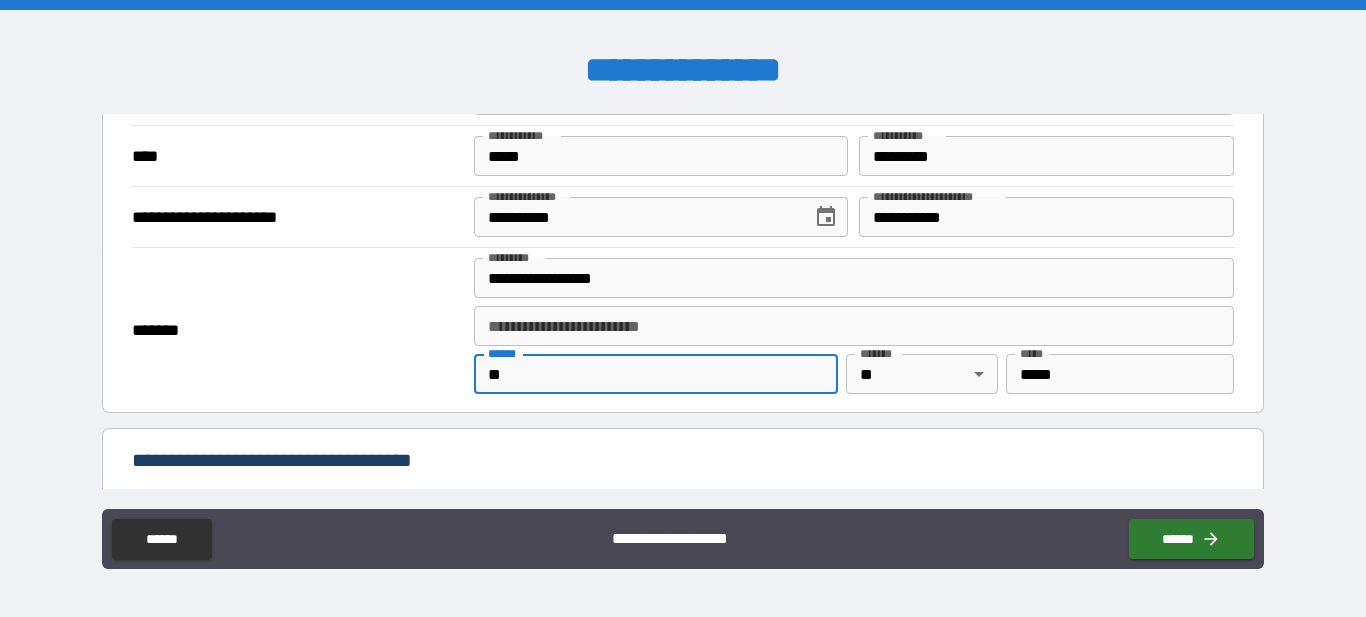 type on "*" 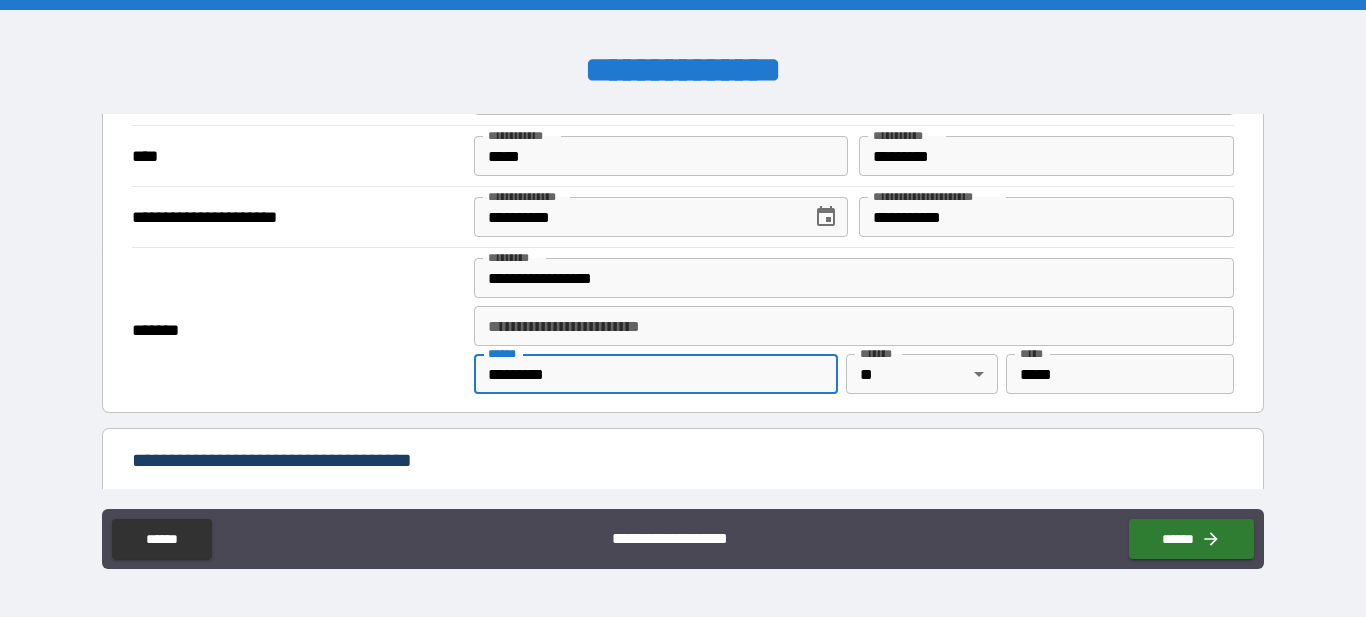 type on "*********" 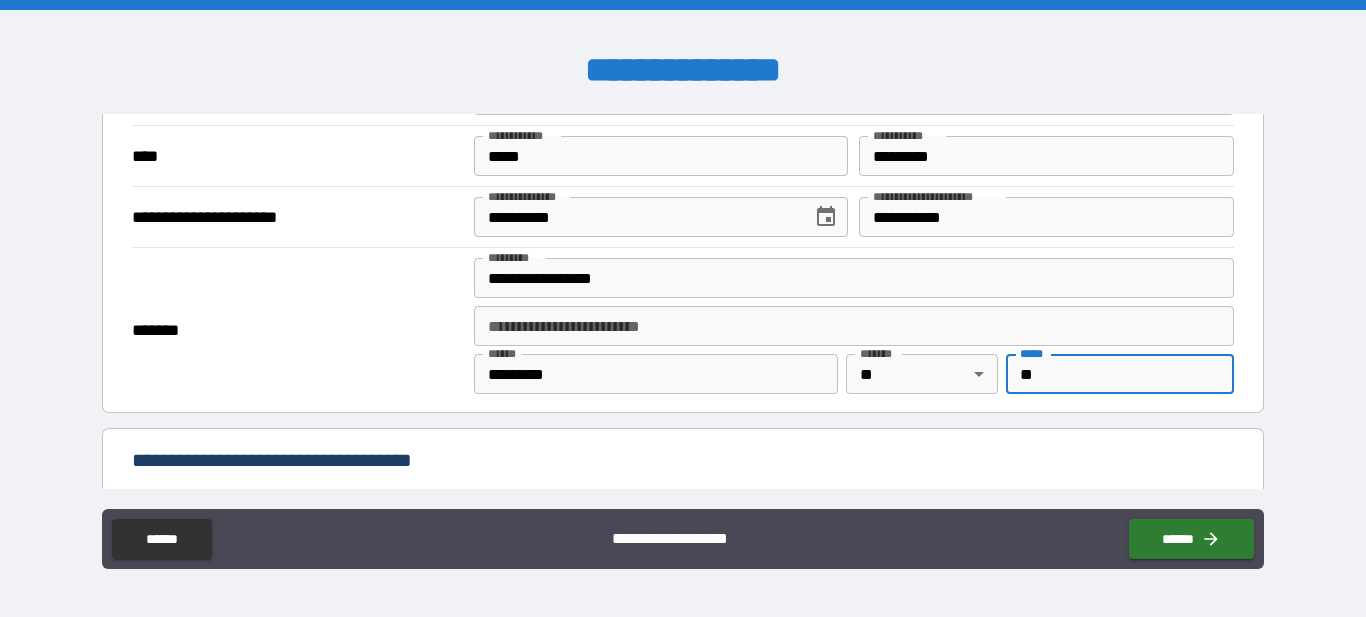 type on "*" 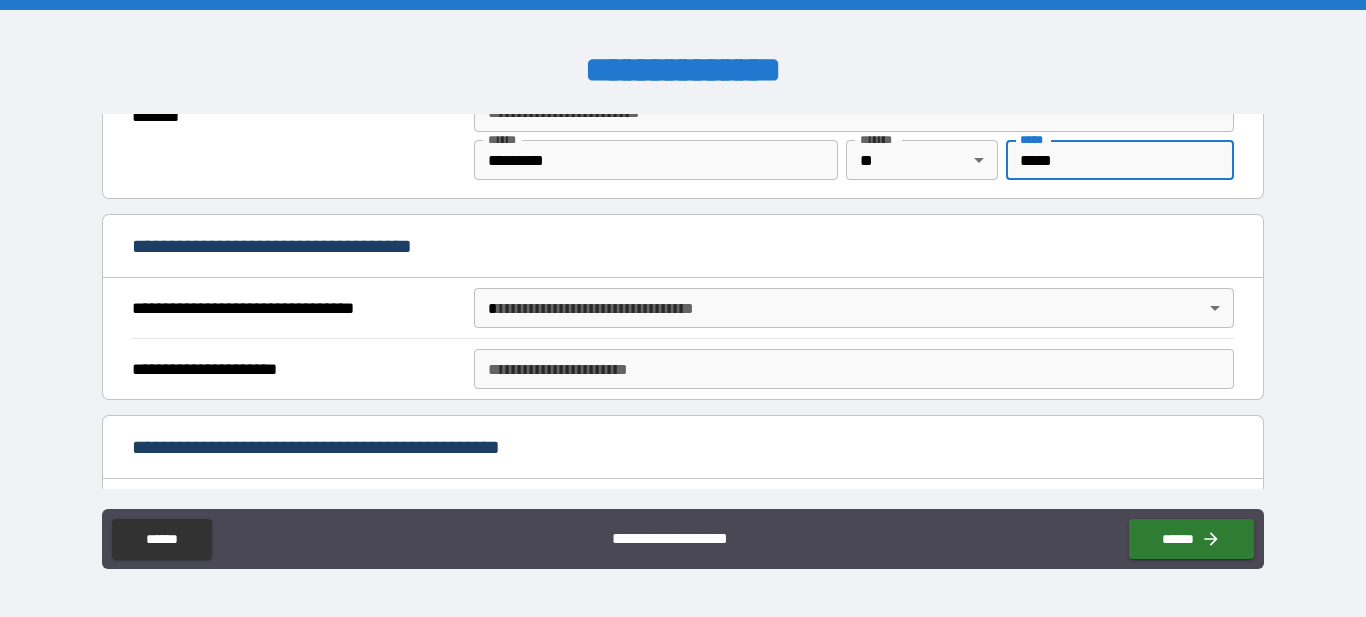 scroll, scrollTop: 926, scrollLeft: 0, axis: vertical 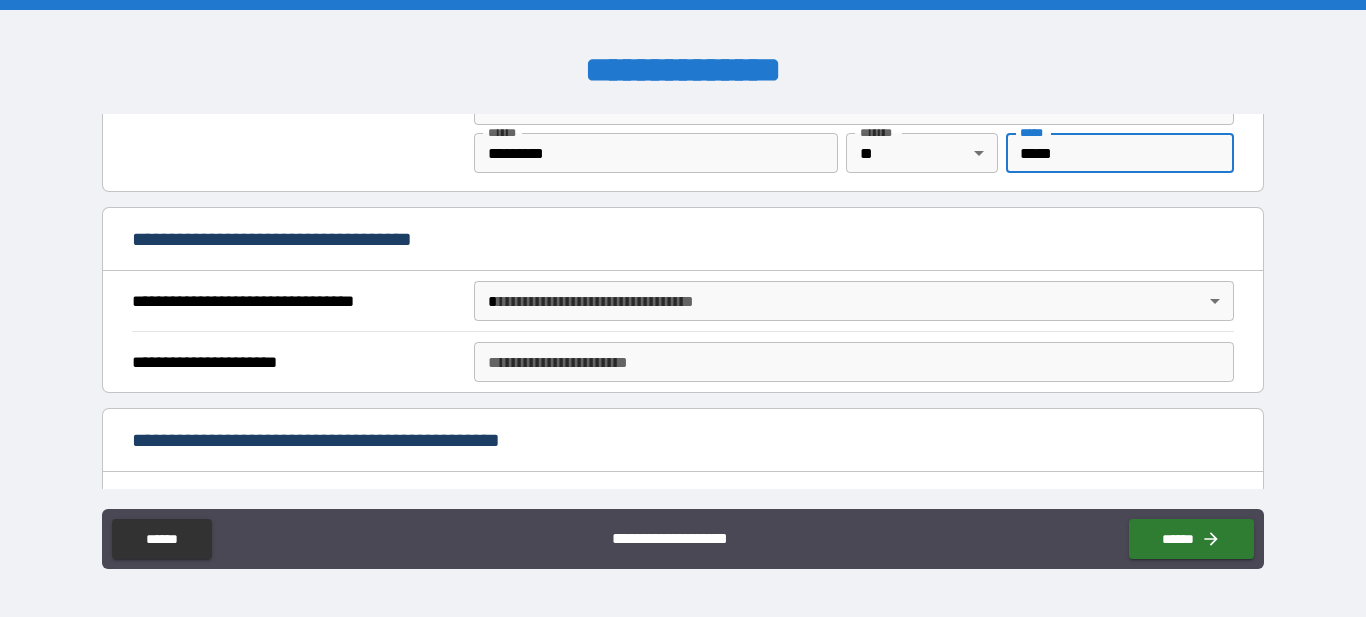 type on "*****" 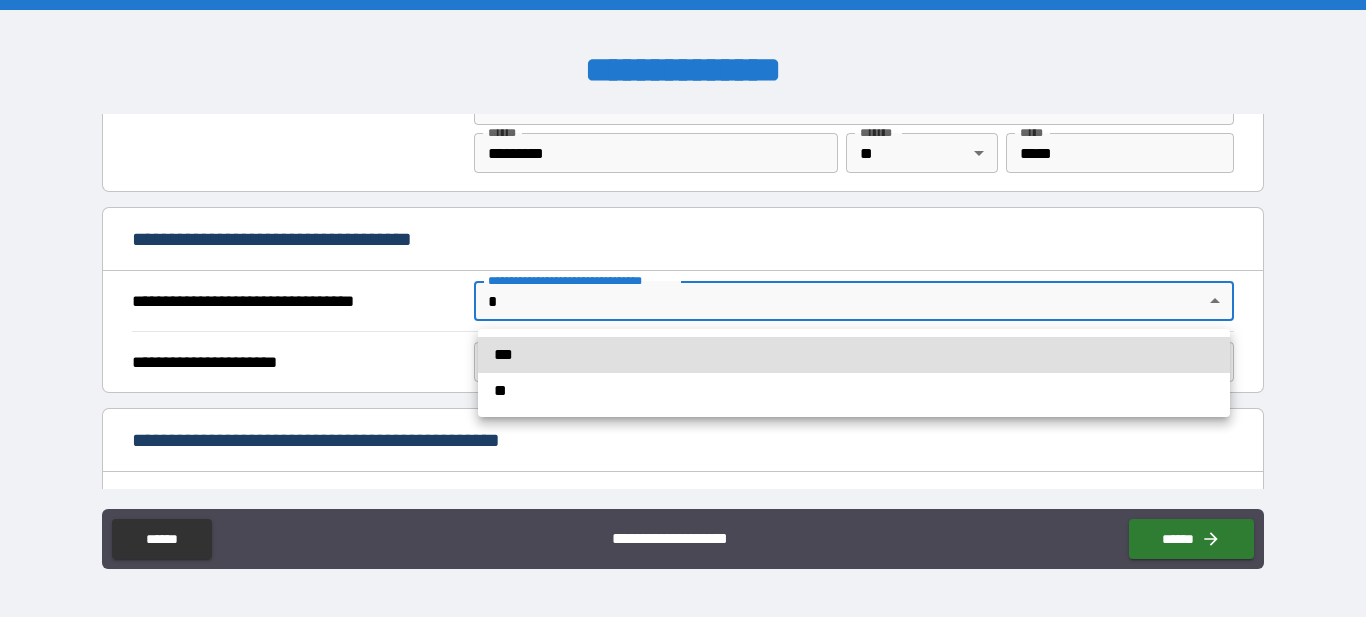 click on "**" at bounding box center (854, 391) 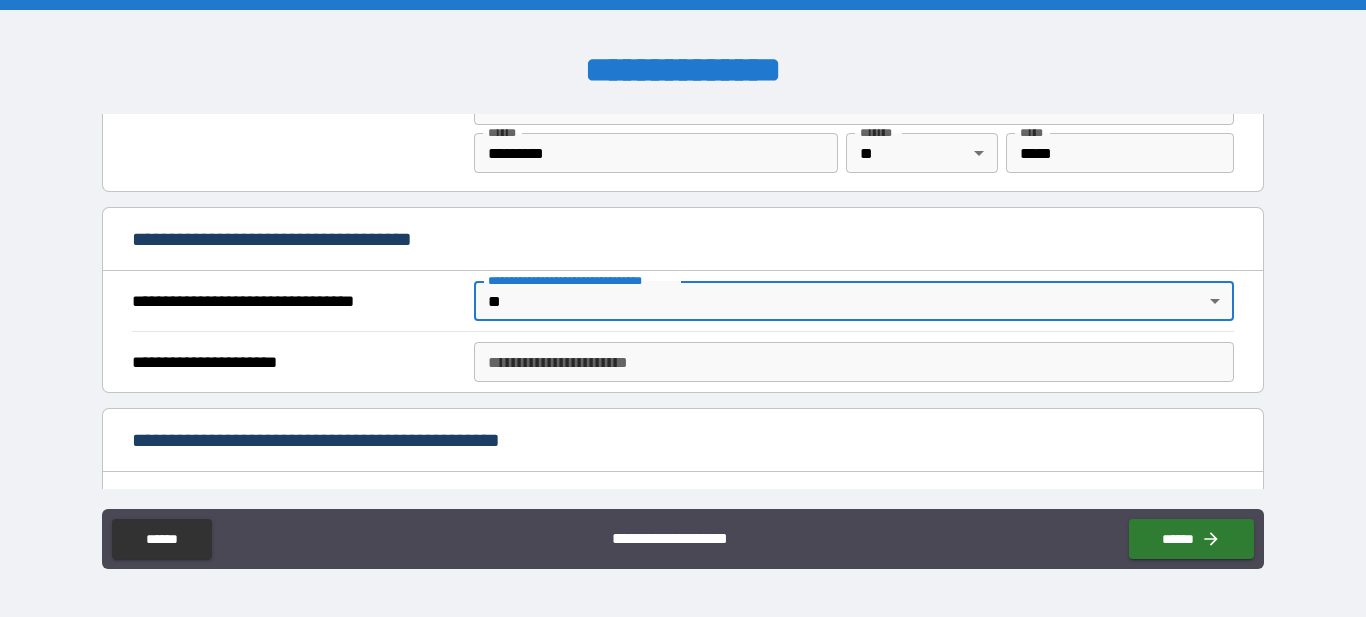 type on "*" 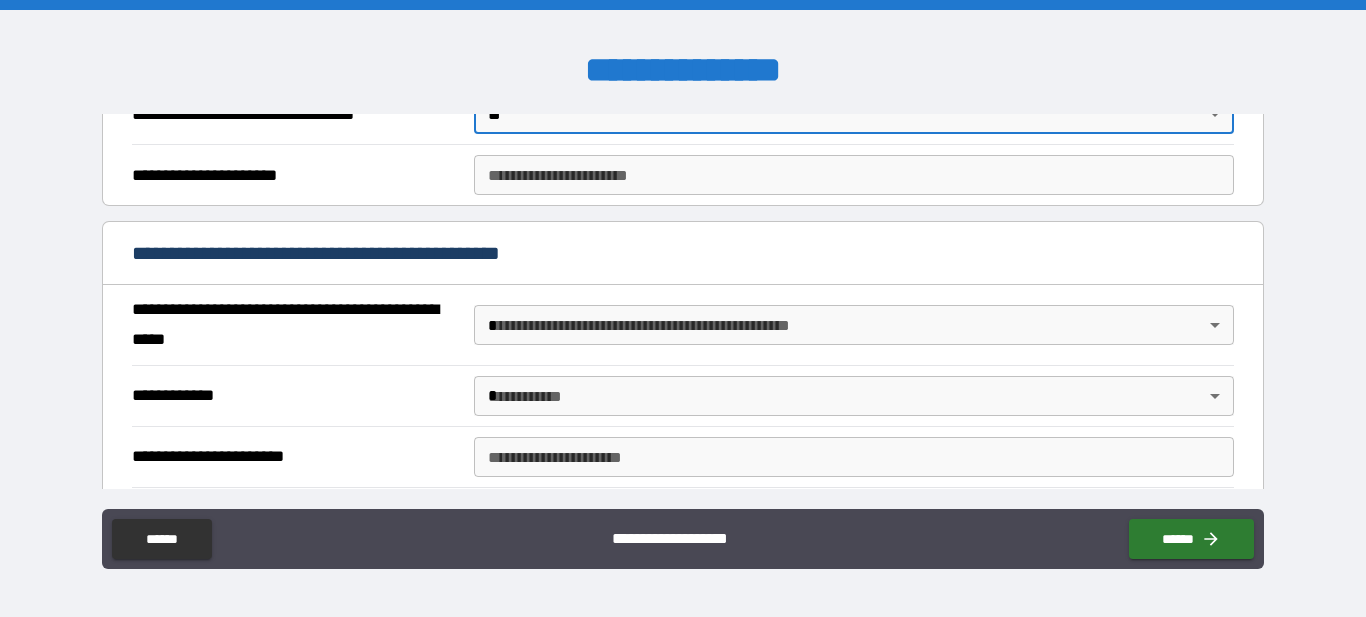 scroll, scrollTop: 1120, scrollLeft: 0, axis: vertical 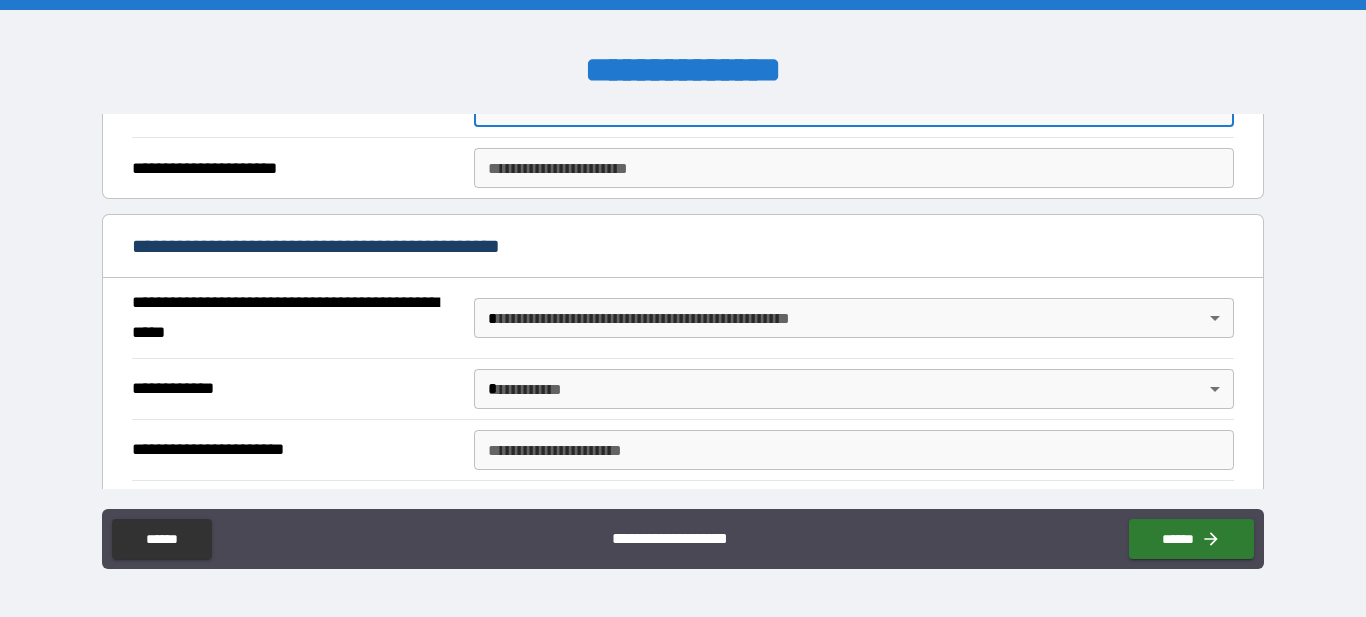 click on "**********" at bounding box center (683, 308) 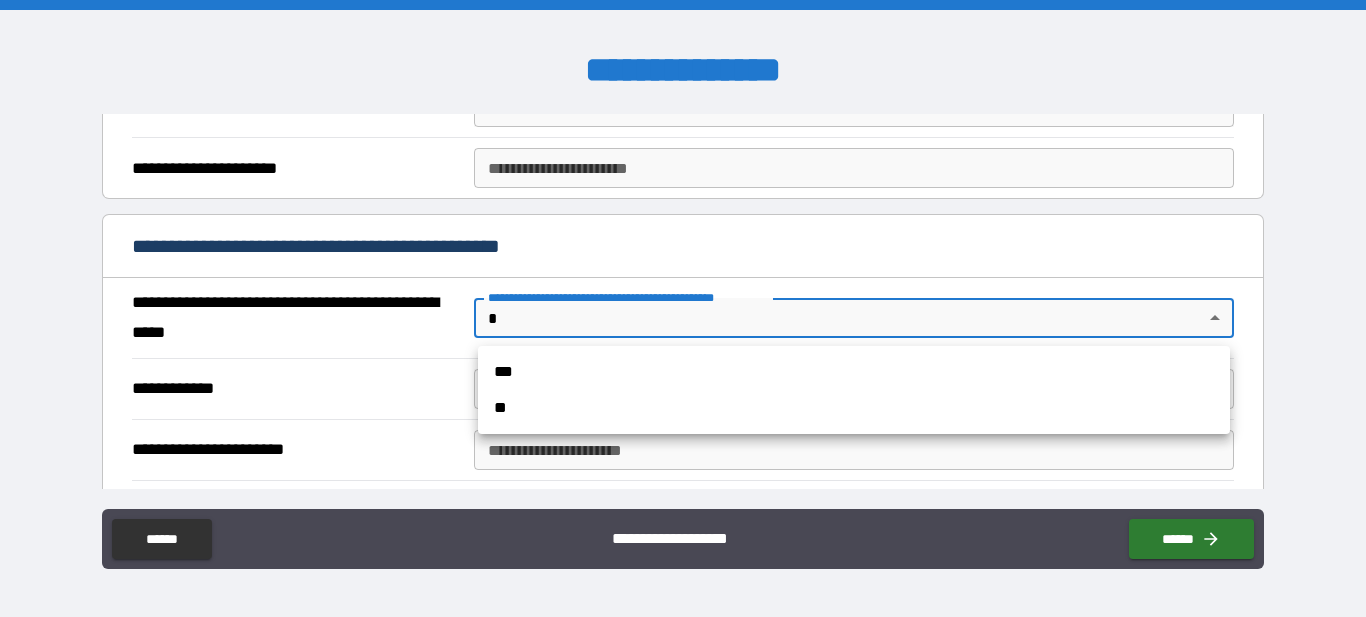 click on "**" at bounding box center [854, 408] 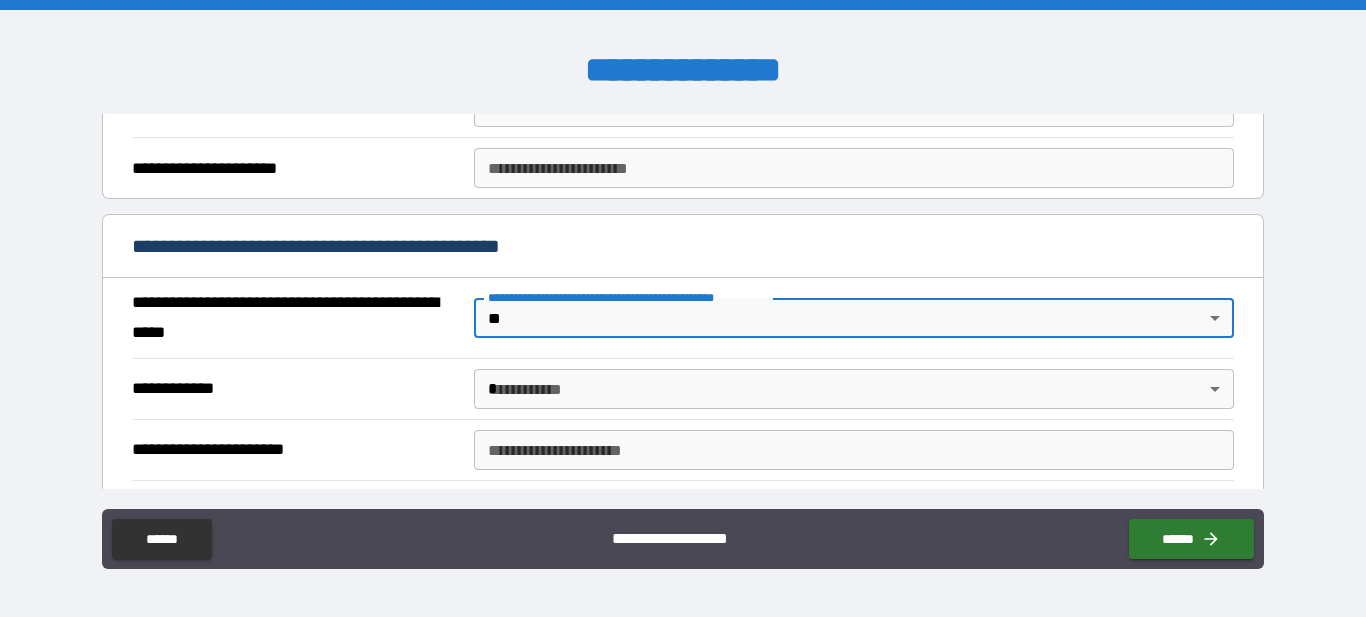 type on "*" 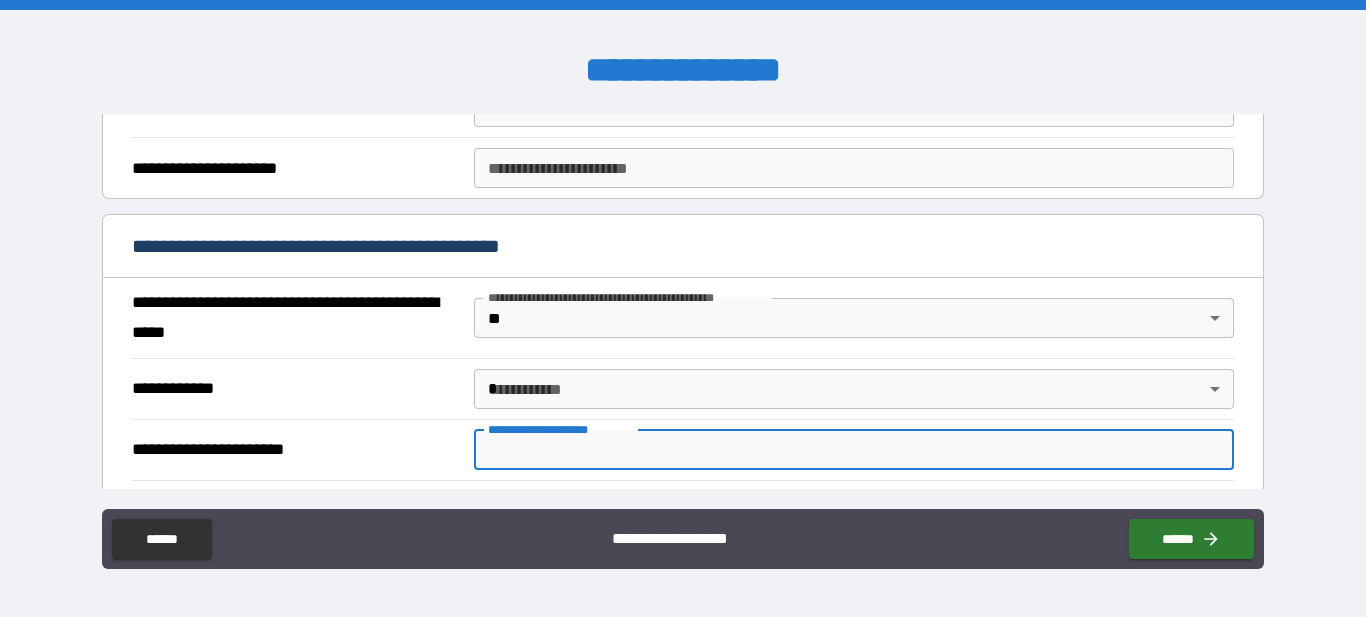 click on "**********" at bounding box center [854, 450] 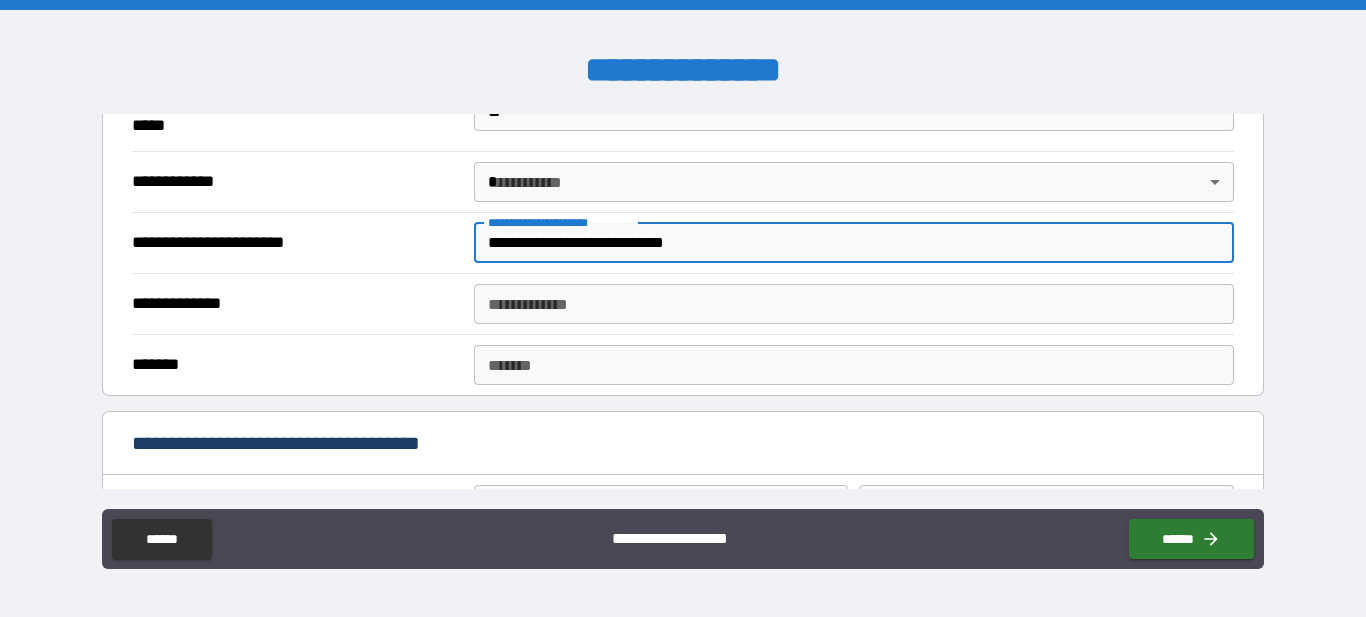 scroll, scrollTop: 1334, scrollLeft: 0, axis: vertical 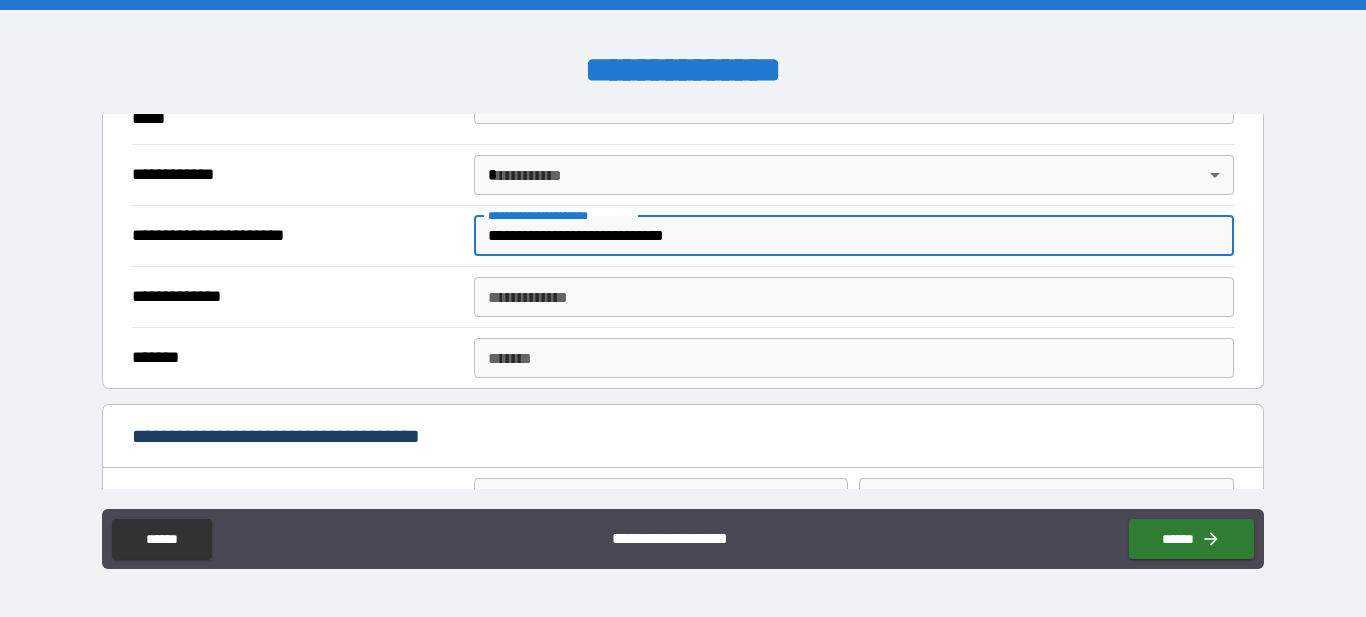 type on "**********" 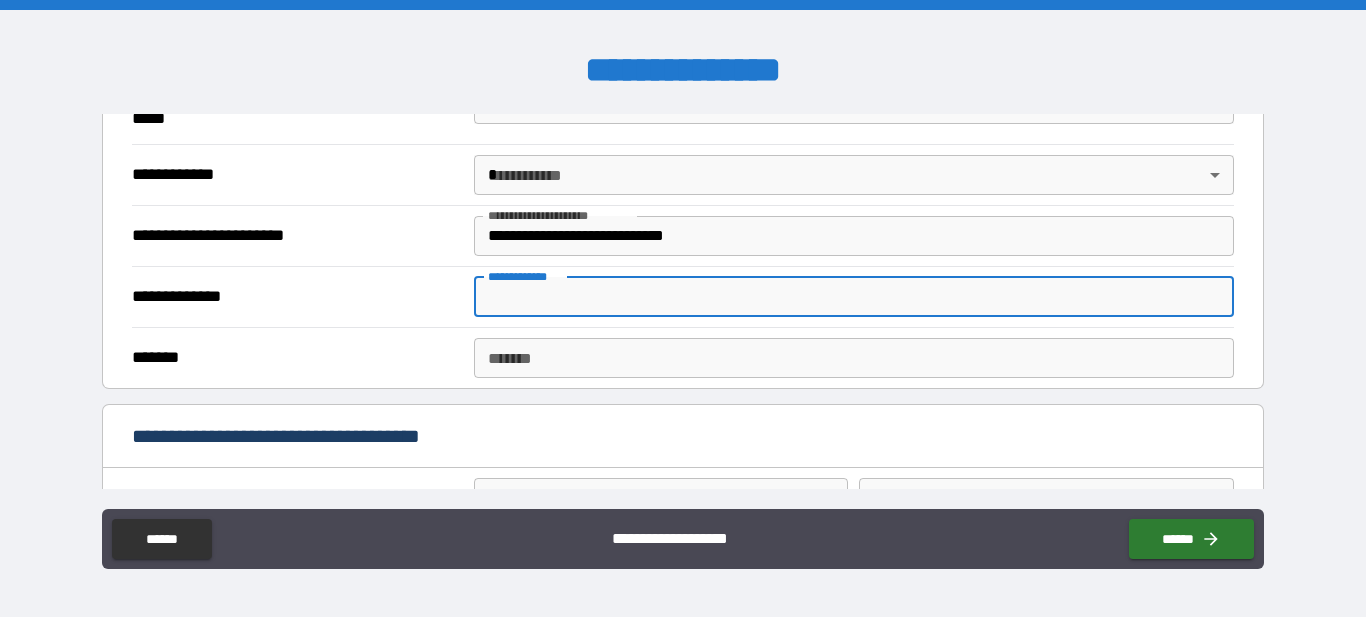 click on "**********" at bounding box center (854, 297) 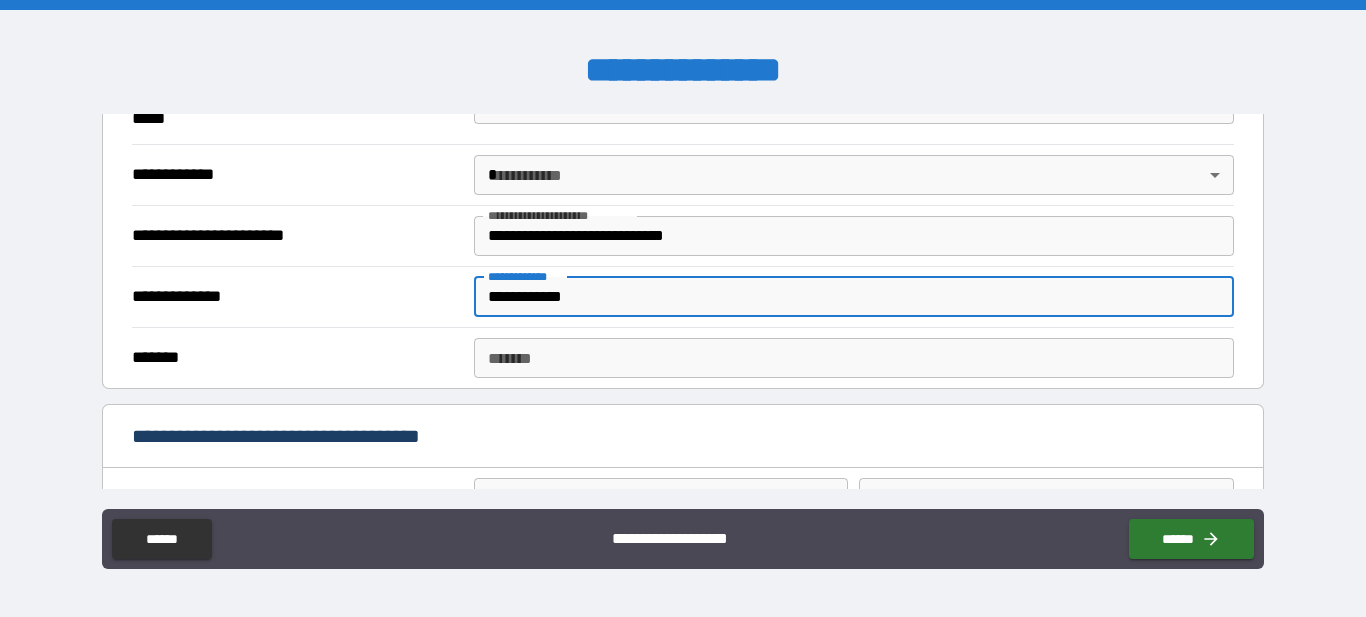 type on "**********" 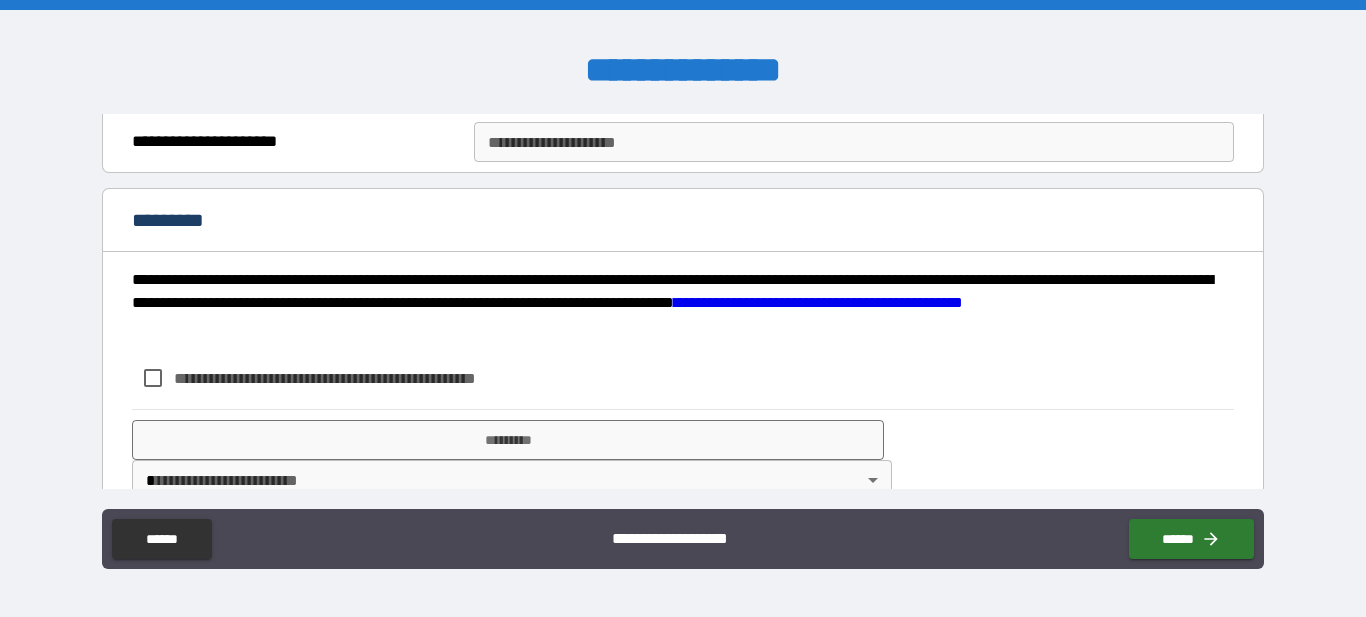 scroll, scrollTop: 2220, scrollLeft: 0, axis: vertical 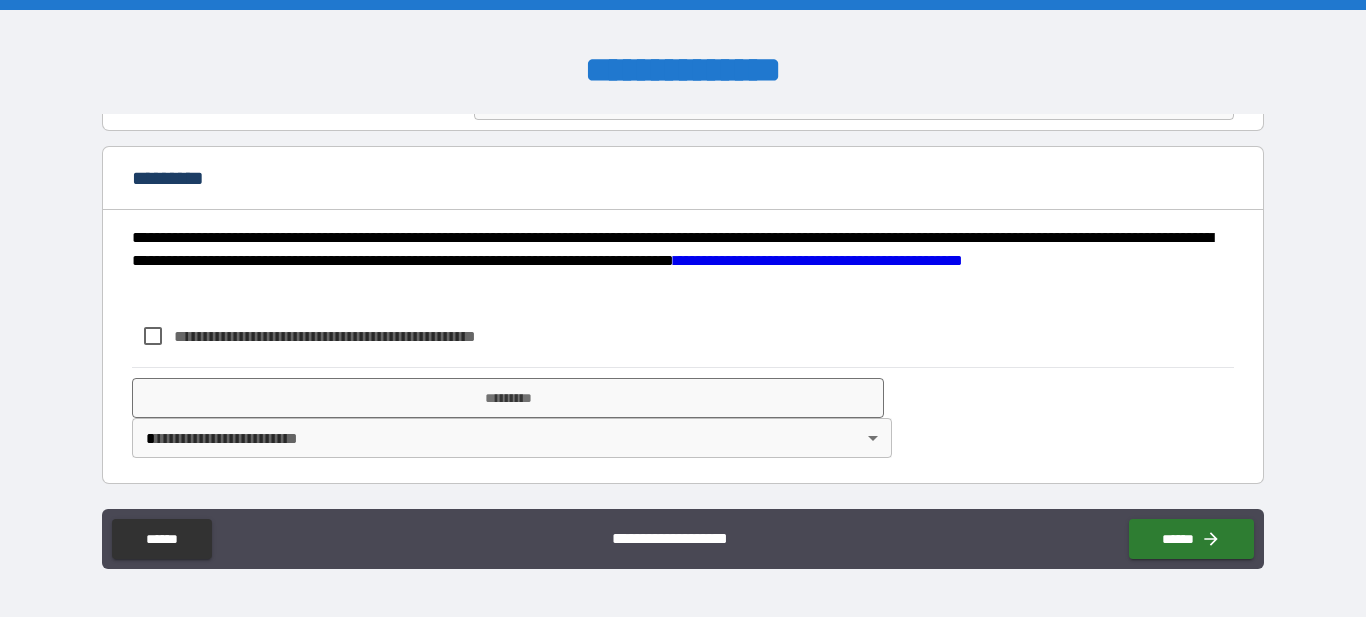 type on "*********" 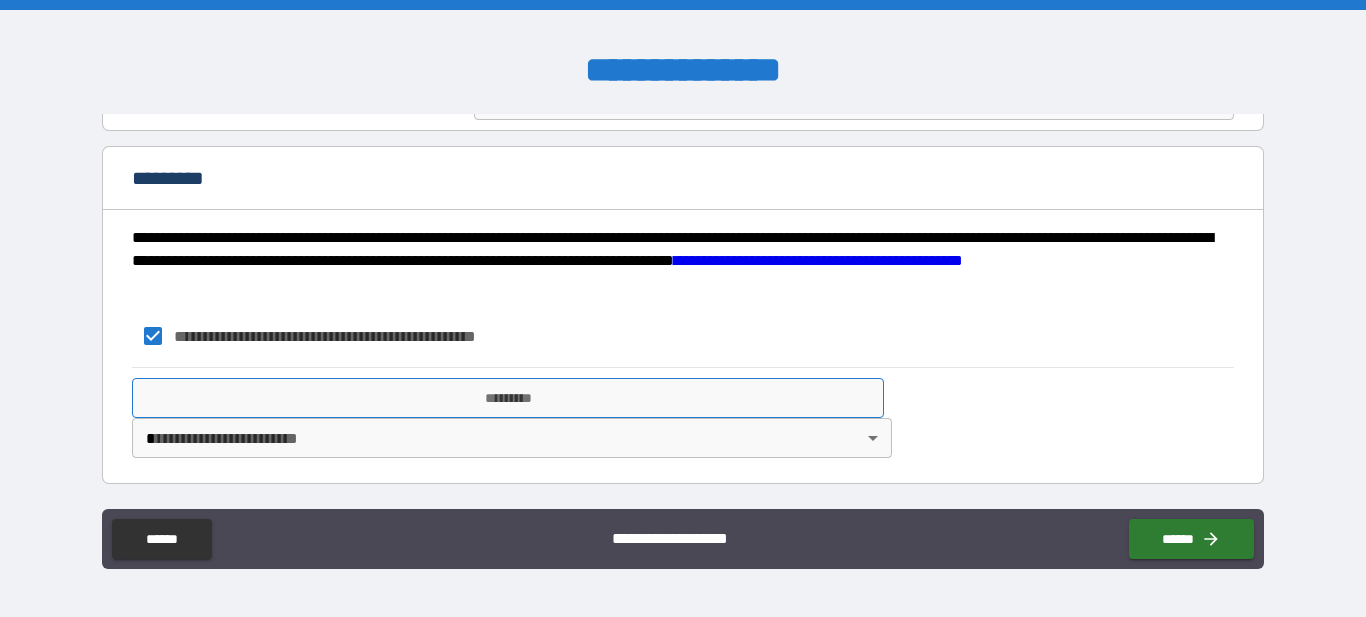 click on "*********" at bounding box center (508, 398) 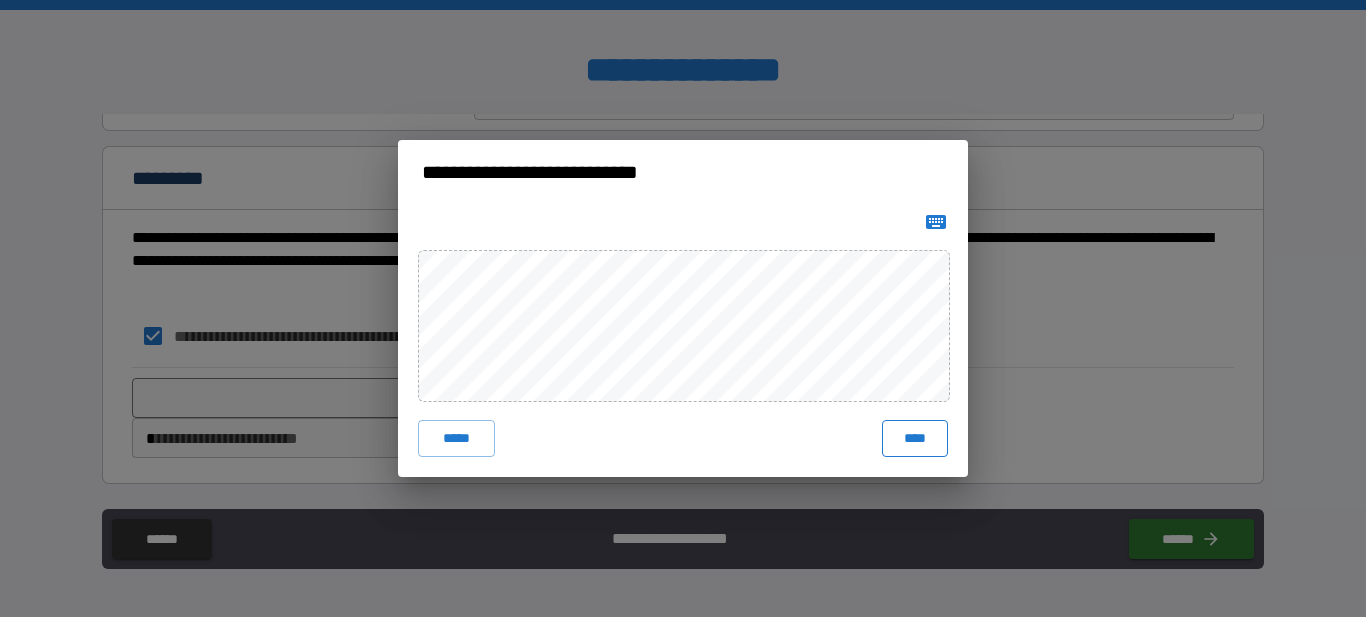 click on "****" at bounding box center [915, 438] 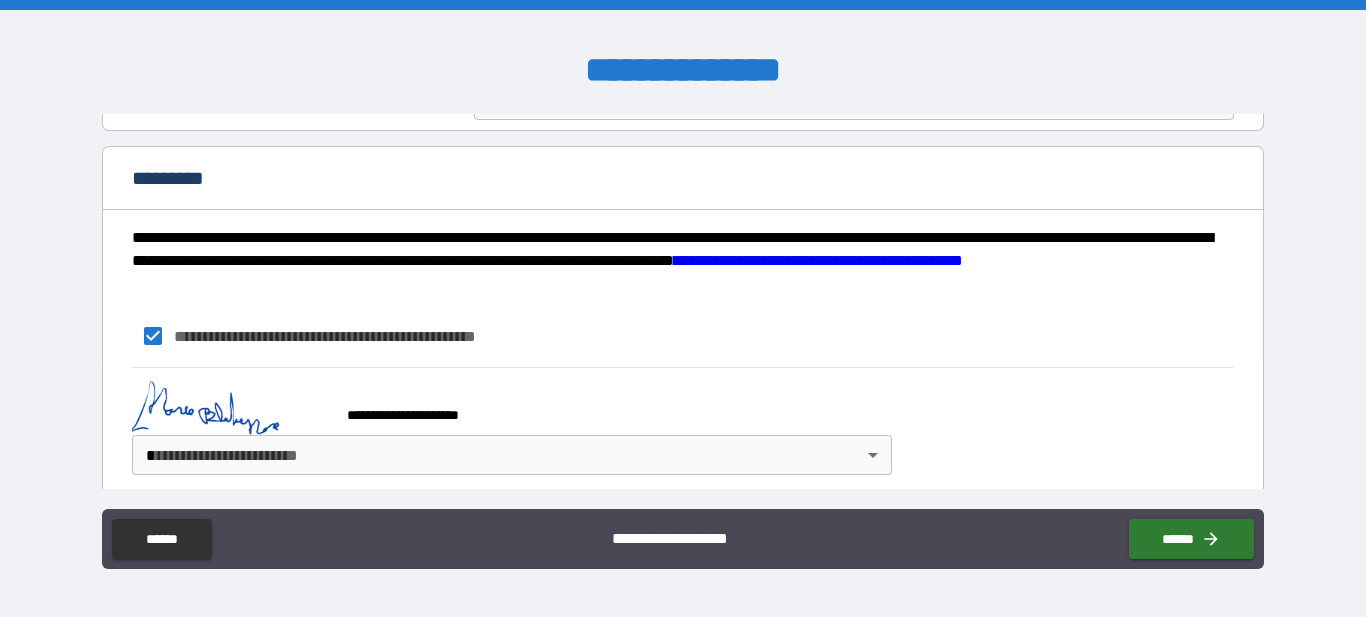 click on "**********" at bounding box center (683, 308) 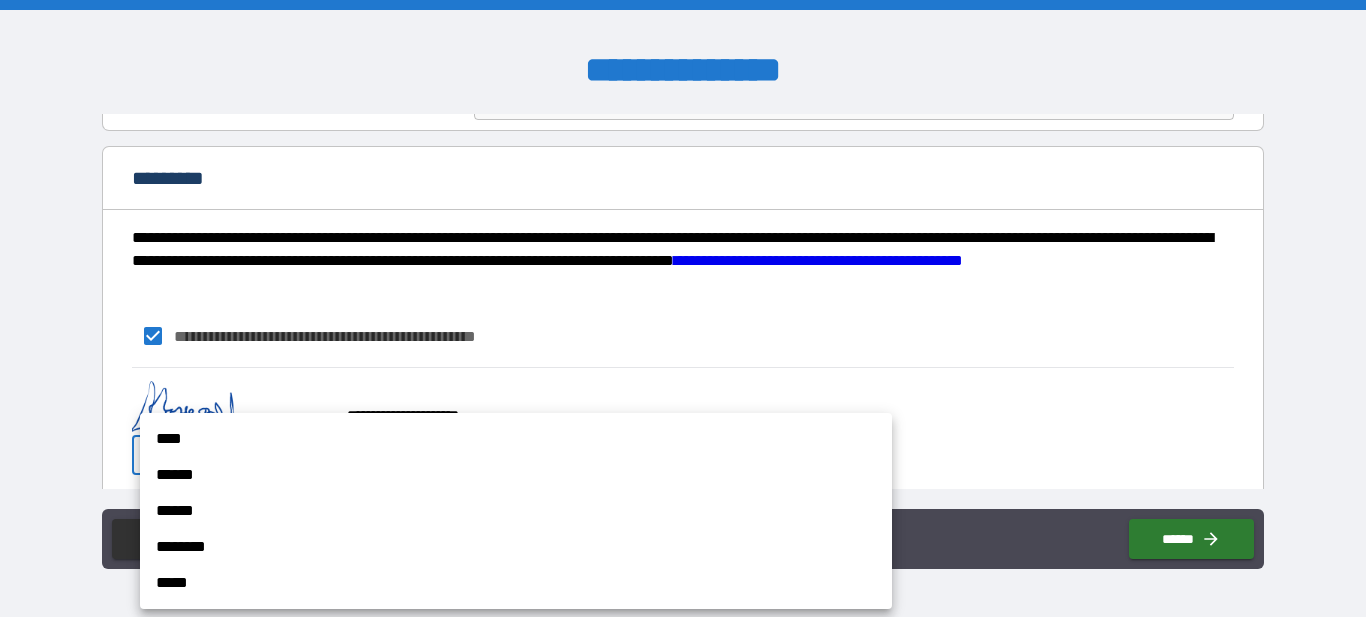 click on "****" at bounding box center (516, 439) 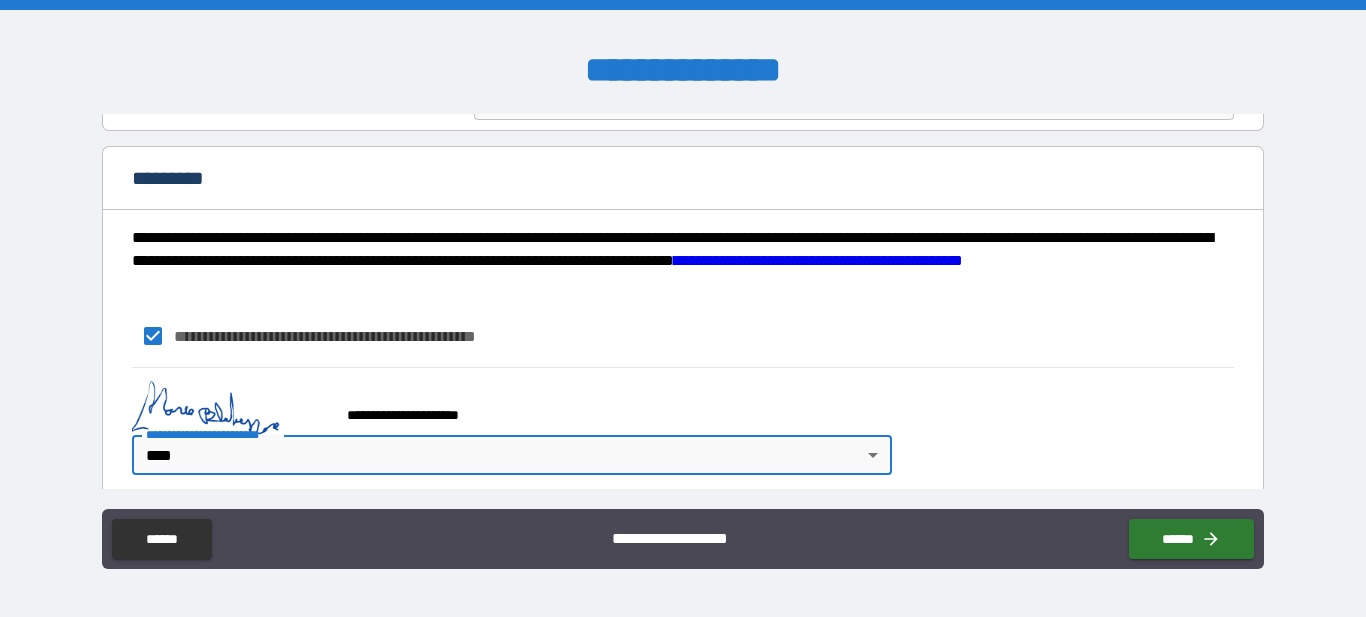 type on "*" 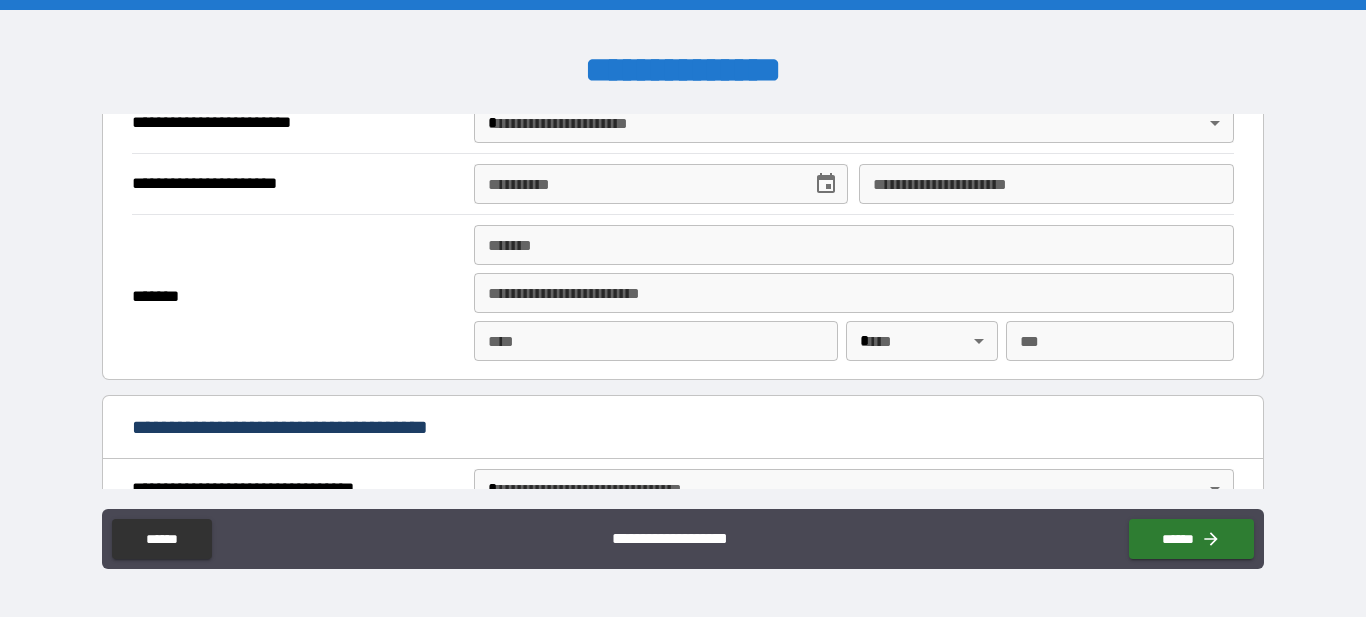 scroll, scrollTop: 2237, scrollLeft: 0, axis: vertical 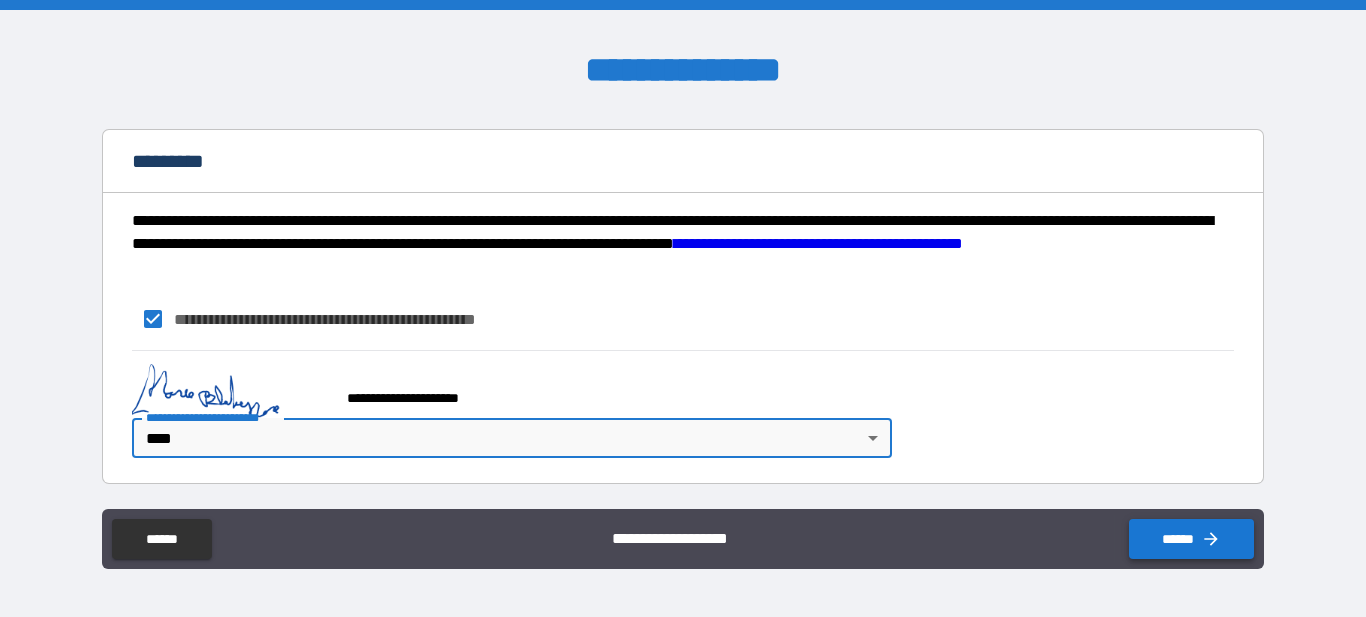 click on "******" at bounding box center [1191, 539] 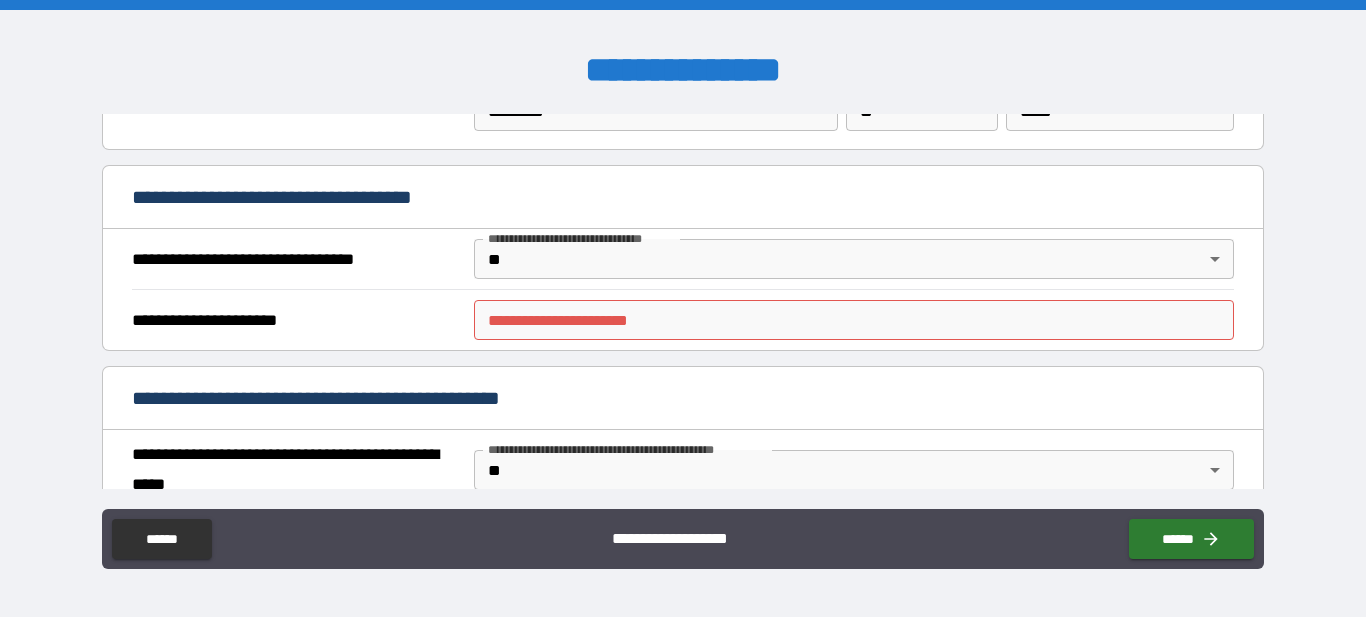 scroll, scrollTop: 975, scrollLeft: 0, axis: vertical 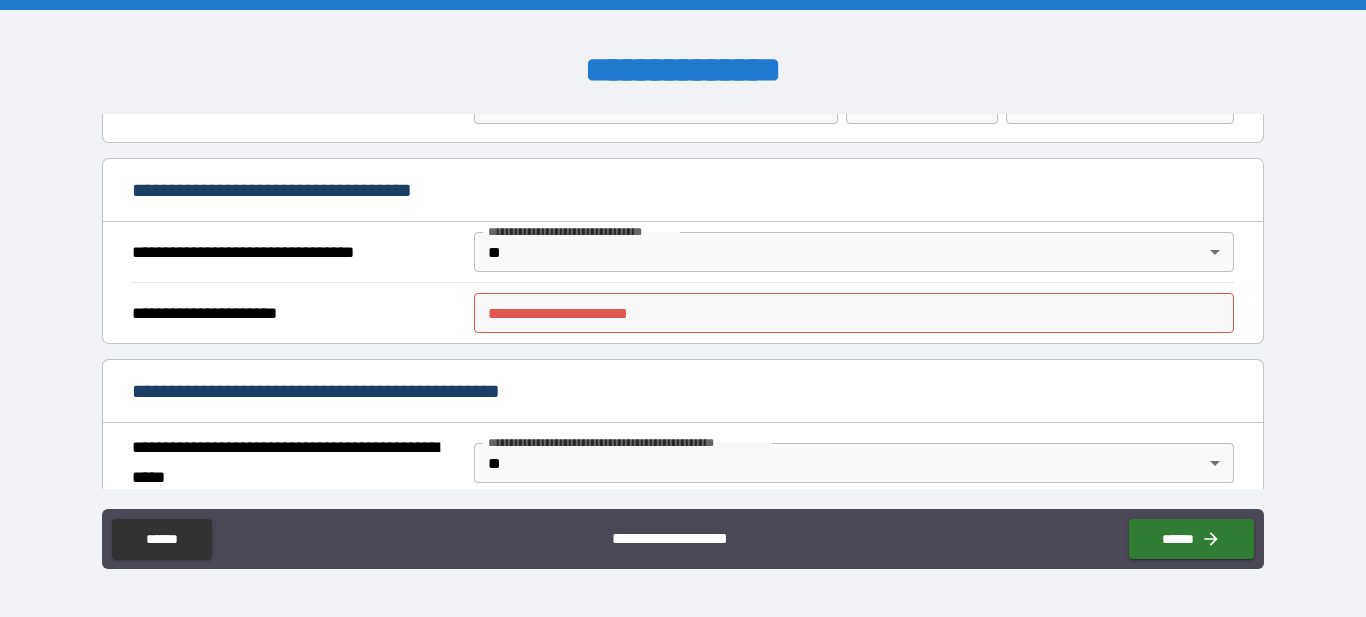 click on "**********" at bounding box center [682, 312] 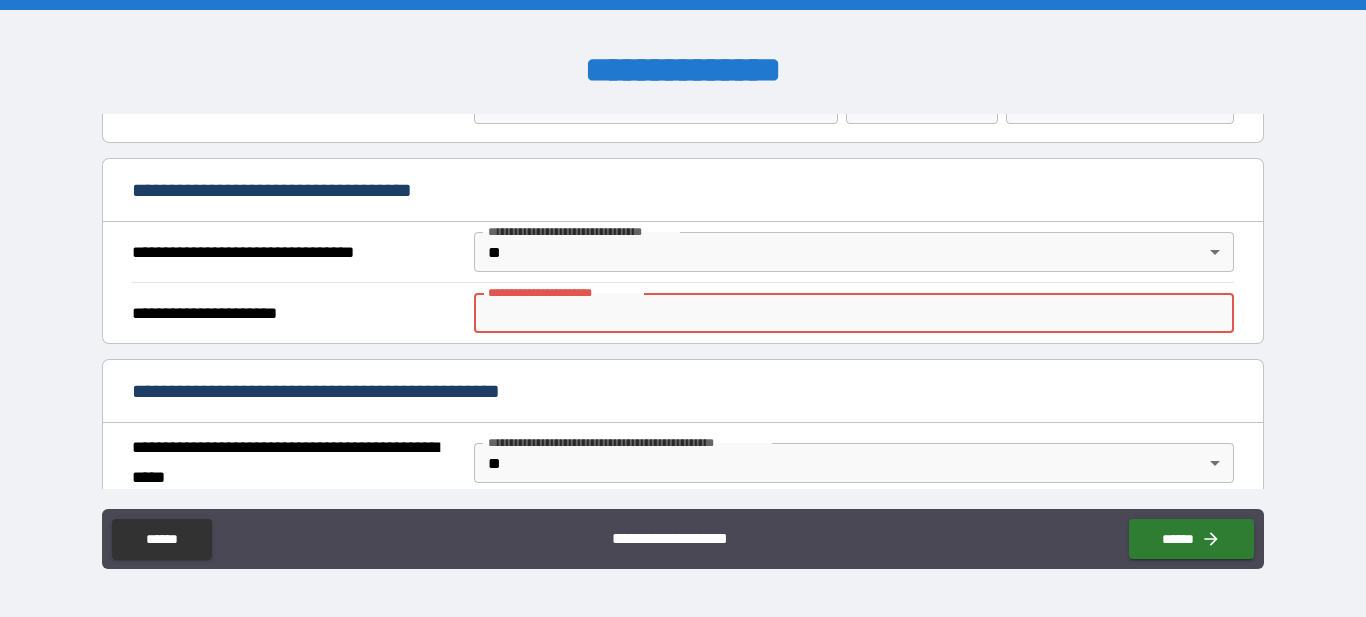 click on "**********" at bounding box center [854, 313] 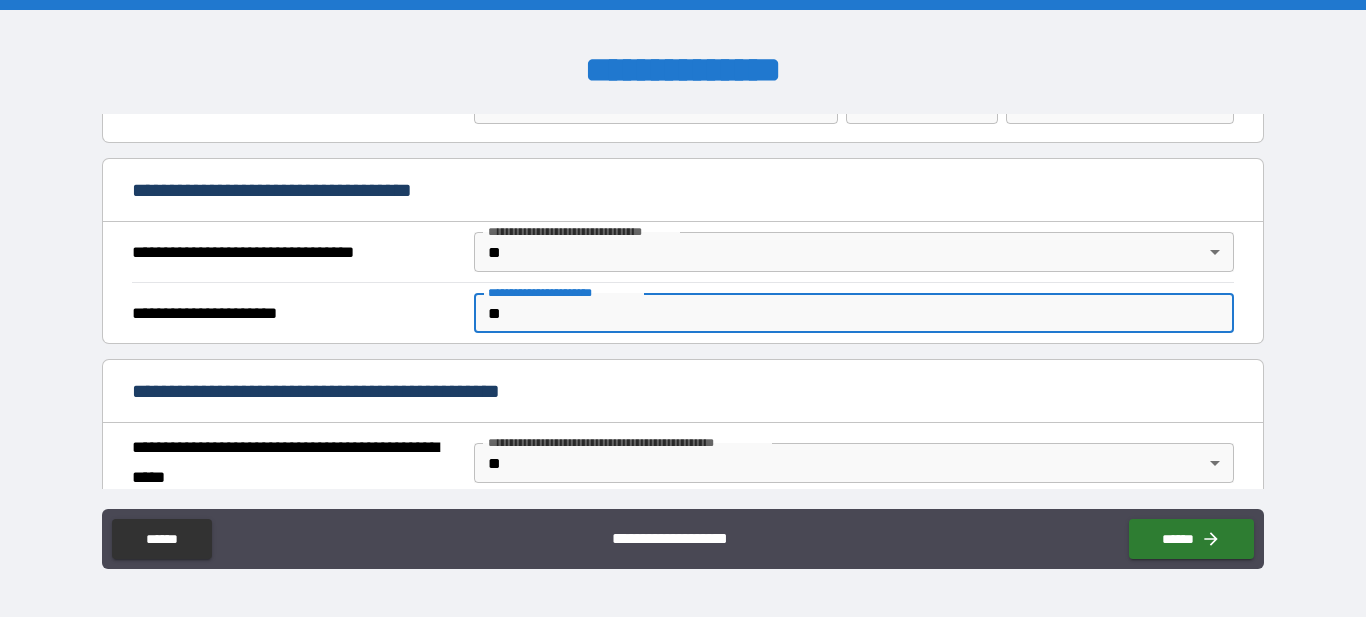 type on "**" 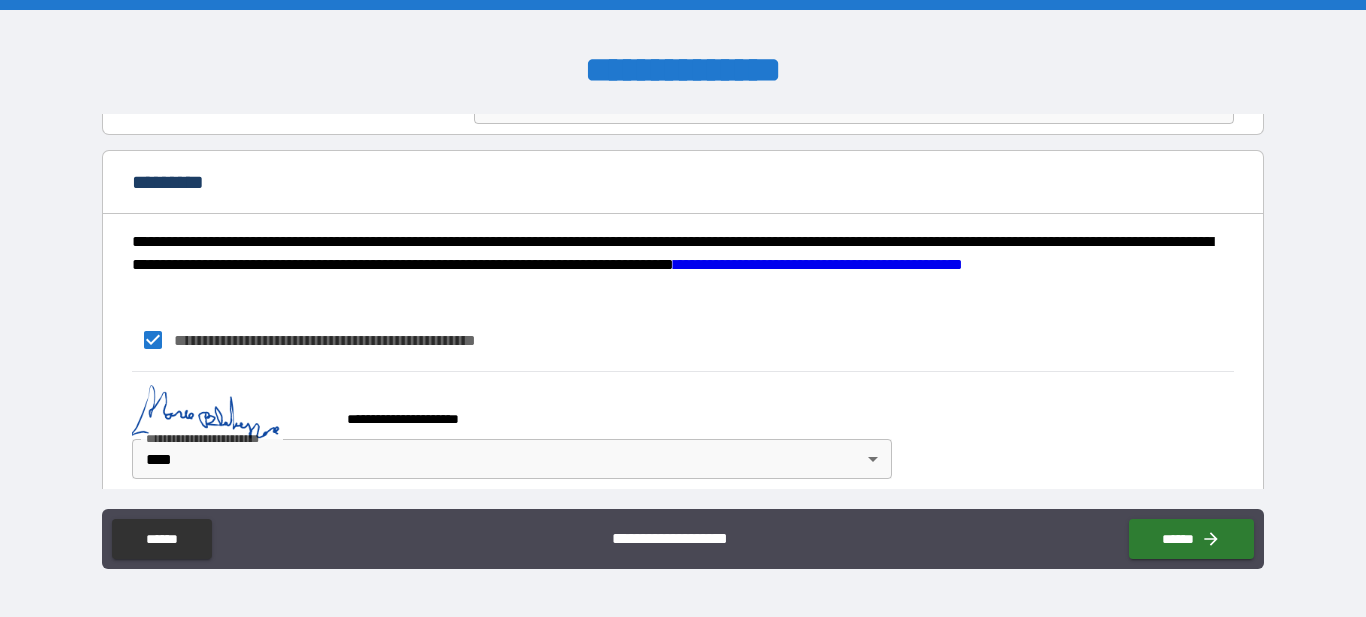 scroll, scrollTop: 2237, scrollLeft: 0, axis: vertical 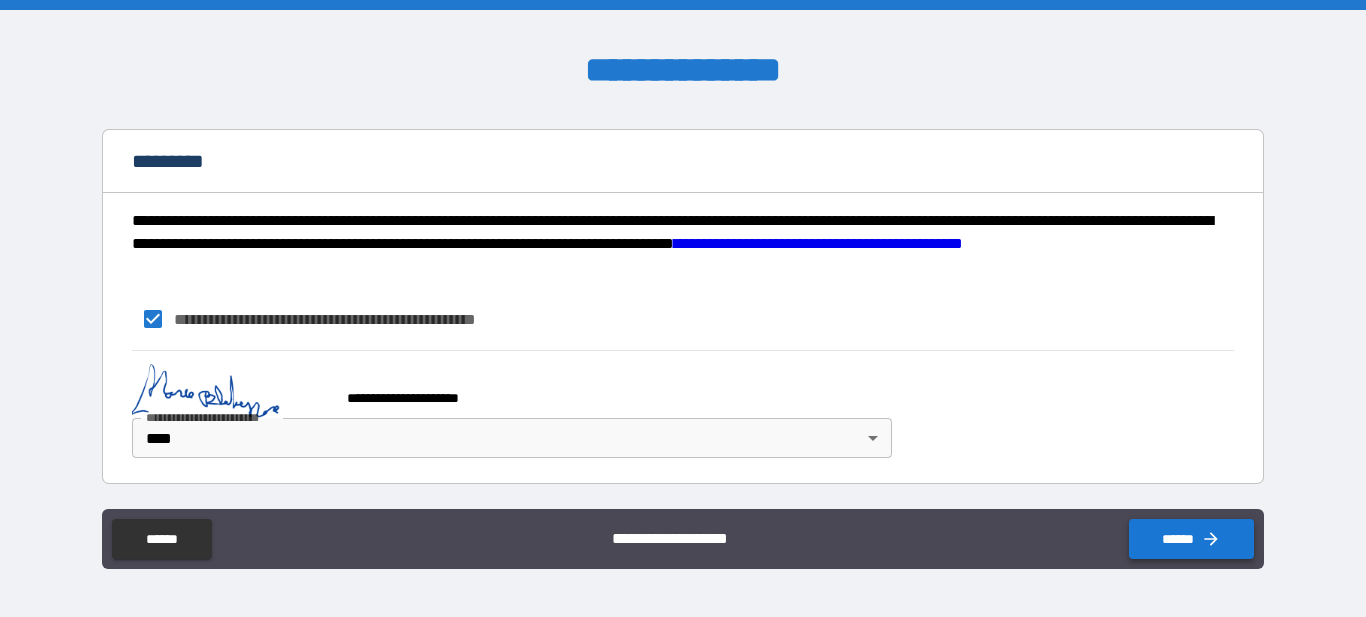 click on "******" at bounding box center [1191, 539] 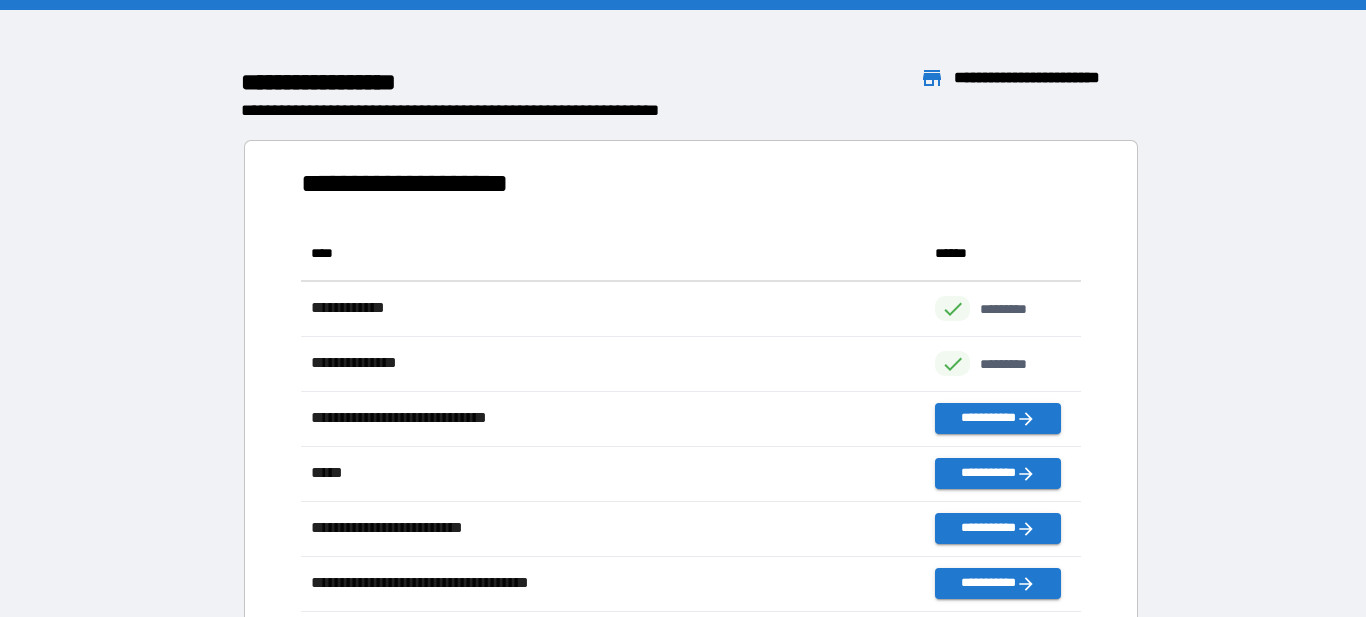 scroll, scrollTop: 826, scrollLeft: 780, axis: both 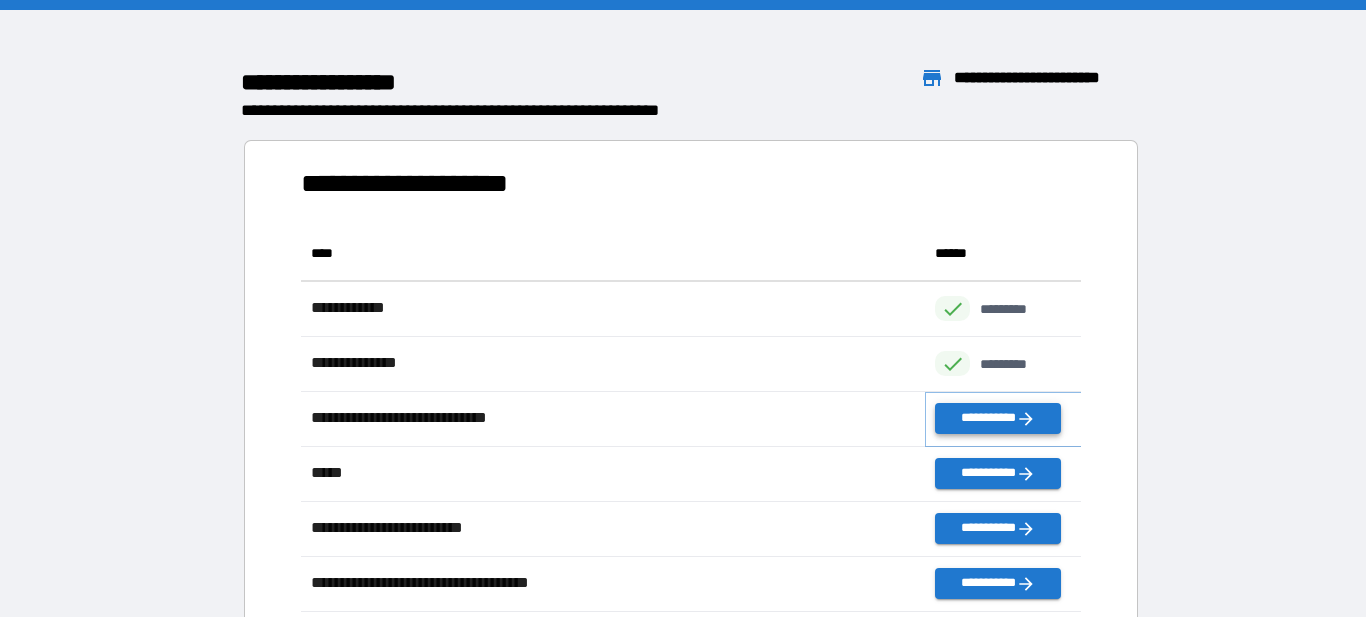 click on "**********" at bounding box center (997, 418) 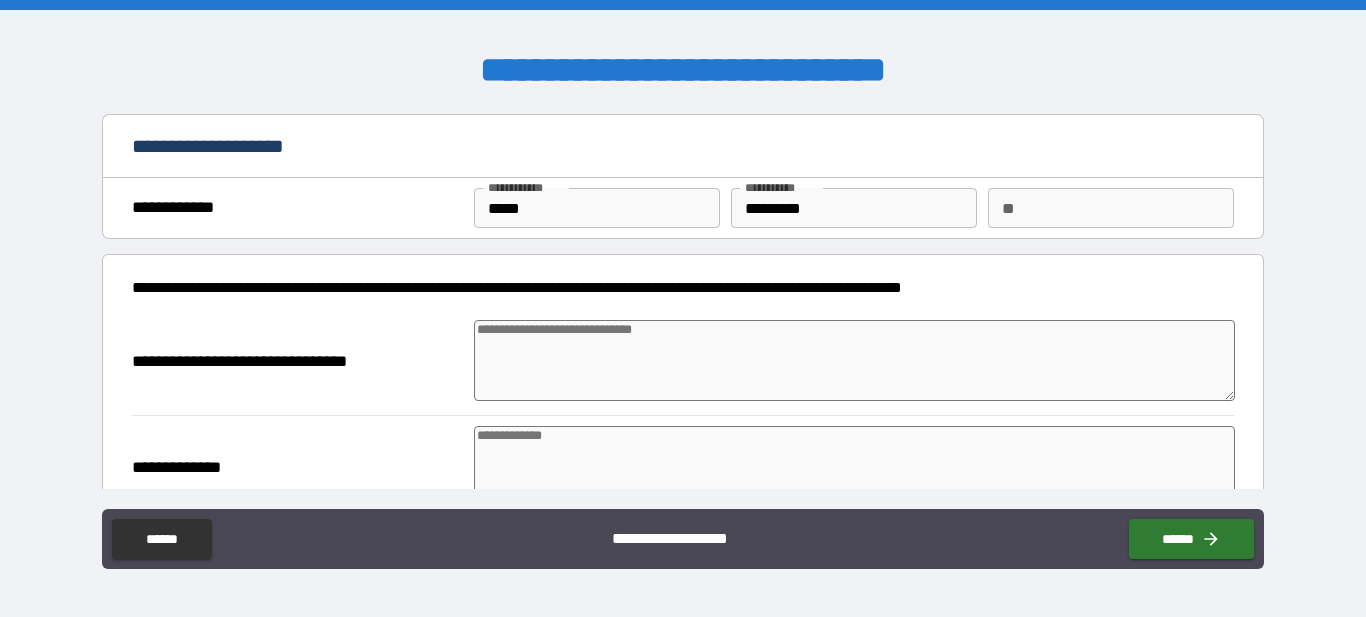 type on "*" 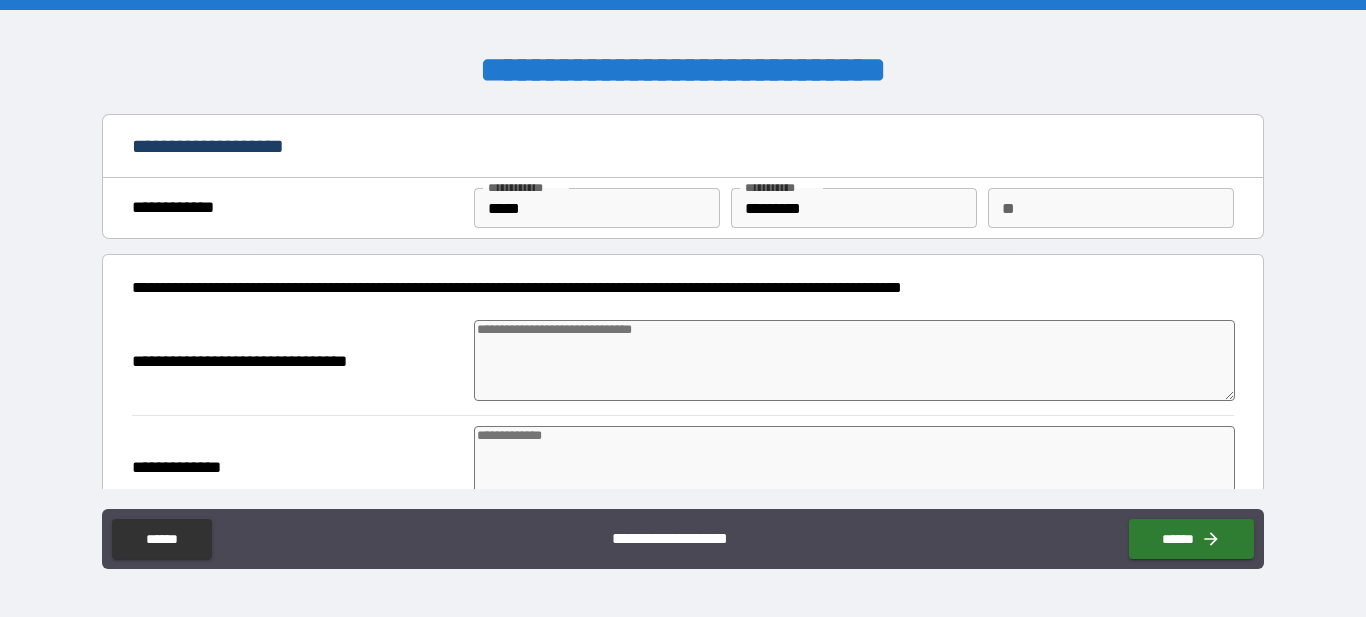 type on "*" 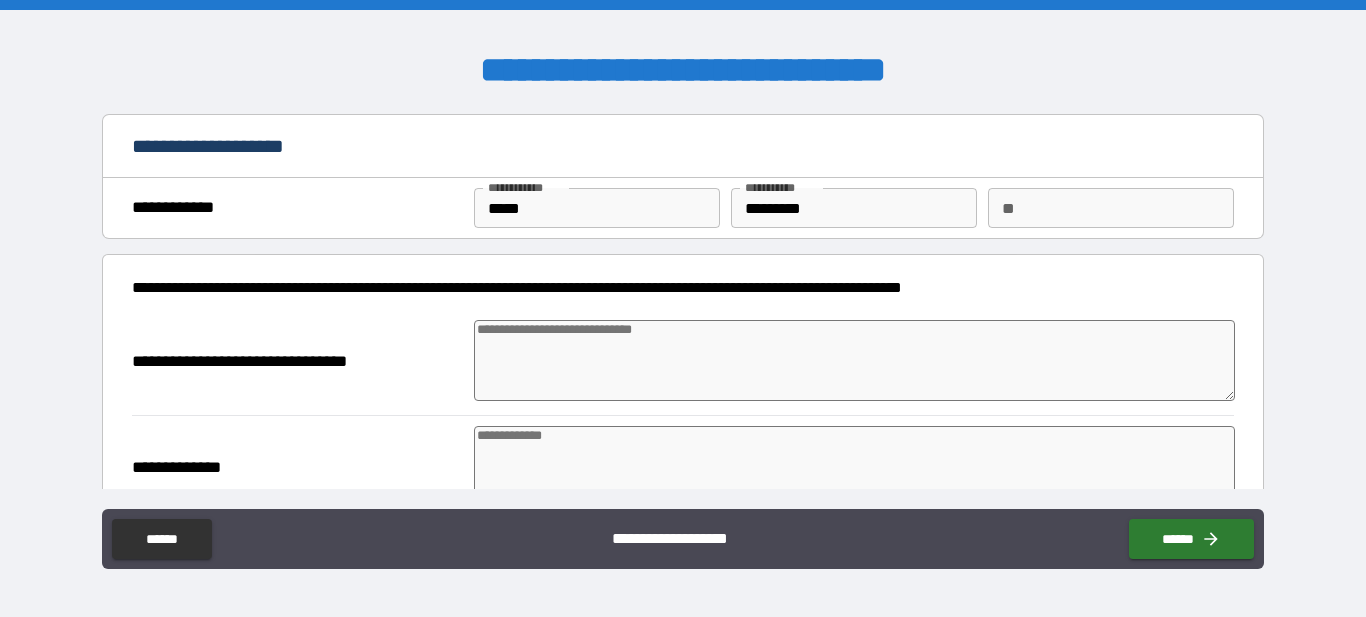 type on "*" 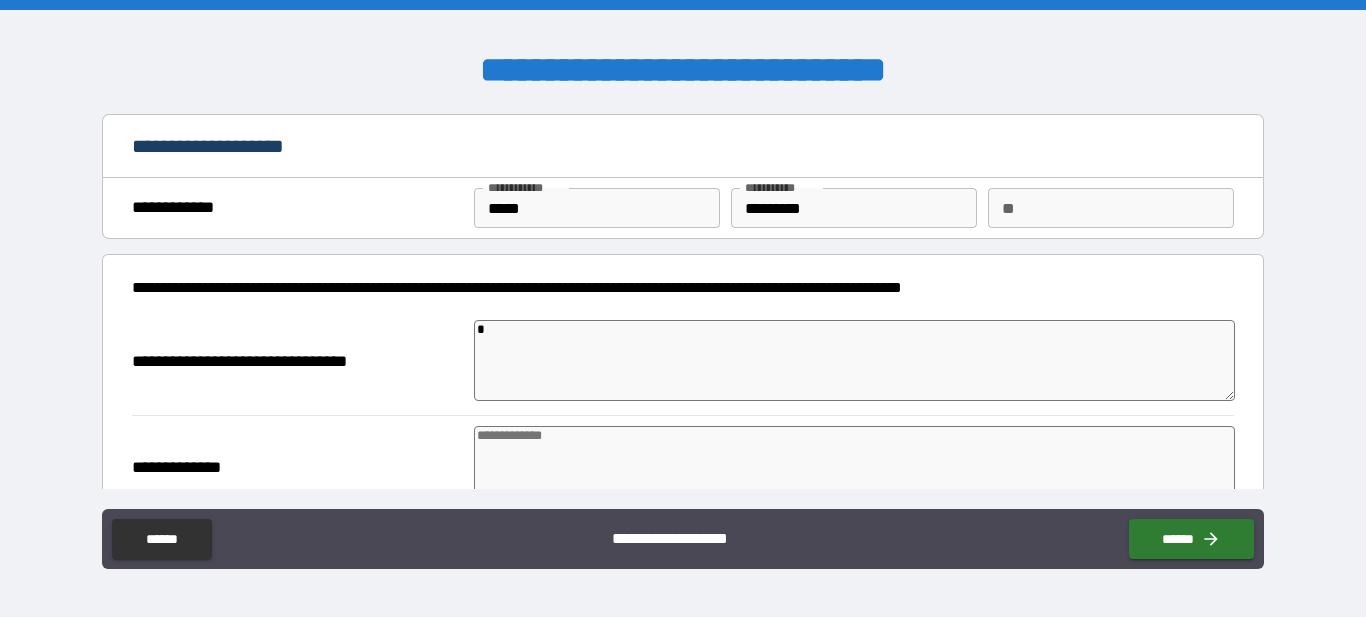 type on "*" 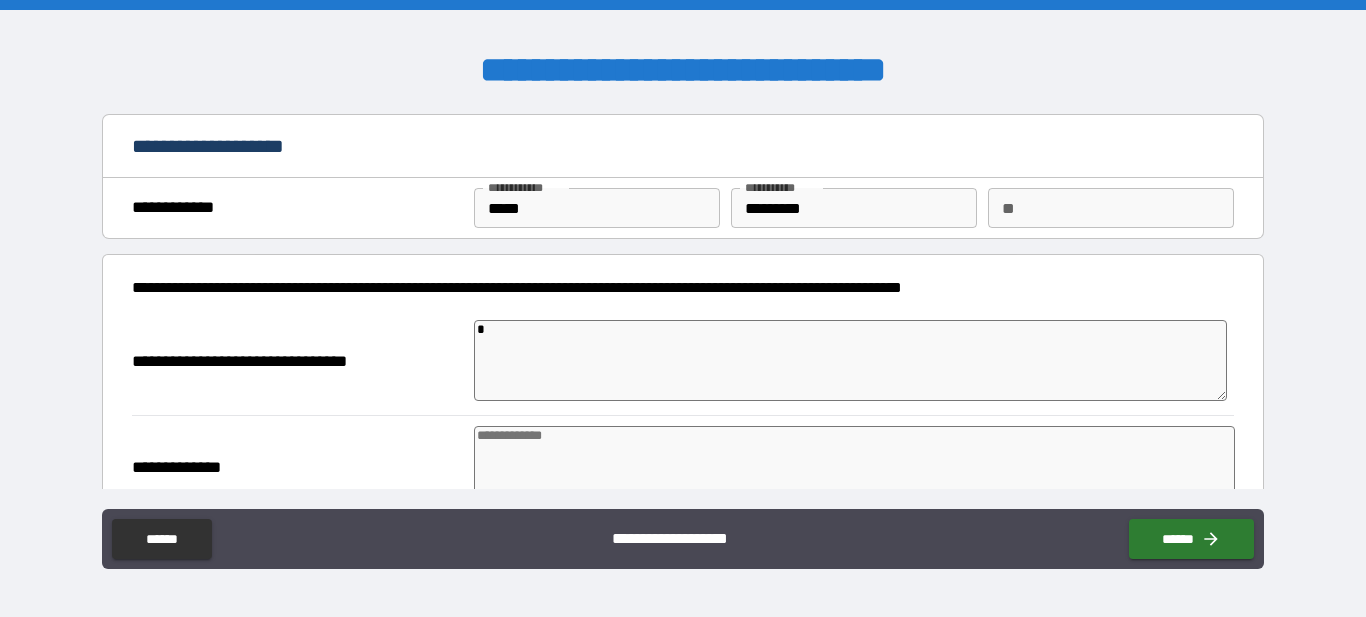 type on "*" 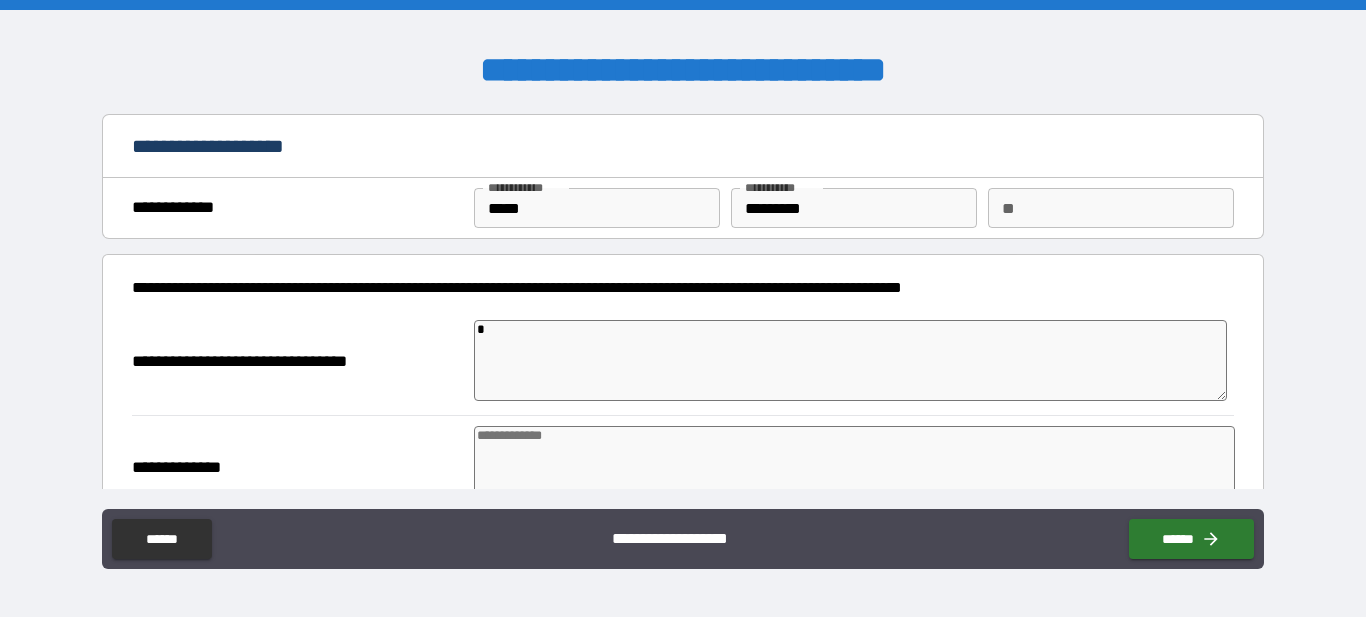 type on "*" 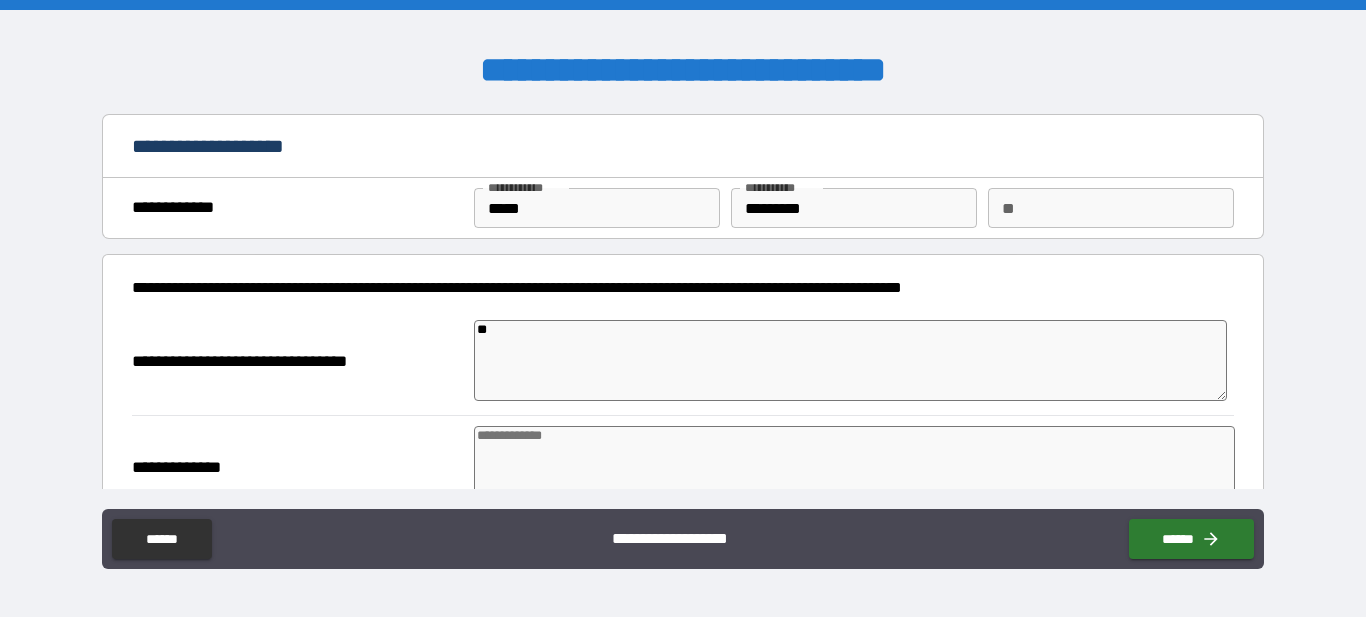 type on "*" 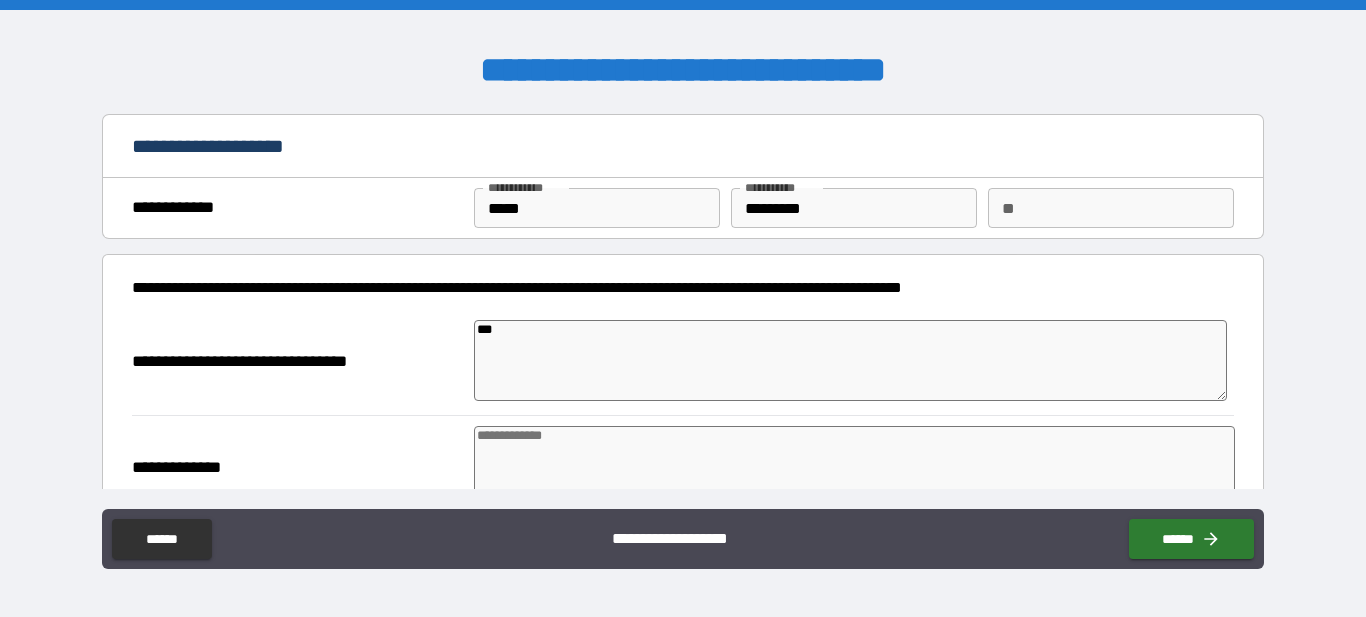 type on "*" 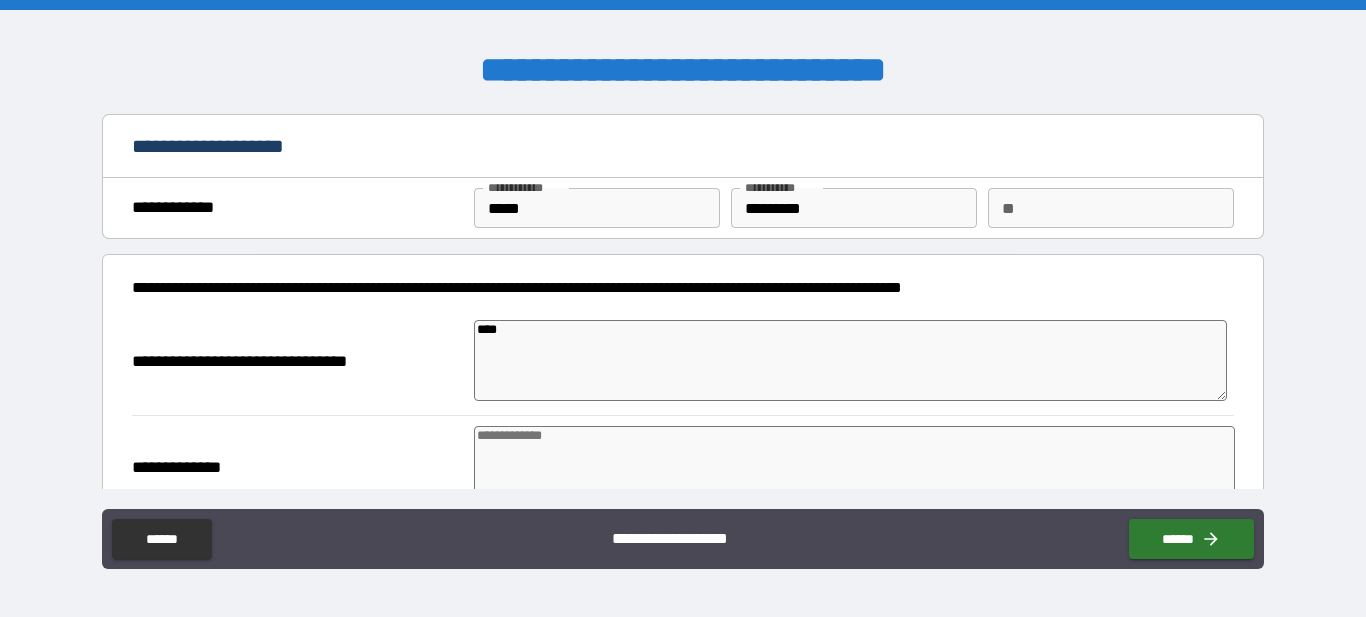 type on "*" 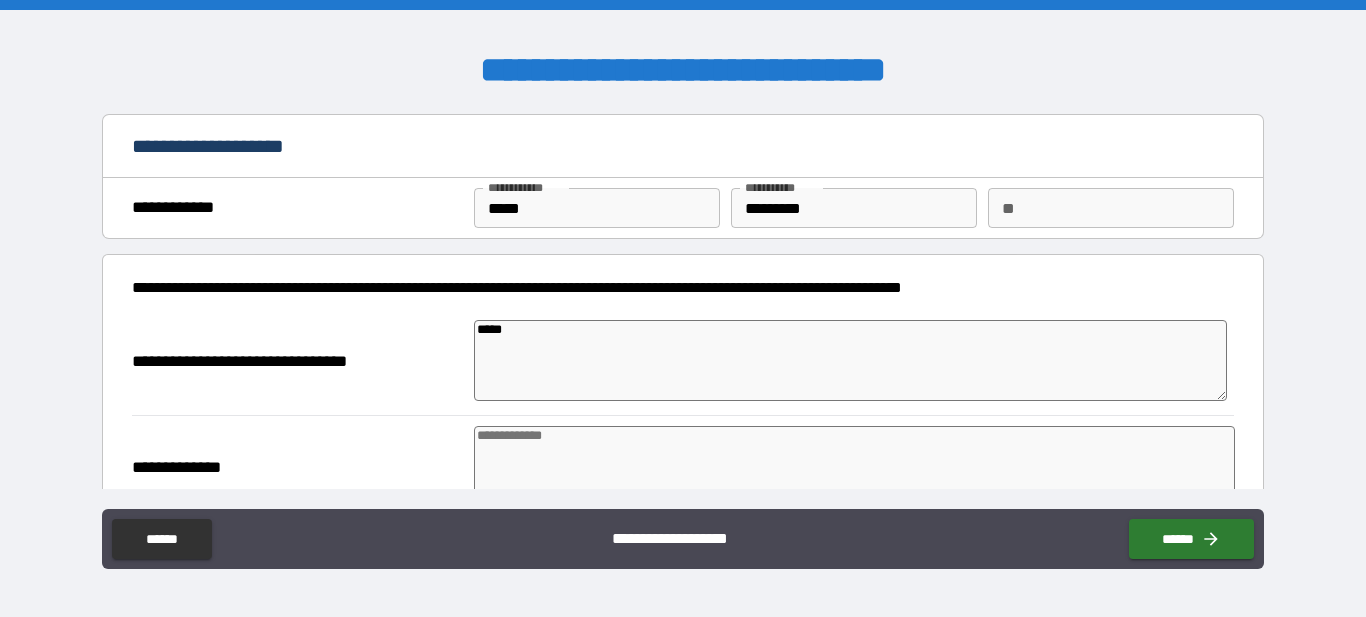 type on "*" 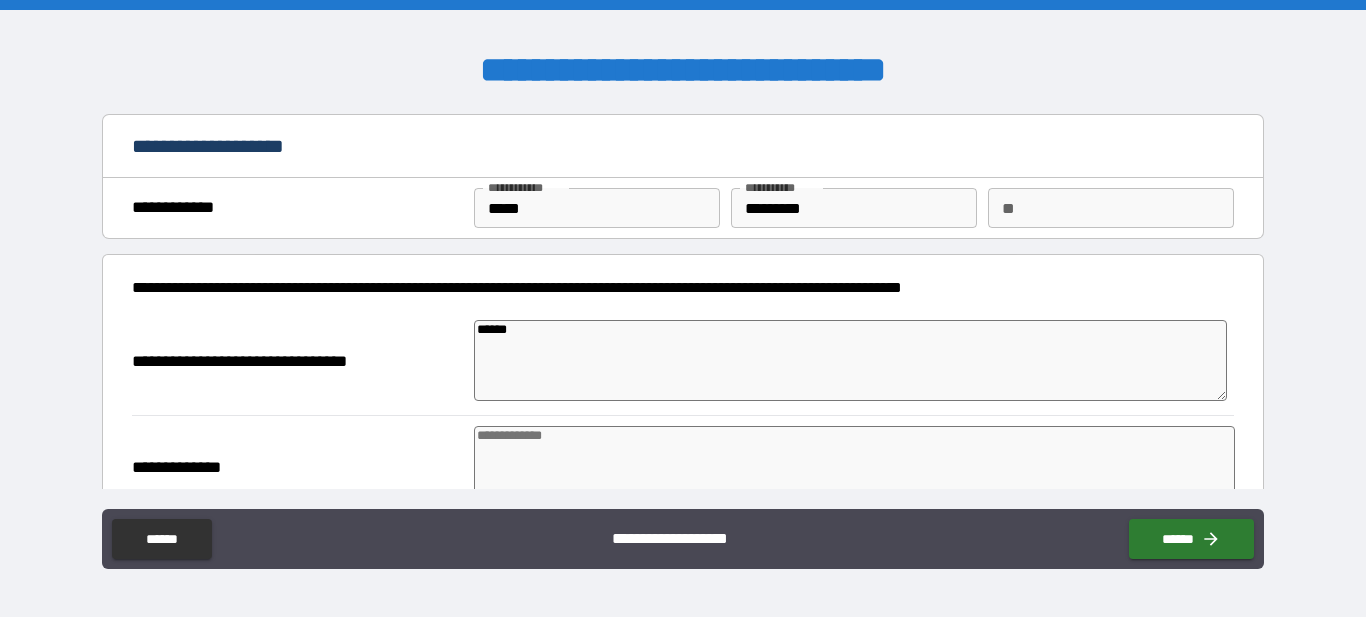 type on "*" 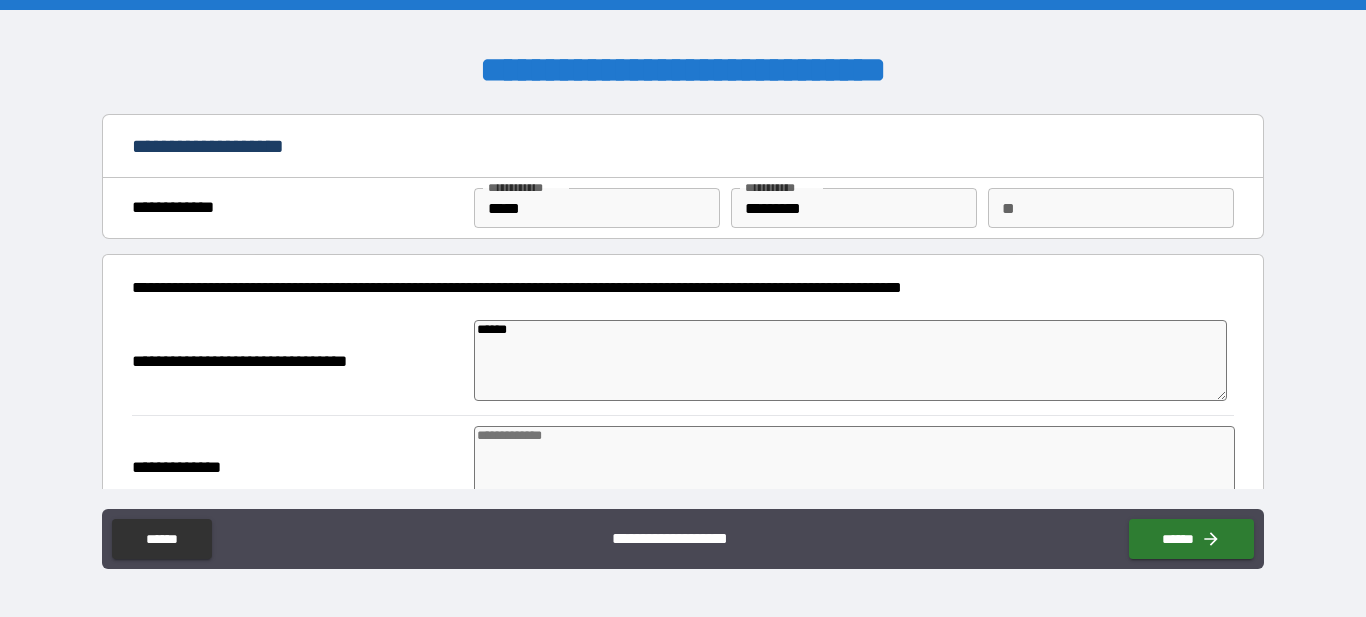 type on "******" 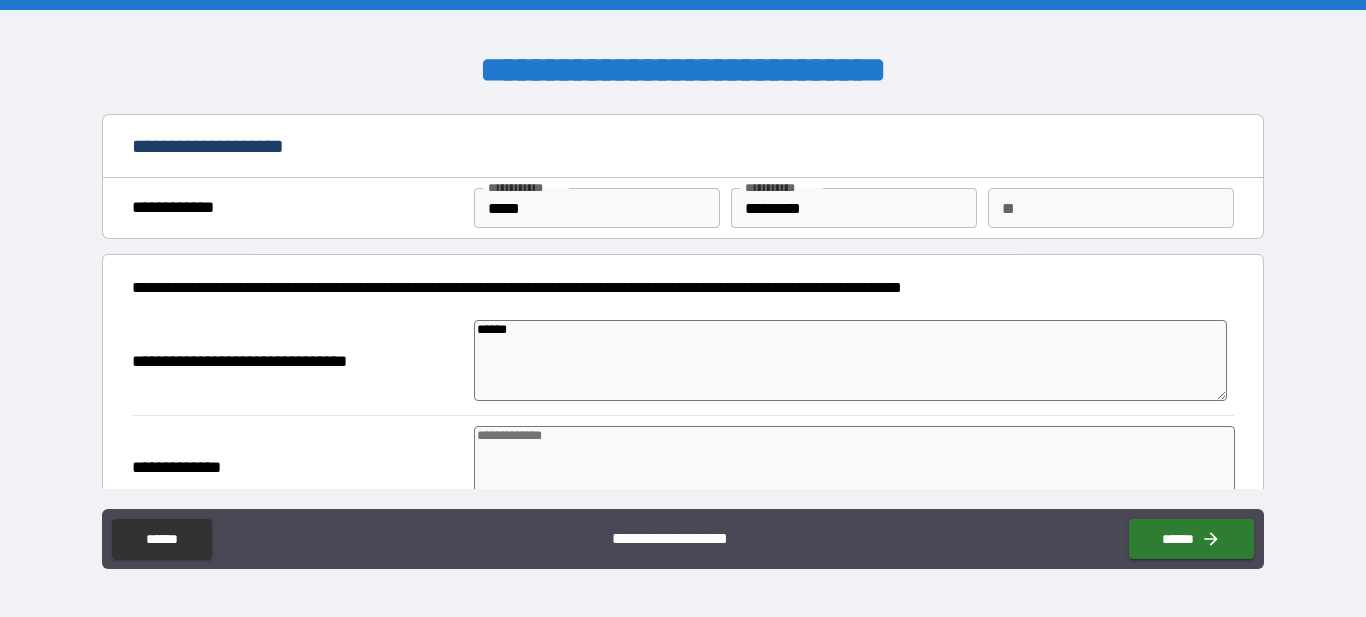 type on "*" 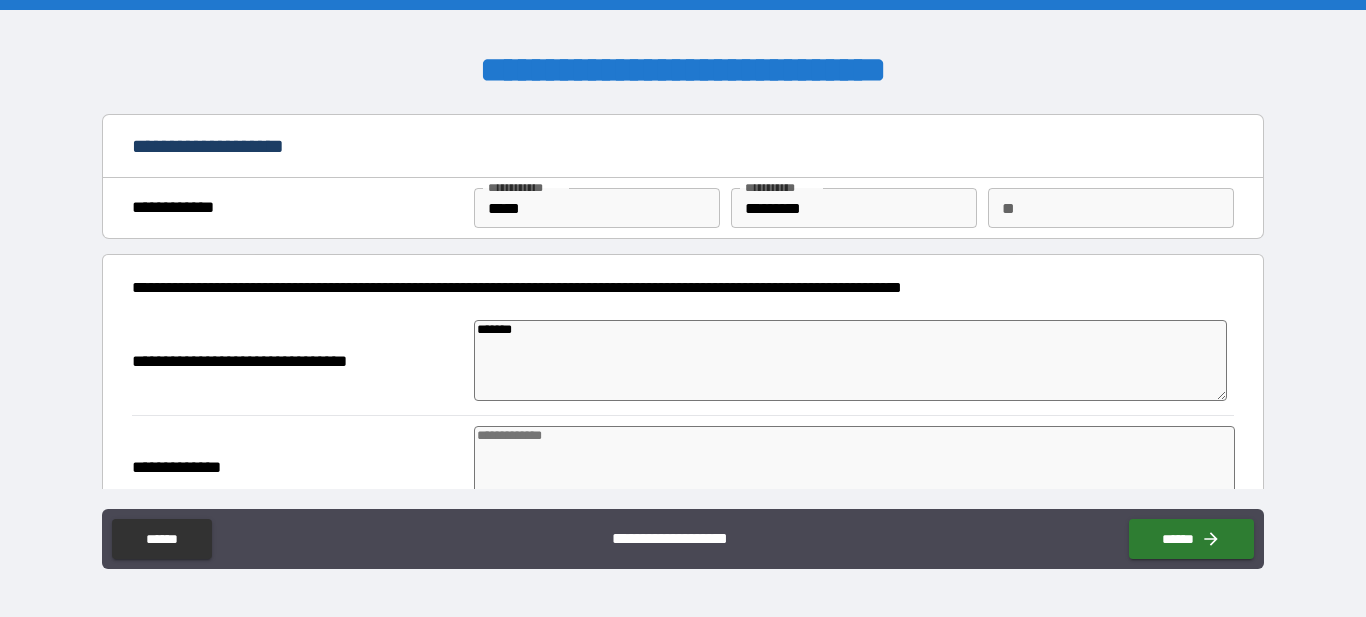 type on "*" 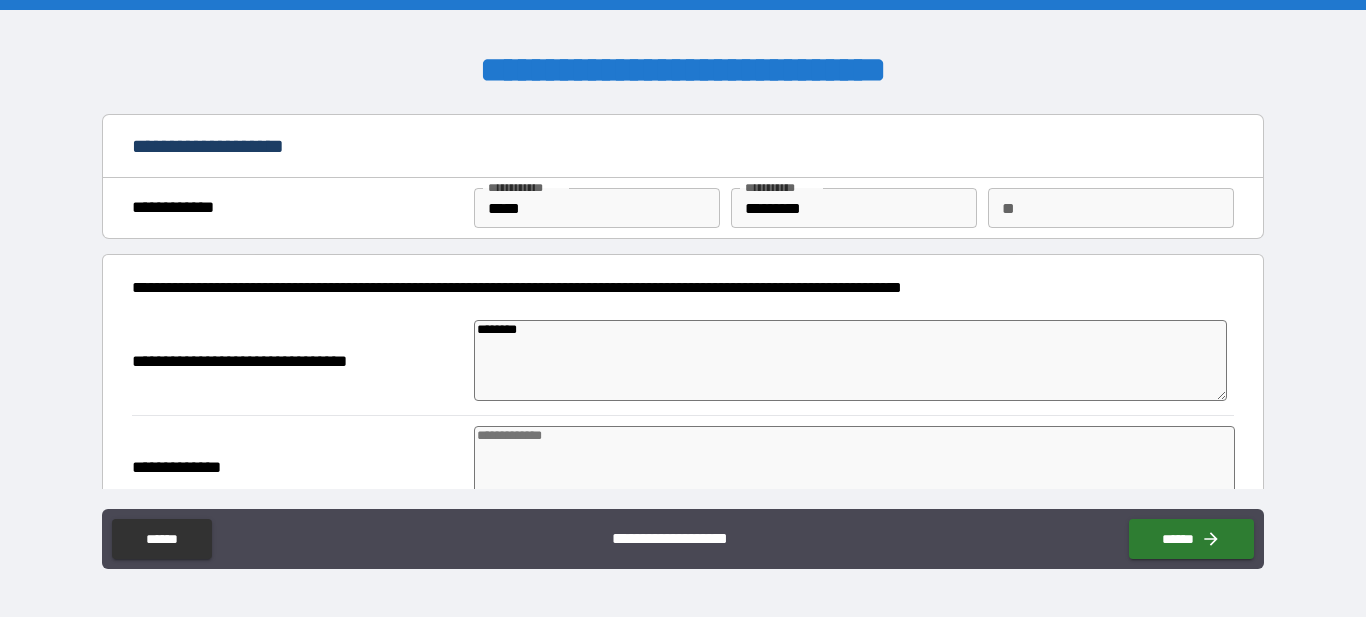 type on "*" 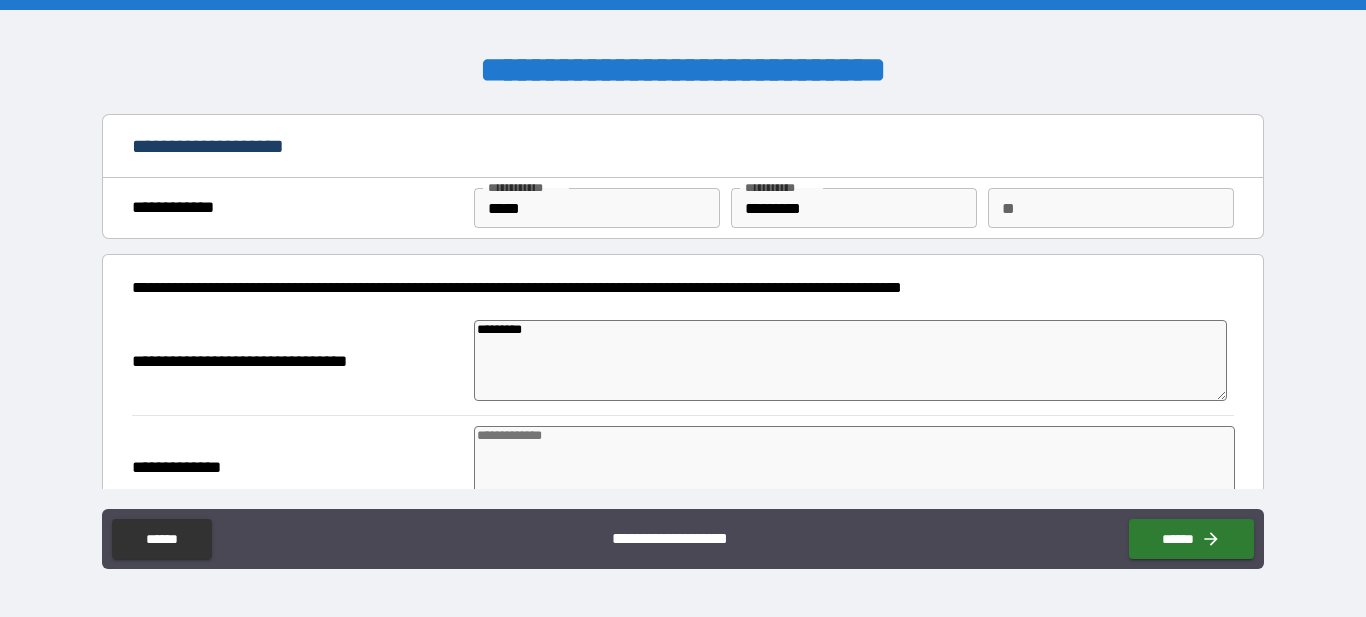 type on "*" 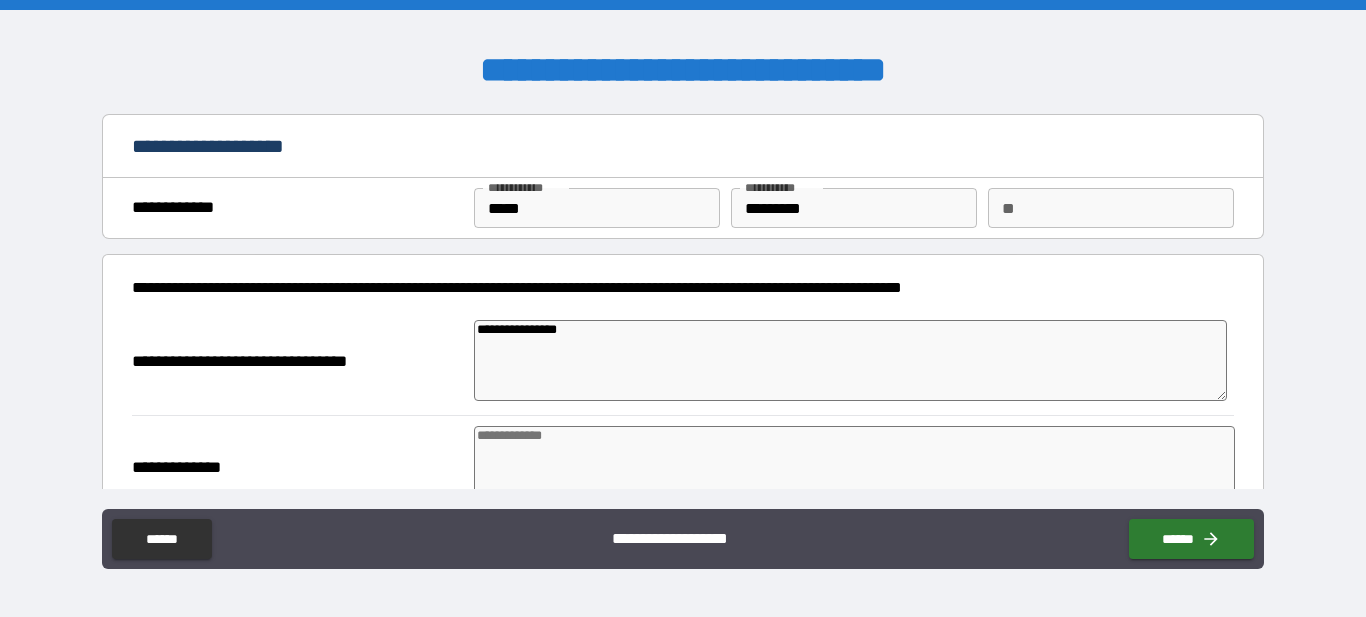 click at bounding box center [854, 466] 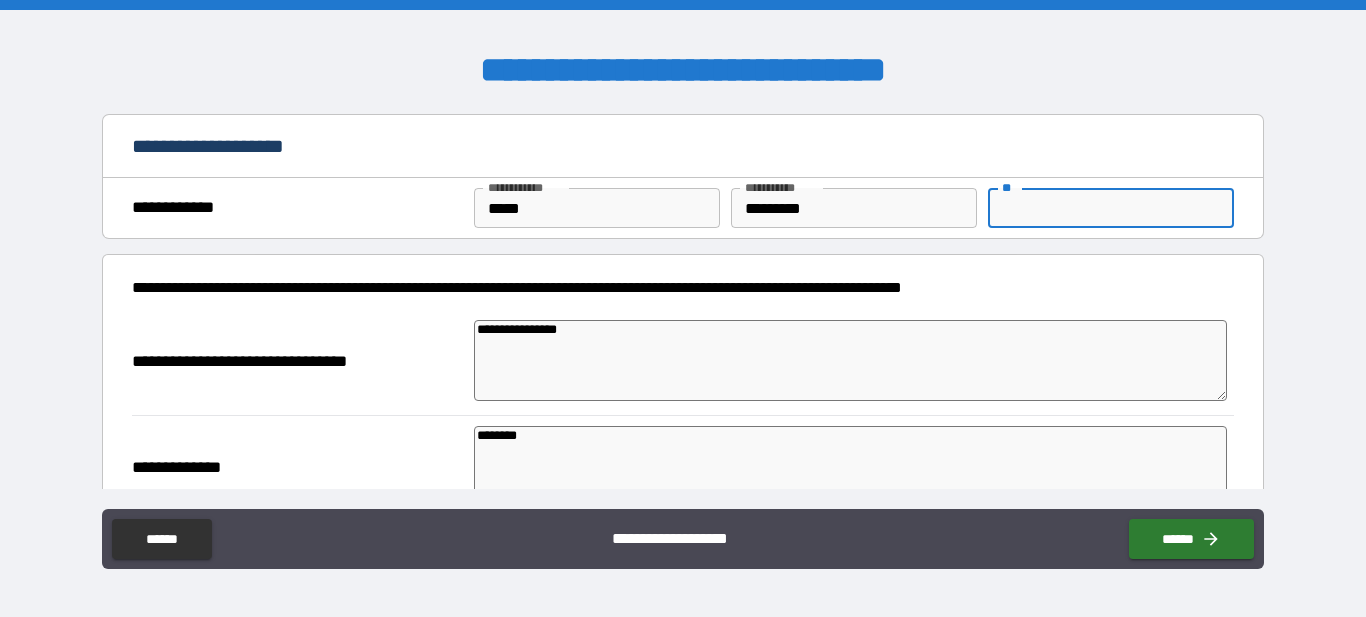click on "**" at bounding box center [1111, 208] 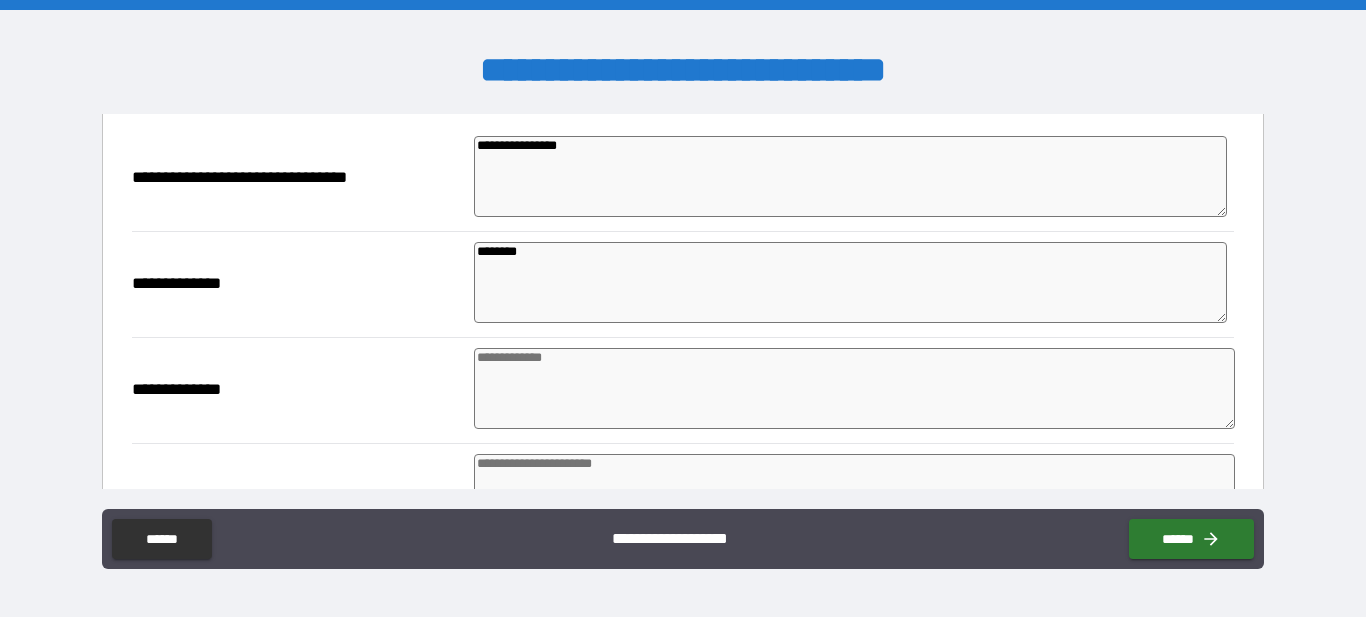 scroll, scrollTop: 200, scrollLeft: 0, axis: vertical 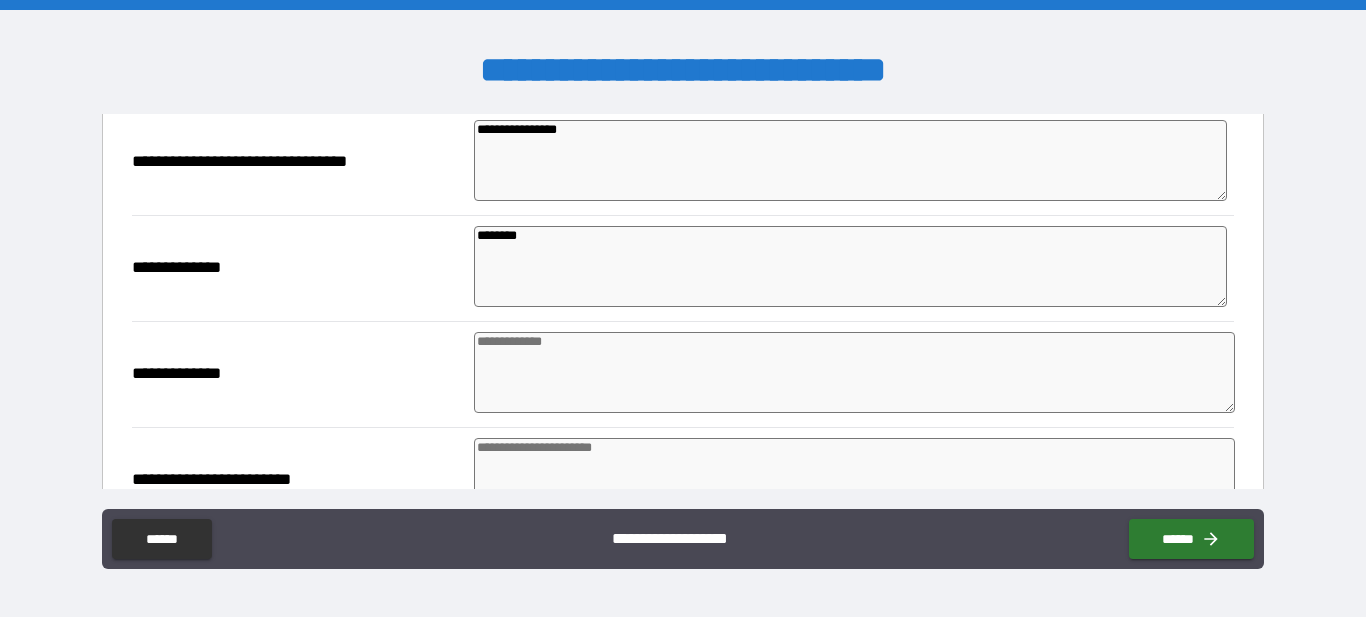 click at bounding box center (854, 372) 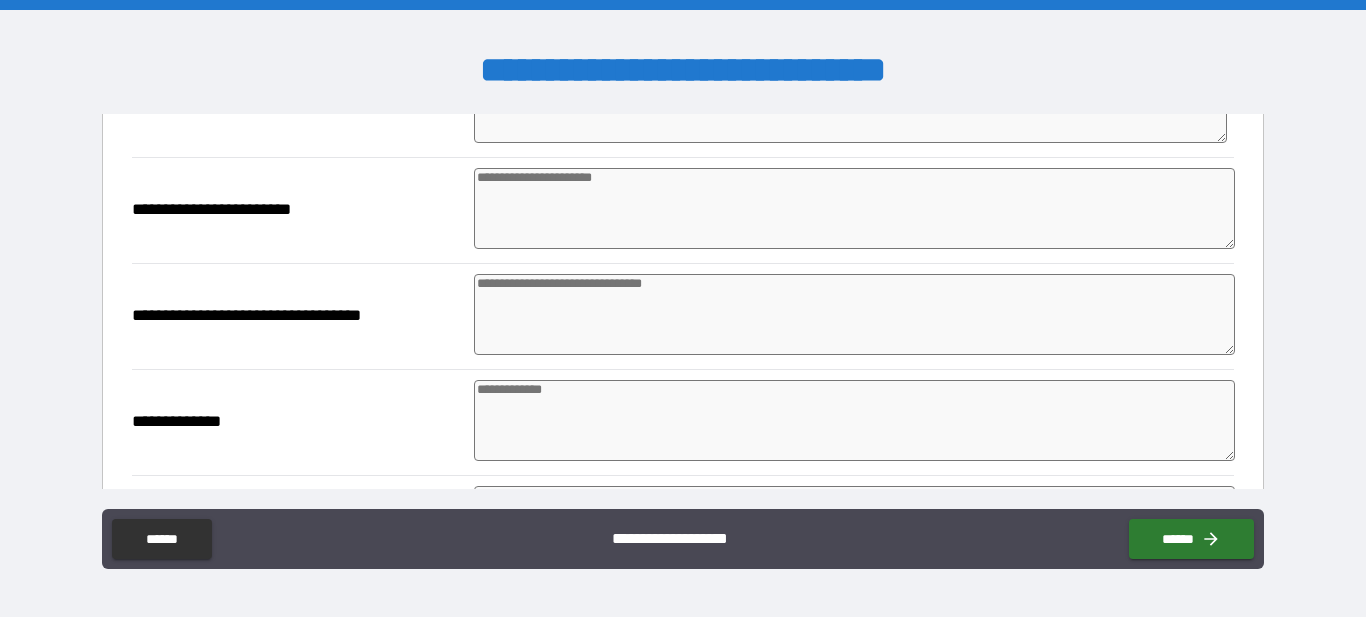 scroll, scrollTop: 522, scrollLeft: 0, axis: vertical 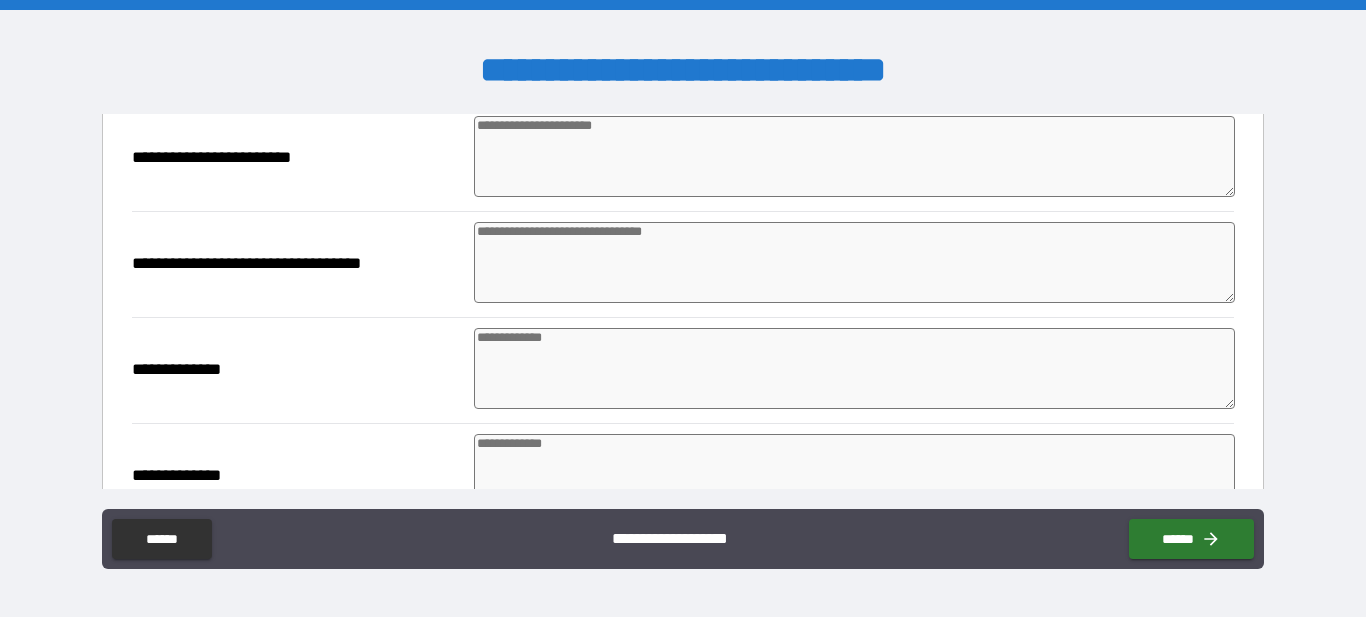 click at bounding box center (854, 262) 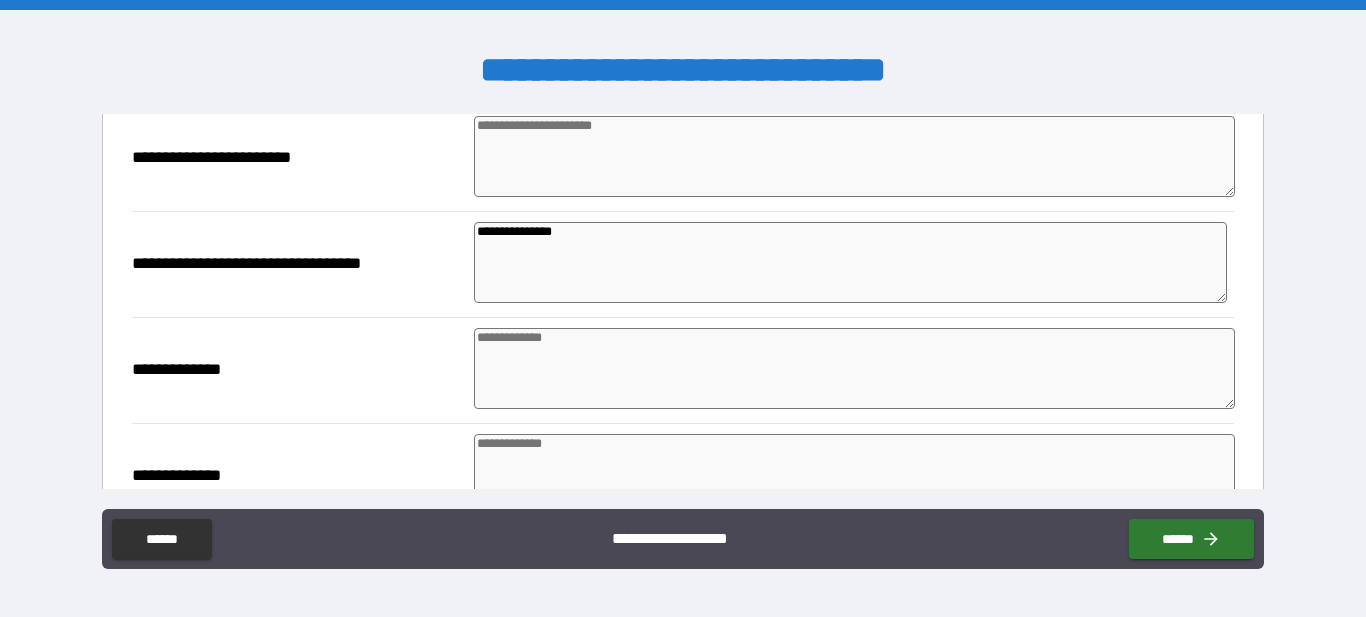click at bounding box center [854, 368] 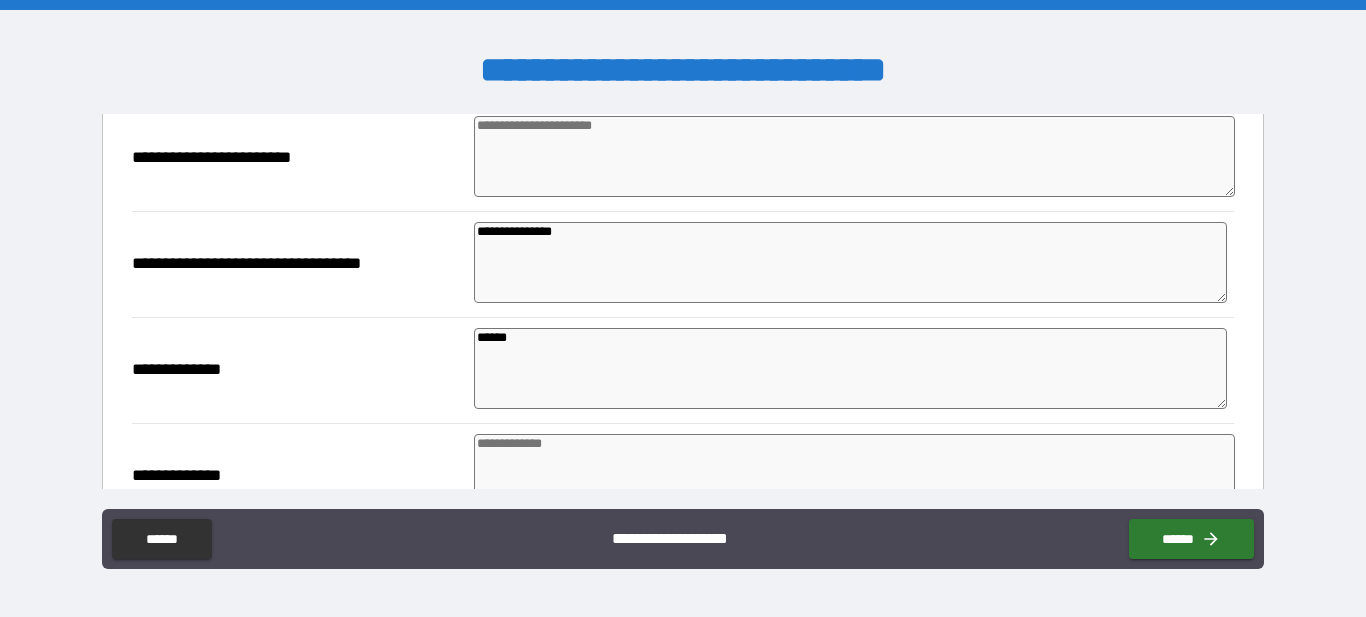click at bounding box center [854, 474] 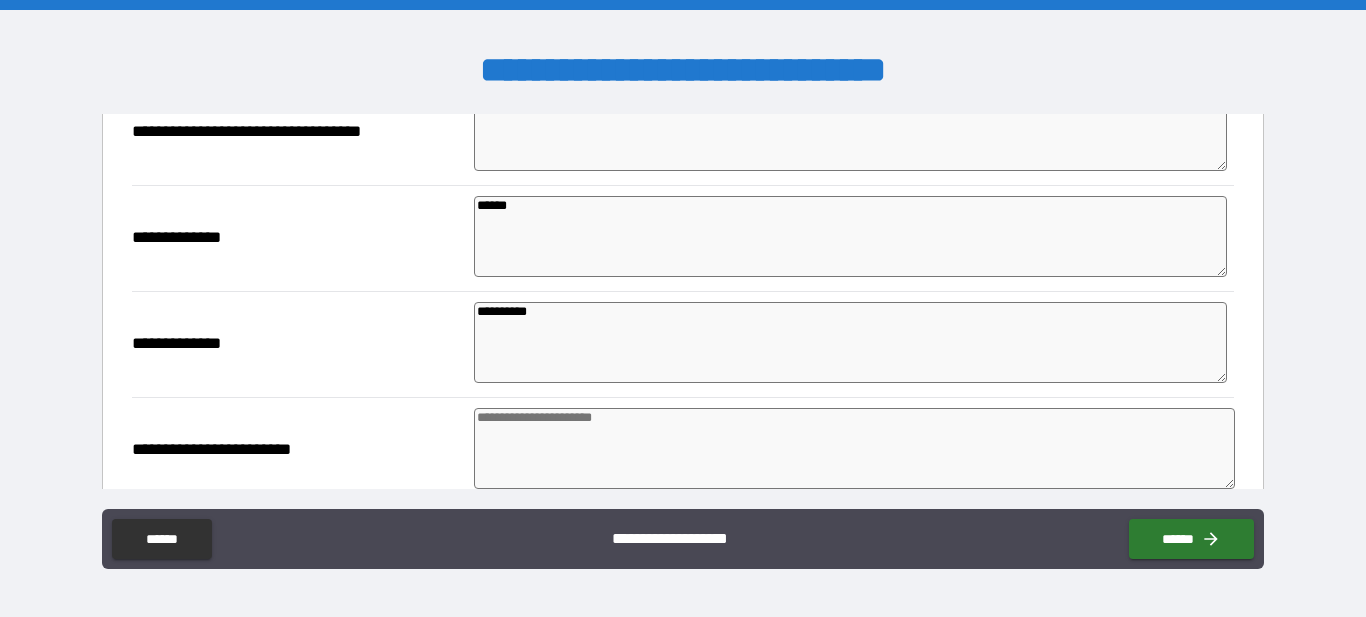 scroll, scrollTop: 677, scrollLeft: 0, axis: vertical 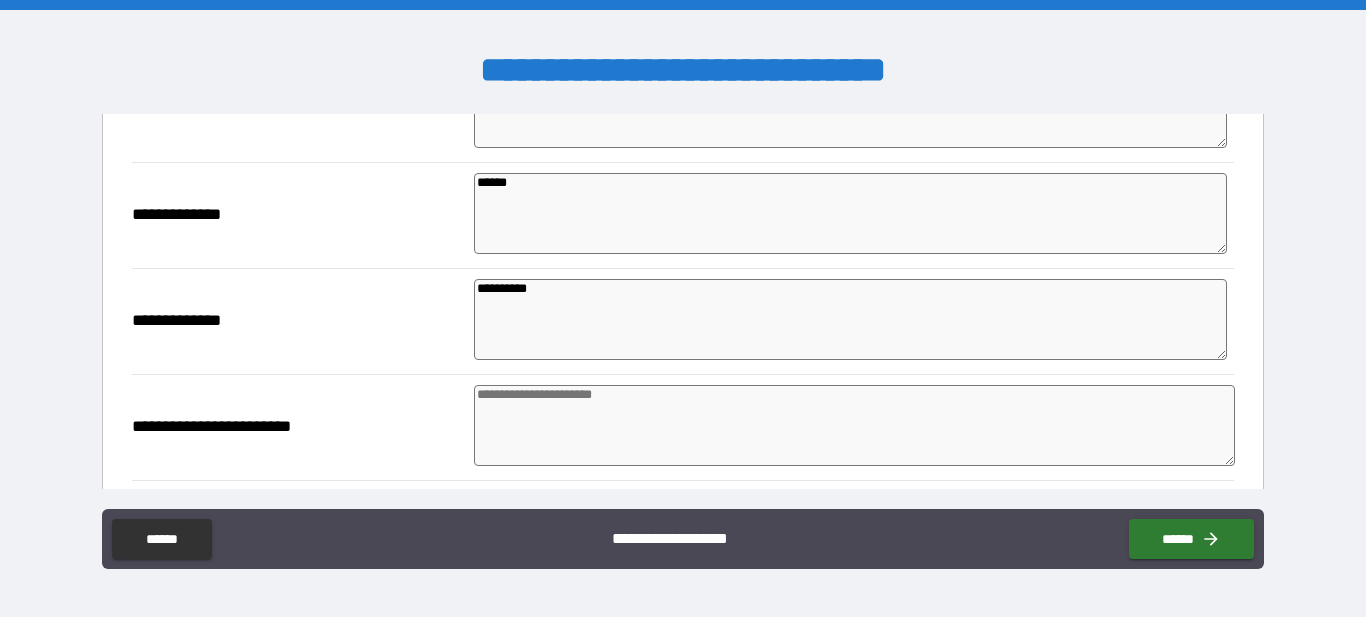 click at bounding box center [854, 425] 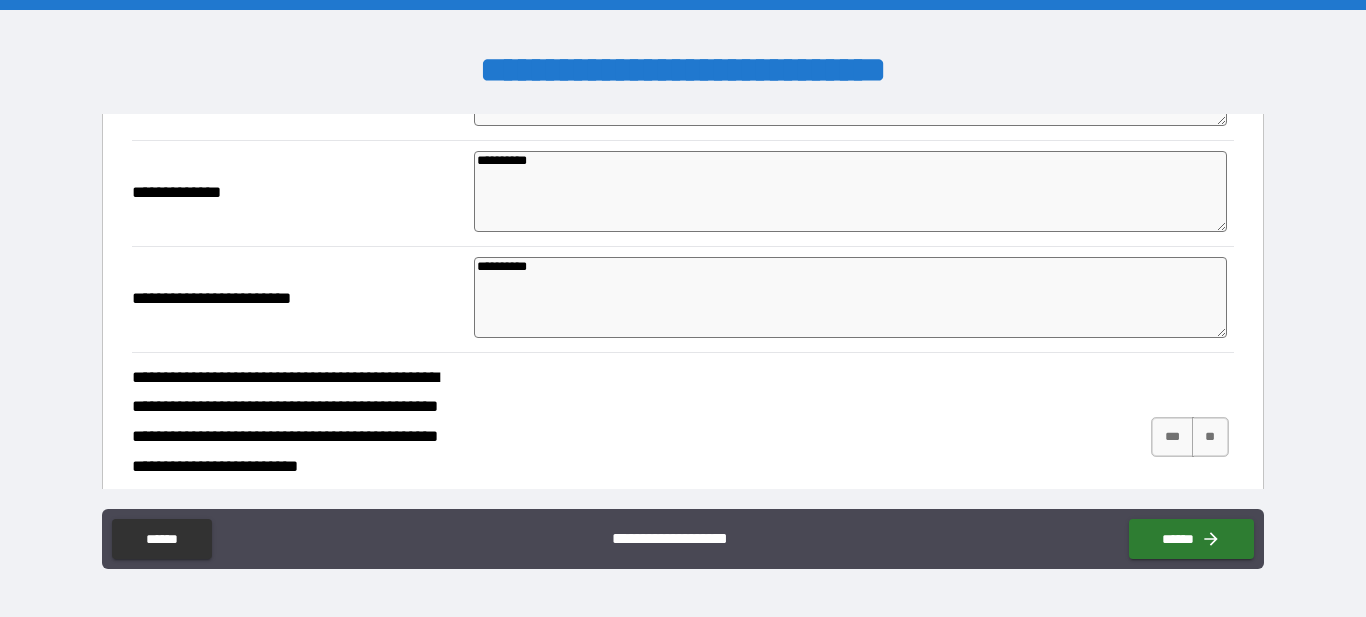 scroll, scrollTop: 858, scrollLeft: 0, axis: vertical 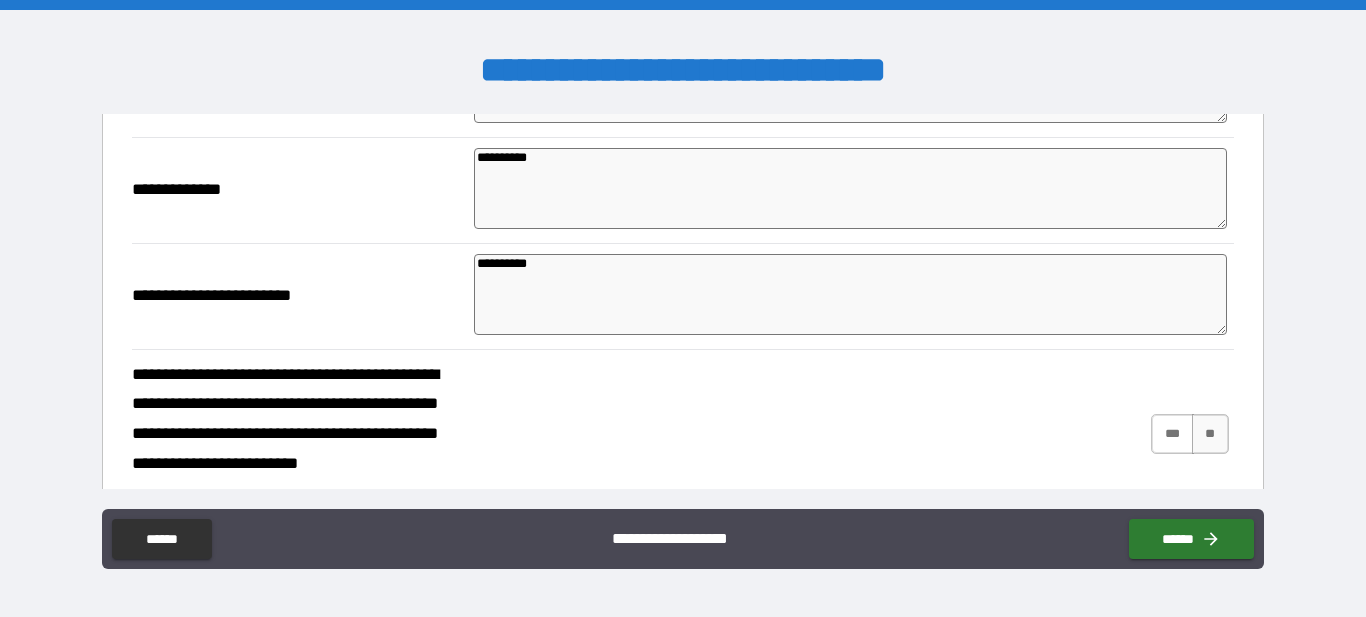 click on "***" at bounding box center [1172, 434] 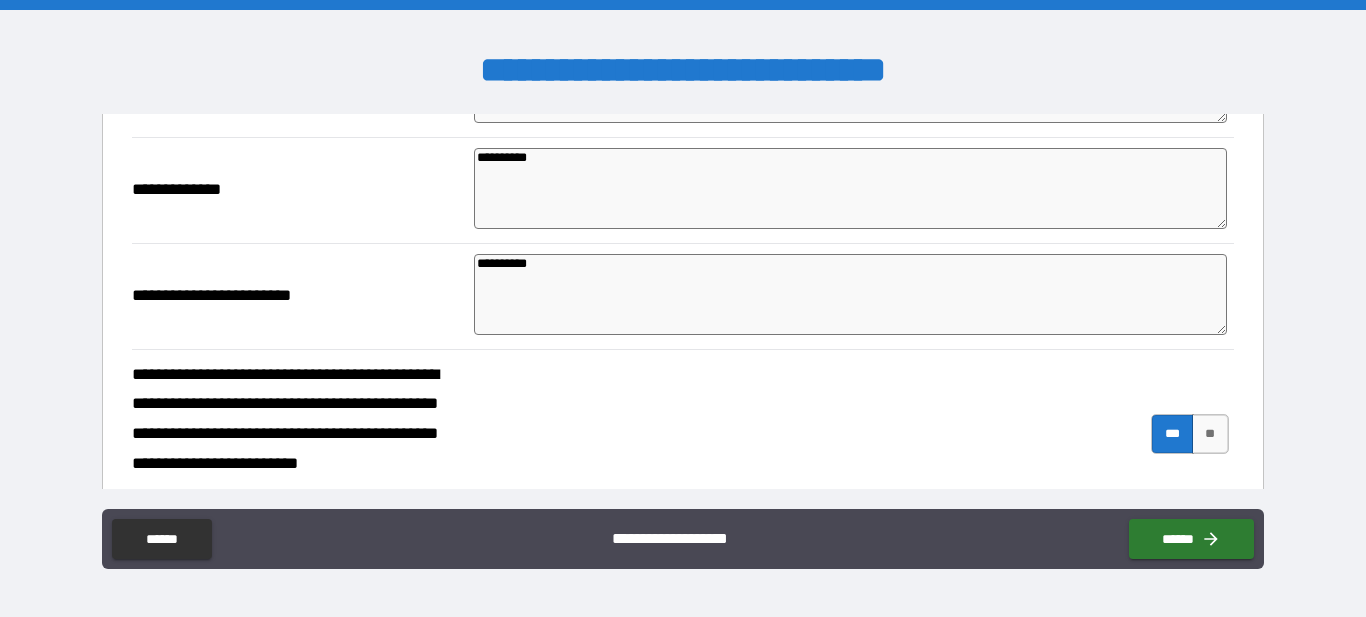 drag, startPoint x: 1270, startPoint y: 422, endPoint x: 1258, endPoint y: 469, distance: 48.507732 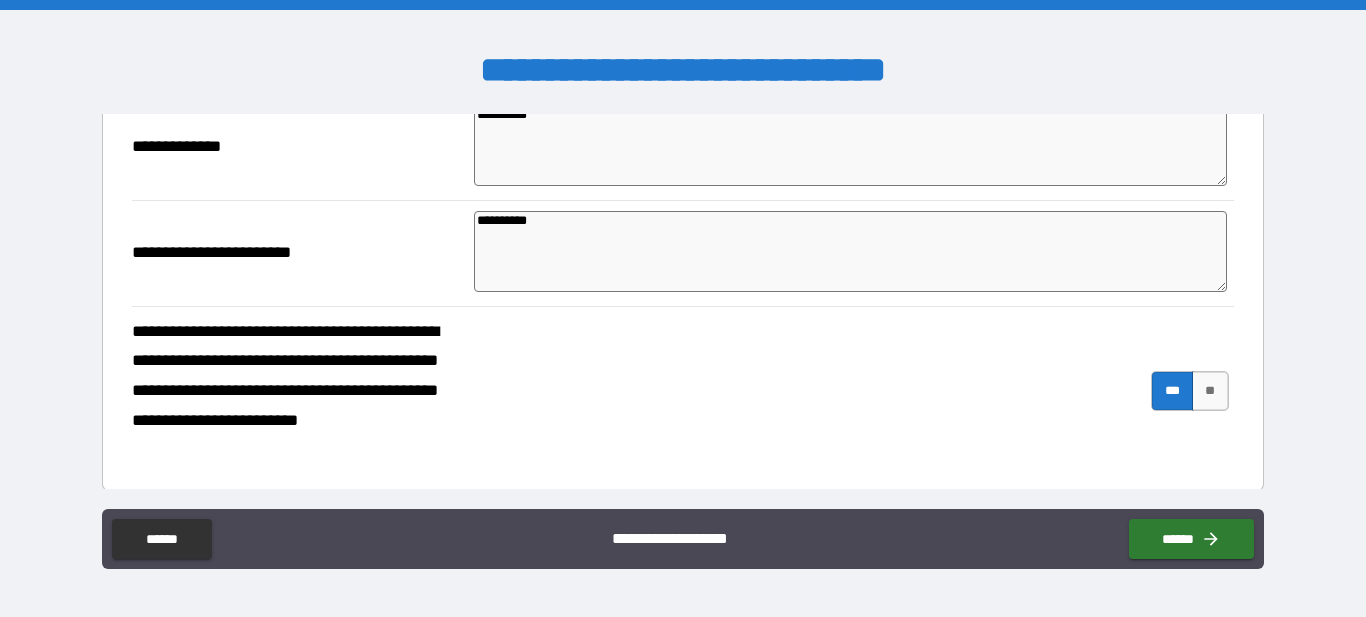 scroll, scrollTop: 858, scrollLeft: 0, axis: vertical 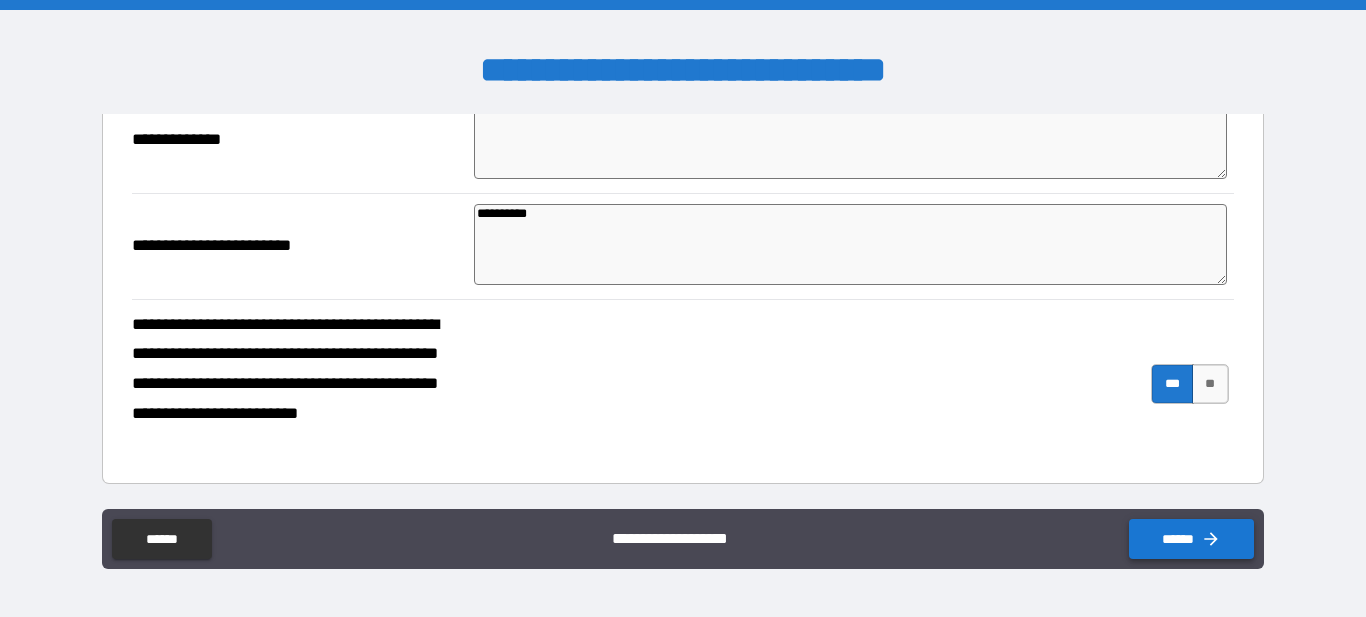 click on "******" at bounding box center [1191, 539] 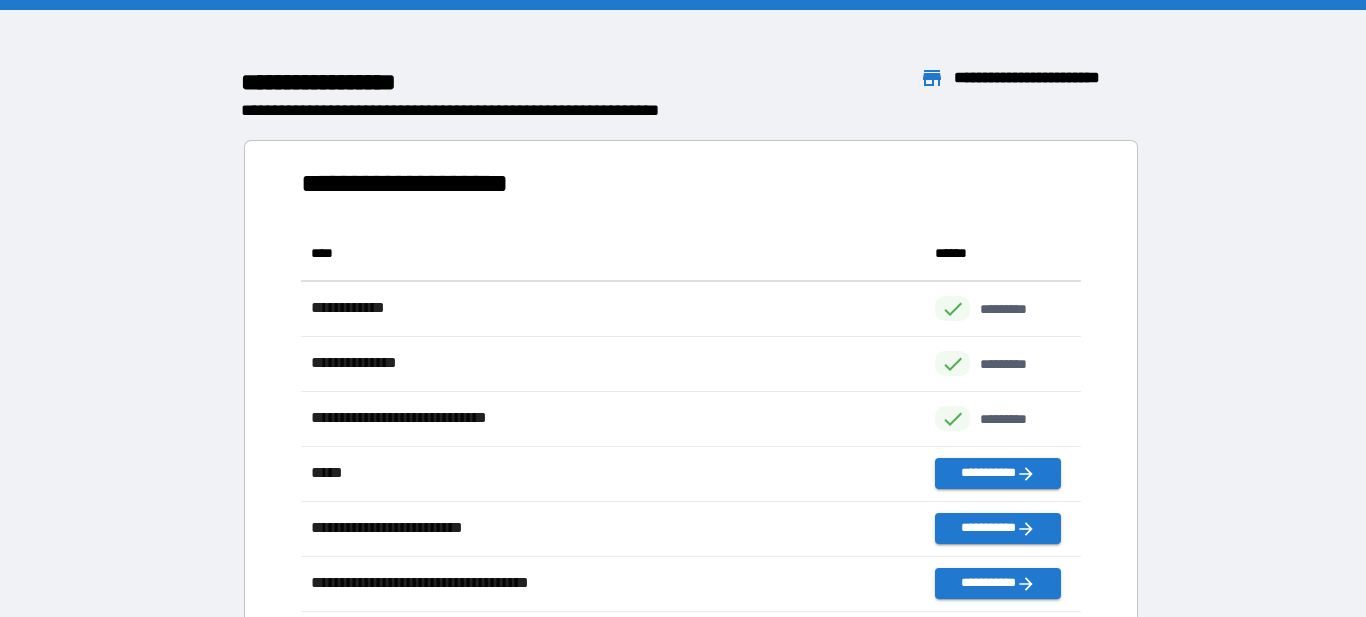 scroll, scrollTop: 826, scrollLeft: 780, axis: both 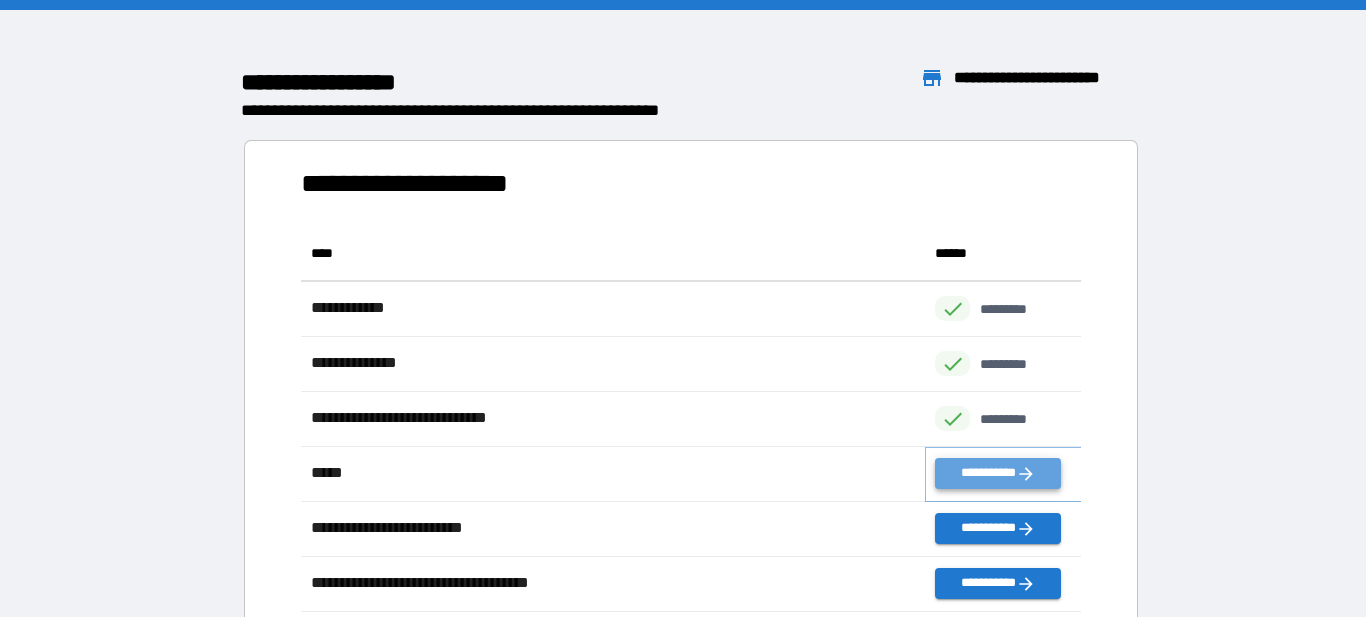click on "**********" at bounding box center [997, 473] 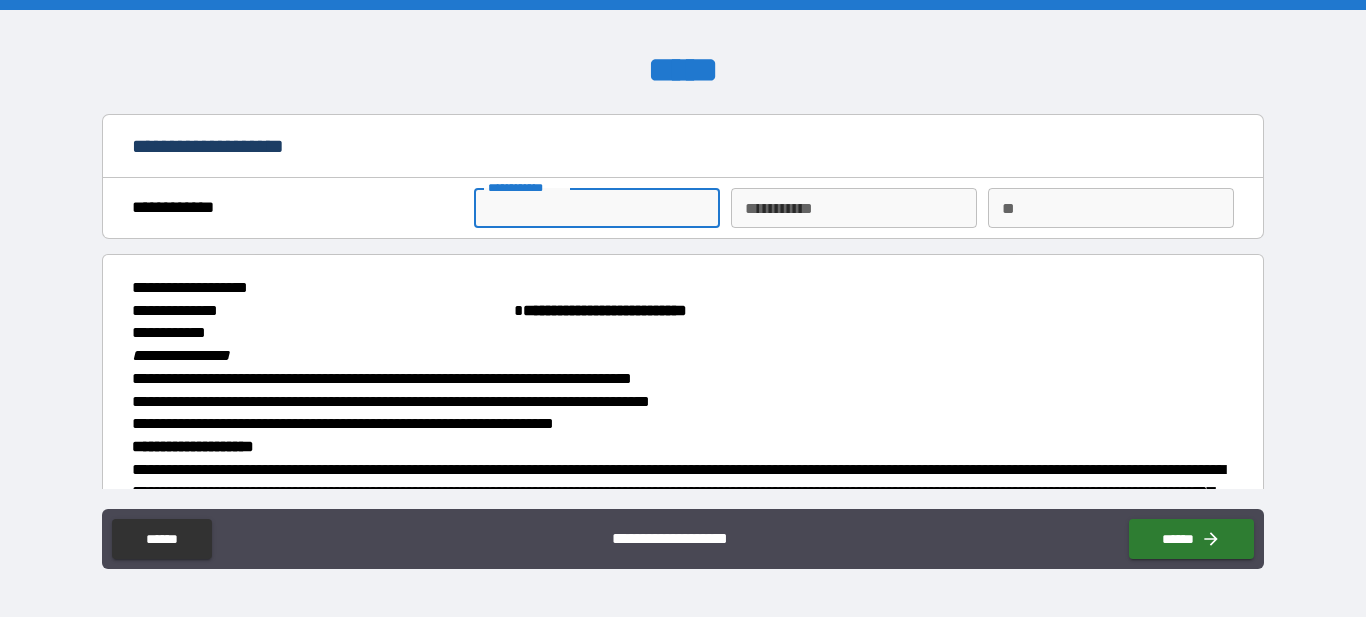 click on "**********" at bounding box center [597, 208] 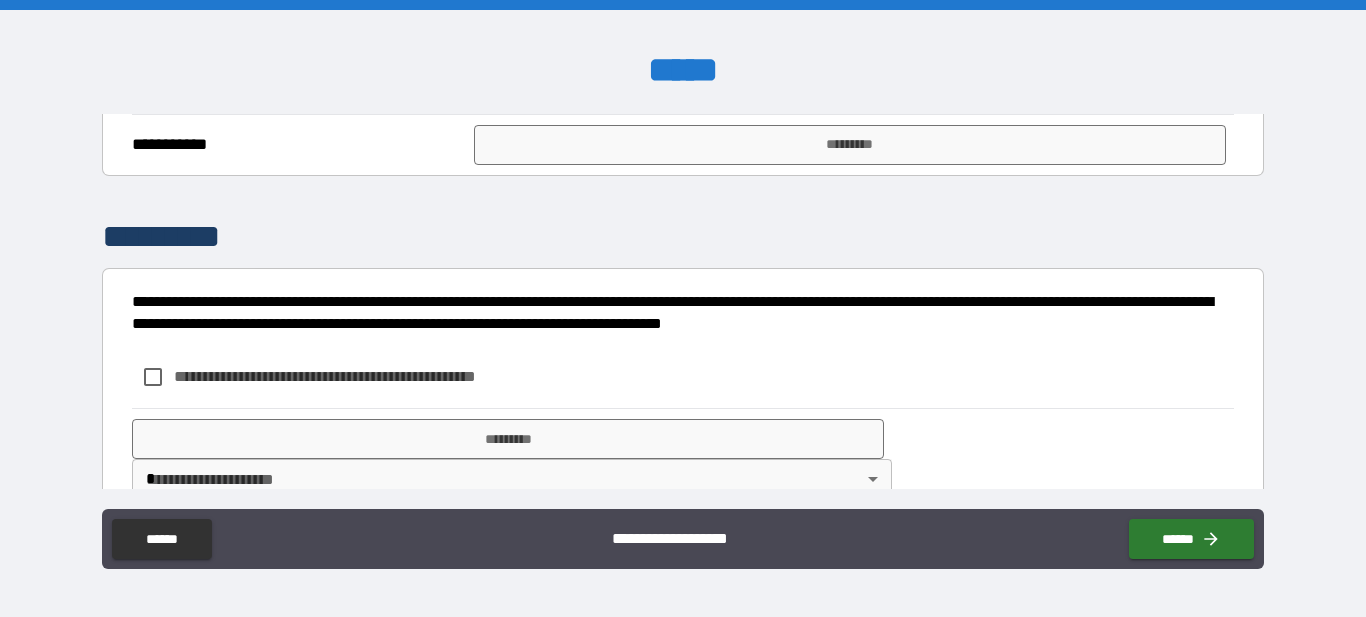 scroll, scrollTop: 2253, scrollLeft: 0, axis: vertical 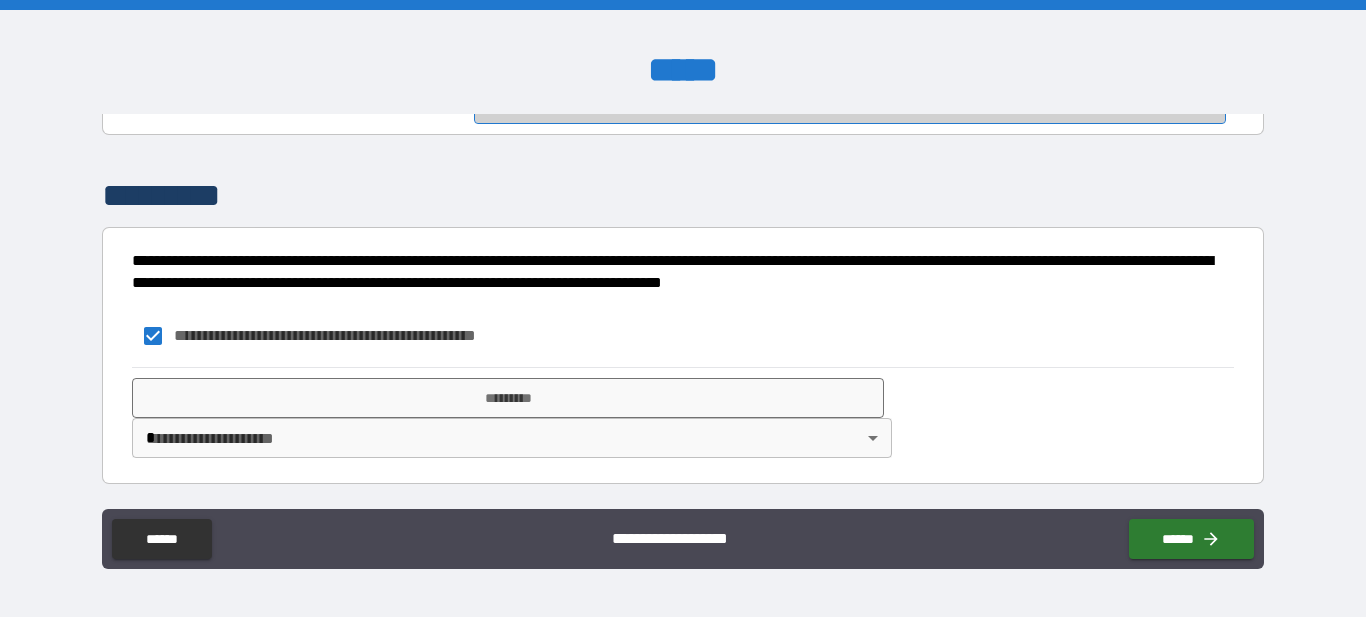 click on "*********" at bounding box center (850, 104) 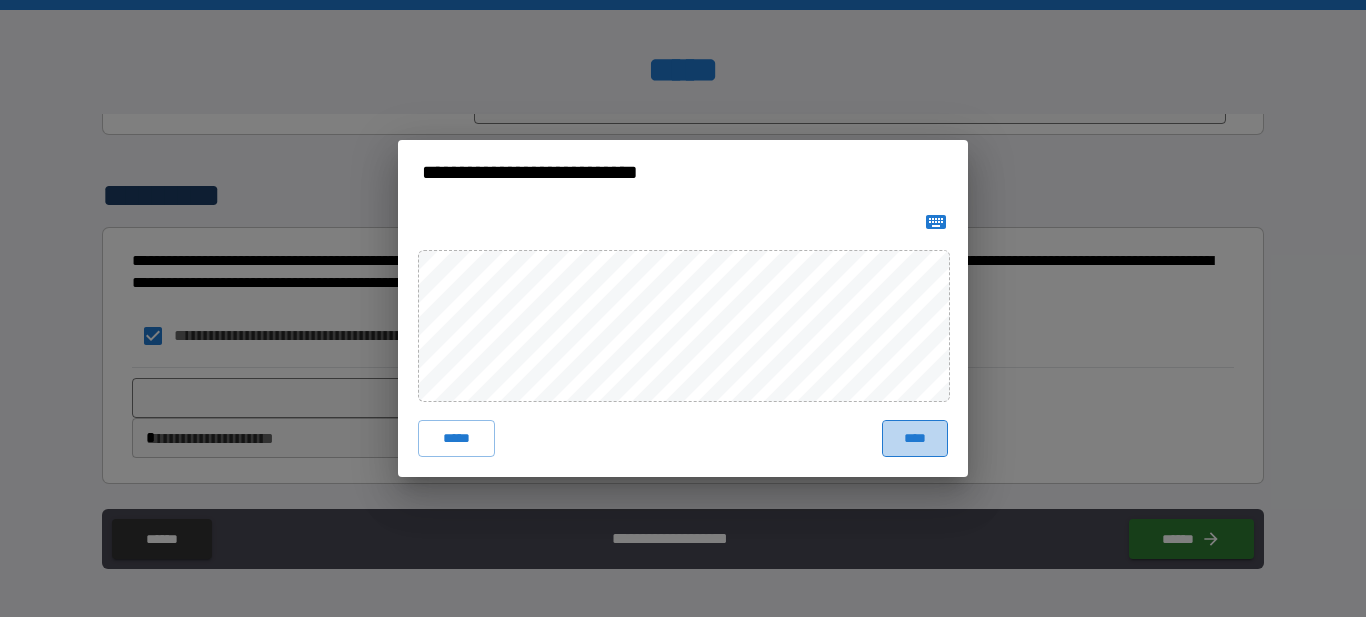 click on "****" at bounding box center (915, 438) 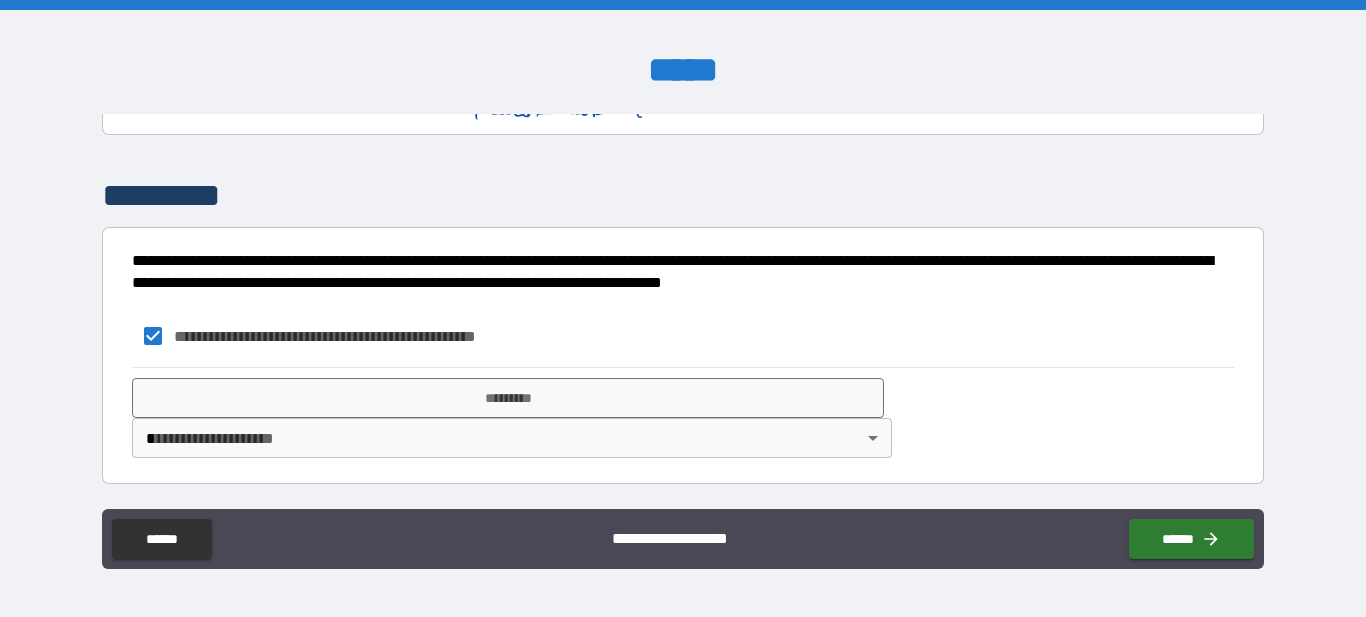 scroll, scrollTop: 2507, scrollLeft: 0, axis: vertical 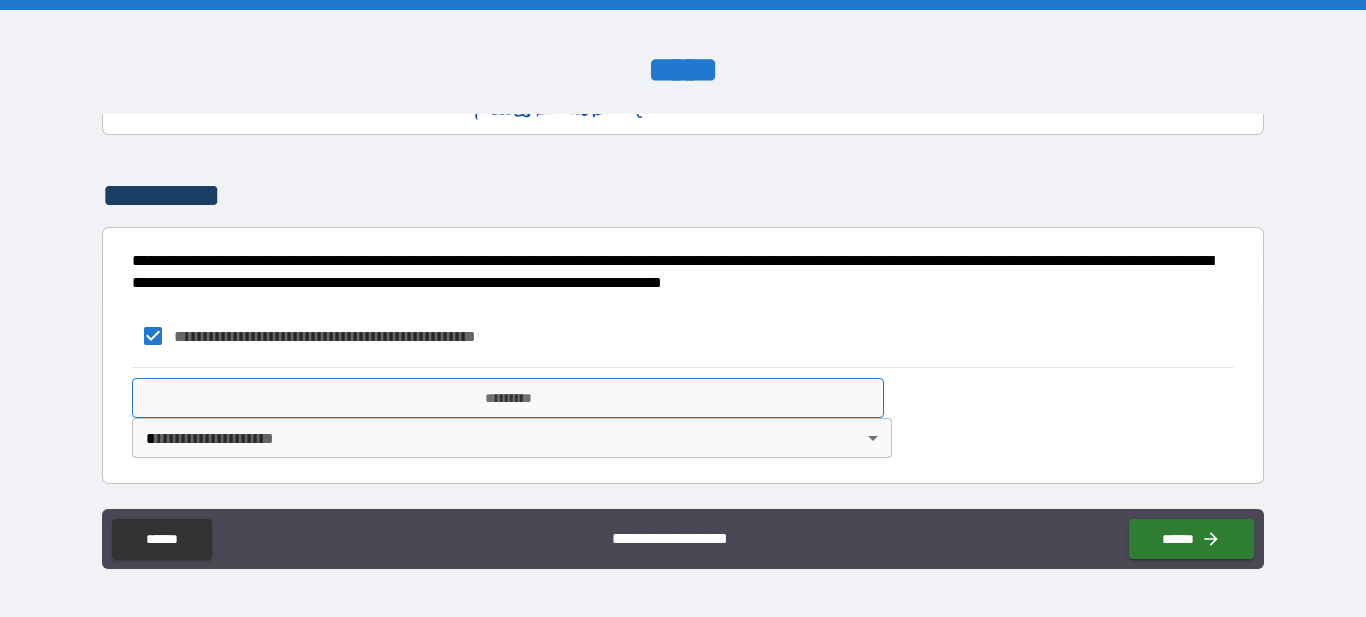 click on "*********" at bounding box center [508, 398] 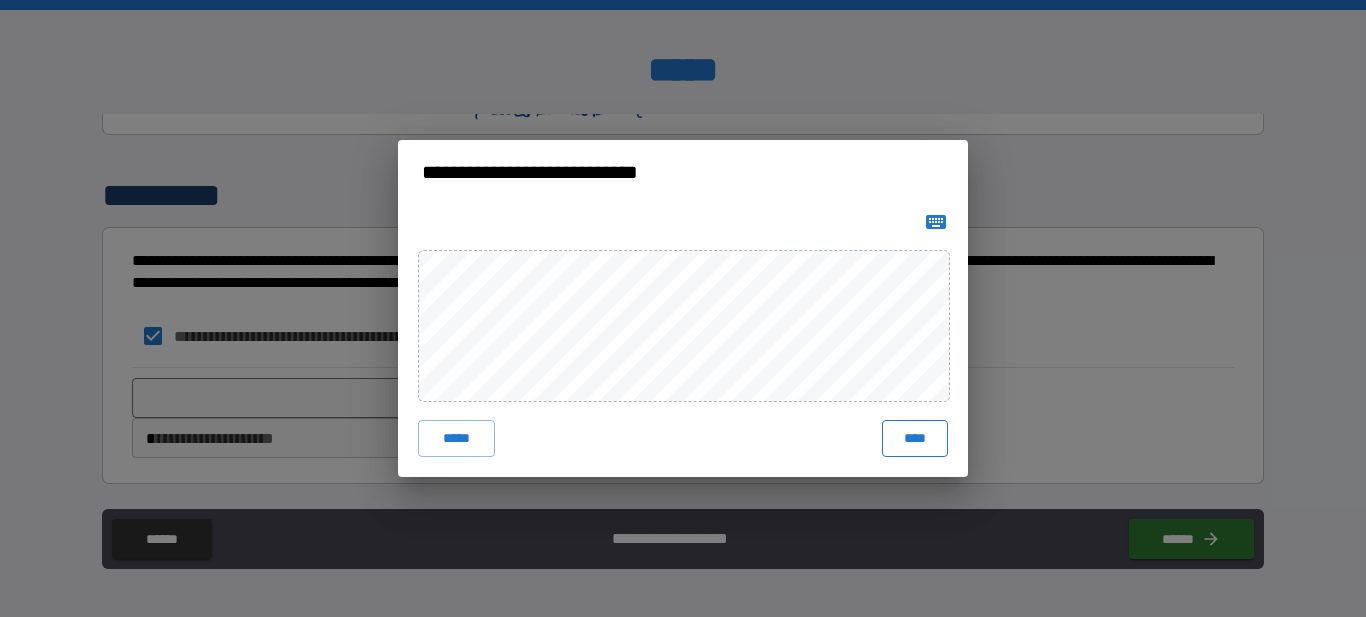 click on "****" at bounding box center [915, 438] 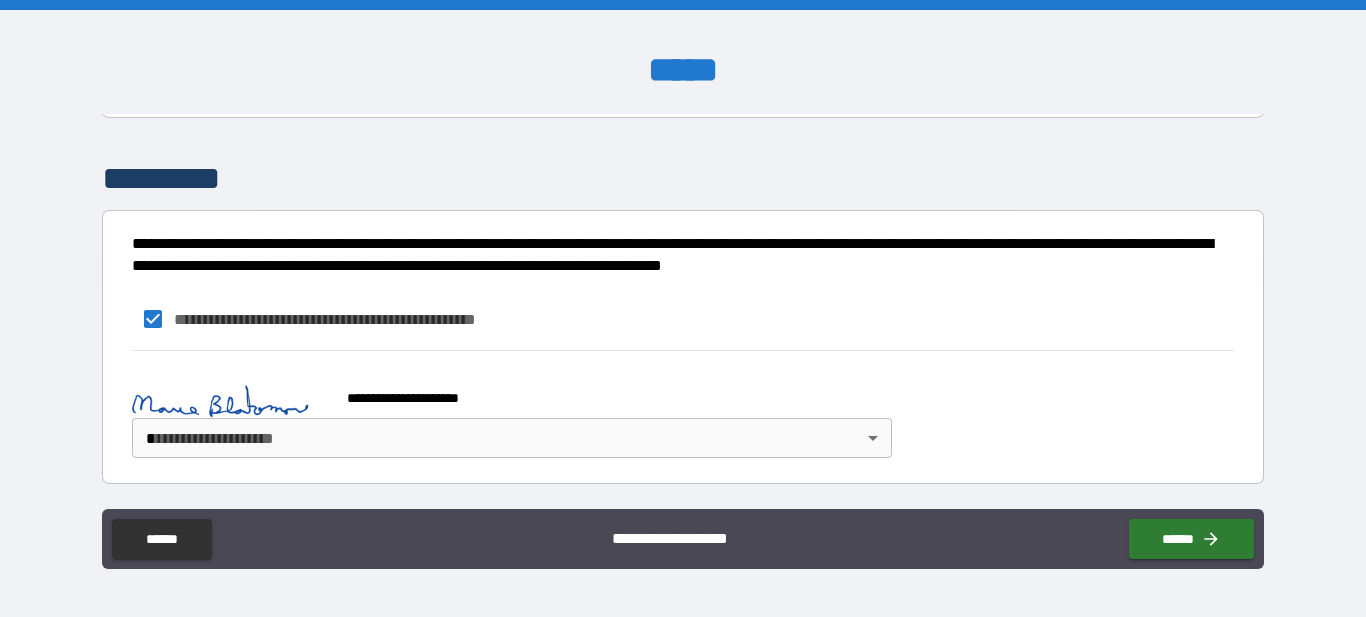 click on "**********" at bounding box center [683, 308] 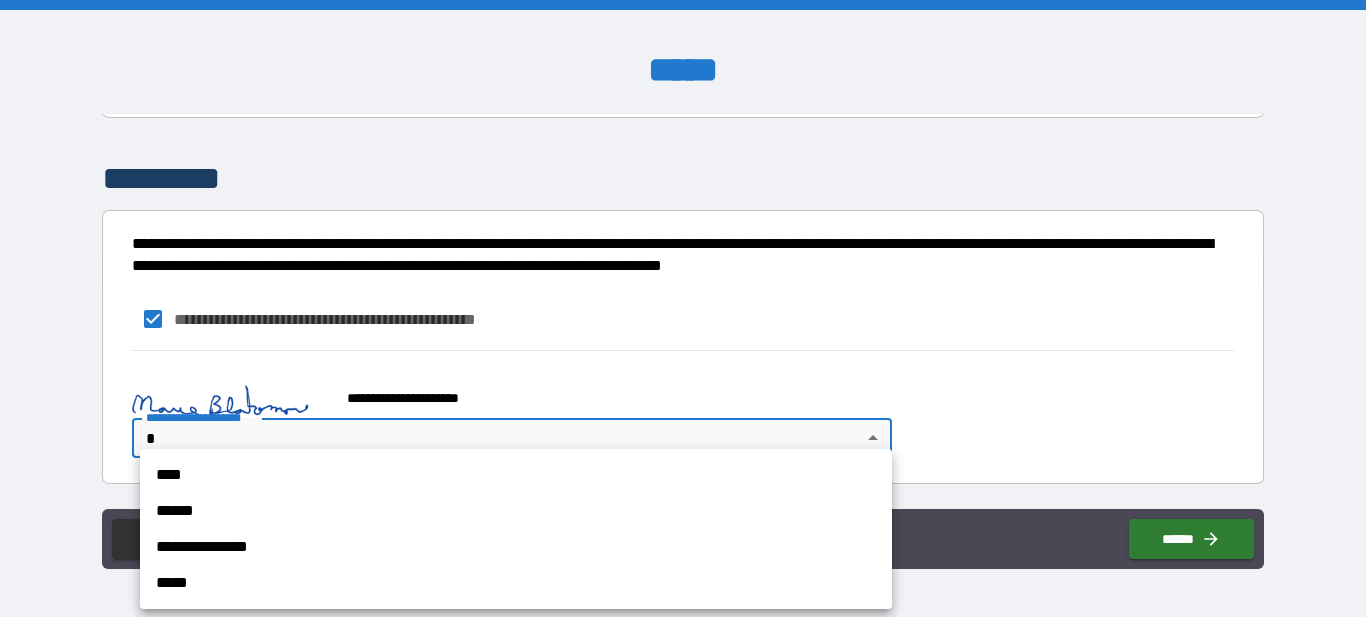 click on "****" at bounding box center [516, 475] 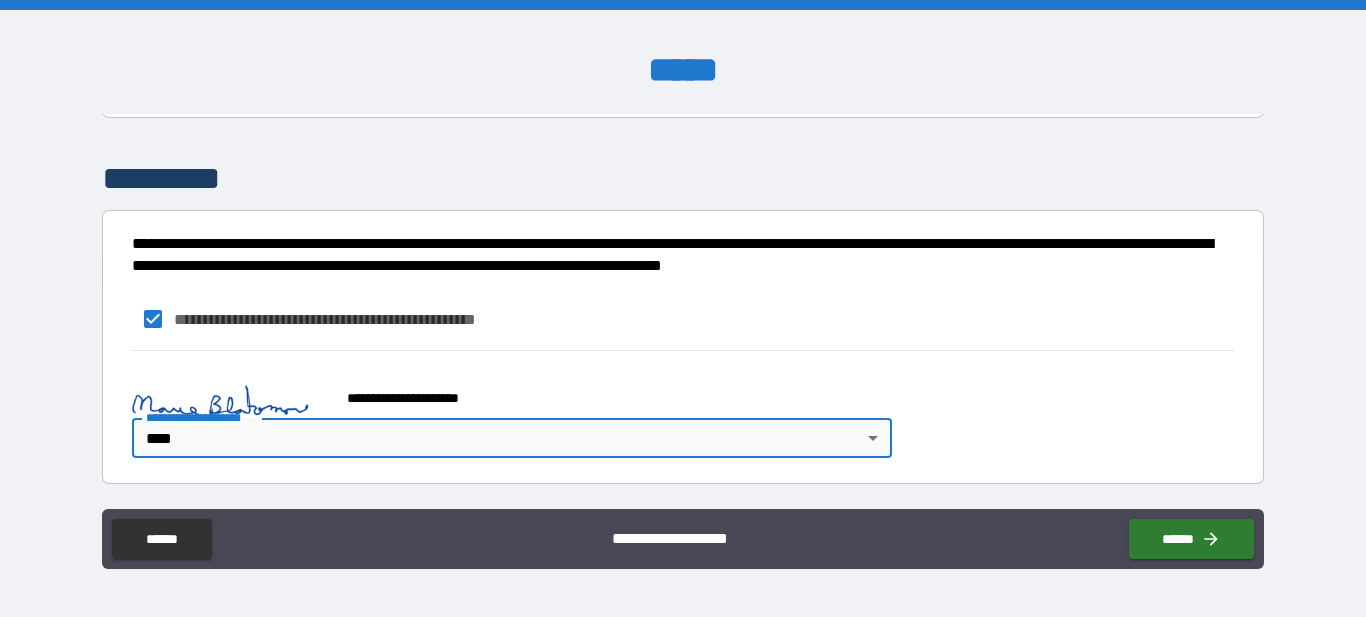 click on "**********" at bounding box center (682, 409) 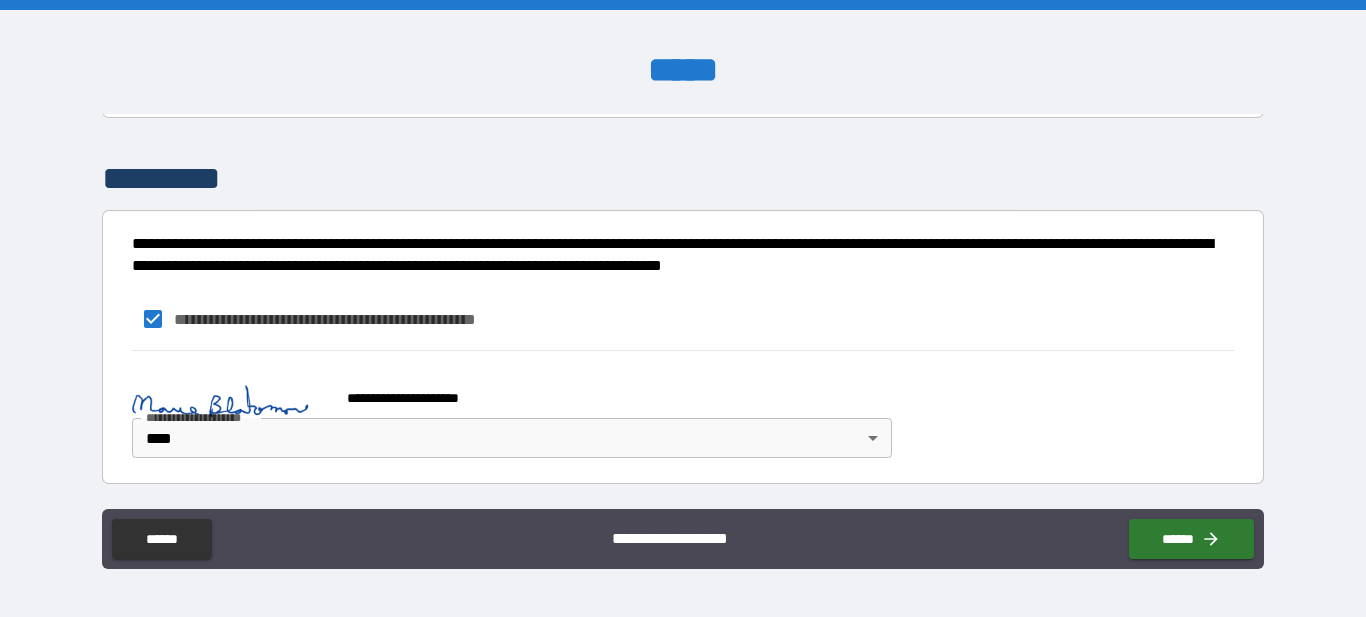 scroll, scrollTop: 2524, scrollLeft: 0, axis: vertical 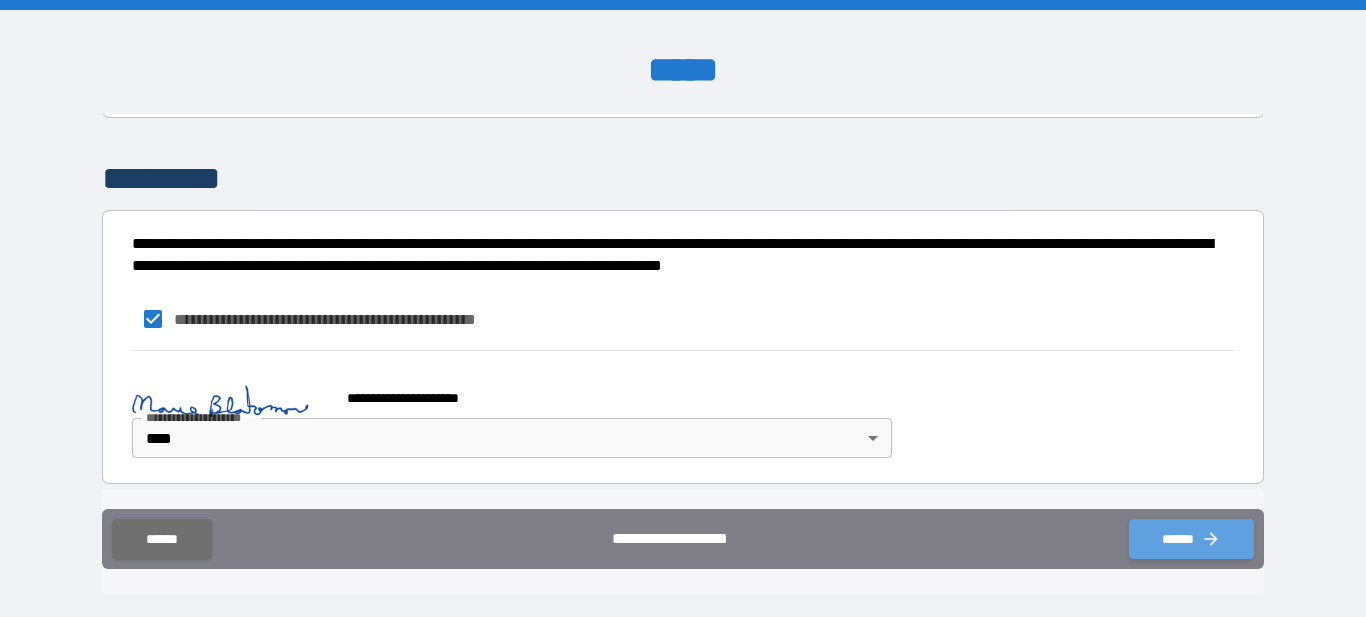 click on "******" at bounding box center [1191, 539] 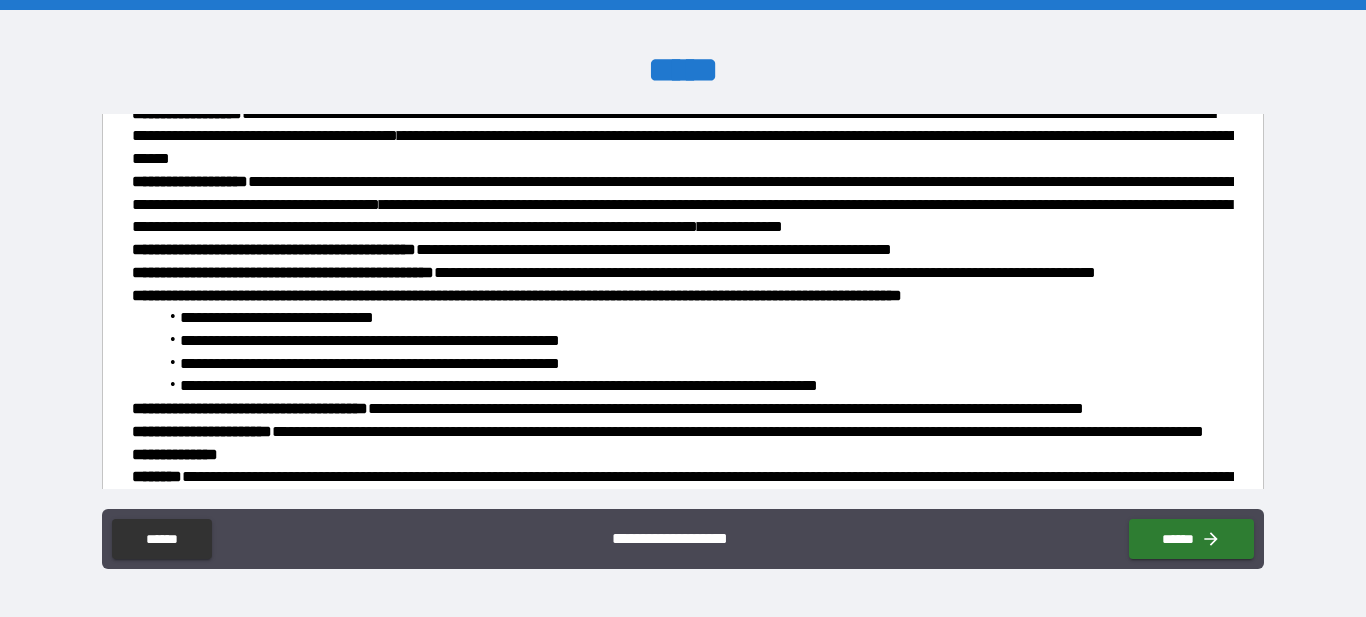 scroll, scrollTop: 0, scrollLeft: 0, axis: both 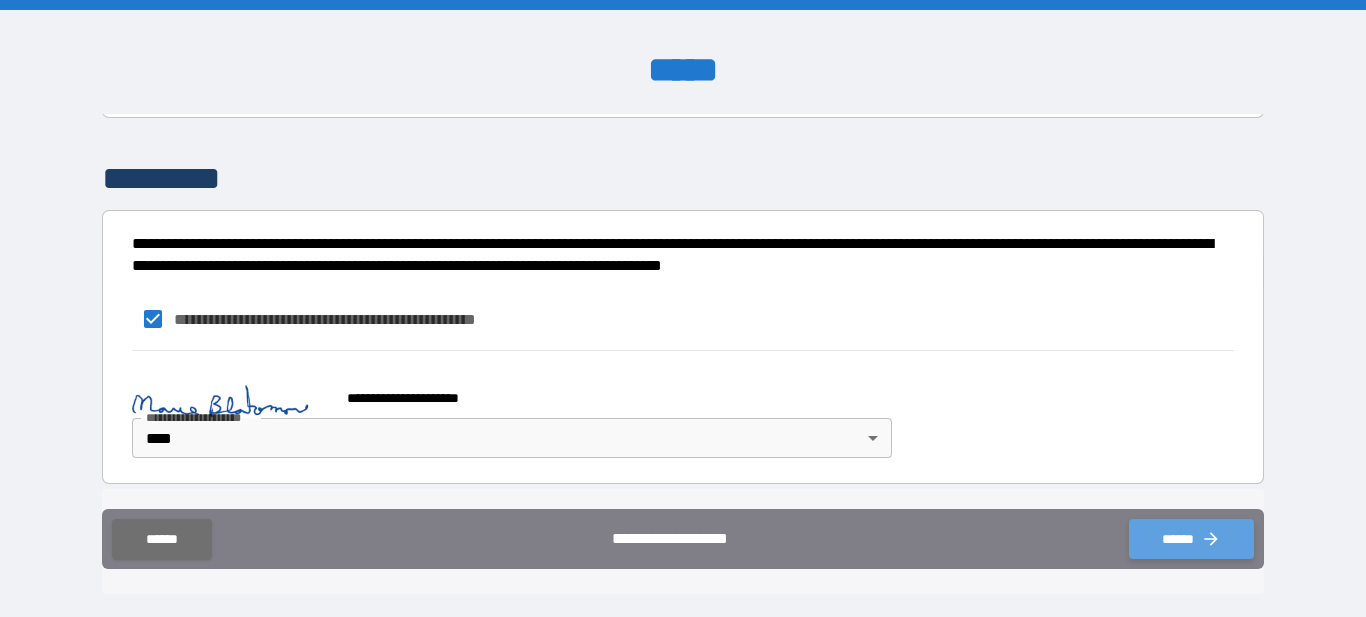 click on "******" at bounding box center (1191, 539) 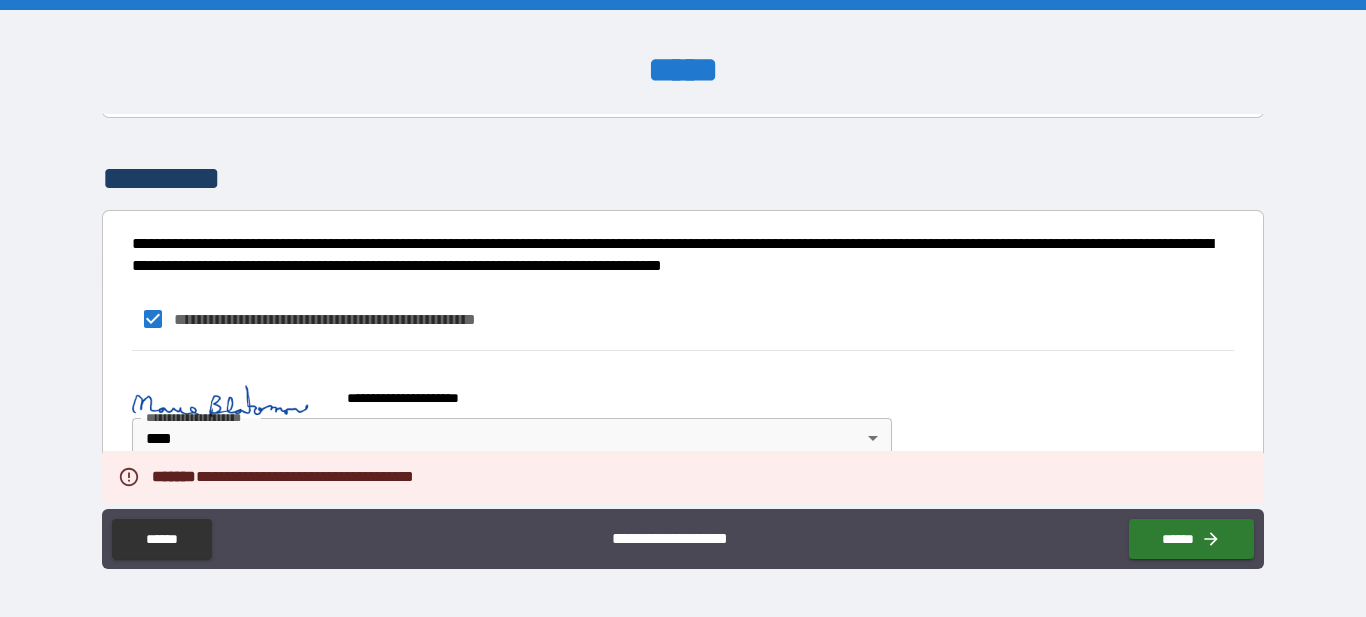click on "**********" at bounding box center (682, 417) 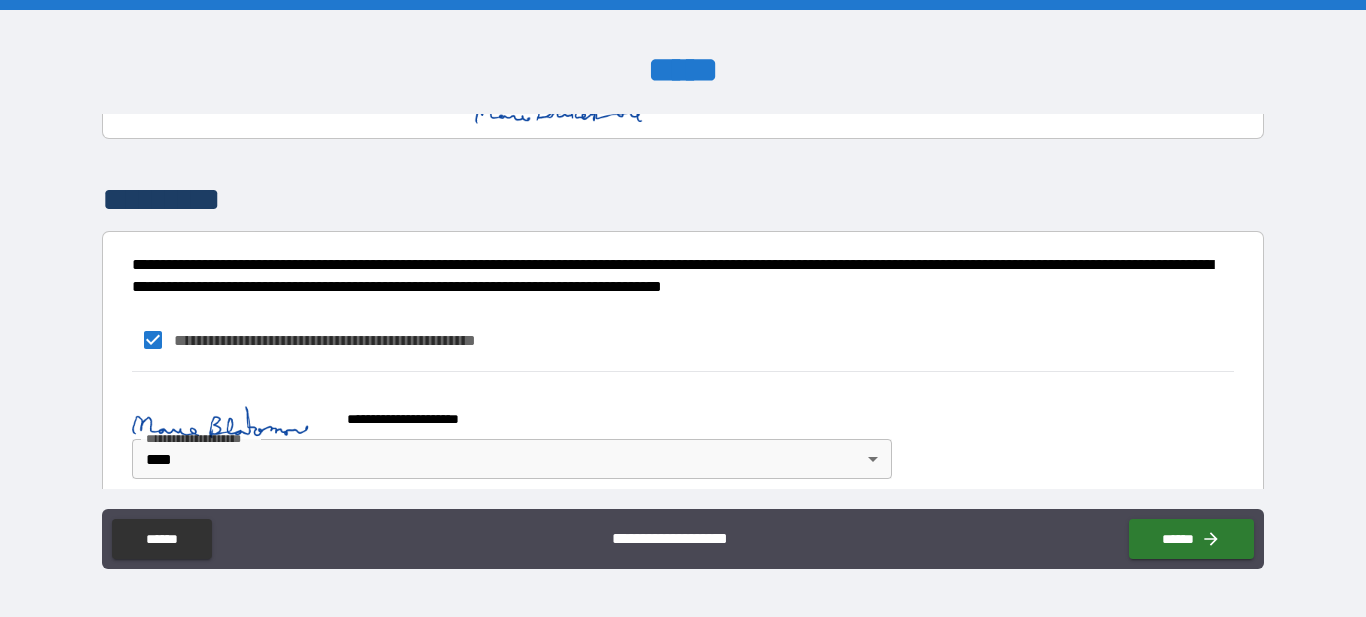 scroll, scrollTop: 2260, scrollLeft: 0, axis: vertical 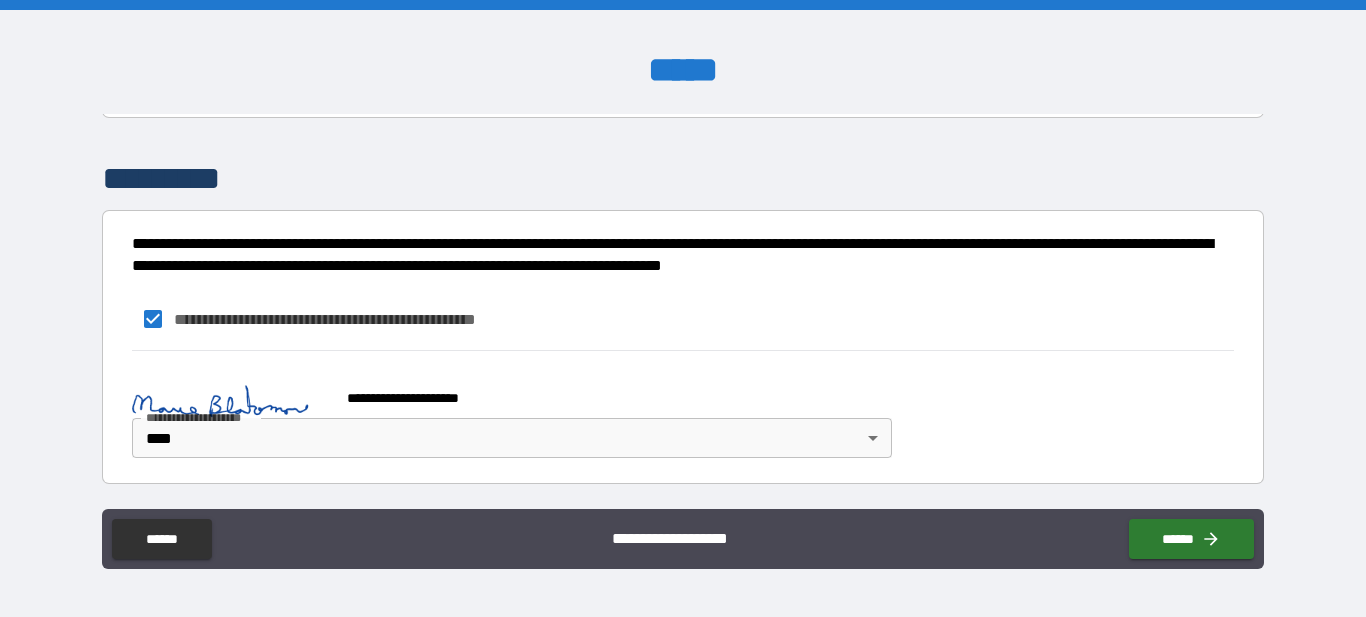click on "******" at bounding box center (1191, 539) 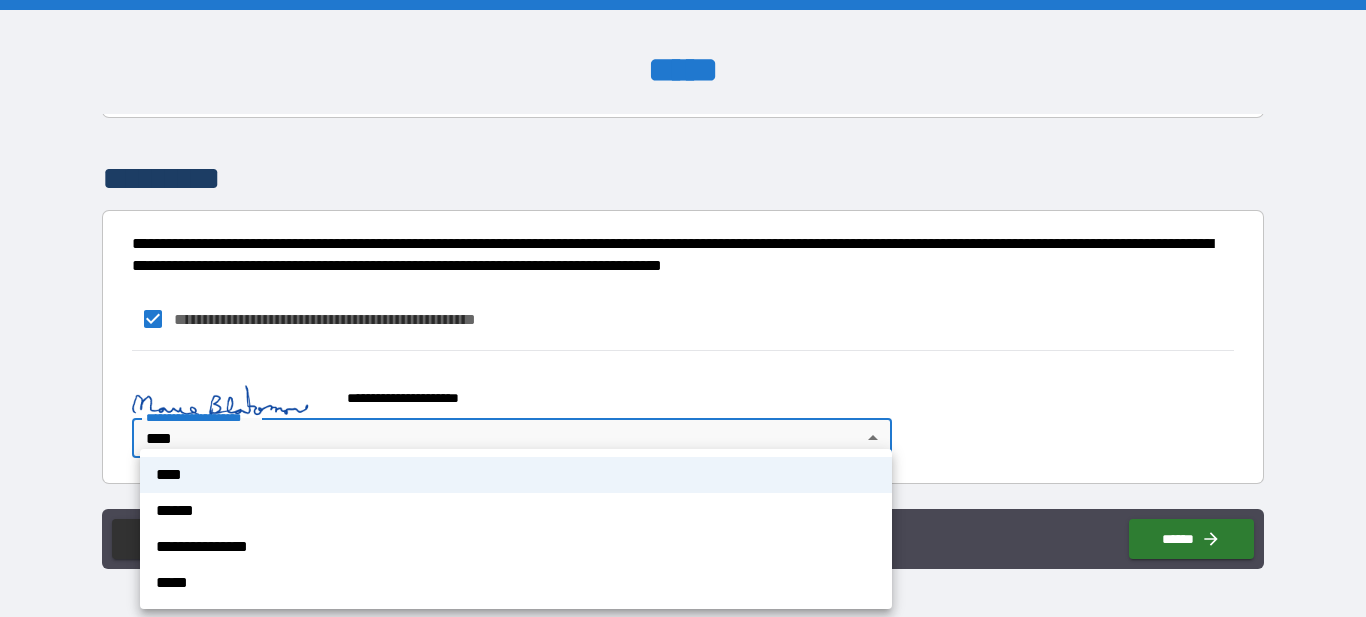 click at bounding box center (683, 308) 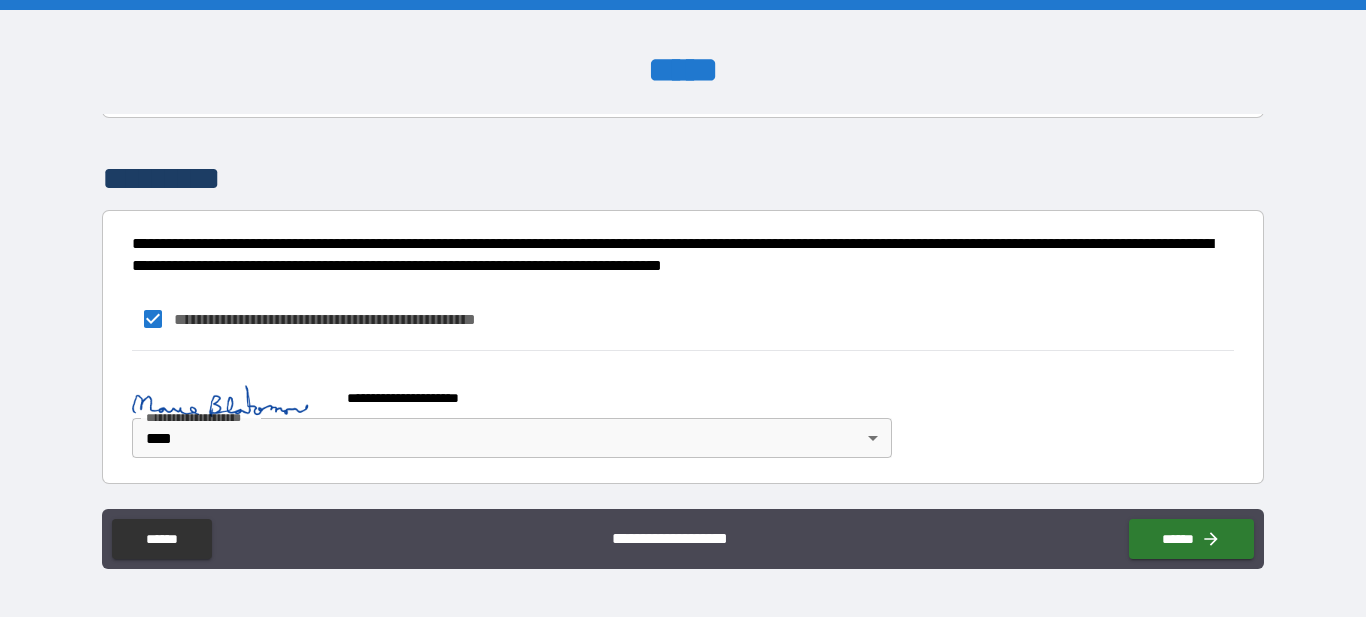 drag, startPoint x: 1267, startPoint y: 471, endPoint x: 1254, endPoint y: 417, distance: 55.542778 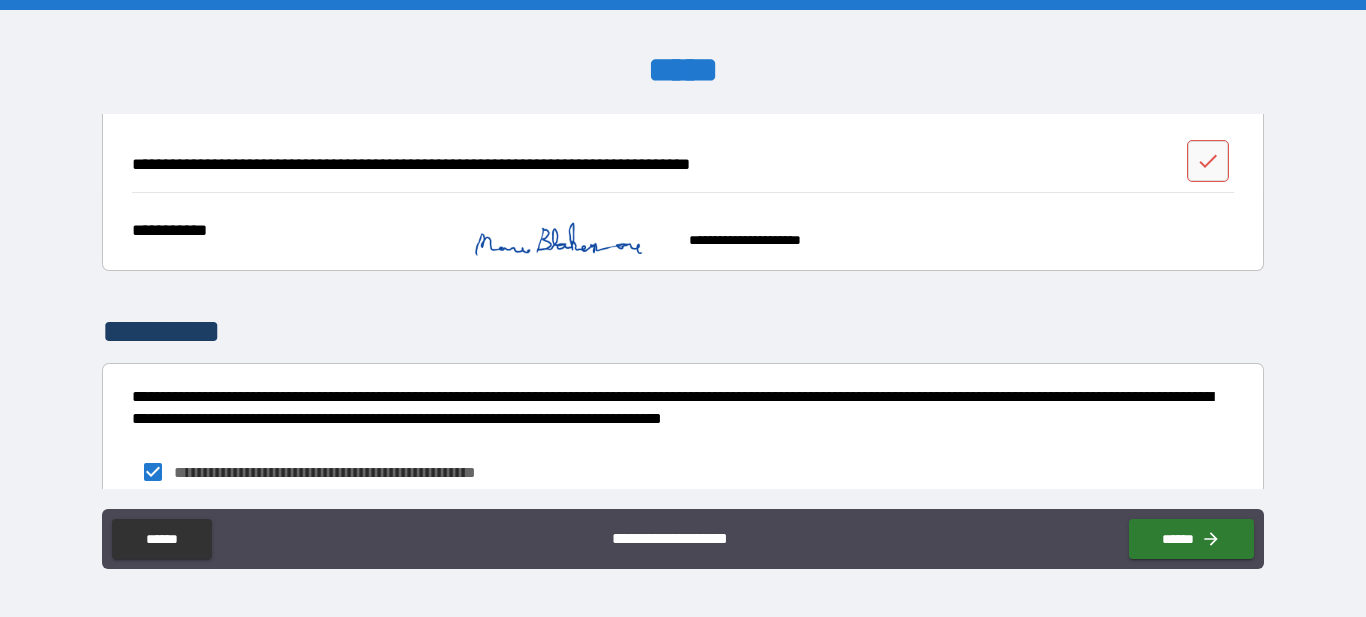 scroll, scrollTop: 1982, scrollLeft: 0, axis: vertical 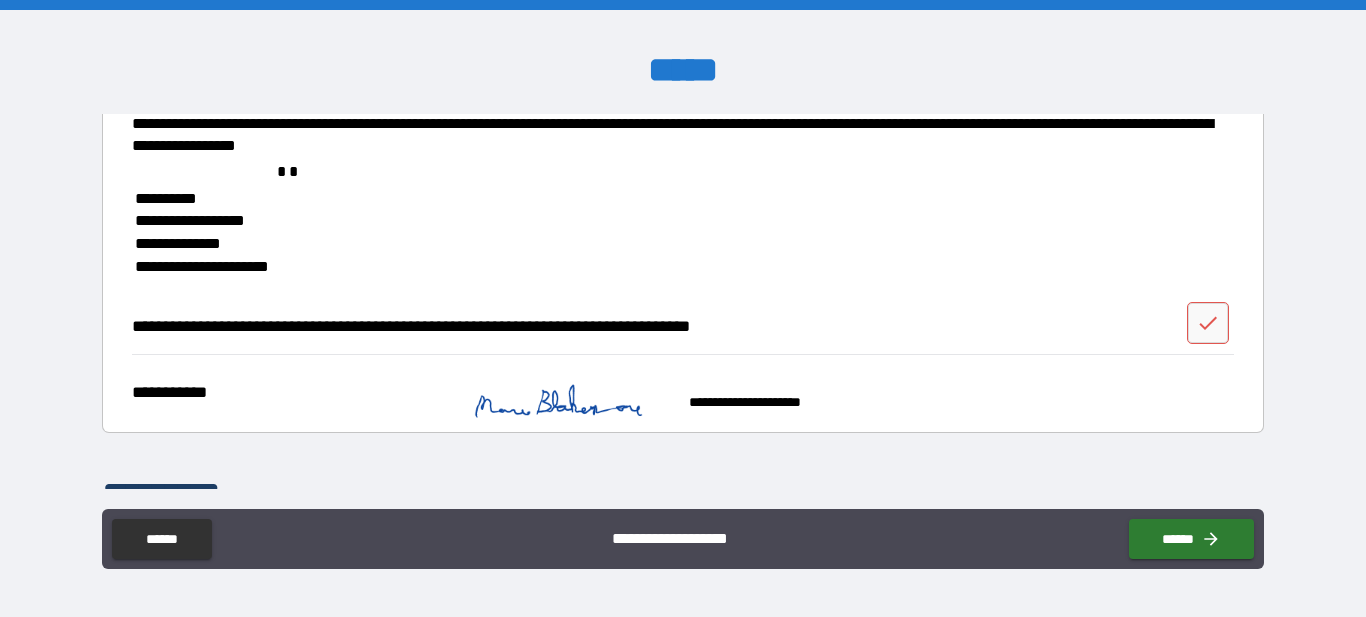drag, startPoint x: 1264, startPoint y: 386, endPoint x: 1252, endPoint y: 365, distance: 24.186773 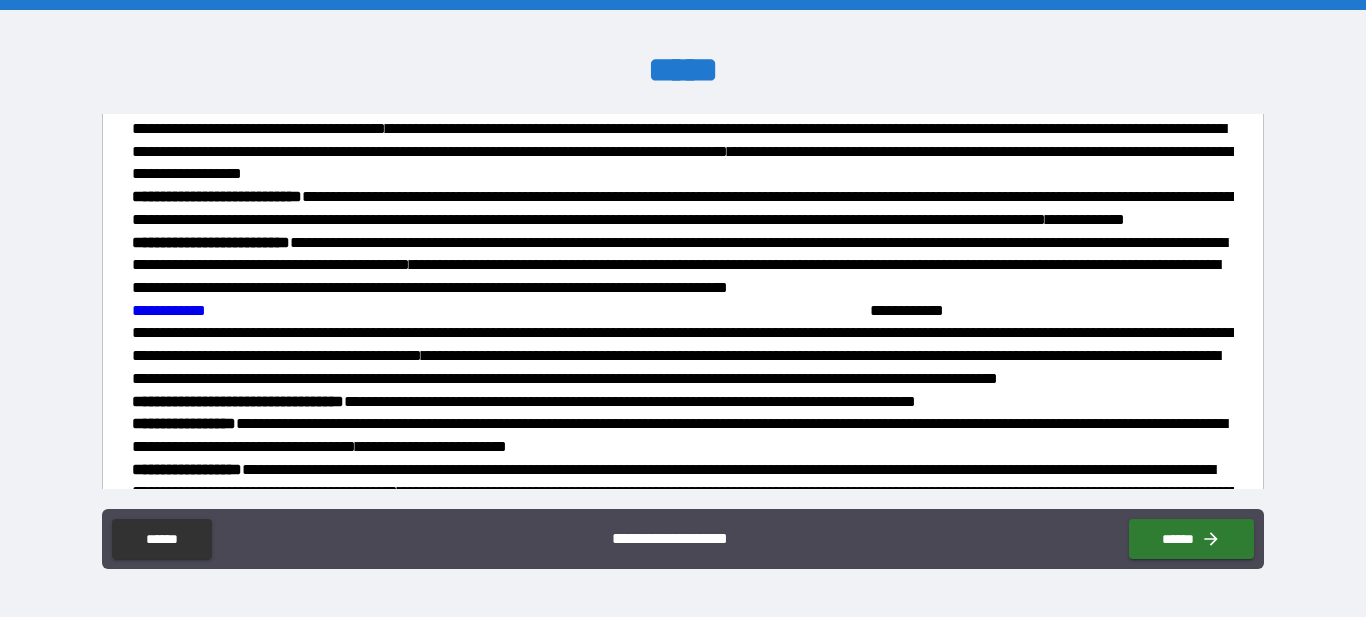 scroll, scrollTop: 0, scrollLeft: 0, axis: both 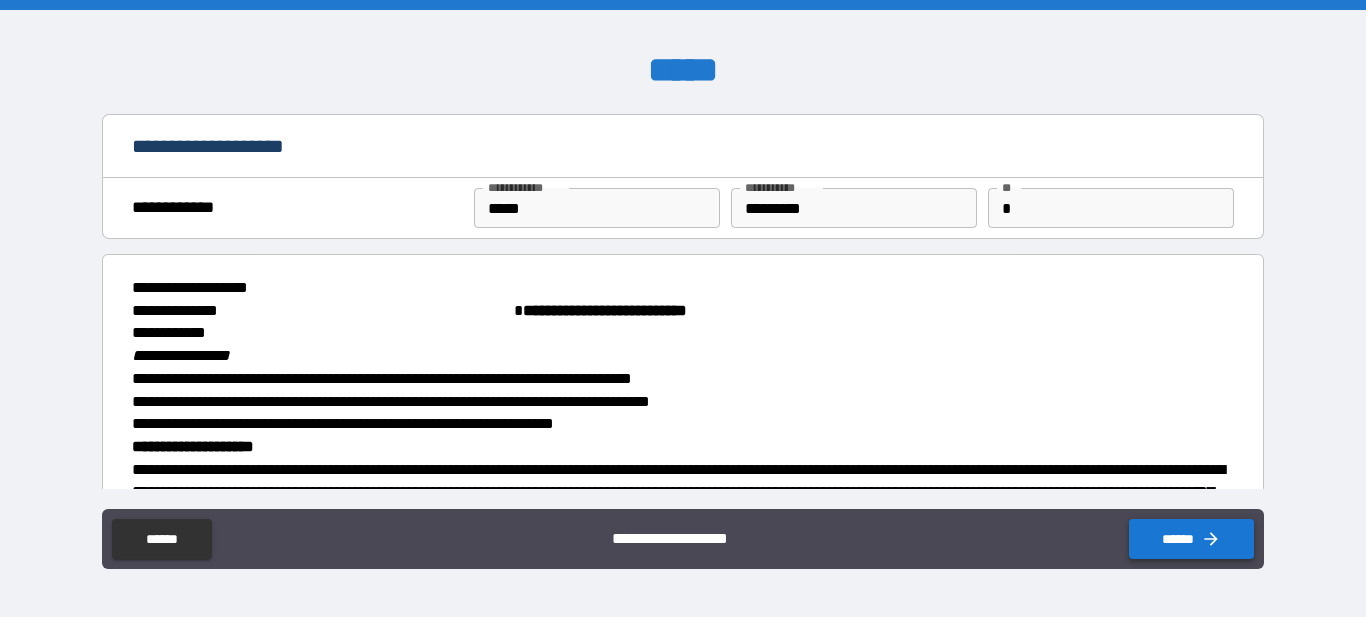 click on "******" at bounding box center [1191, 539] 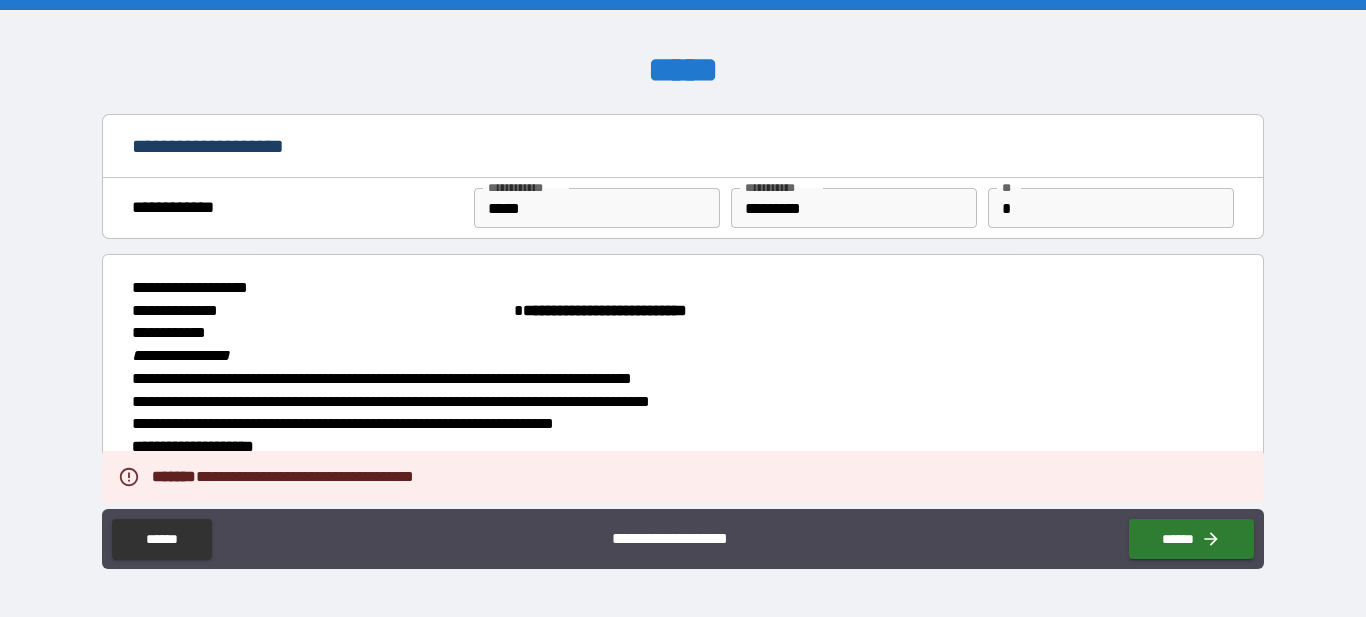 click on "**********" at bounding box center [682, 1267] 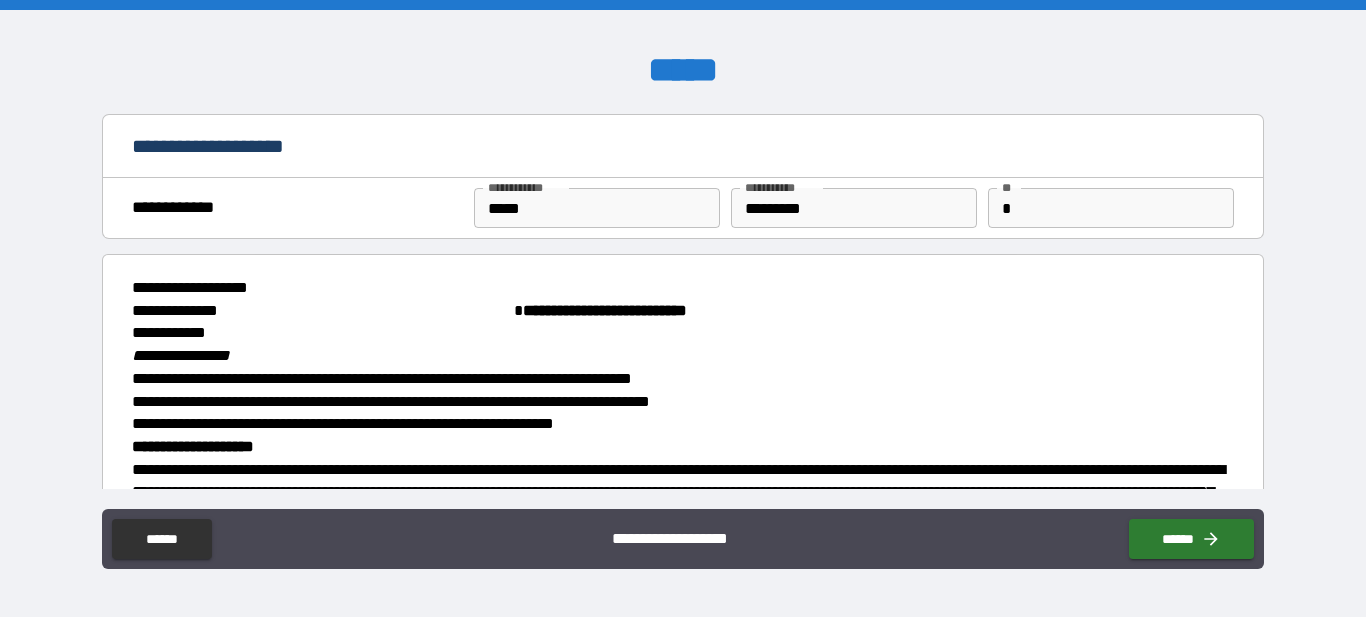 drag, startPoint x: 1250, startPoint y: 144, endPoint x: 1269, endPoint y: 133, distance: 21.954498 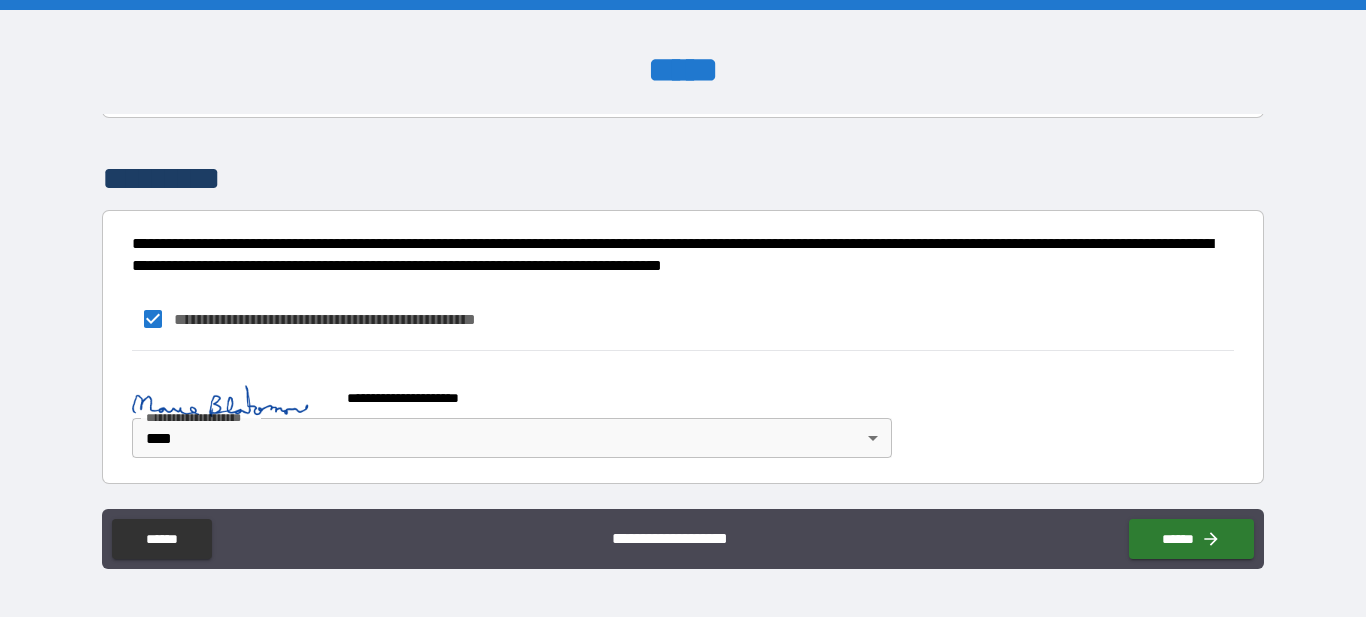 scroll, scrollTop: 2524, scrollLeft: 0, axis: vertical 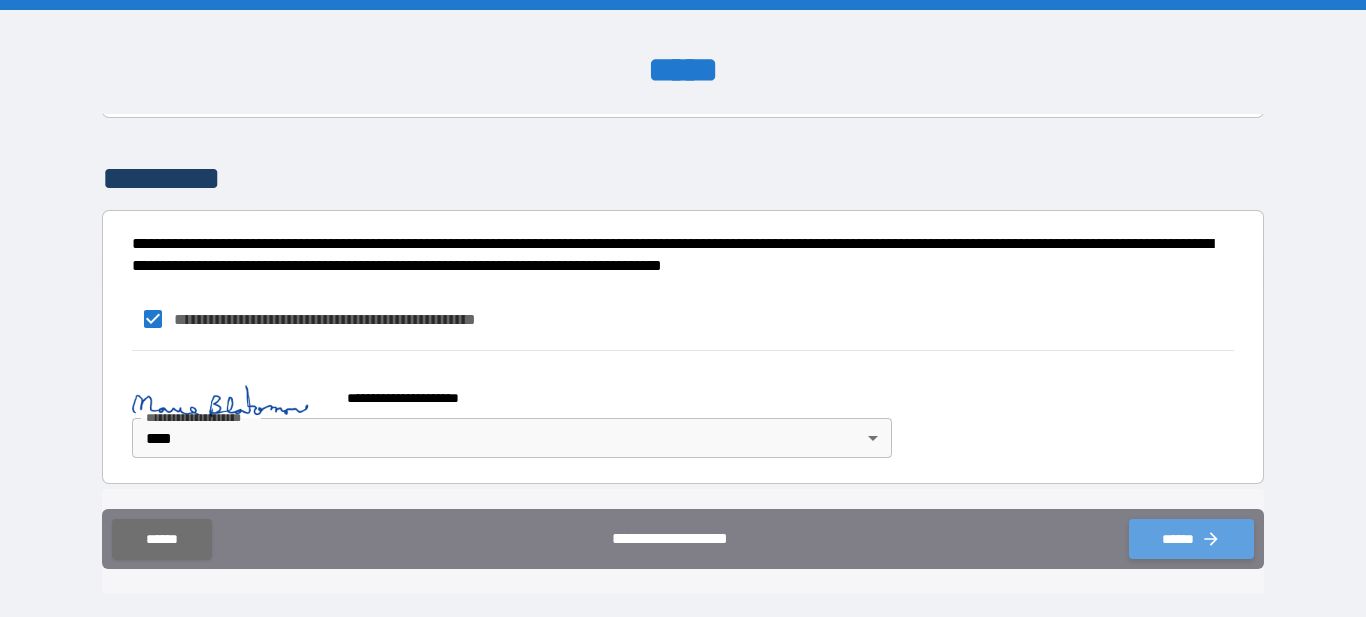 click on "******" at bounding box center [1191, 539] 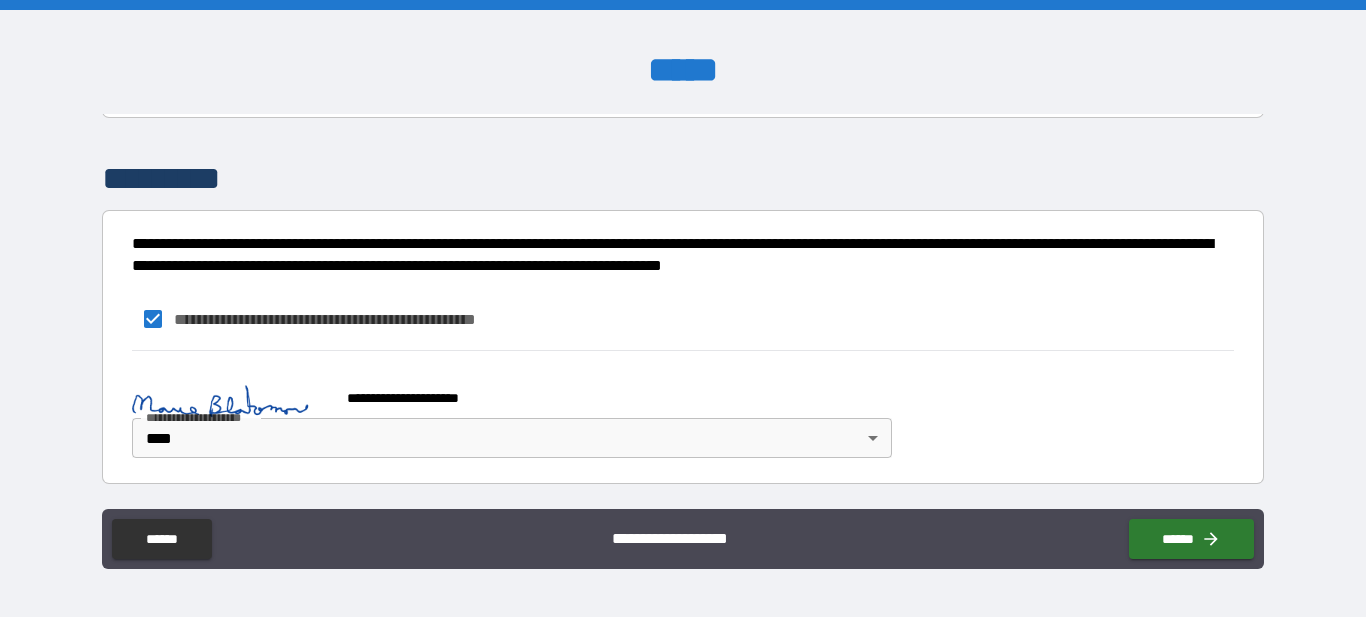 click on "**********" at bounding box center (683, 308) 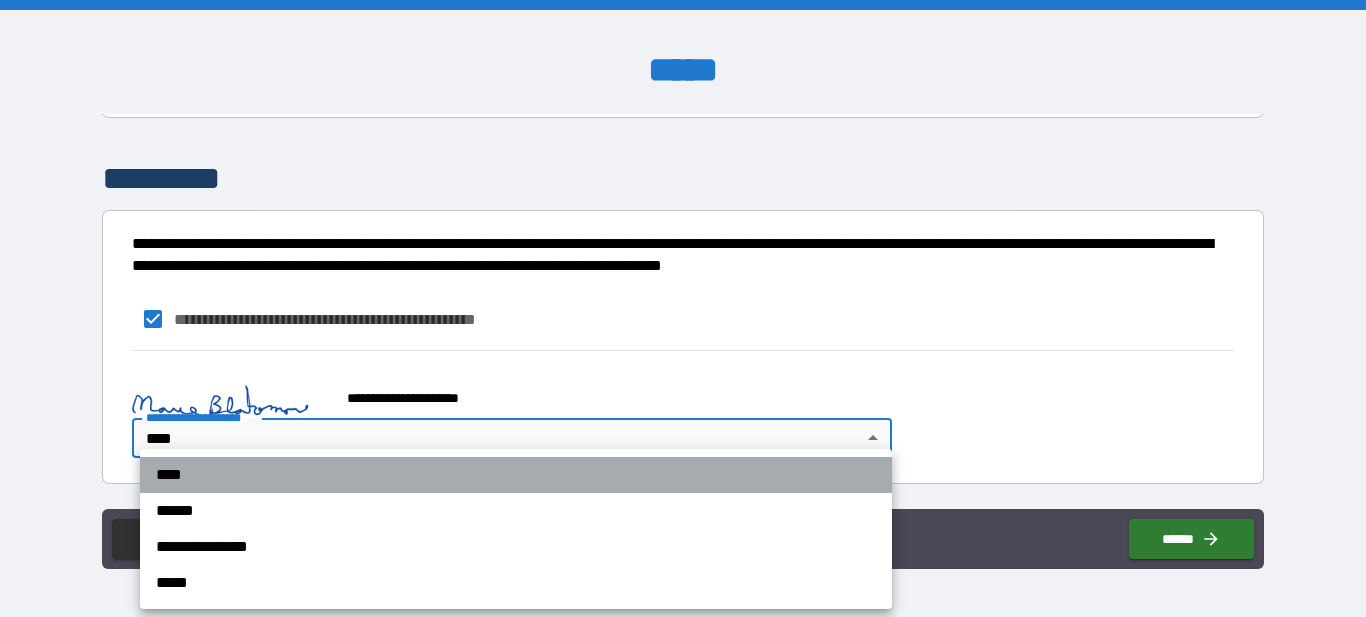 click on "****" at bounding box center (516, 475) 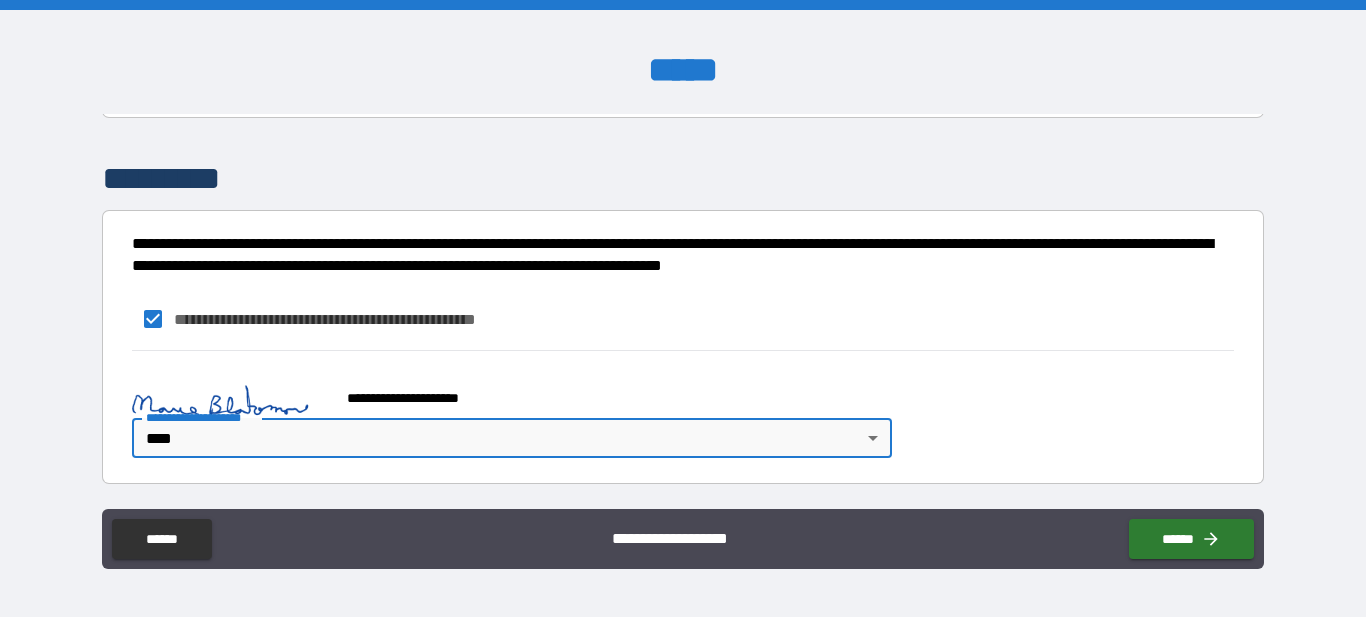scroll, scrollTop: 2524, scrollLeft: 0, axis: vertical 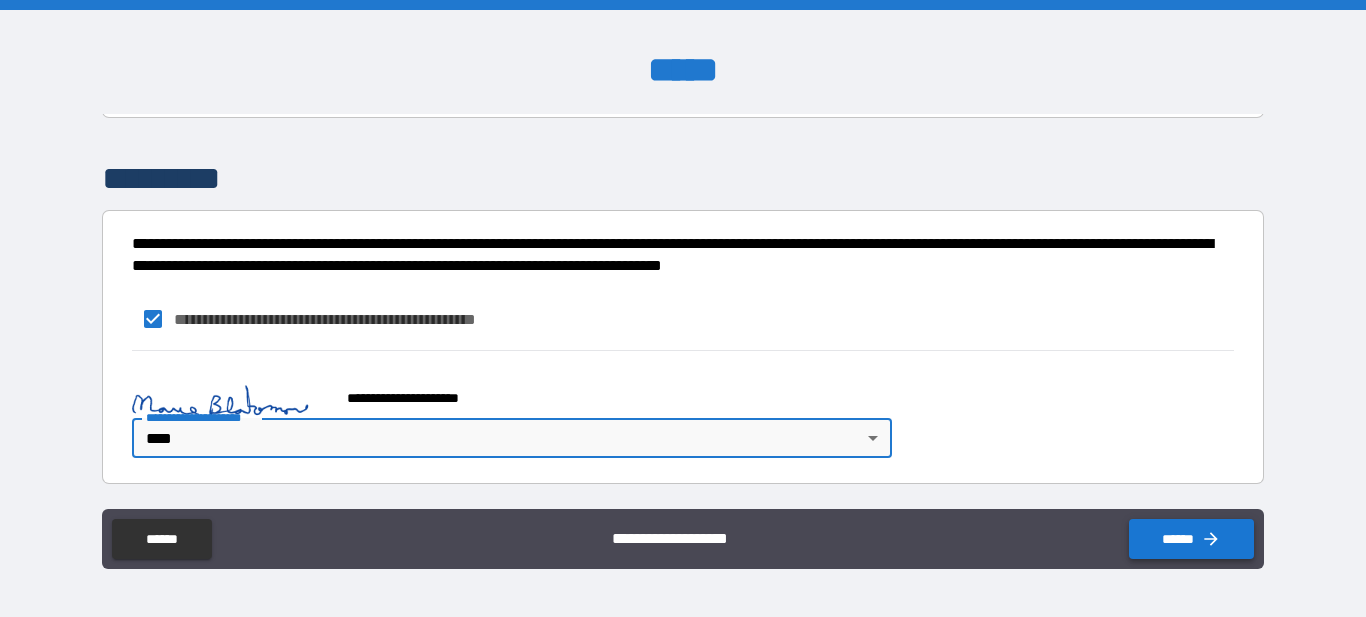 click on "******" at bounding box center [1191, 539] 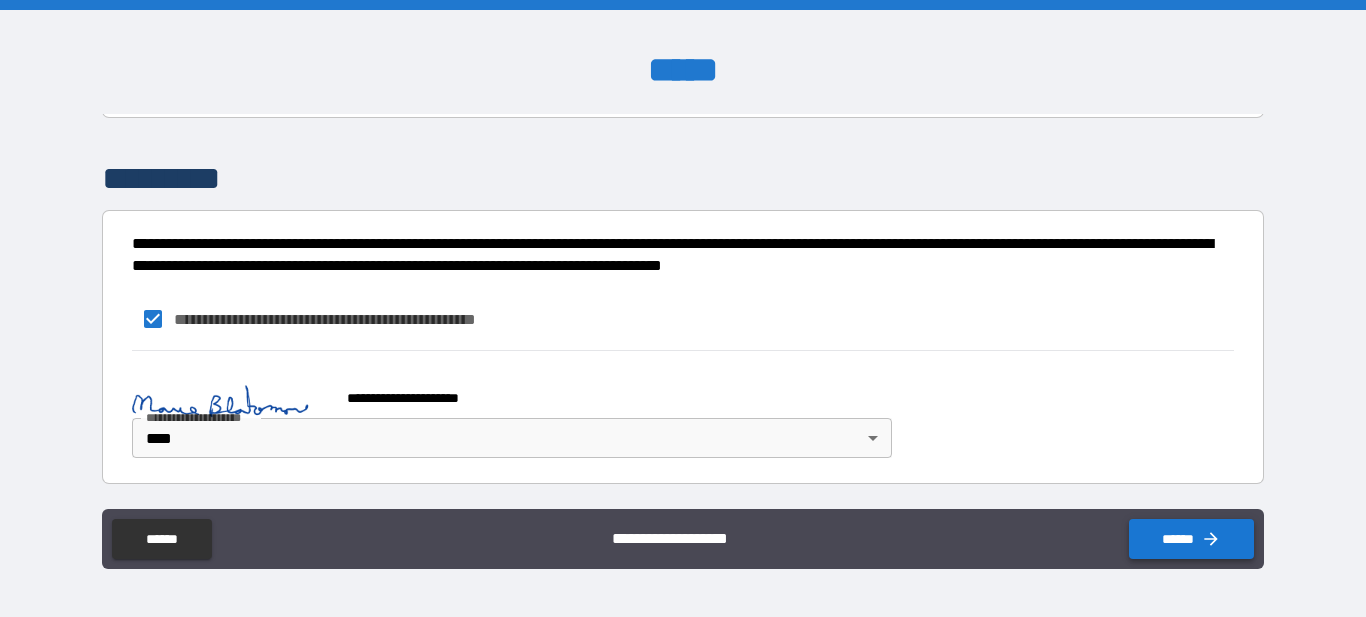 click on "******" at bounding box center (1191, 539) 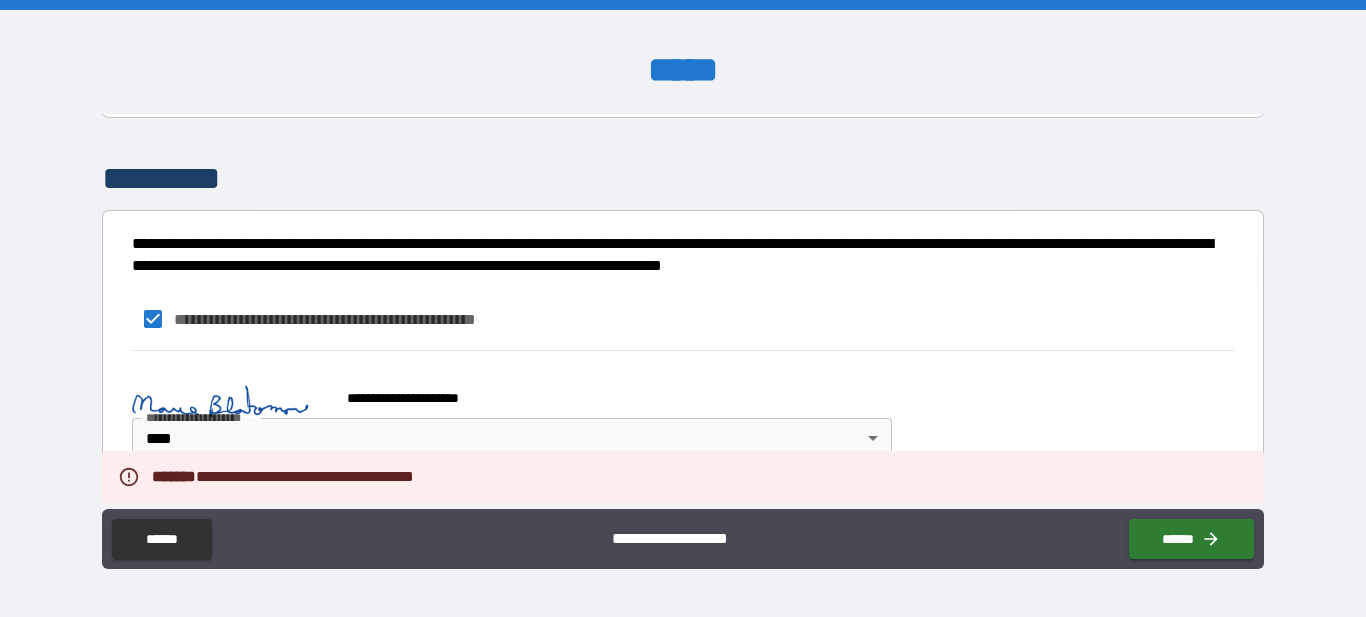click on "**********" at bounding box center [682, 417] 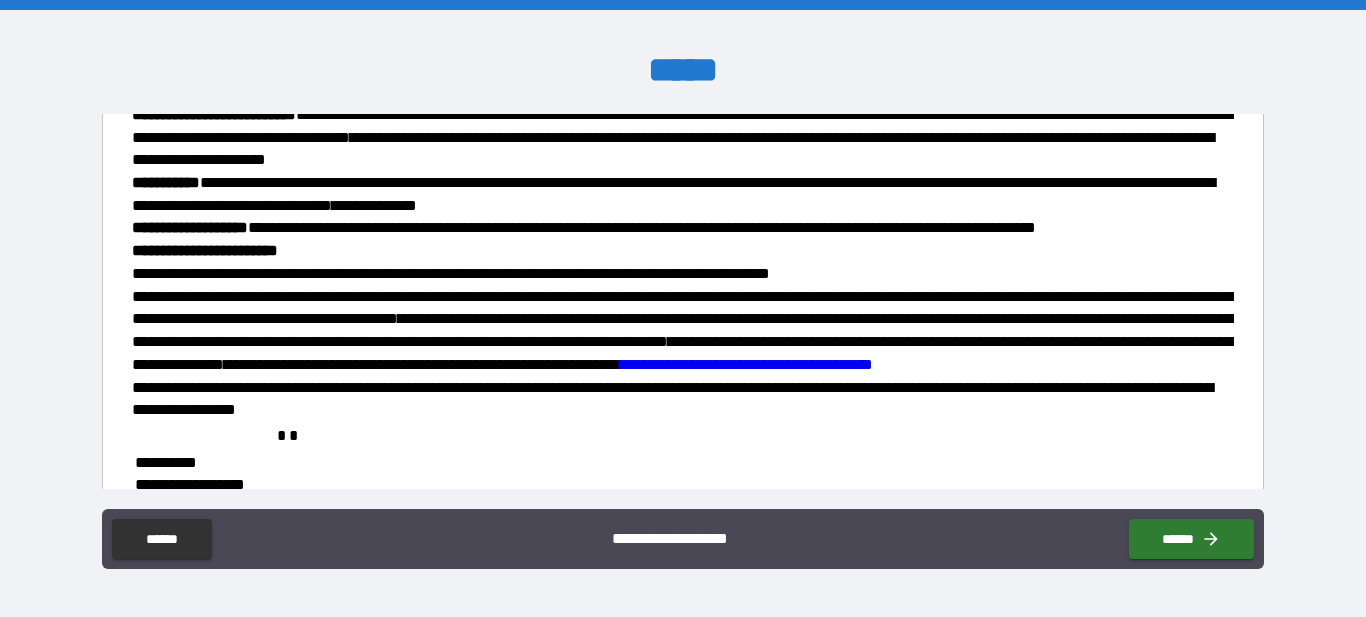scroll, scrollTop: 1726, scrollLeft: 0, axis: vertical 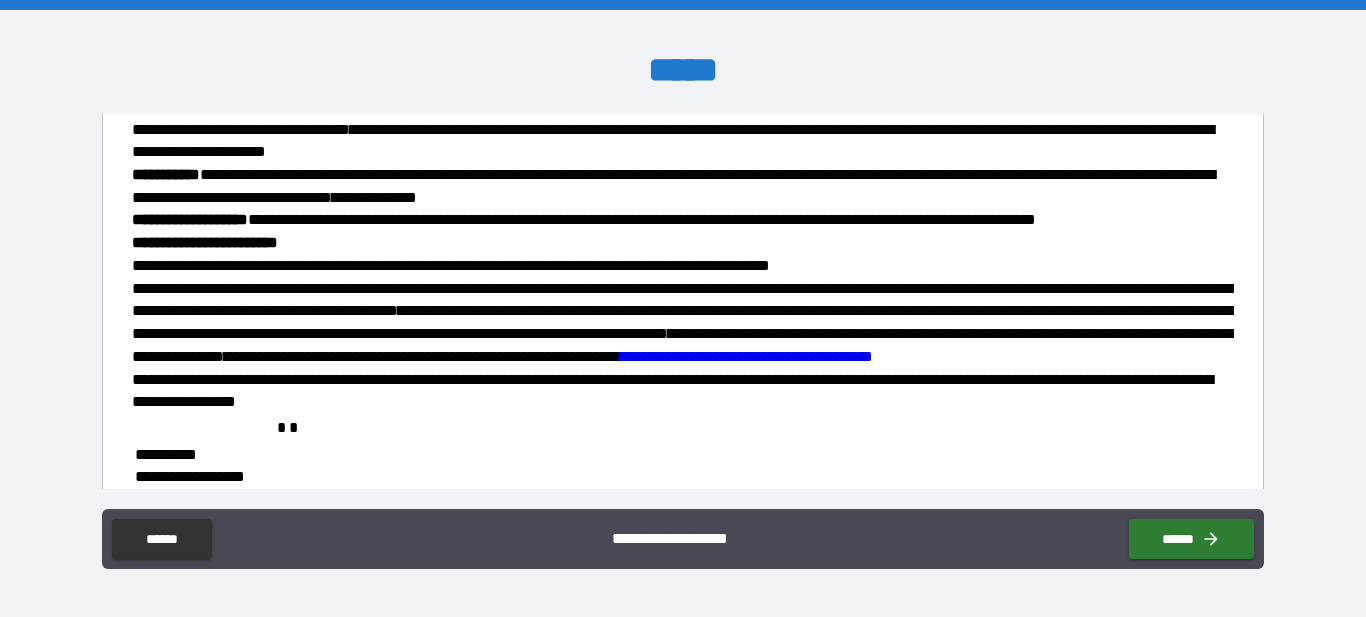 click on "**********" at bounding box center (169, -8) 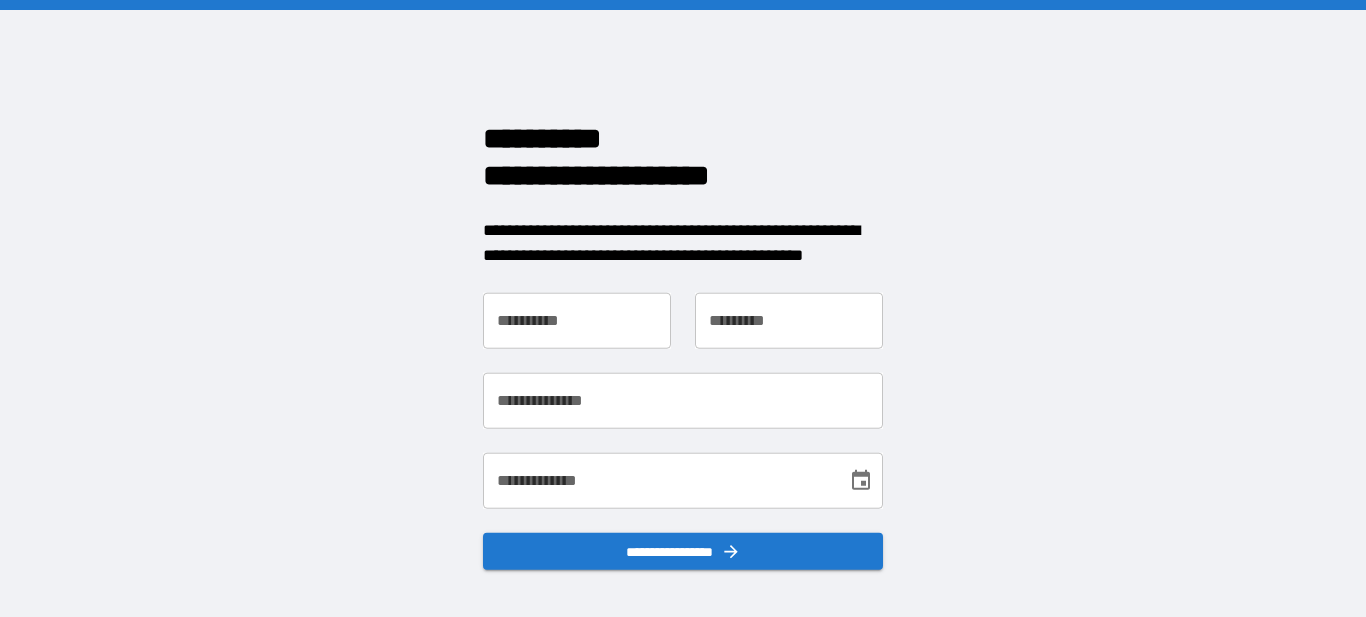 scroll, scrollTop: 0, scrollLeft: 0, axis: both 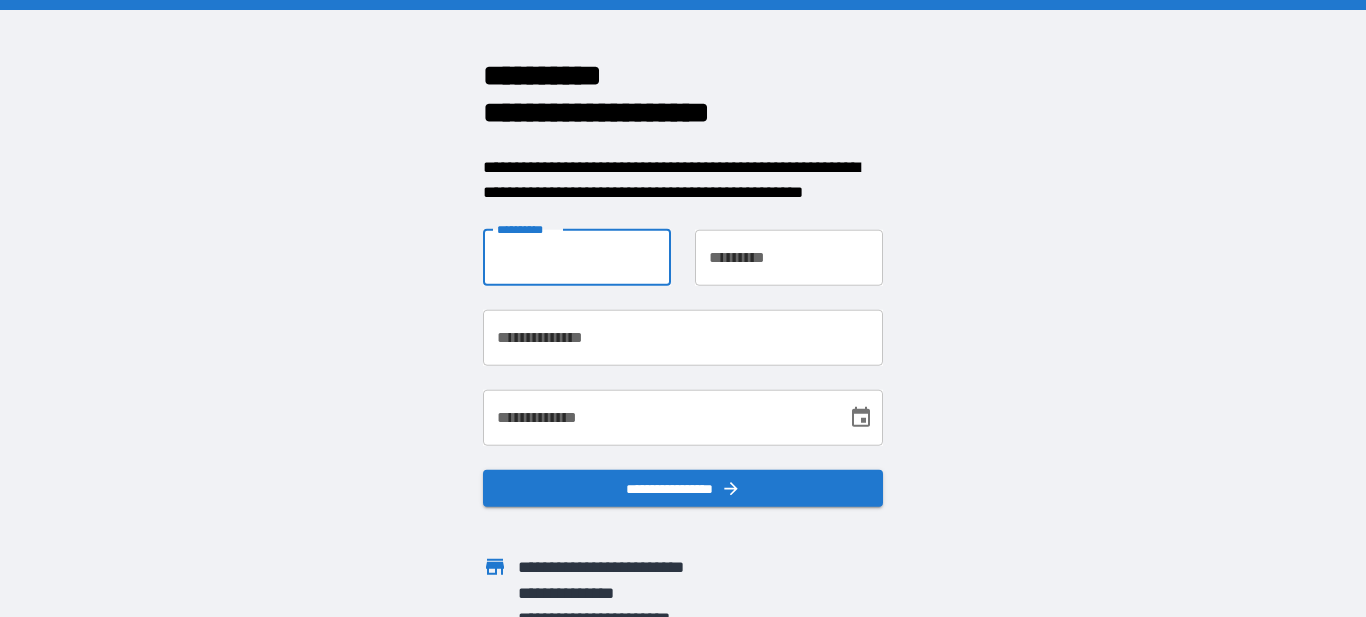 click on "**********" at bounding box center [577, 257] 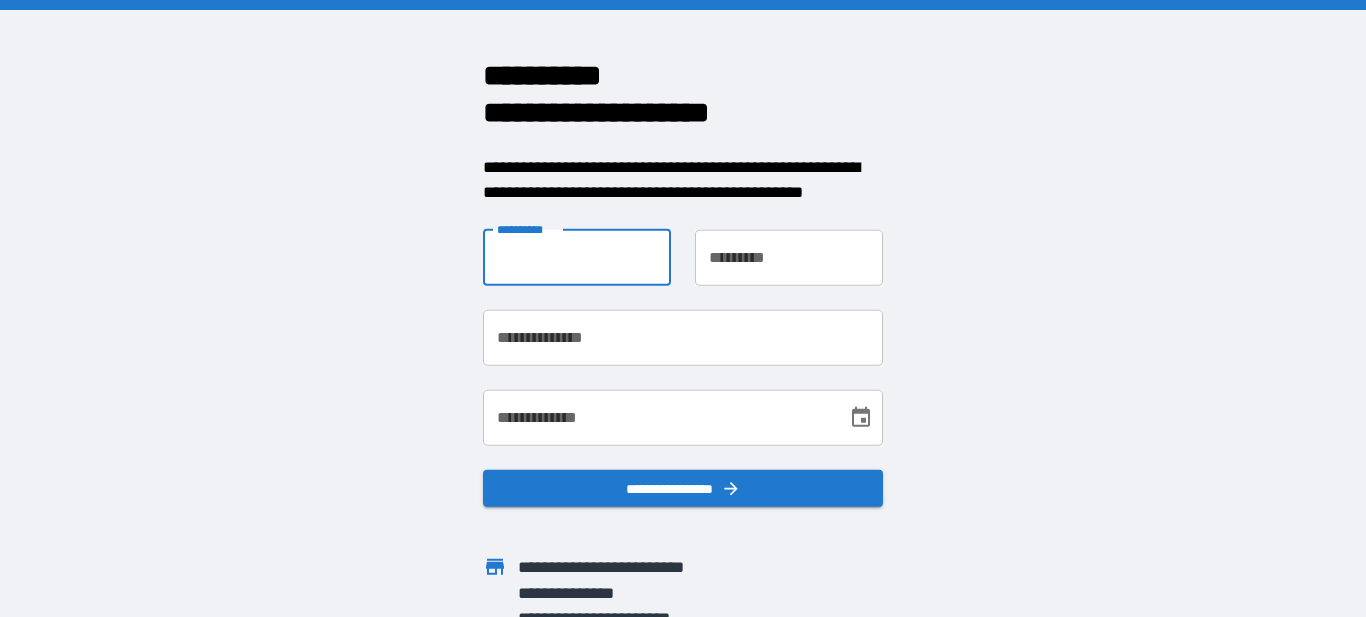 type on "*****" 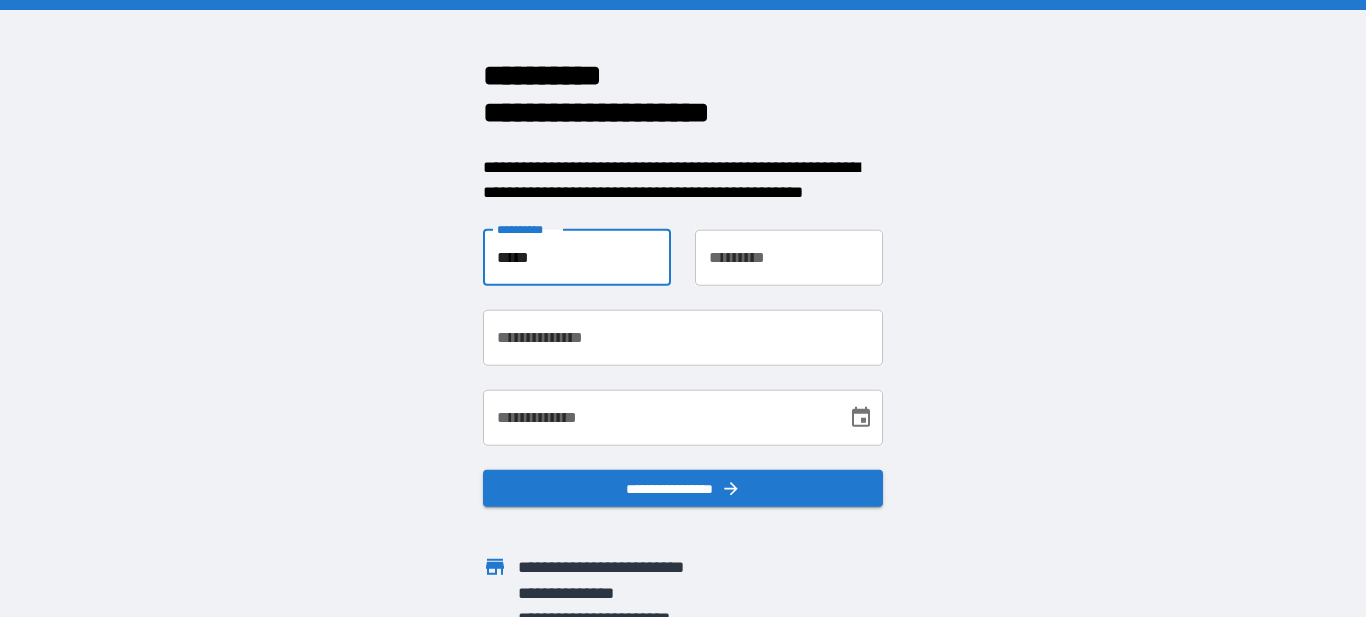 type on "*********" 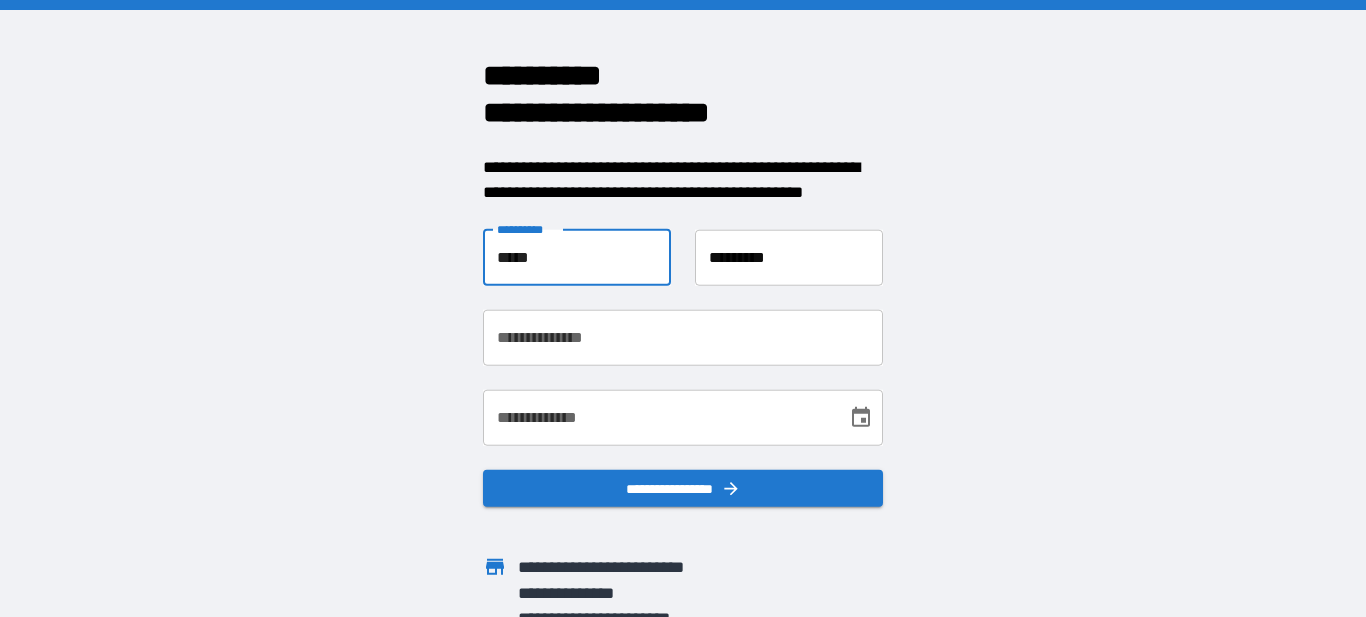 type on "**********" 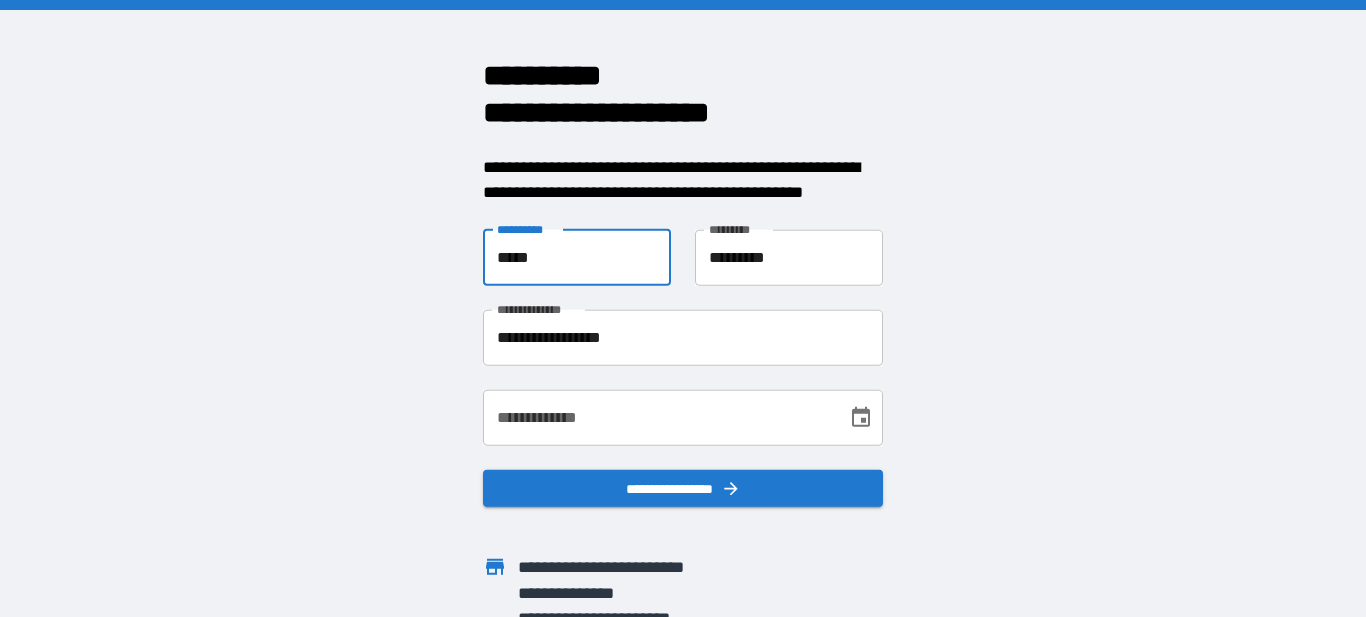 click on "**********" at bounding box center [658, 417] 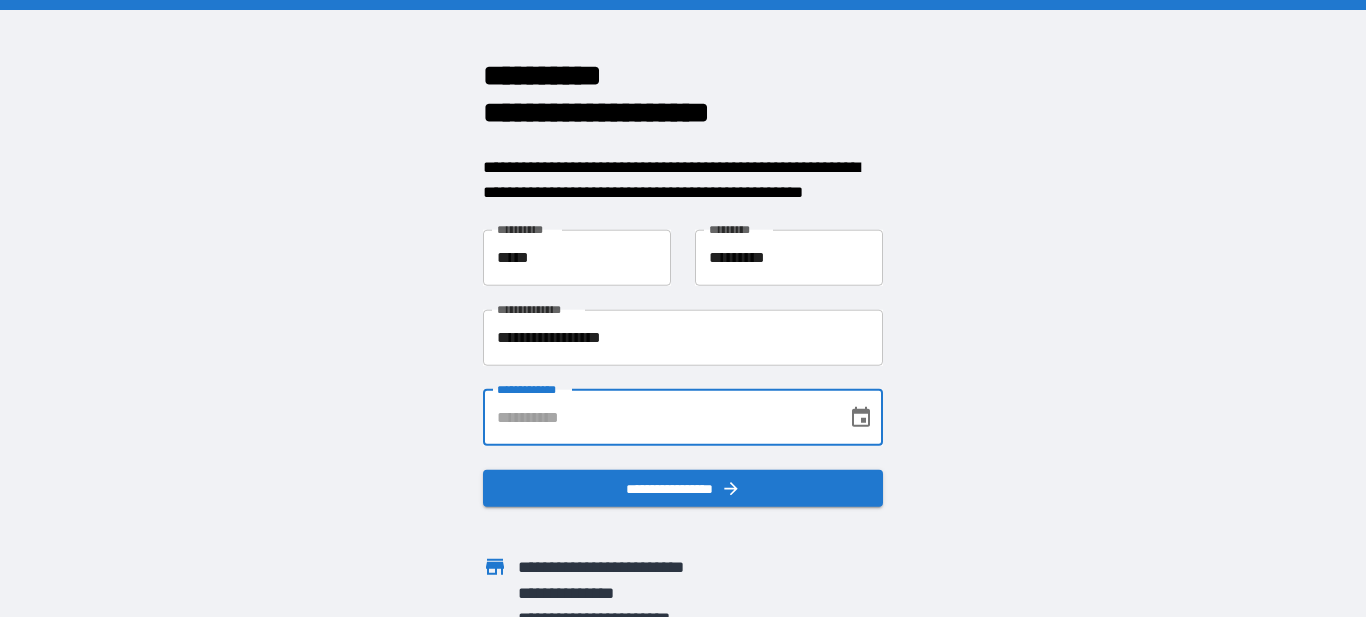 type on "**********" 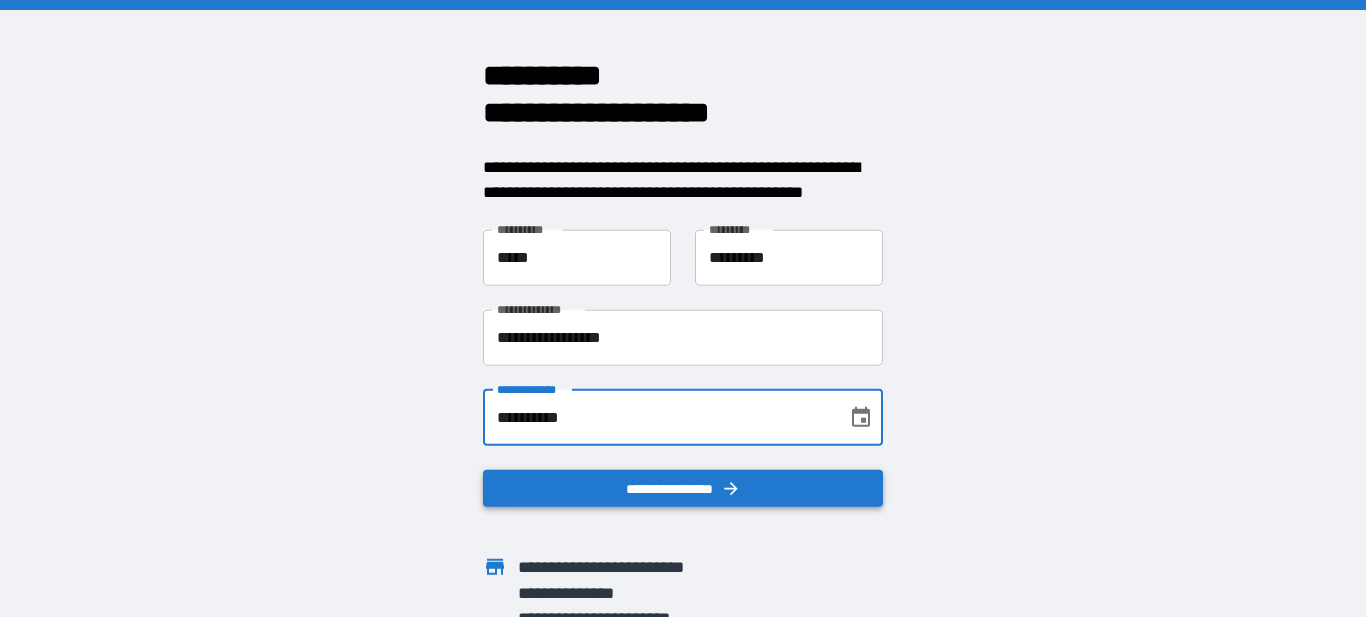 click on "**********" at bounding box center [683, 488] 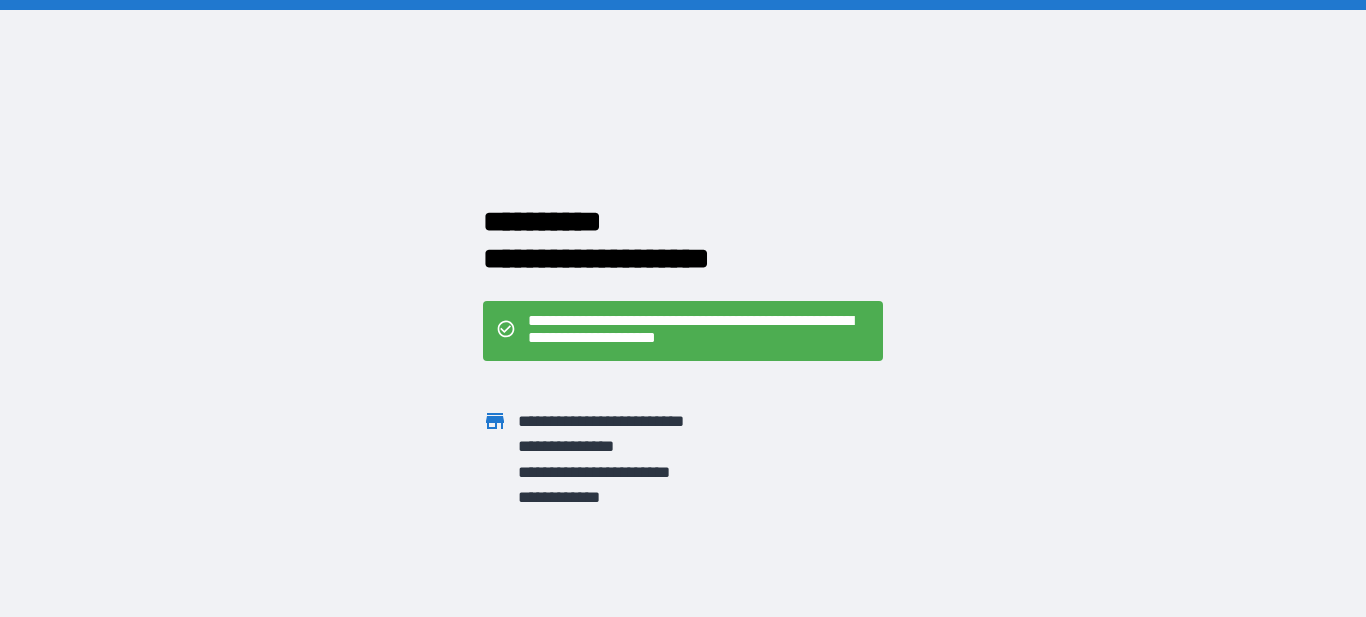 click on "**********" at bounding box center [665, 472] 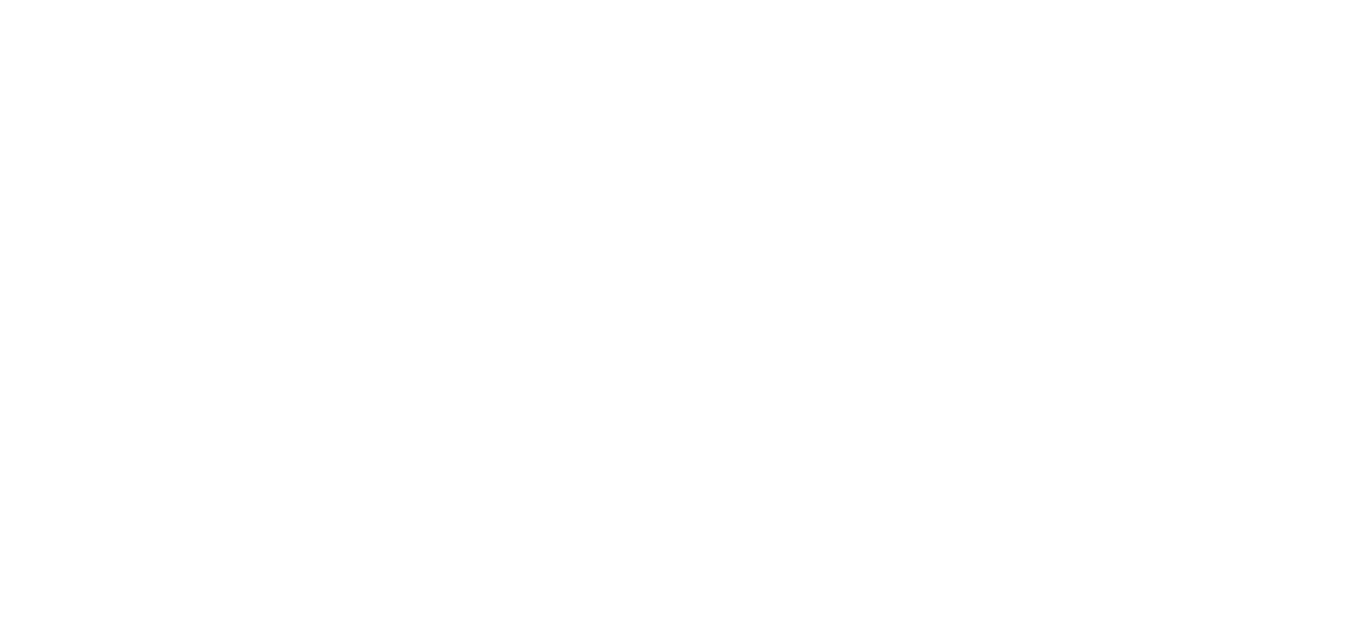 scroll, scrollTop: 0, scrollLeft: 0, axis: both 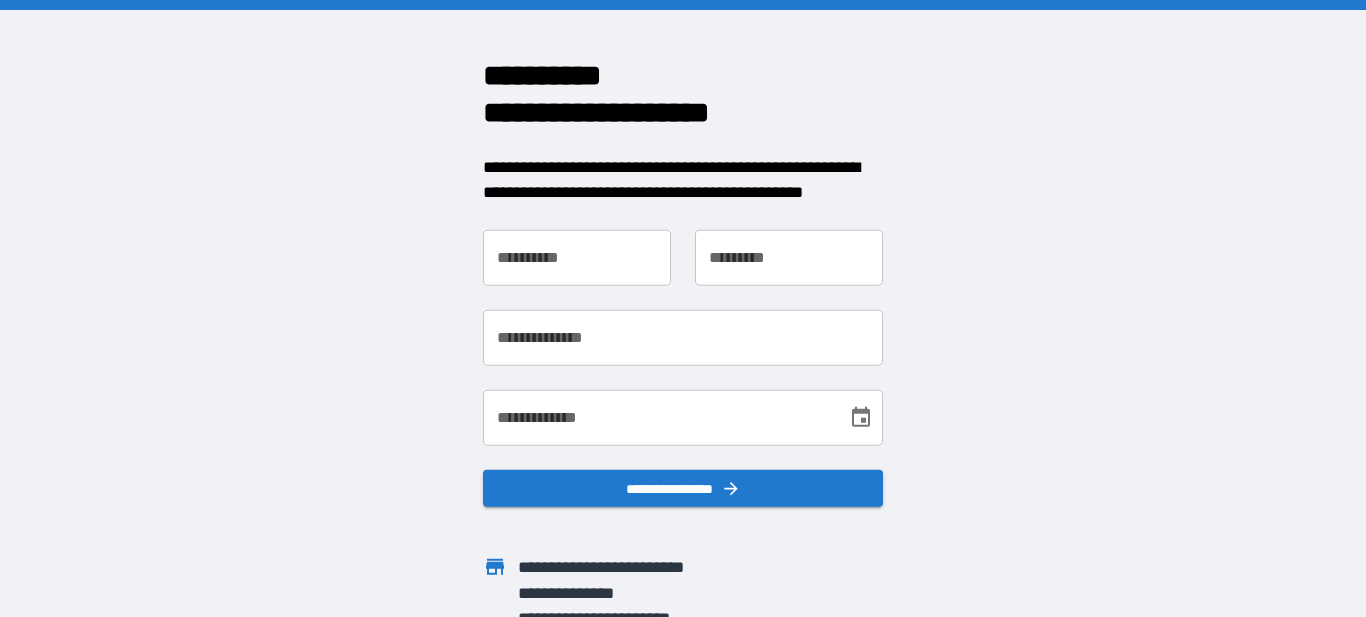 click on "**********" at bounding box center (577, 257) 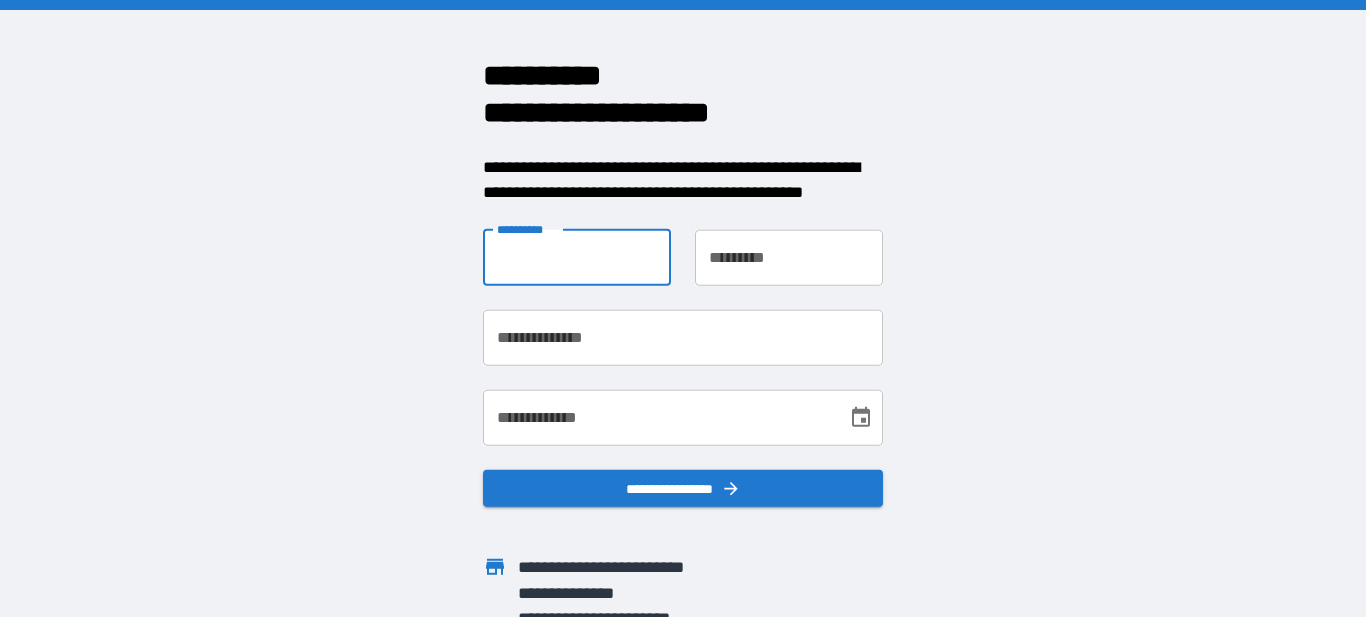 type on "*****" 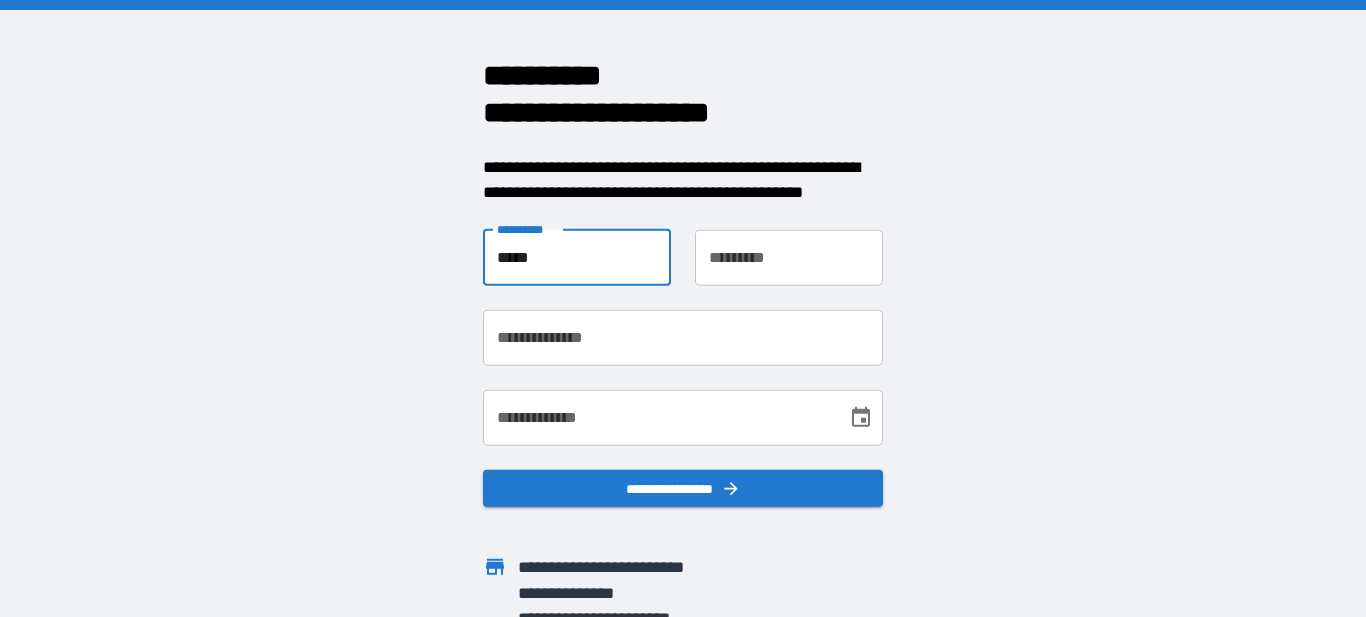 type on "*********" 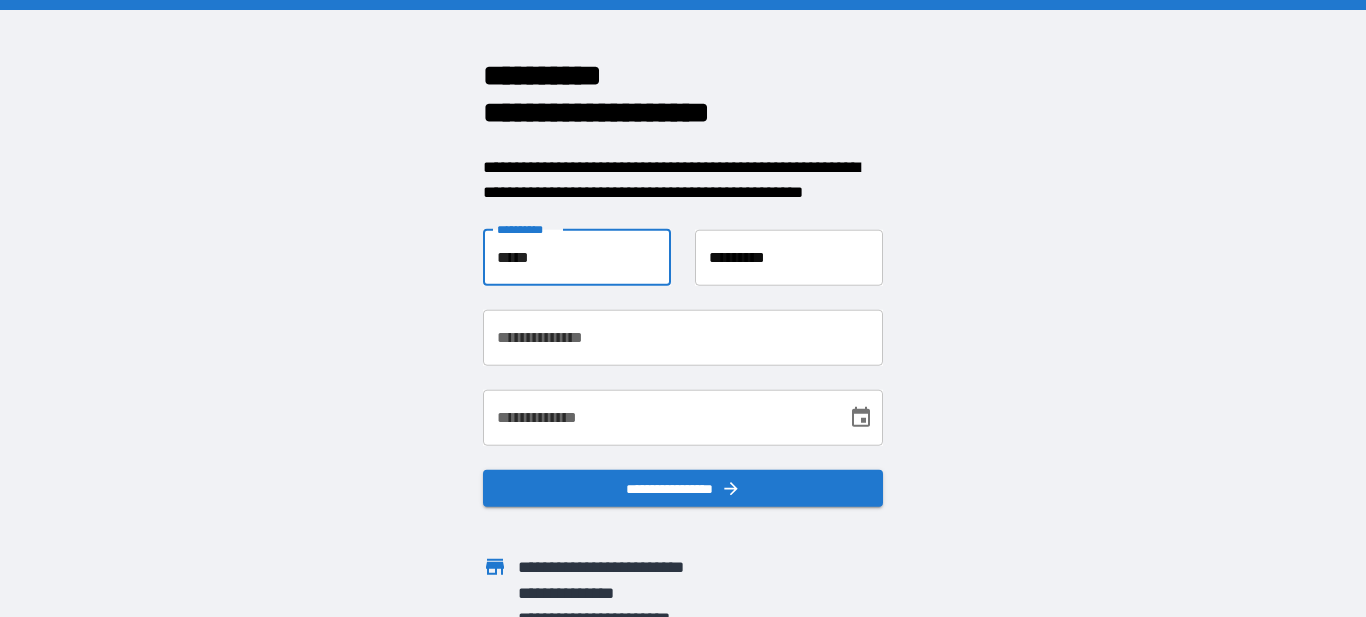 type on "**********" 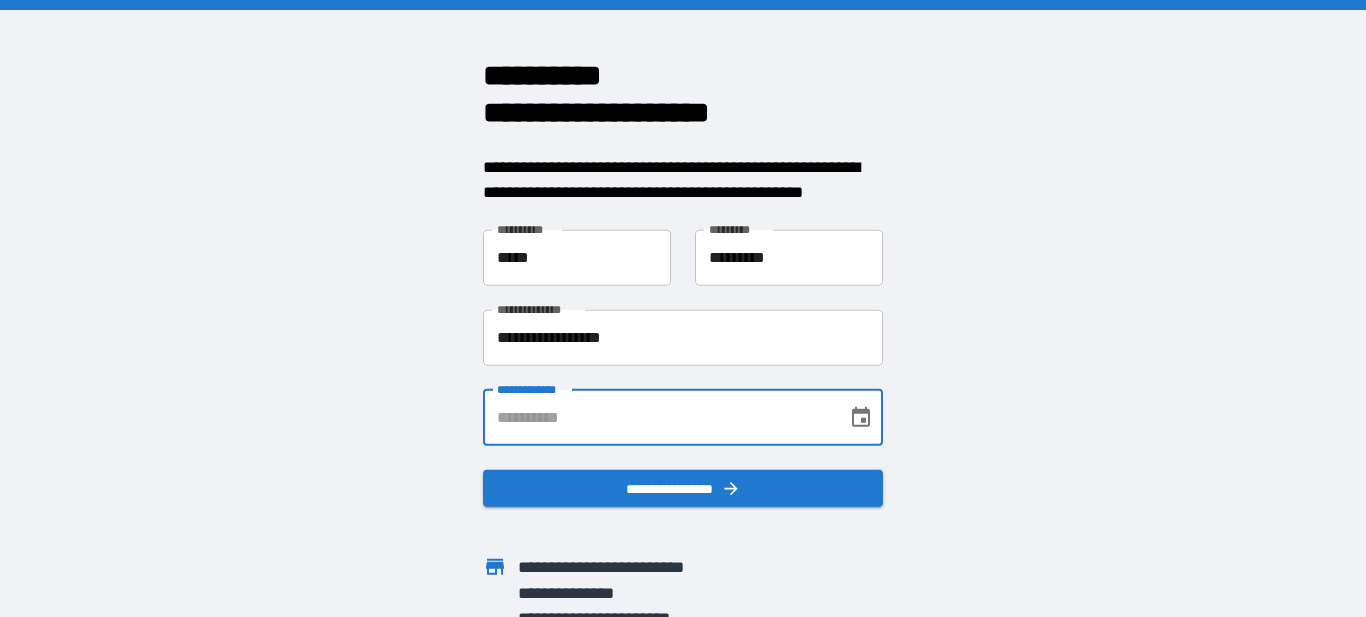click on "**********" at bounding box center (658, 417) 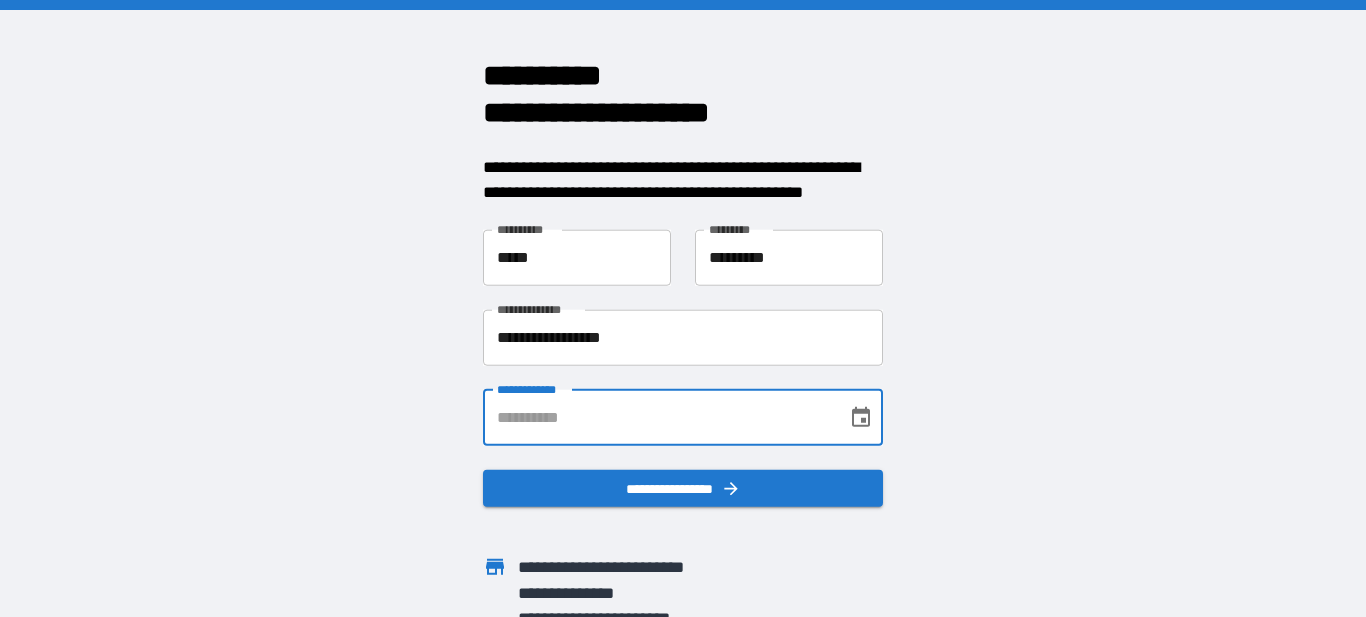 type on "**********" 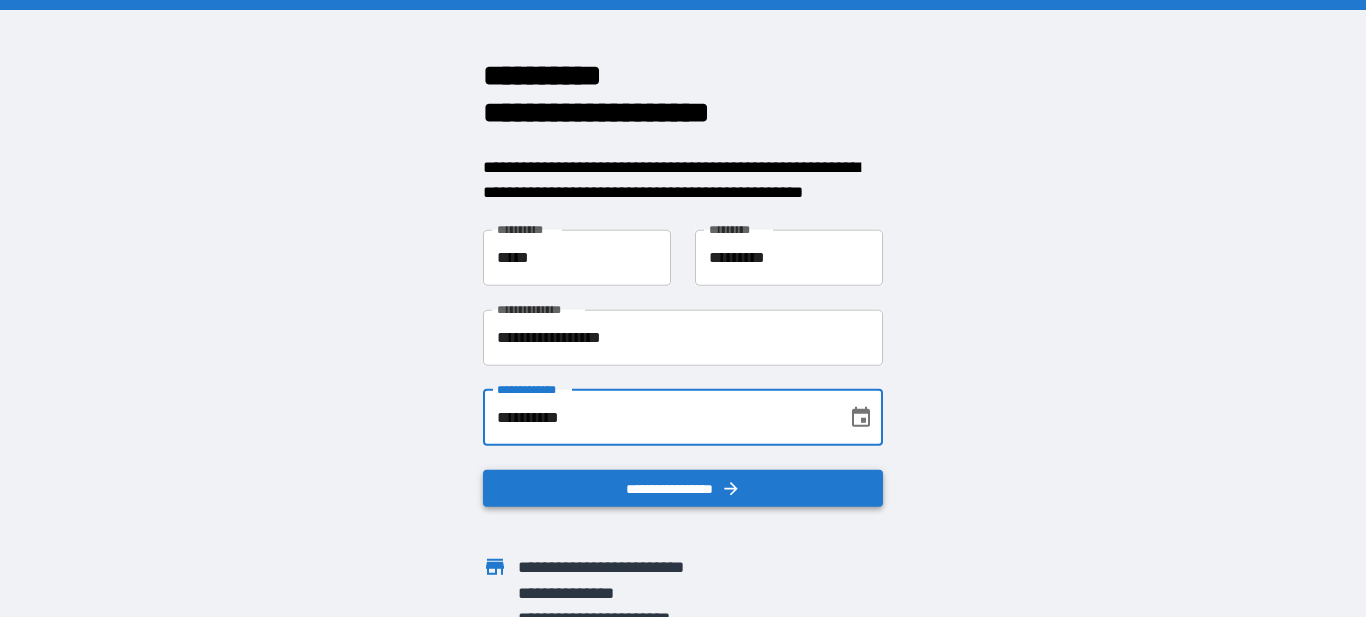 click on "**********" at bounding box center [683, 488] 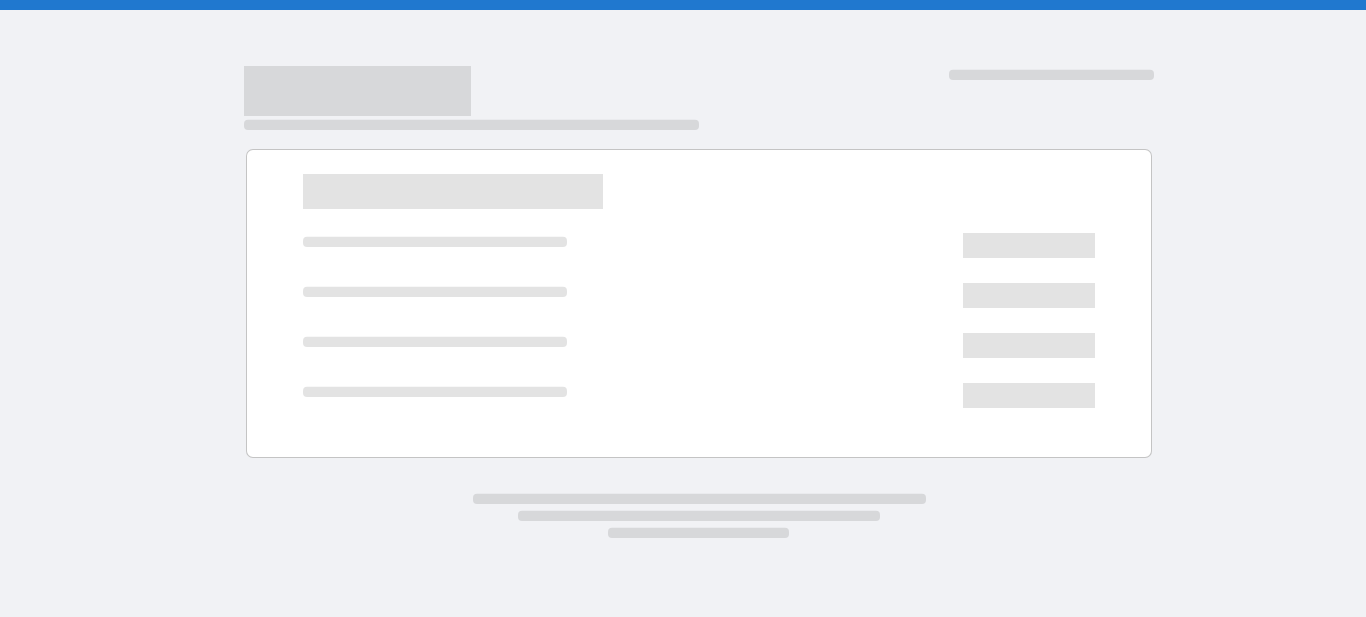 scroll, scrollTop: 0, scrollLeft: 0, axis: both 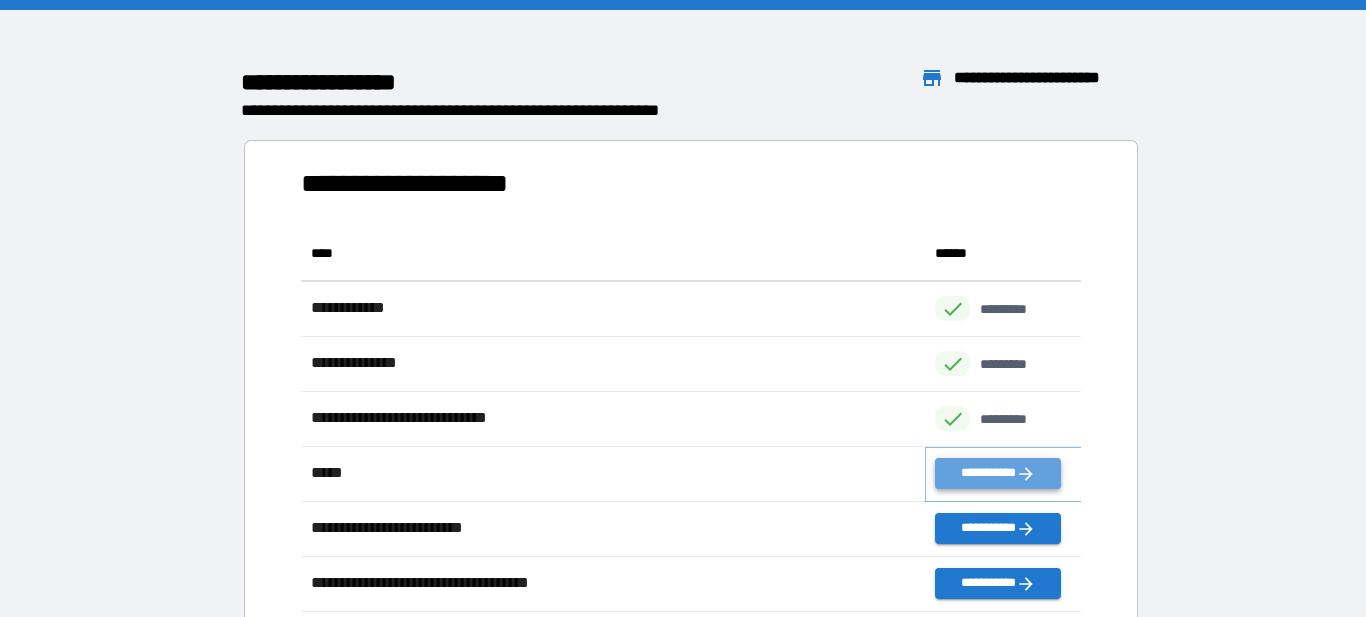 click on "**********" at bounding box center (997, 473) 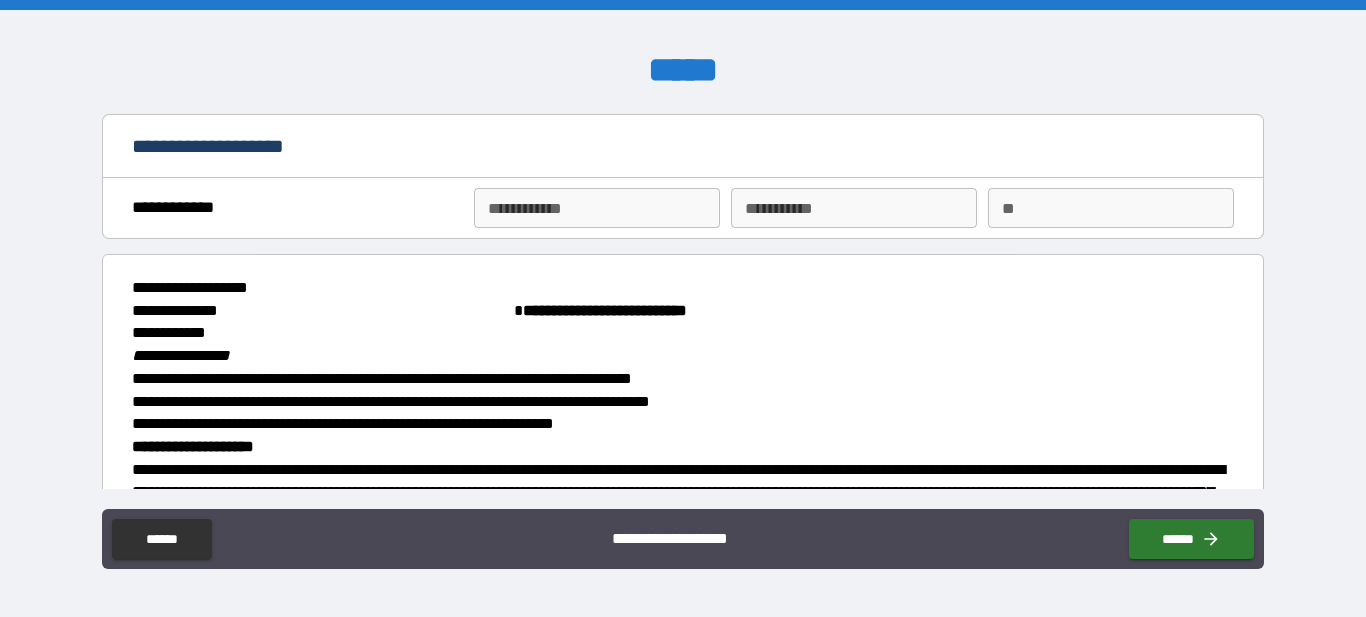 click on "**********" at bounding box center (597, 208) 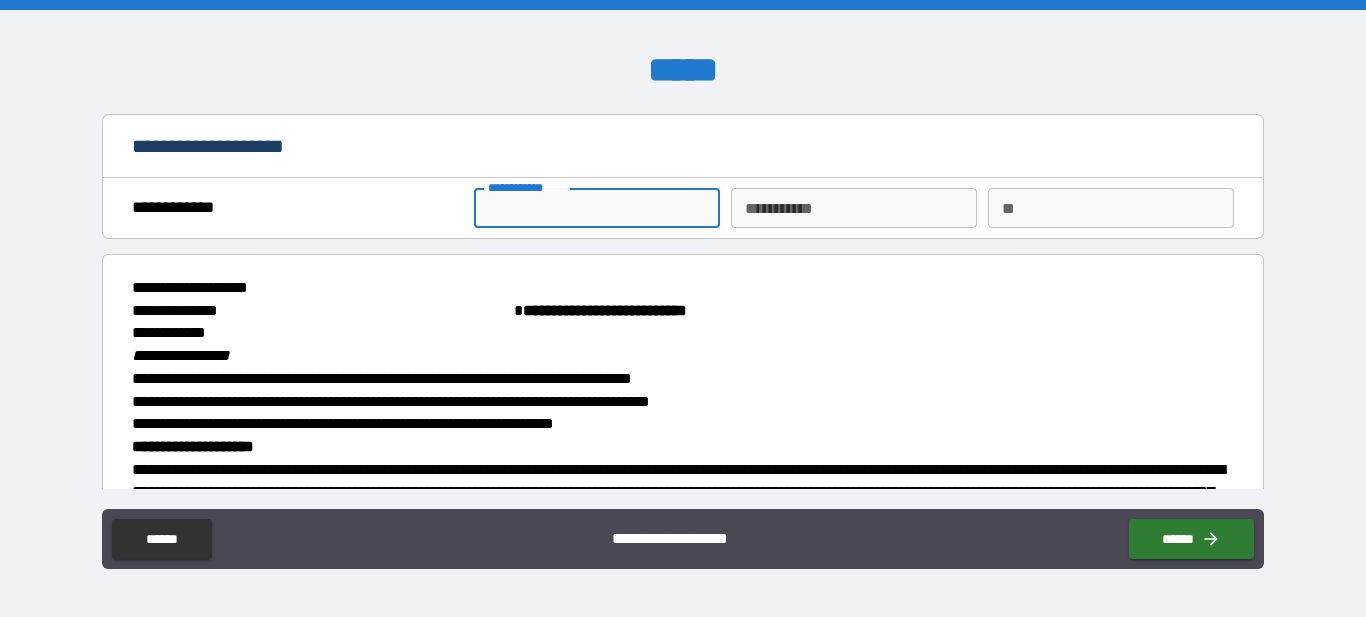 type on "*****" 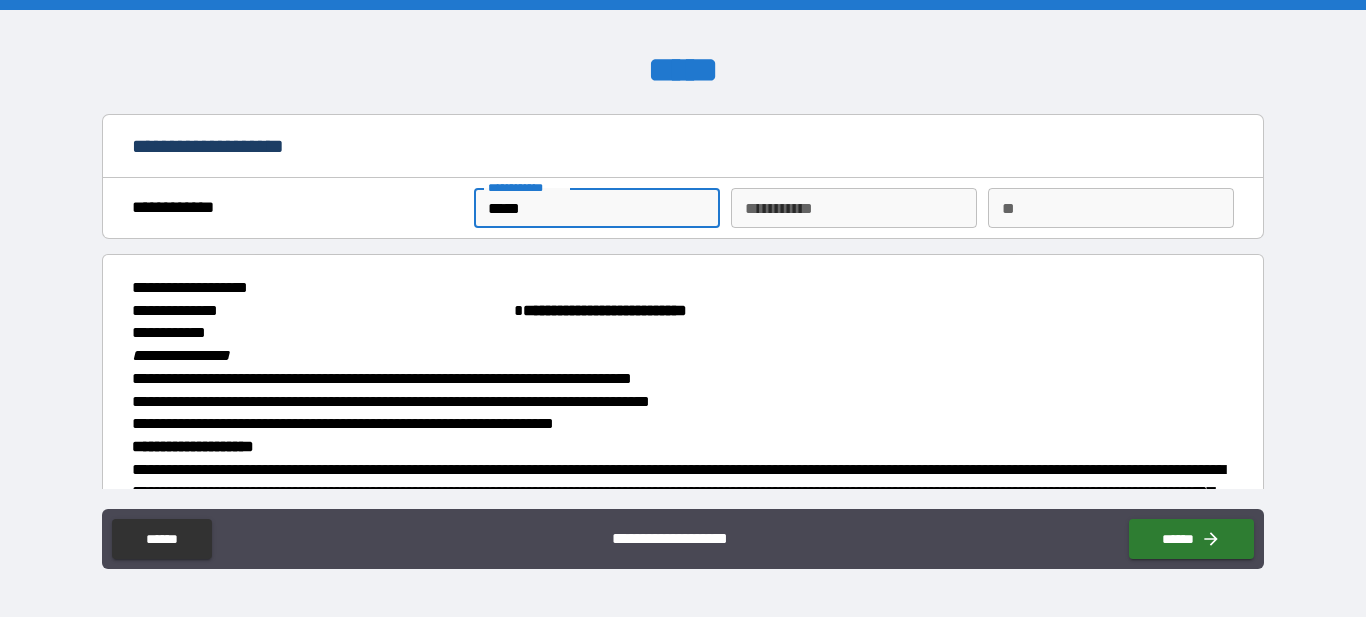 type on "*********" 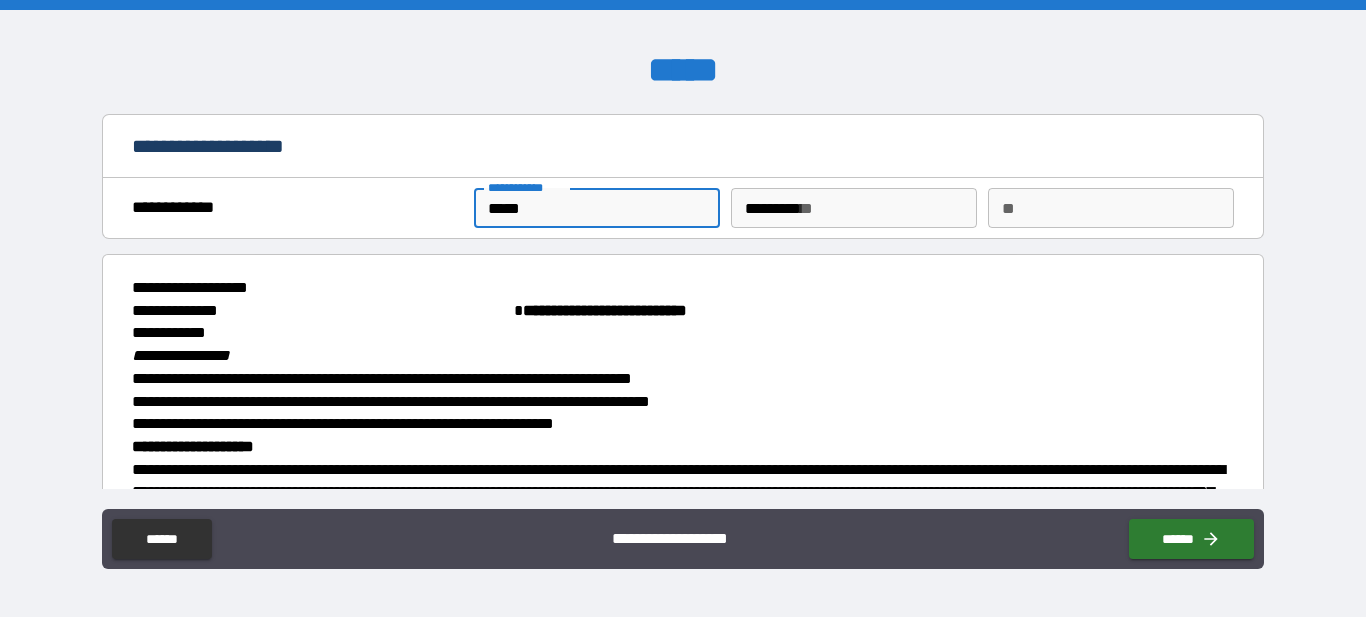 type on "*" 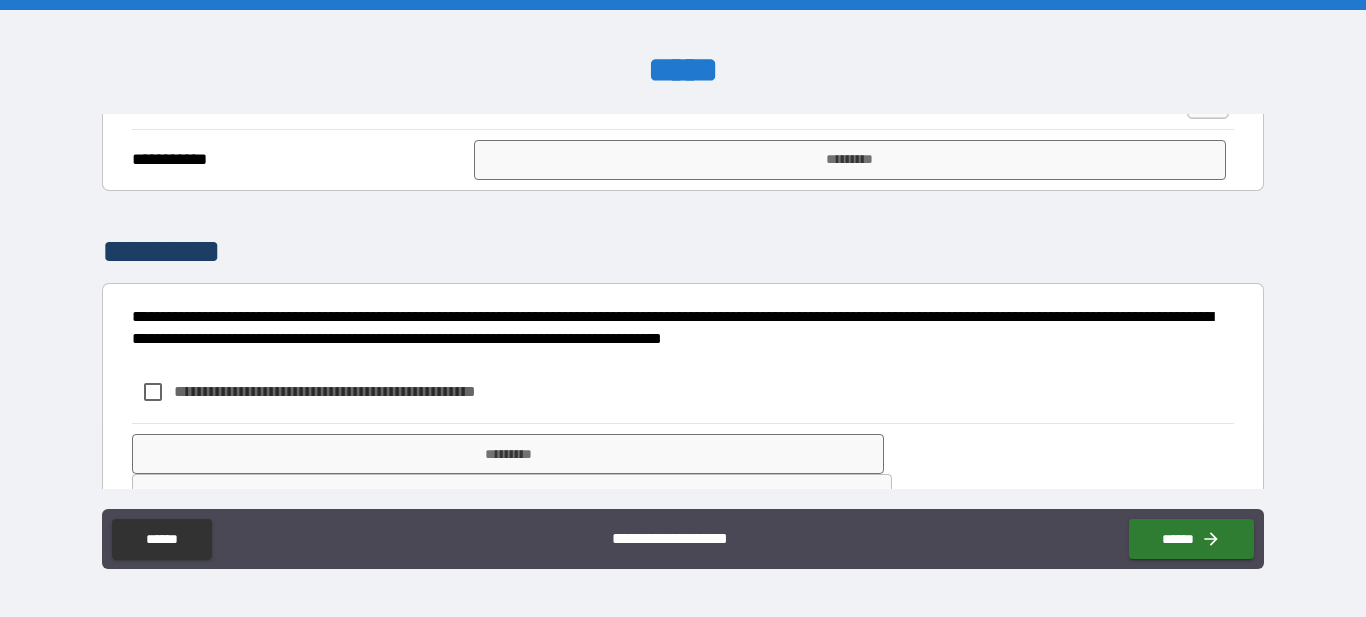 scroll, scrollTop: 2230, scrollLeft: 0, axis: vertical 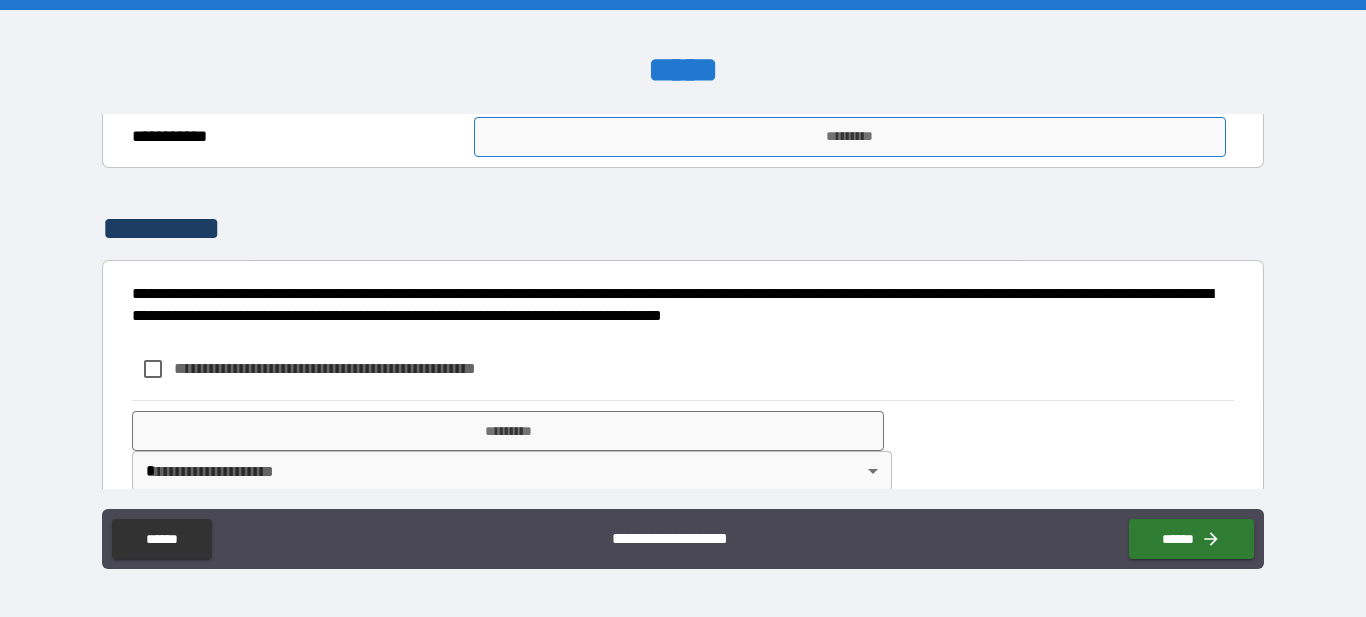 click on "*********" at bounding box center [850, 137] 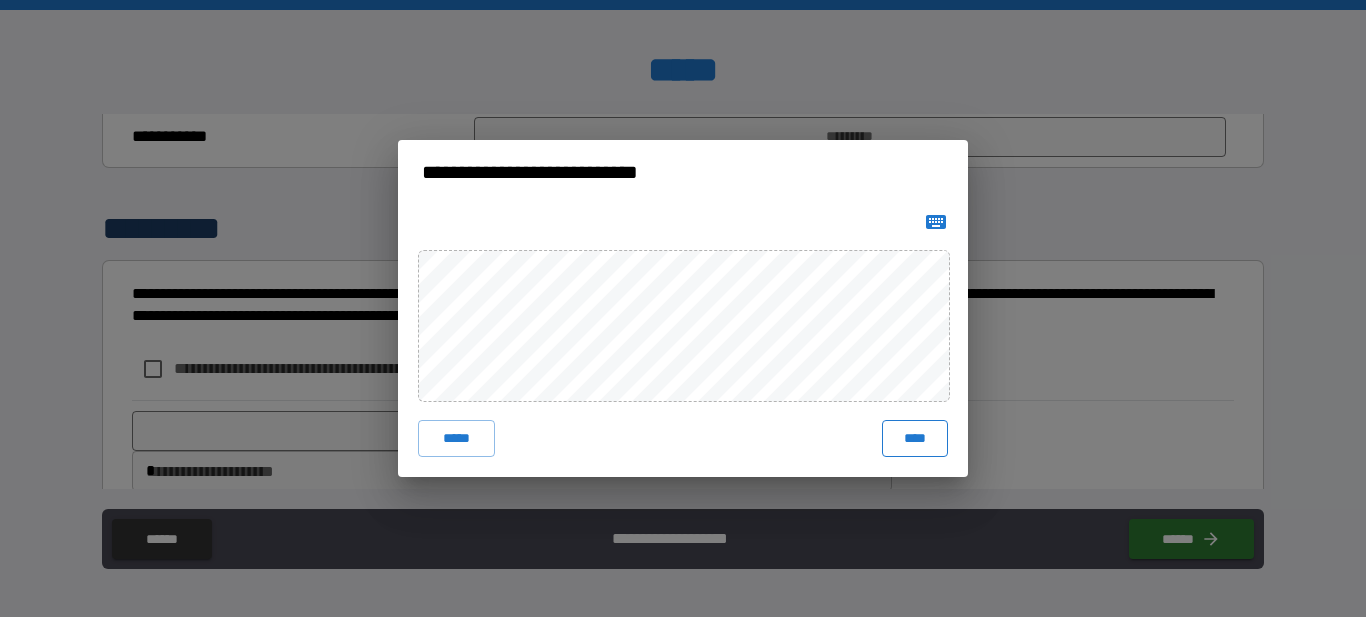 click on "****" at bounding box center (915, 438) 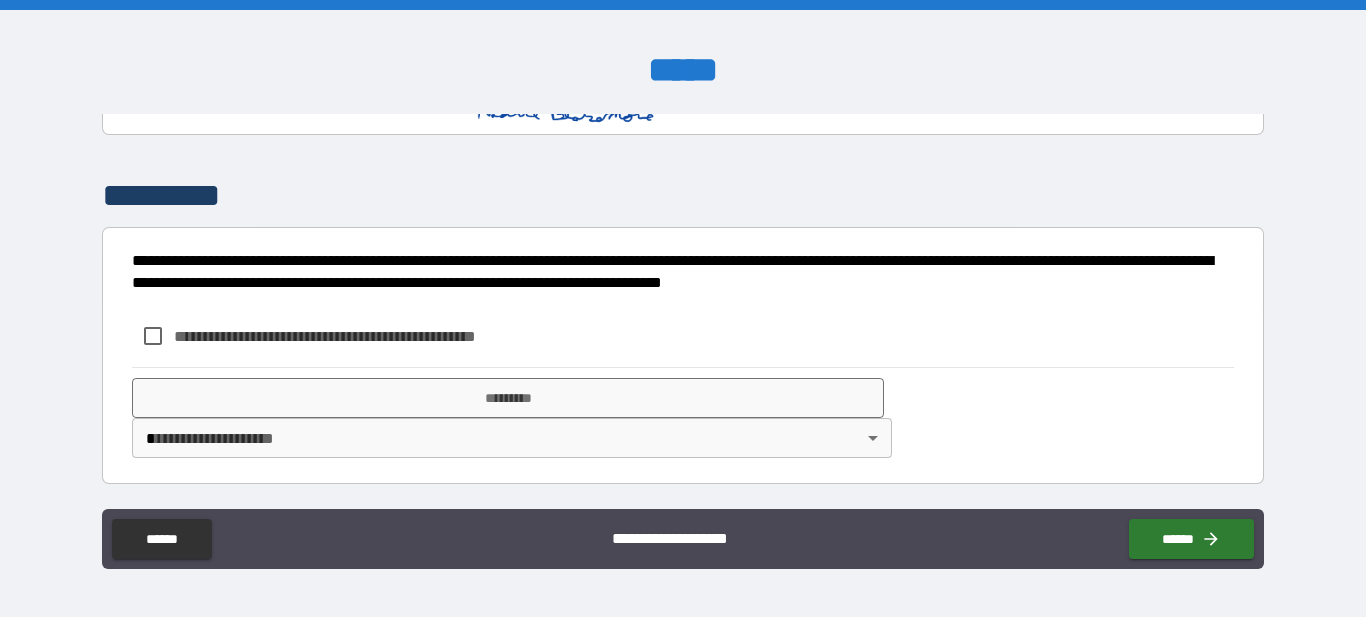 scroll, scrollTop: 2507, scrollLeft: 0, axis: vertical 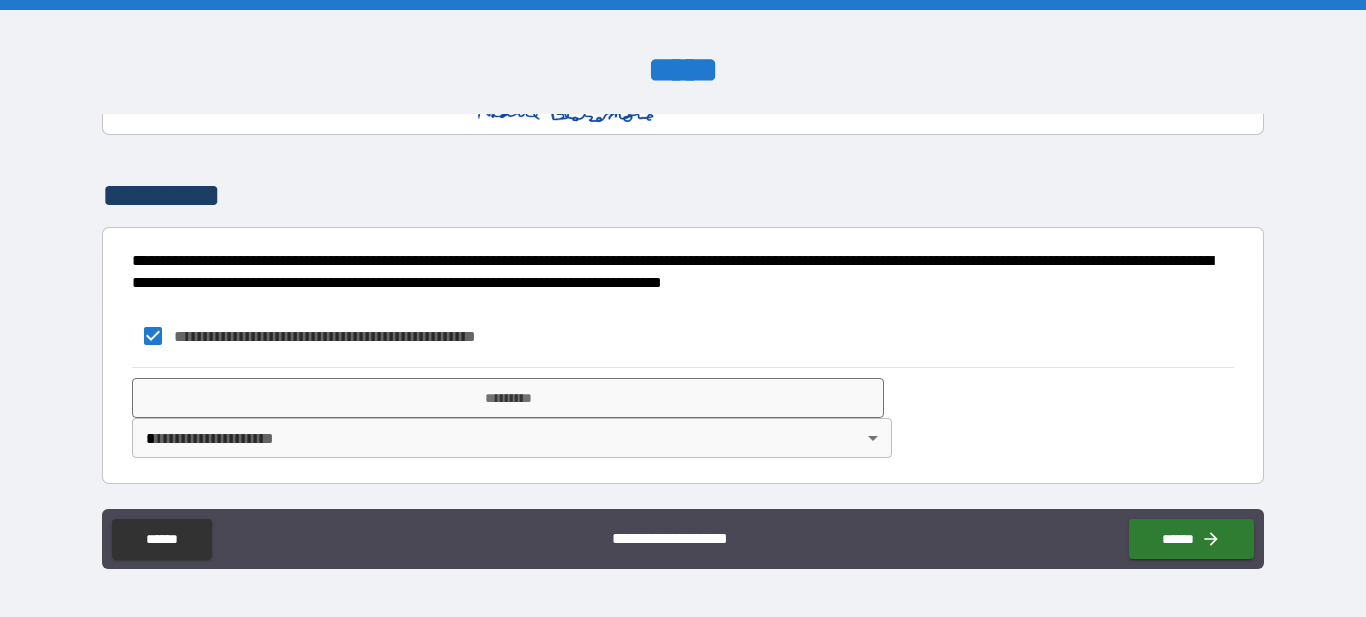 click on "**********" at bounding box center [683, 308] 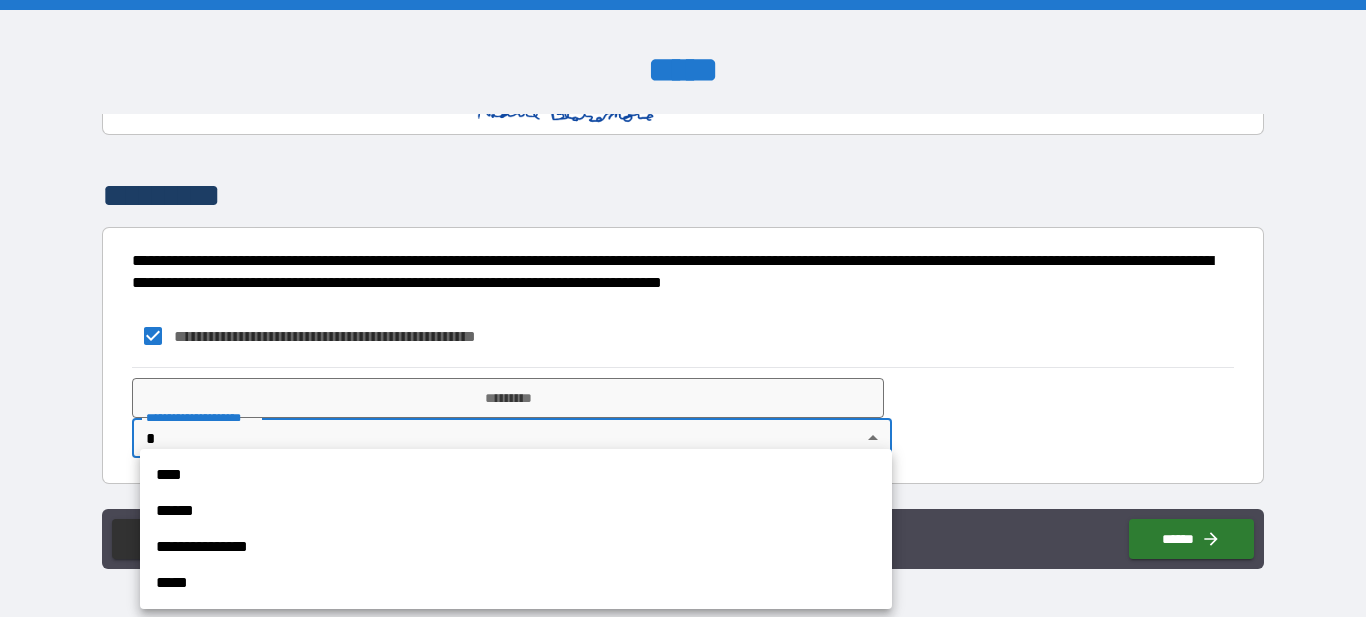 click on "****" at bounding box center [516, 475] 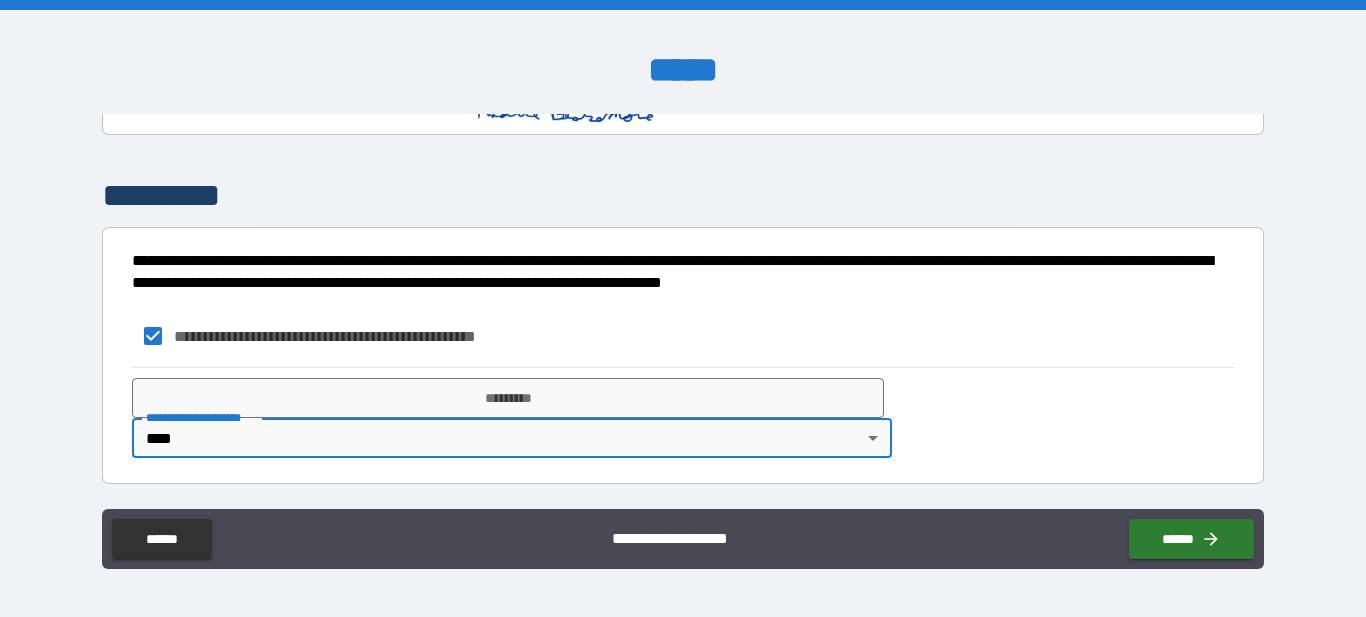 type on "****" 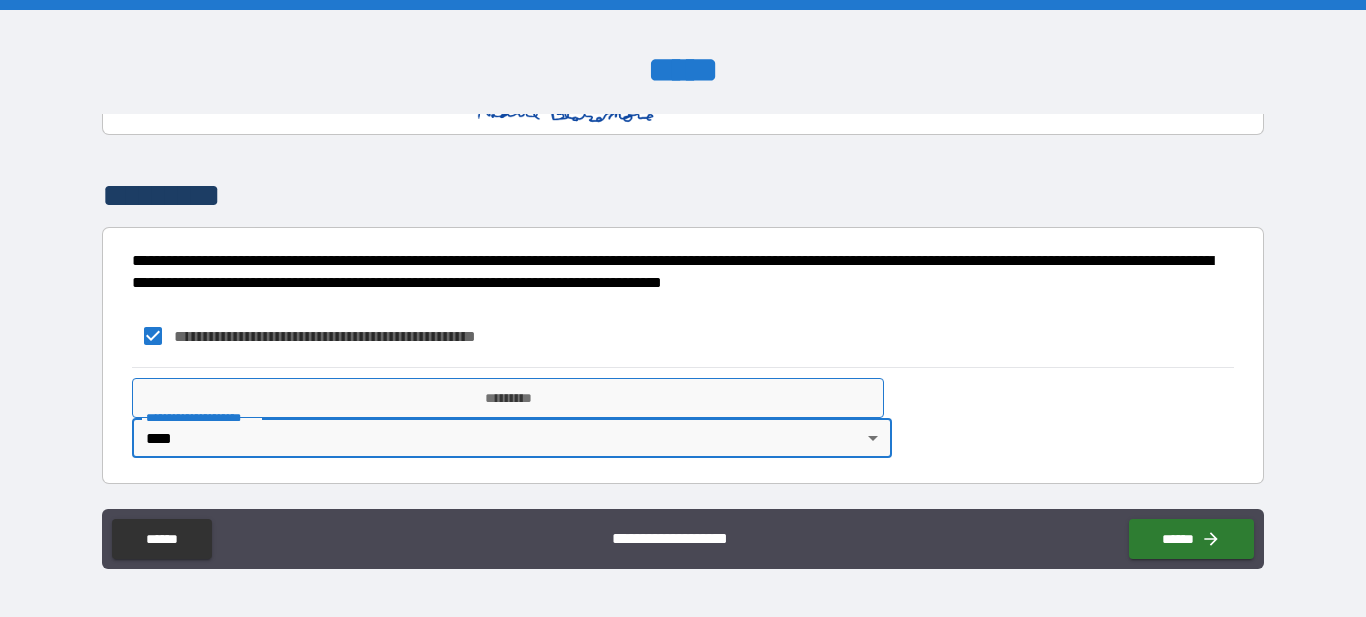 click on "*********" at bounding box center [508, 398] 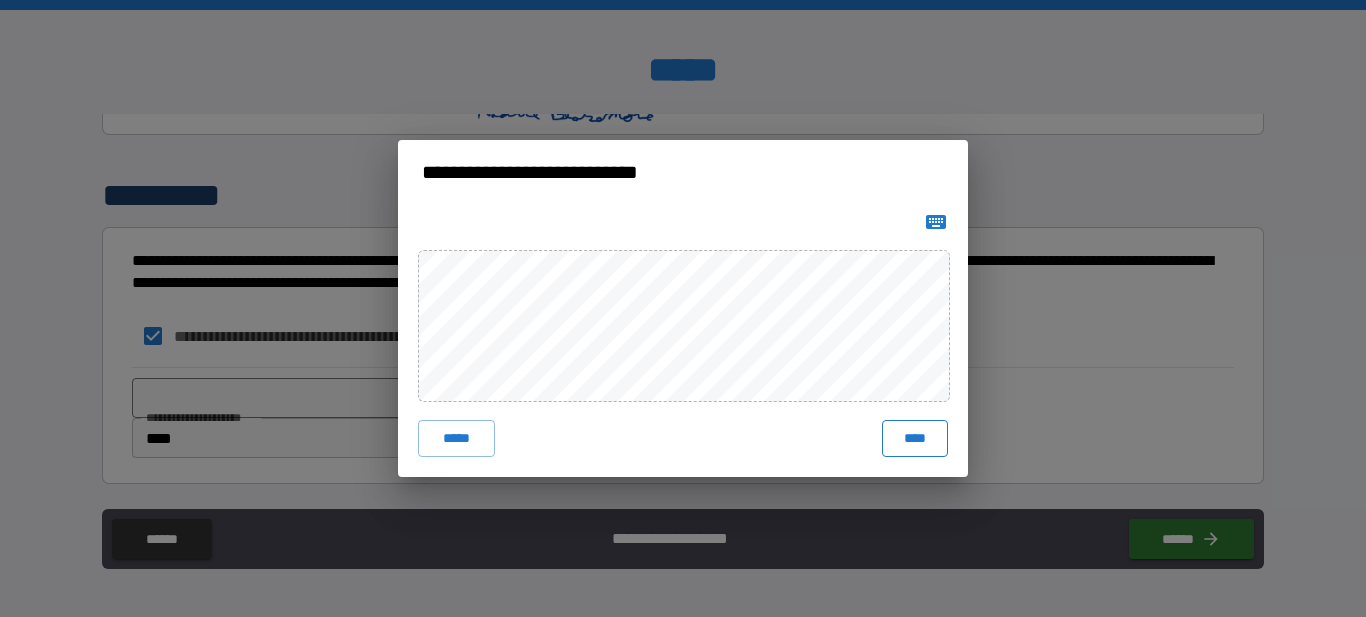 click on "****" at bounding box center (915, 438) 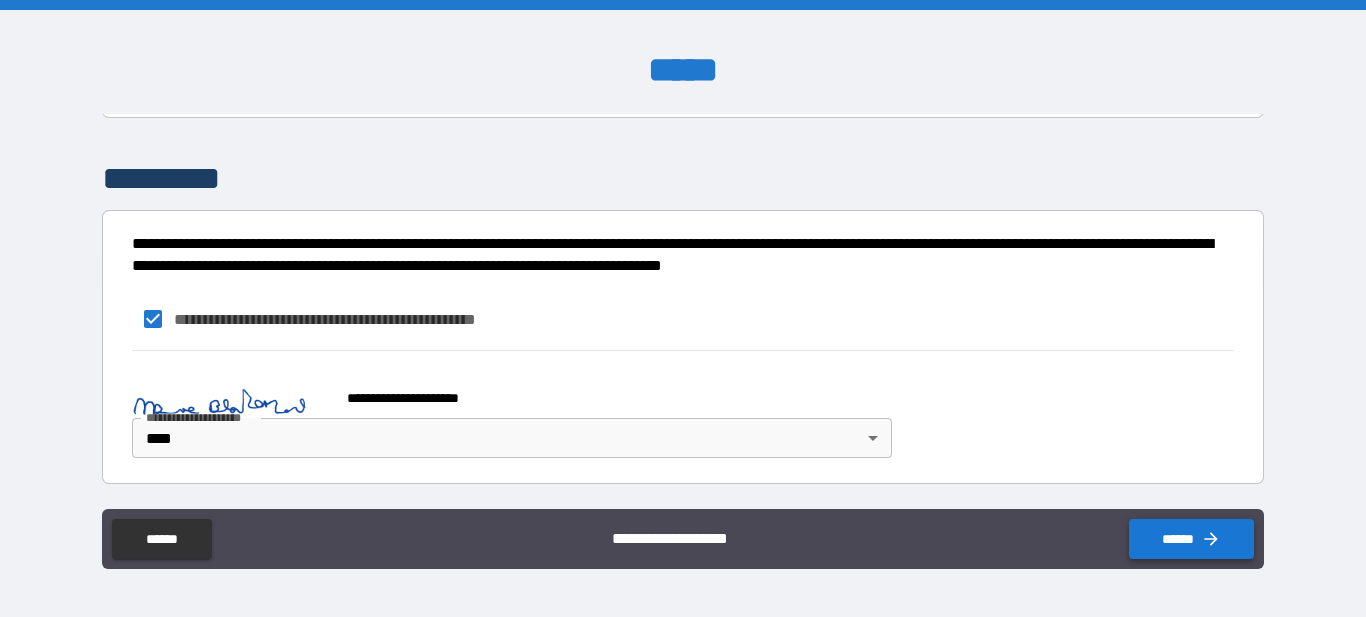 click on "******" at bounding box center [1191, 539] 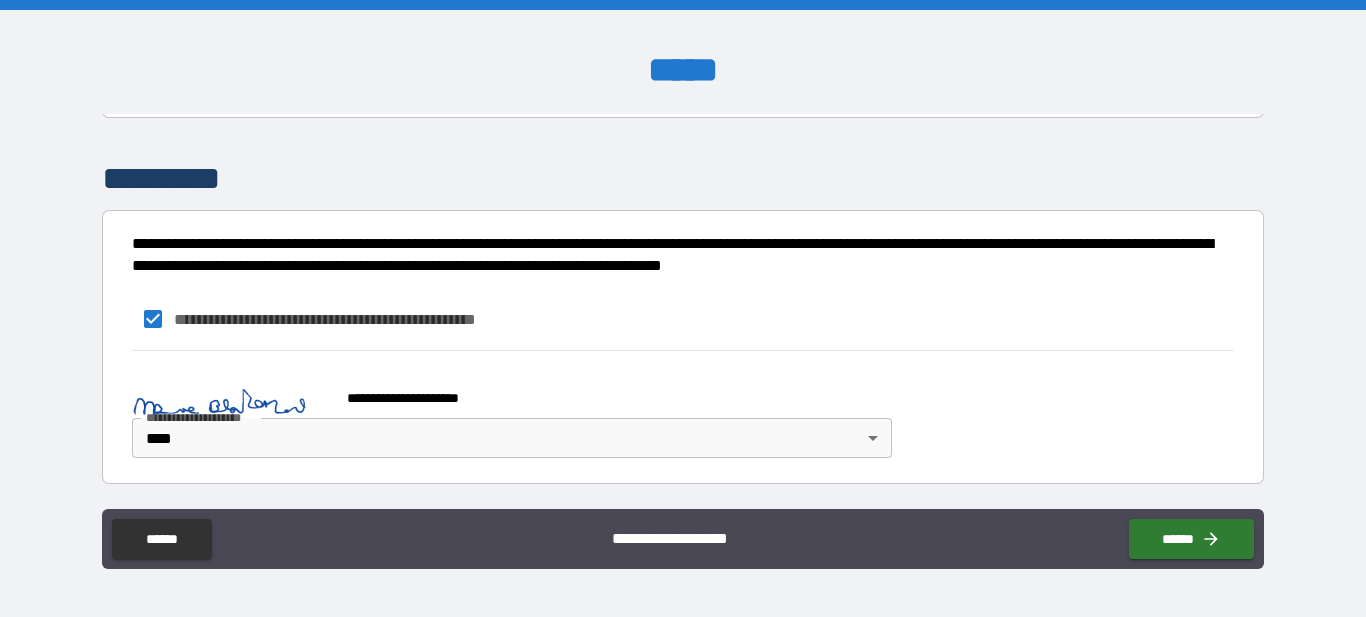 scroll, scrollTop: 2524, scrollLeft: 0, axis: vertical 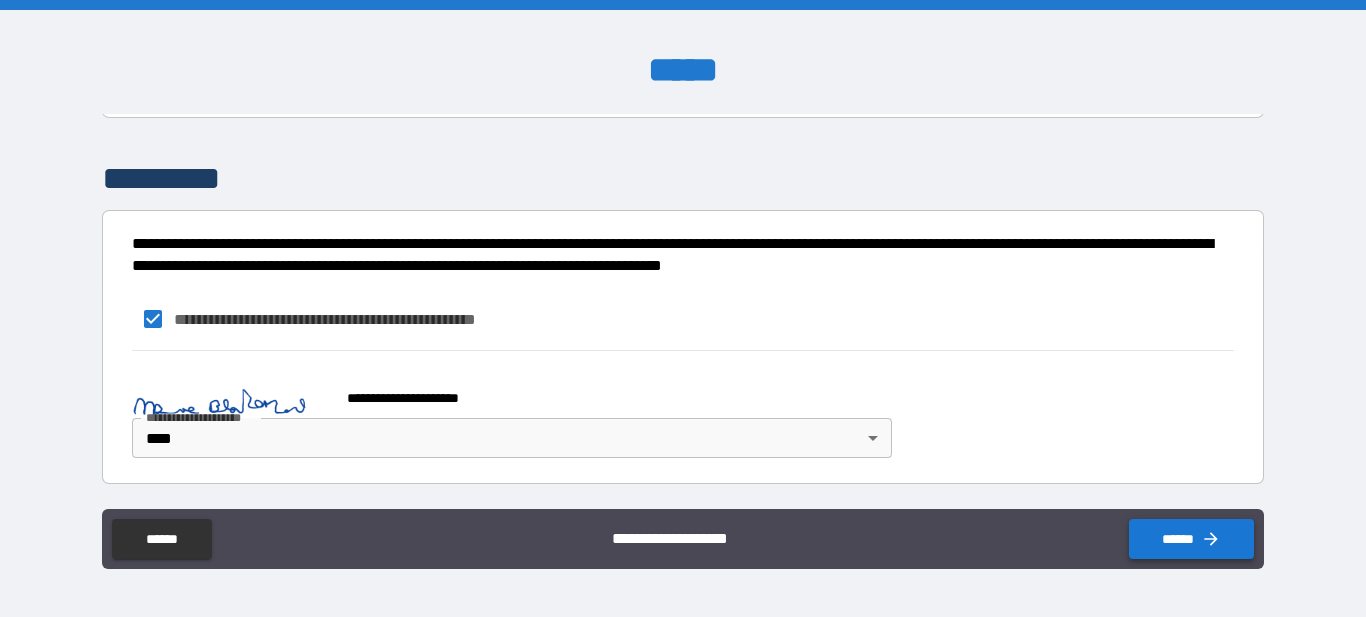 click on "******" at bounding box center [1191, 539] 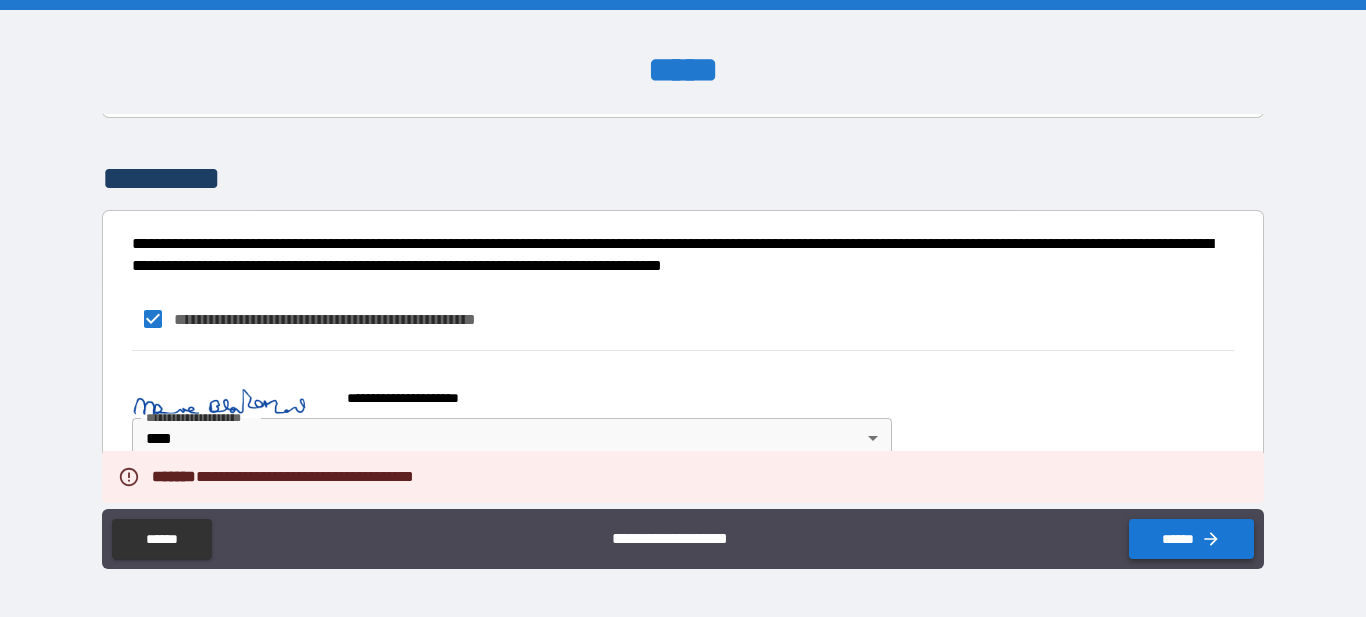 click on "******" at bounding box center [1191, 539] 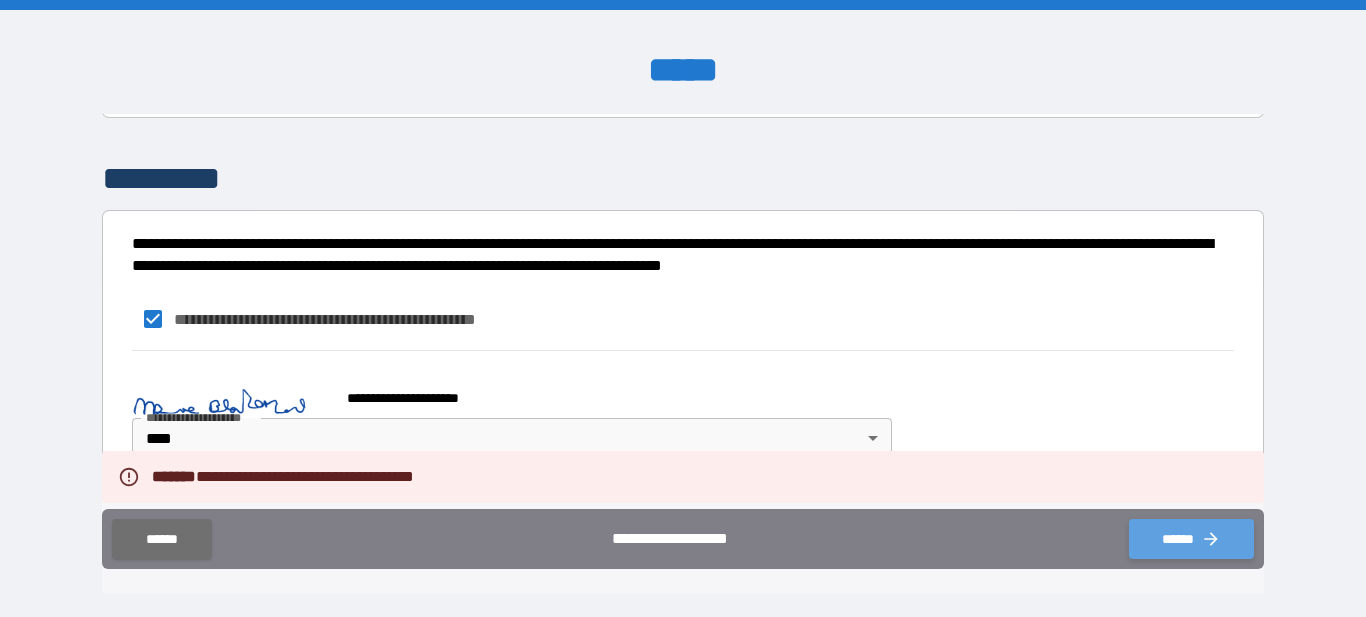 click on "******" at bounding box center (1191, 539) 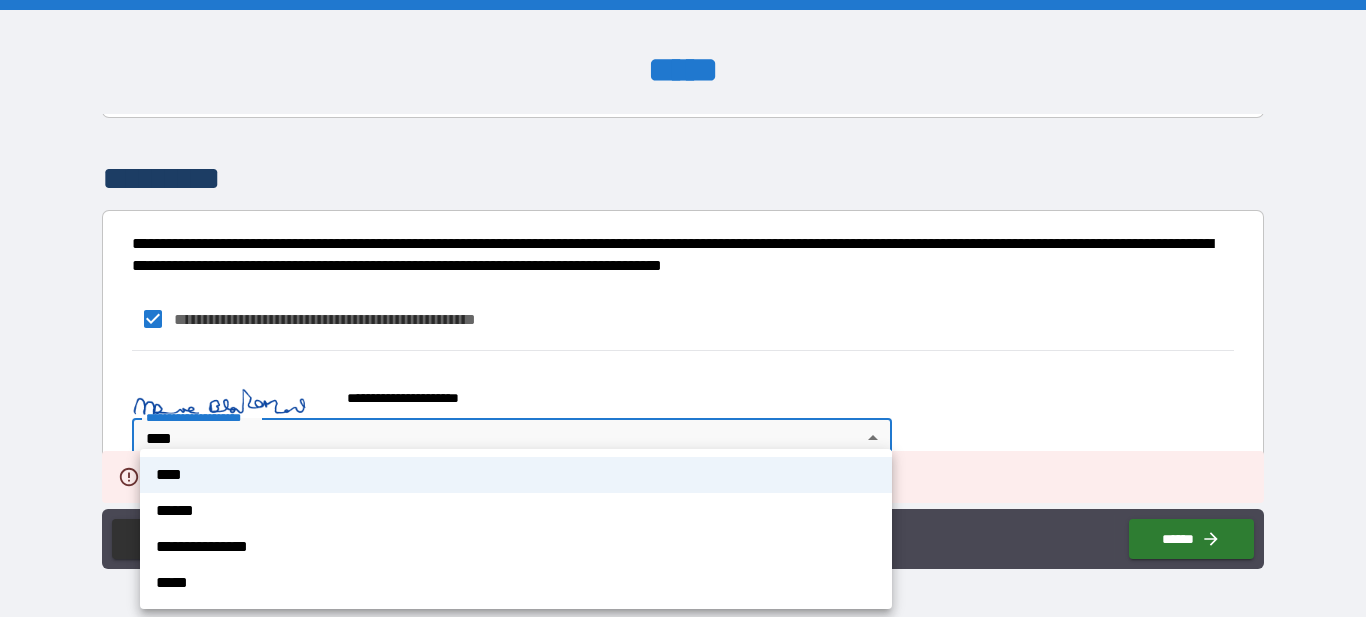 click on "**********" at bounding box center [683, 308] 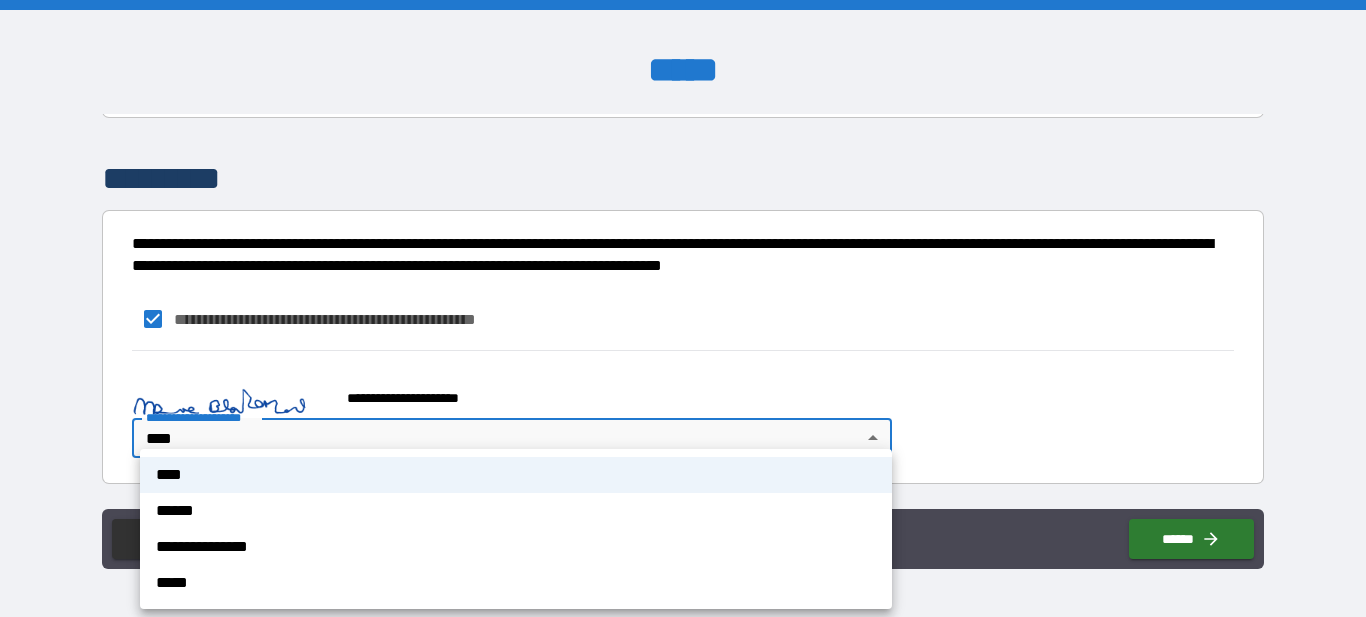 click on "****" at bounding box center [516, 475] 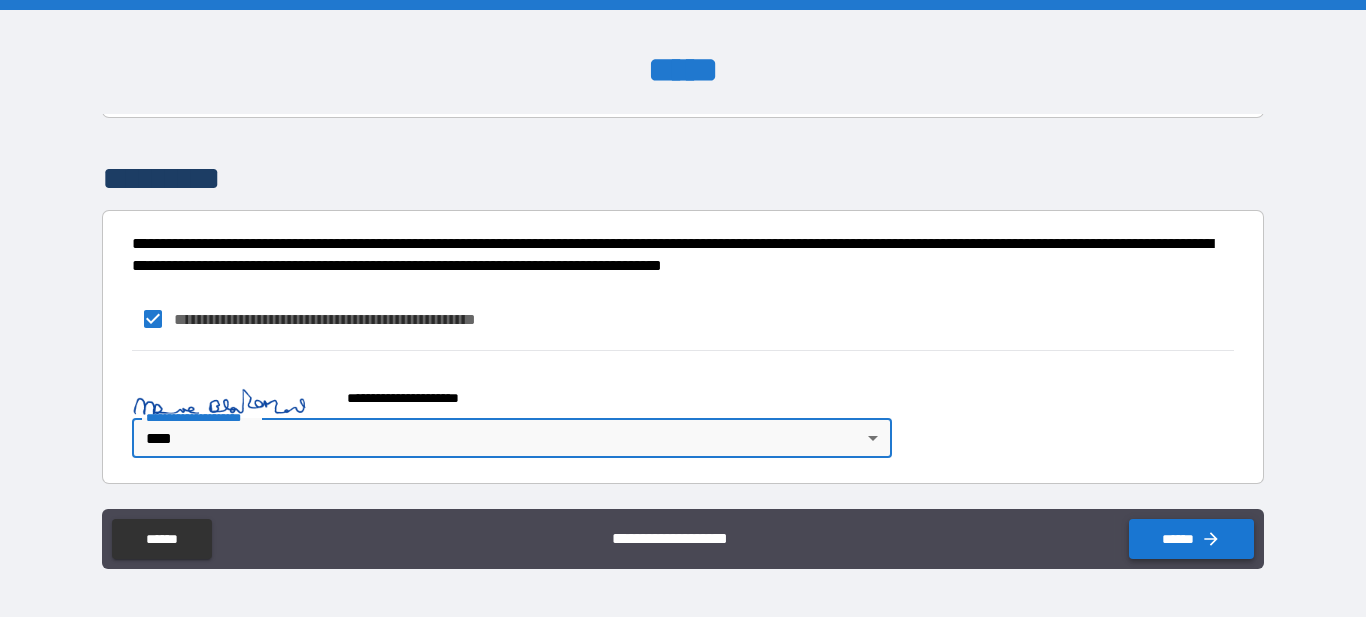 click on "******" at bounding box center [1191, 539] 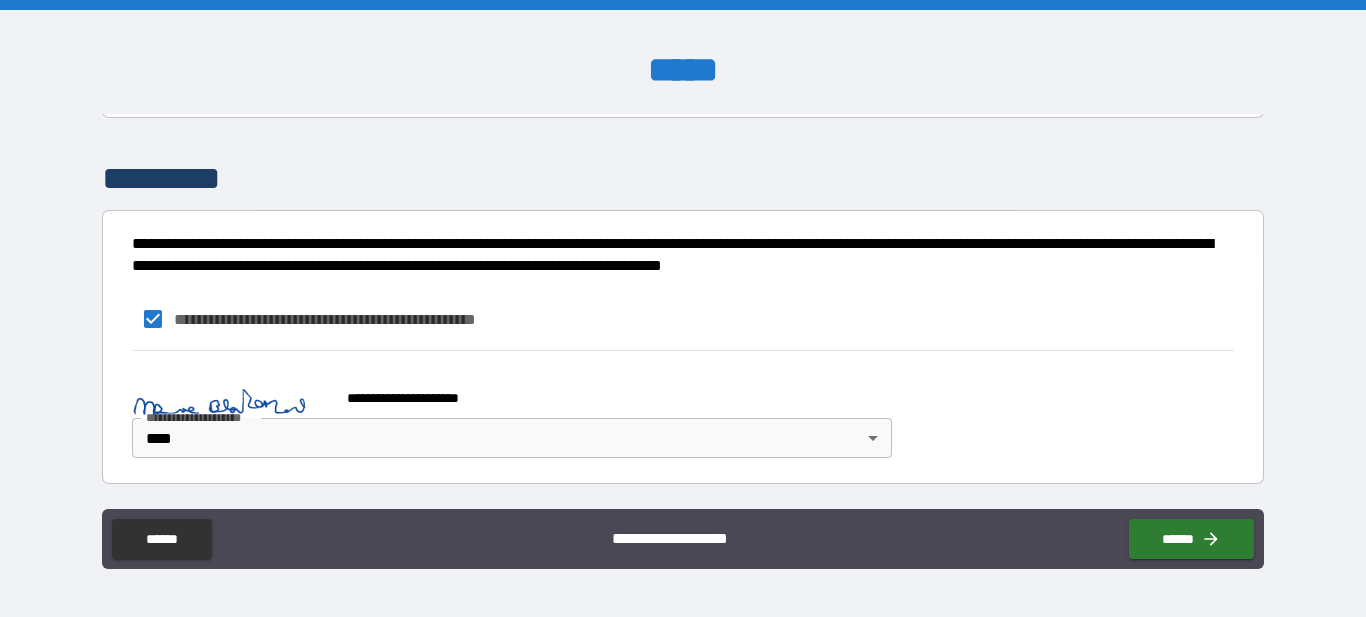 scroll, scrollTop: 2524, scrollLeft: 0, axis: vertical 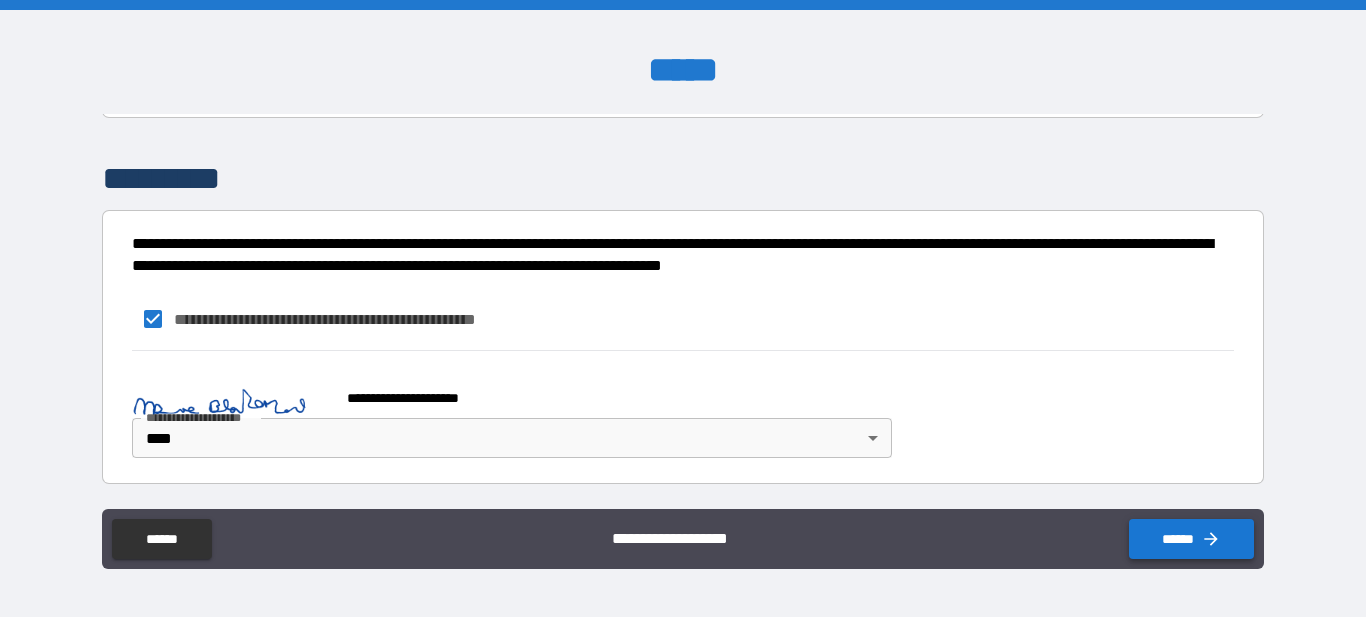 click on "******" at bounding box center (1191, 539) 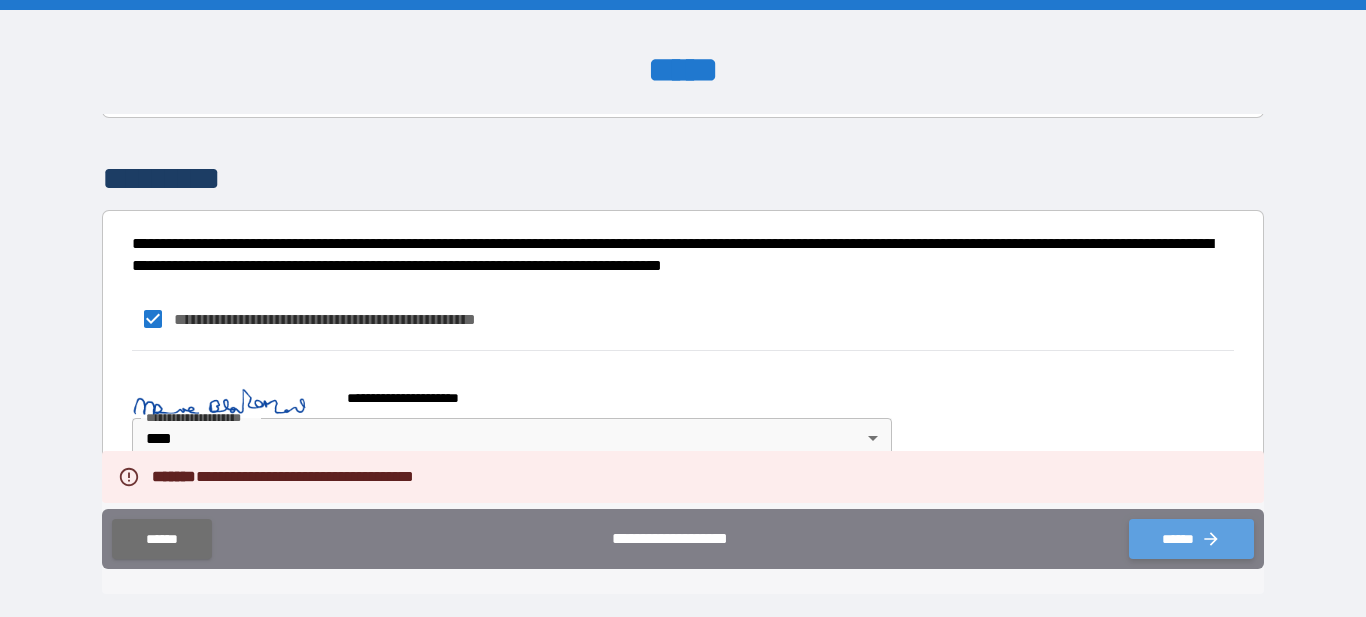 click on "******" at bounding box center (1191, 539) 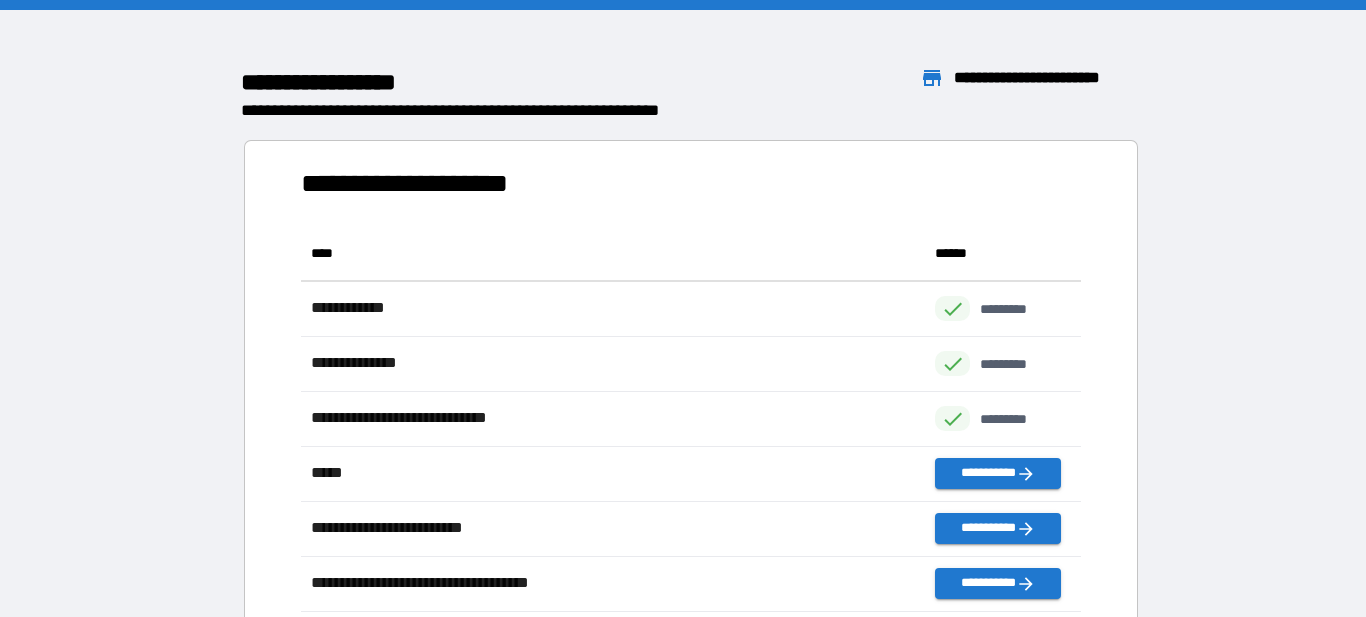 scroll, scrollTop: 826, scrollLeft: 780, axis: both 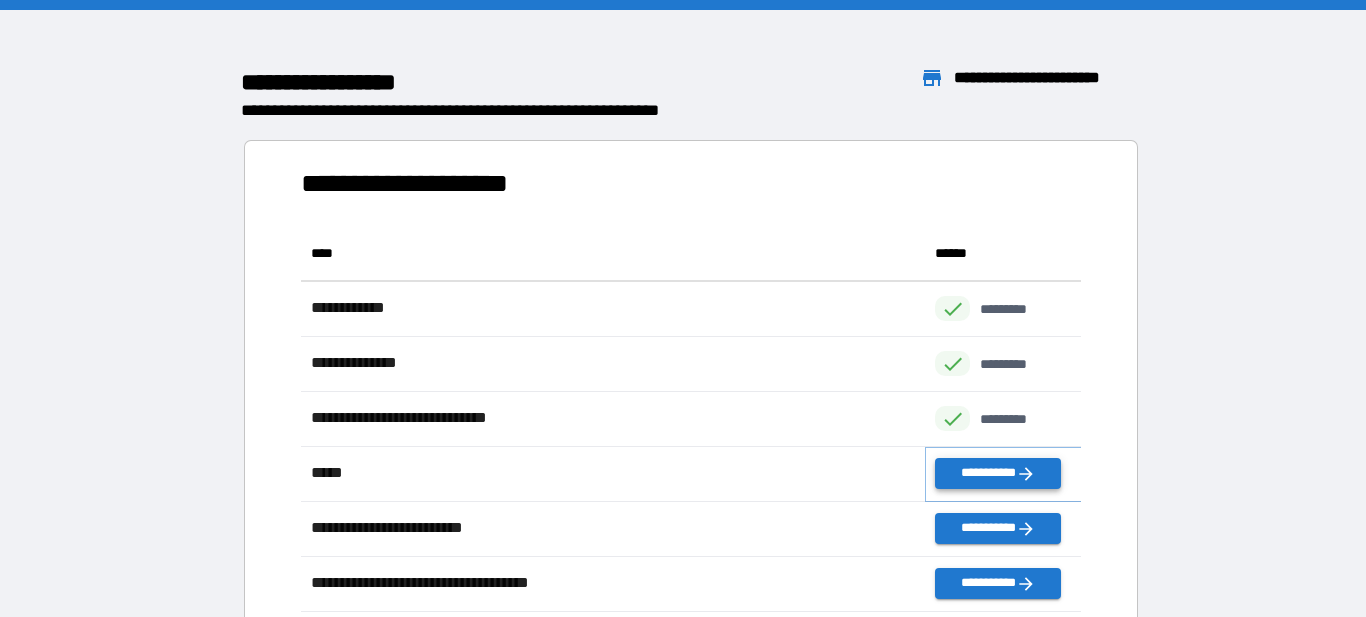 click on "**********" at bounding box center (997, 473) 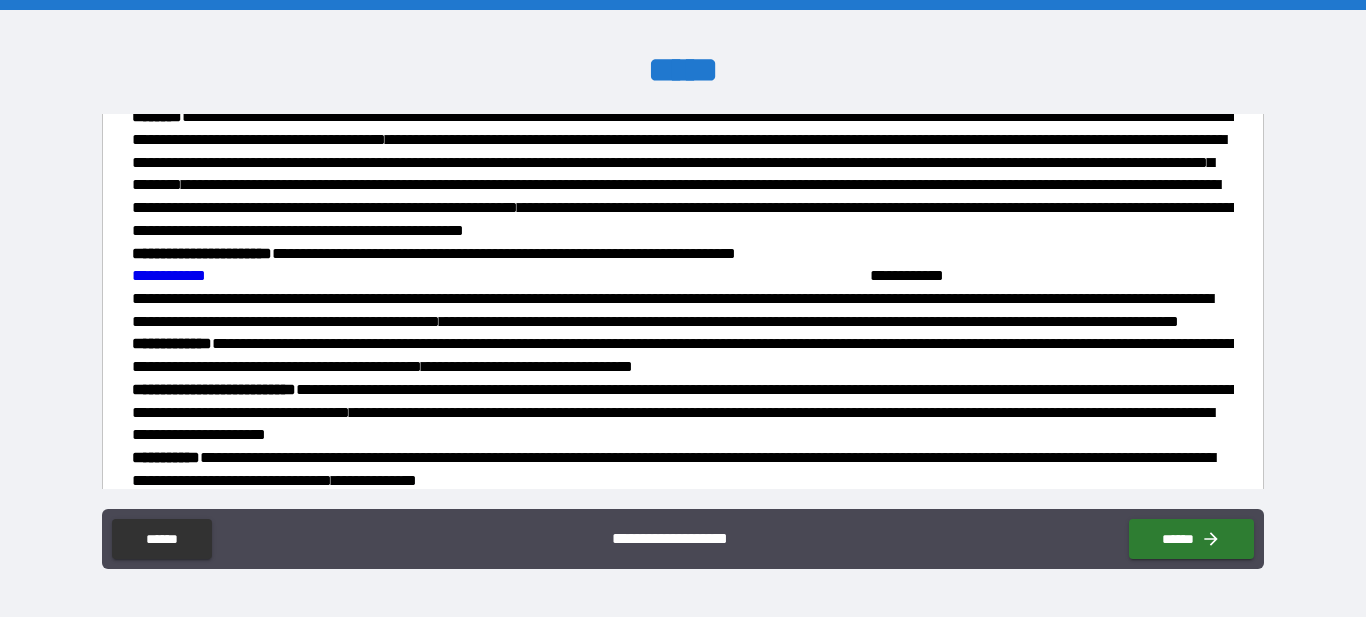scroll, scrollTop: 1474, scrollLeft: 0, axis: vertical 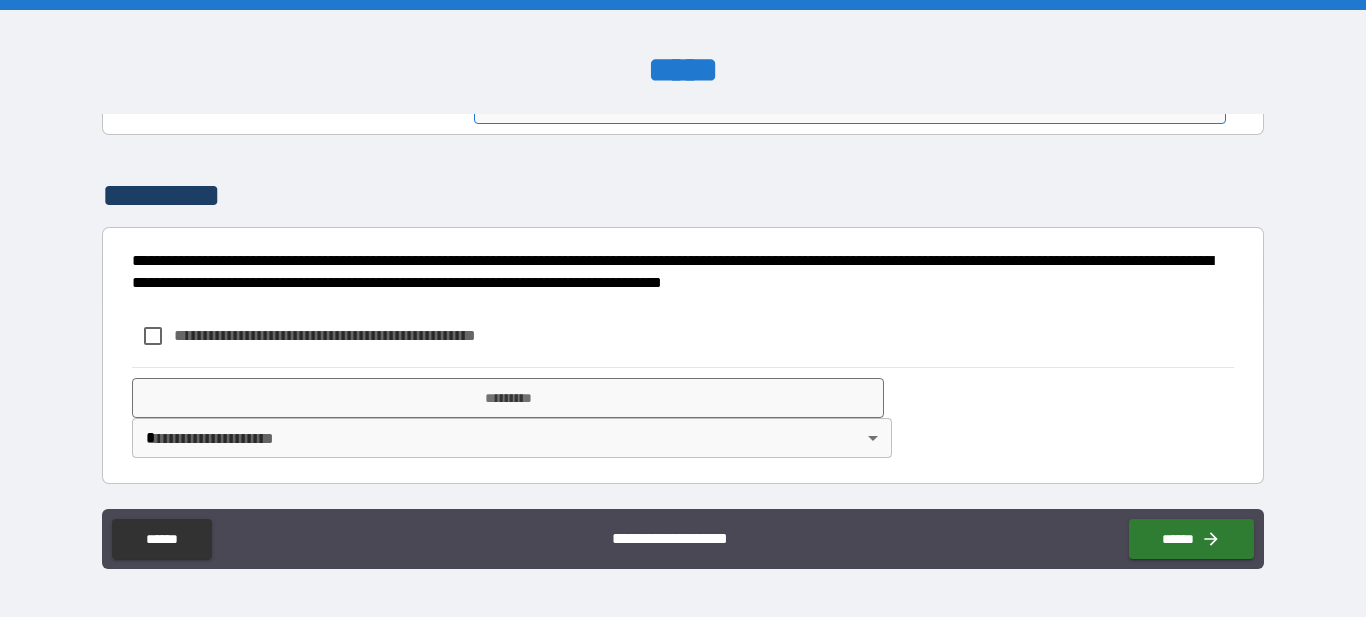 click on "*********" at bounding box center [850, 104] 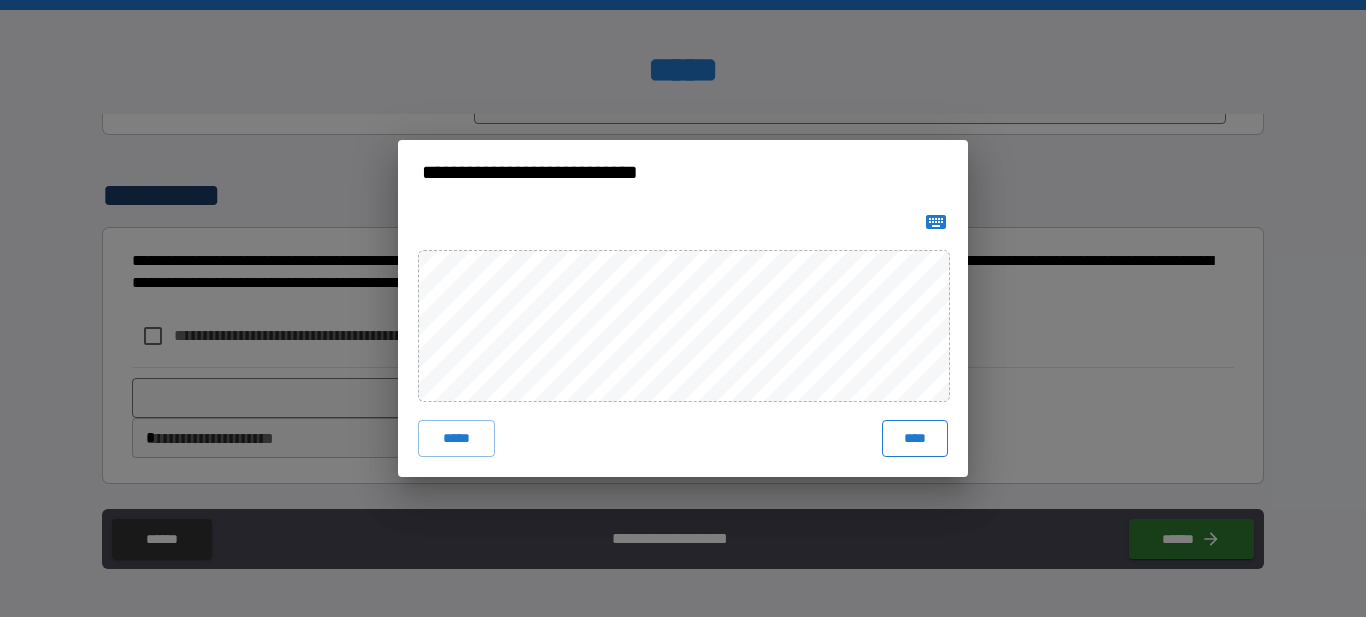 click on "****" at bounding box center [915, 438] 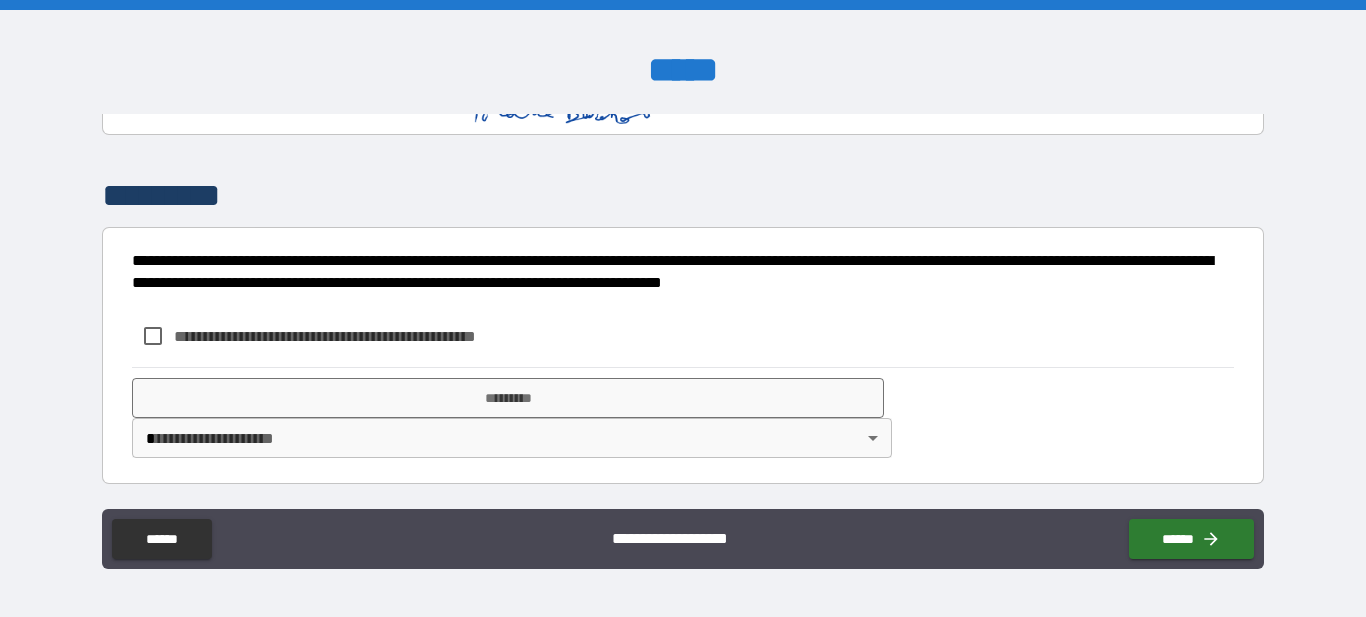 scroll, scrollTop: 2507, scrollLeft: 0, axis: vertical 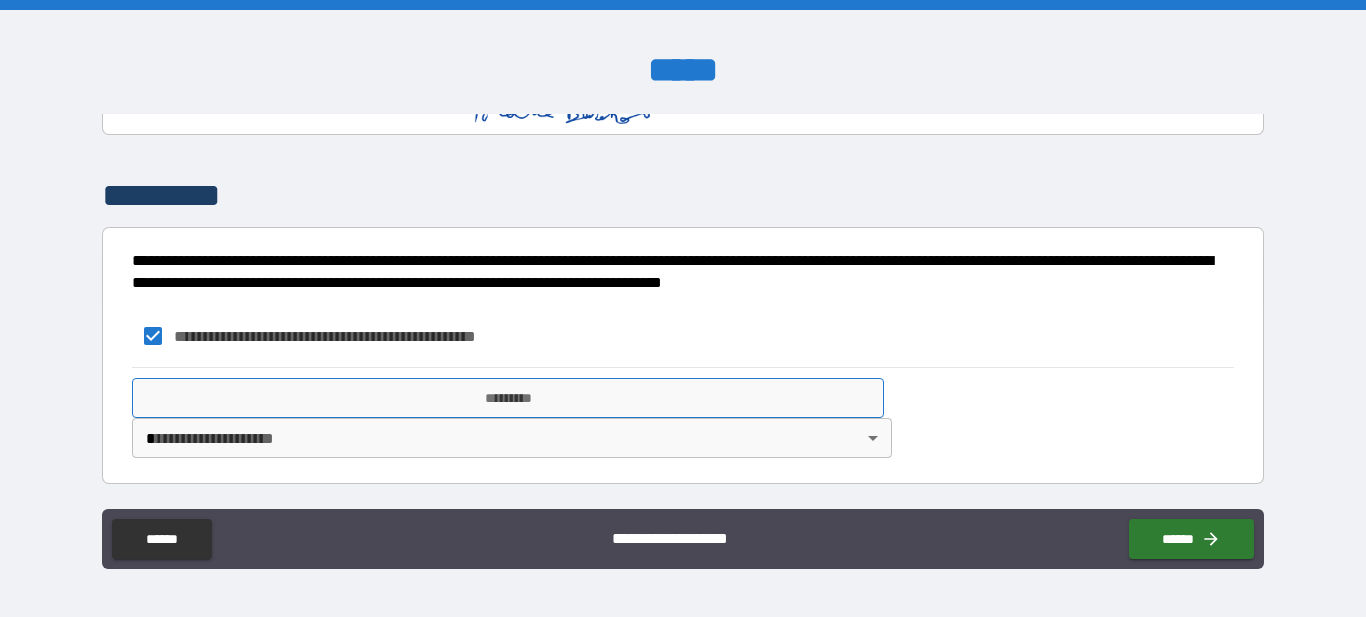 click on "*********" at bounding box center (508, 398) 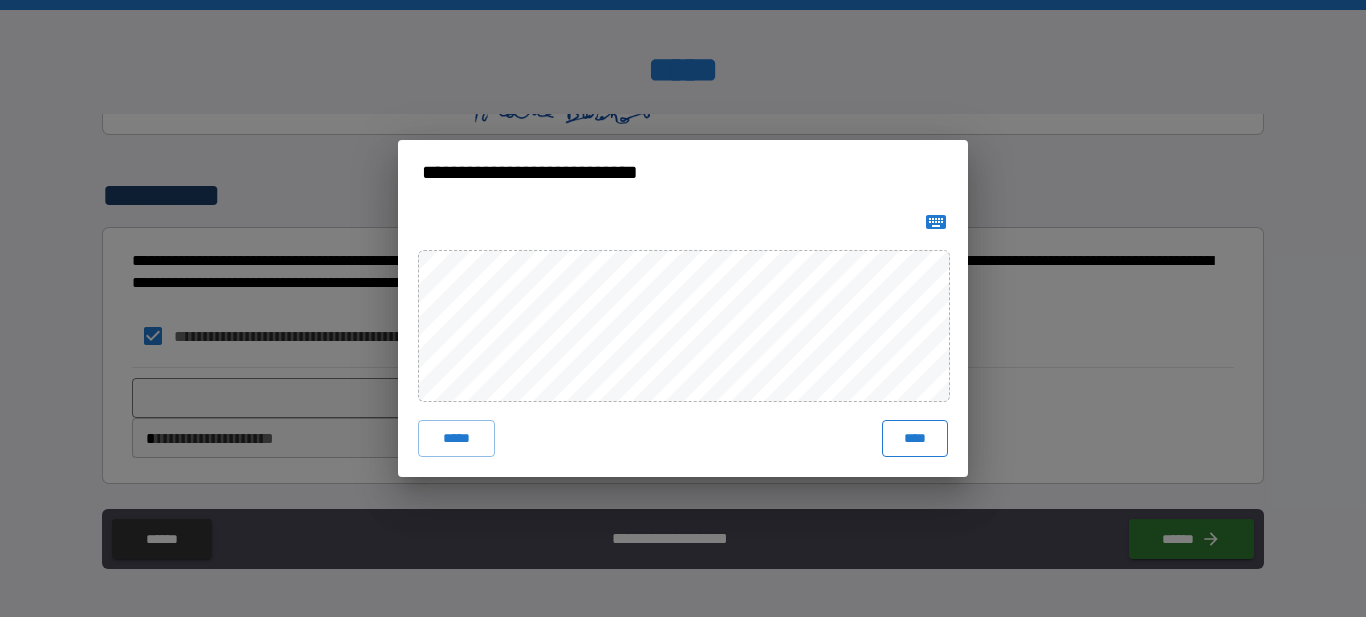click on "****" at bounding box center (915, 438) 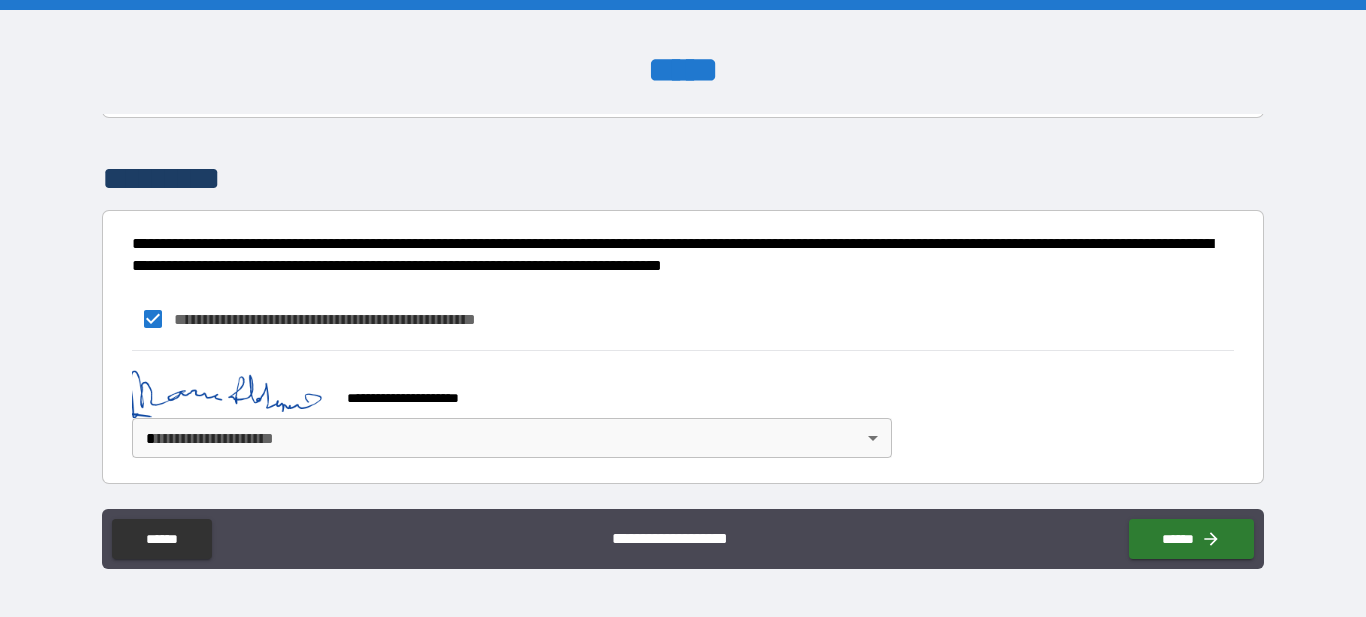click on "**********" at bounding box center (683, 308) 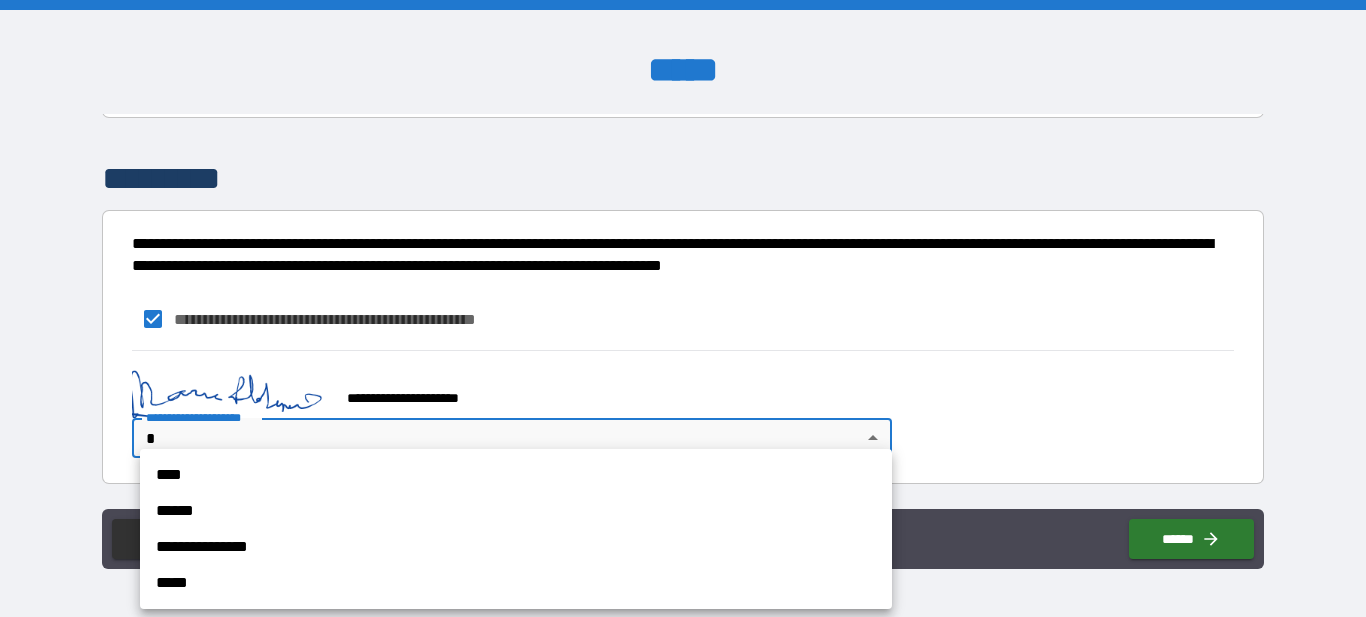 click on "****" at bounding box center (516, 475) 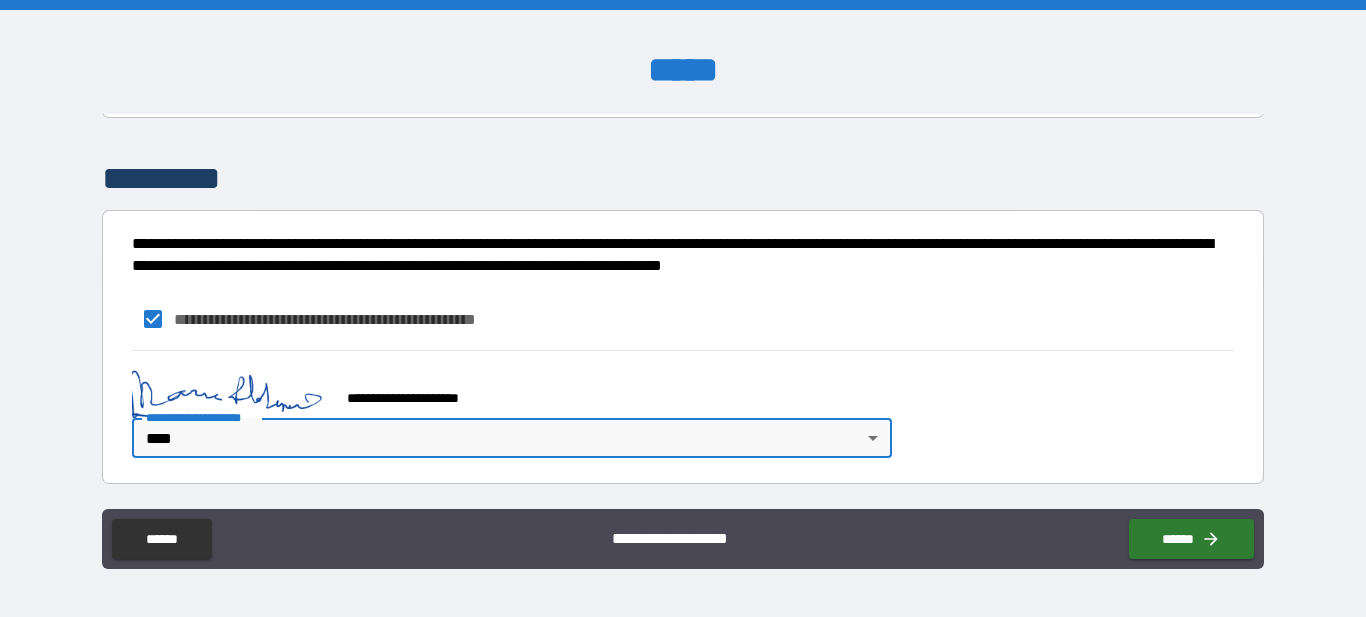 type on "****" 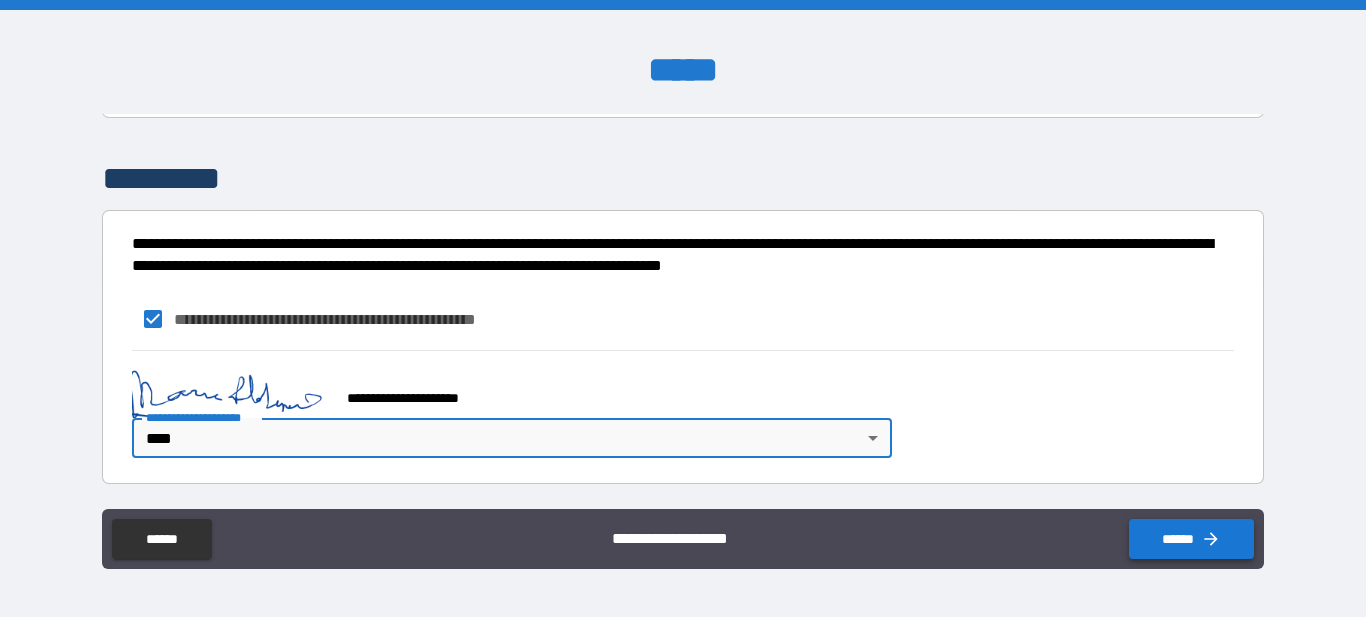 click on "******" at bounding box center (1191, 539) 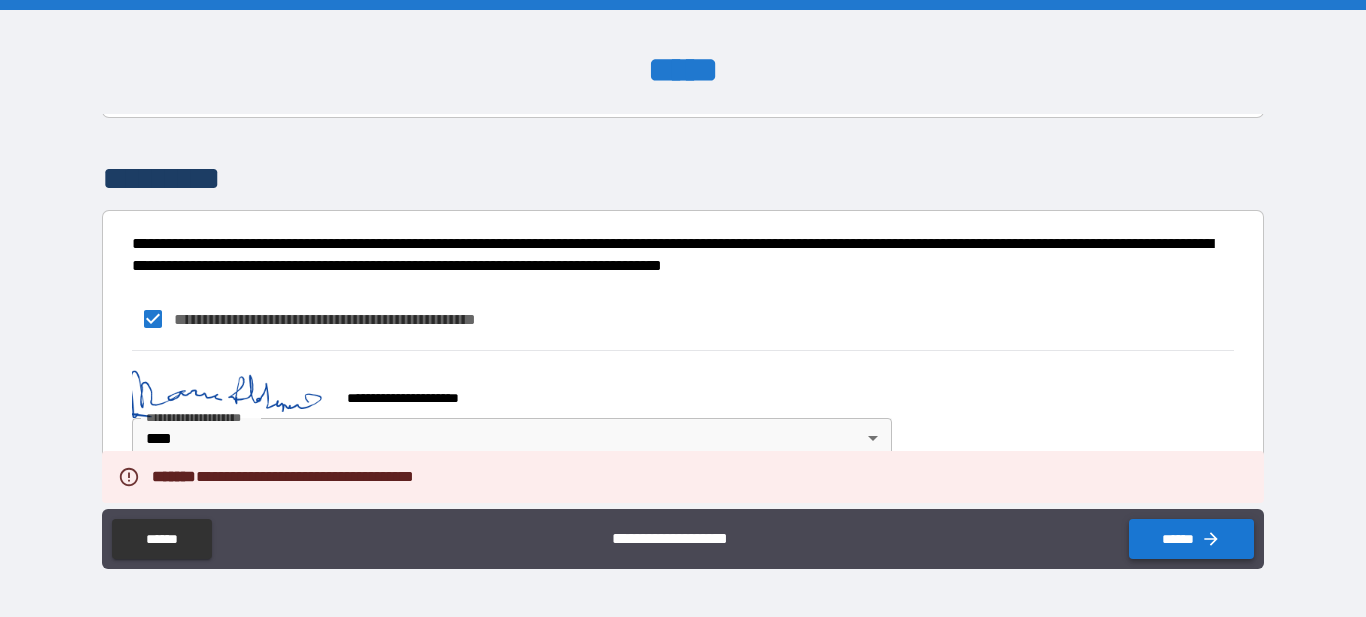 click on "******" at bounding box center [1191, 539] 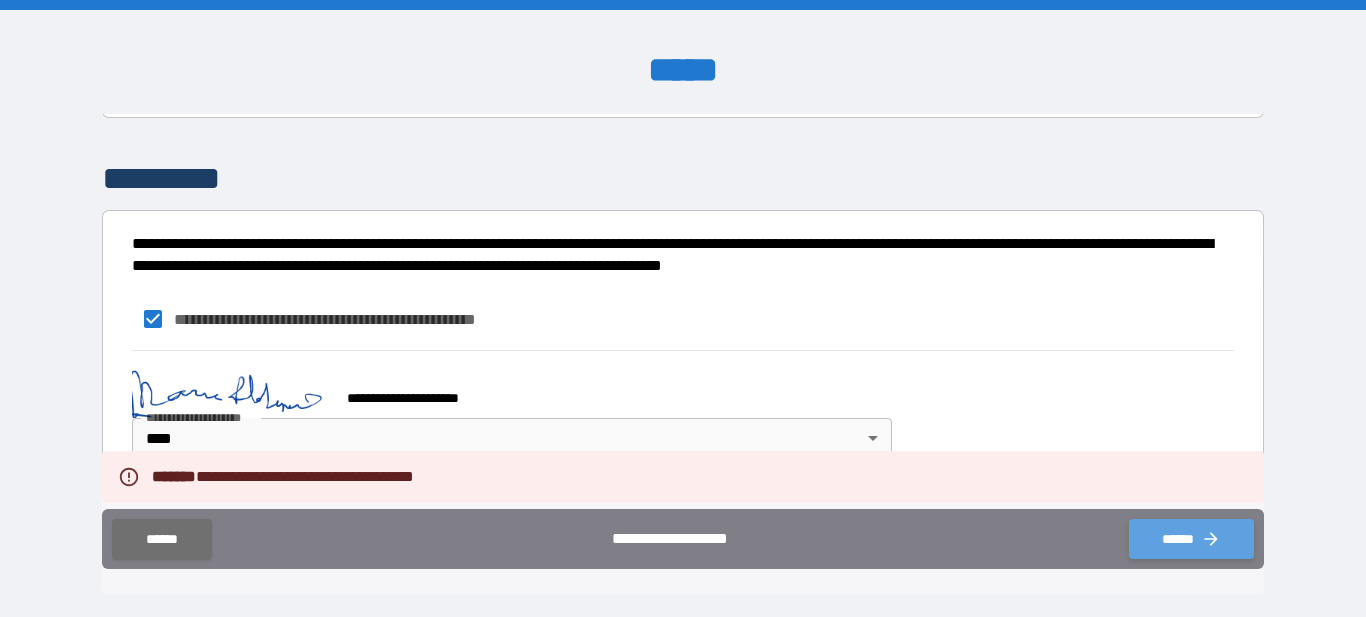 click on "******" at bounding box center (1191, 539) 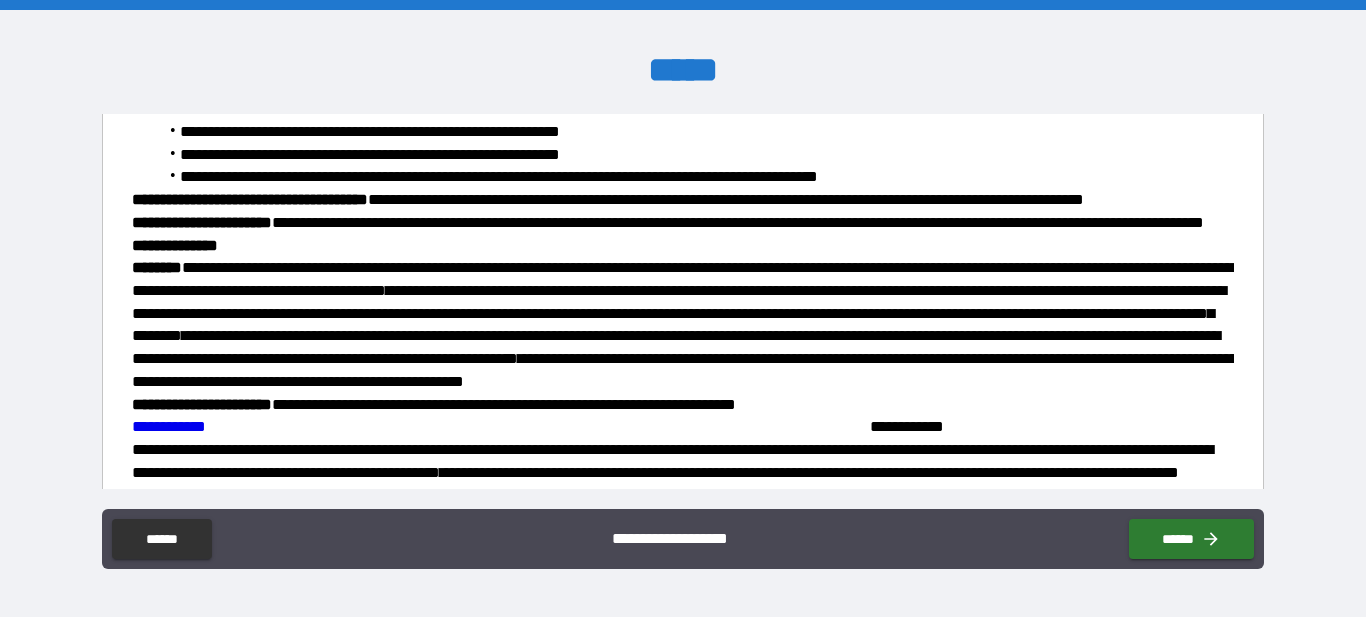 scroll, scrollTop: 2524, scrollLeft: 0, axis: vertical 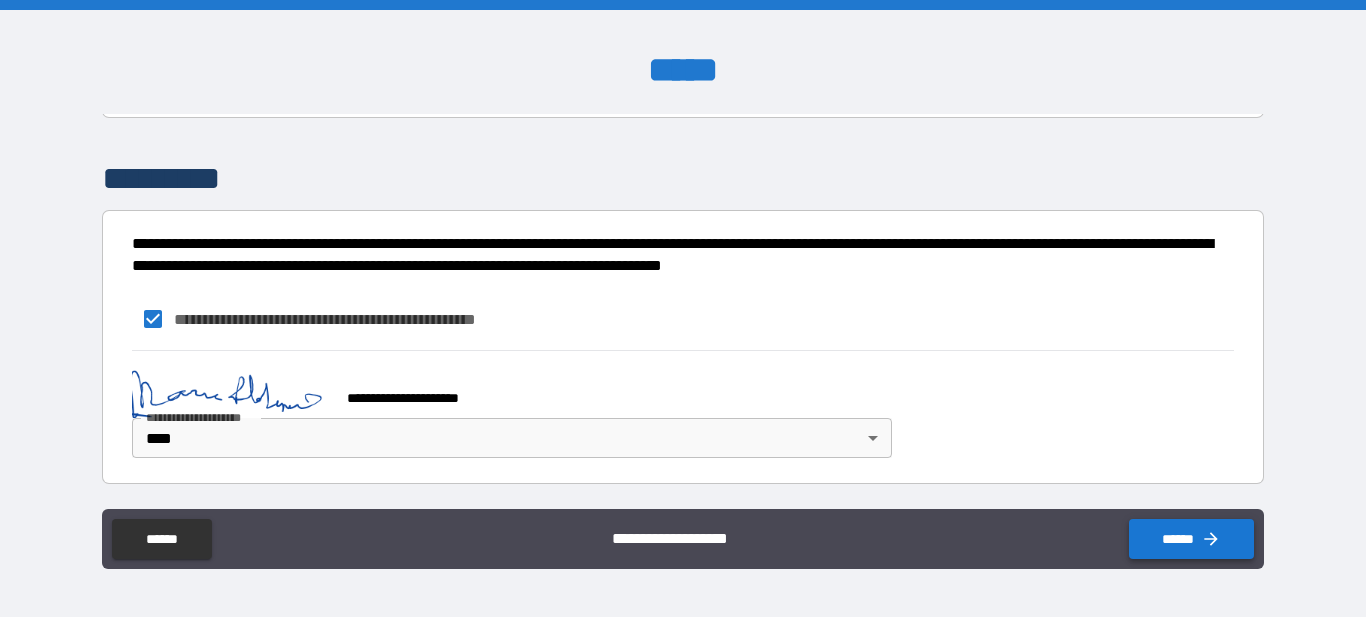 click on "******" at bounding box center (1191, 539) 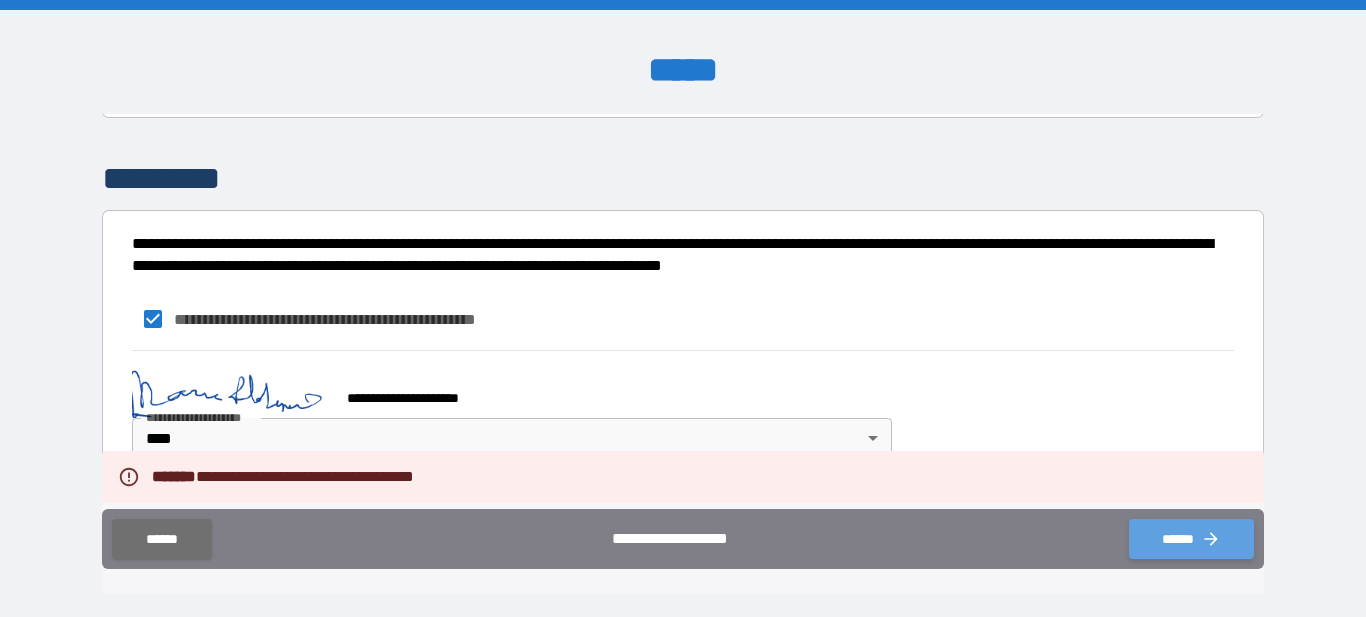 click on "******" at bounding box center (1191, 539) 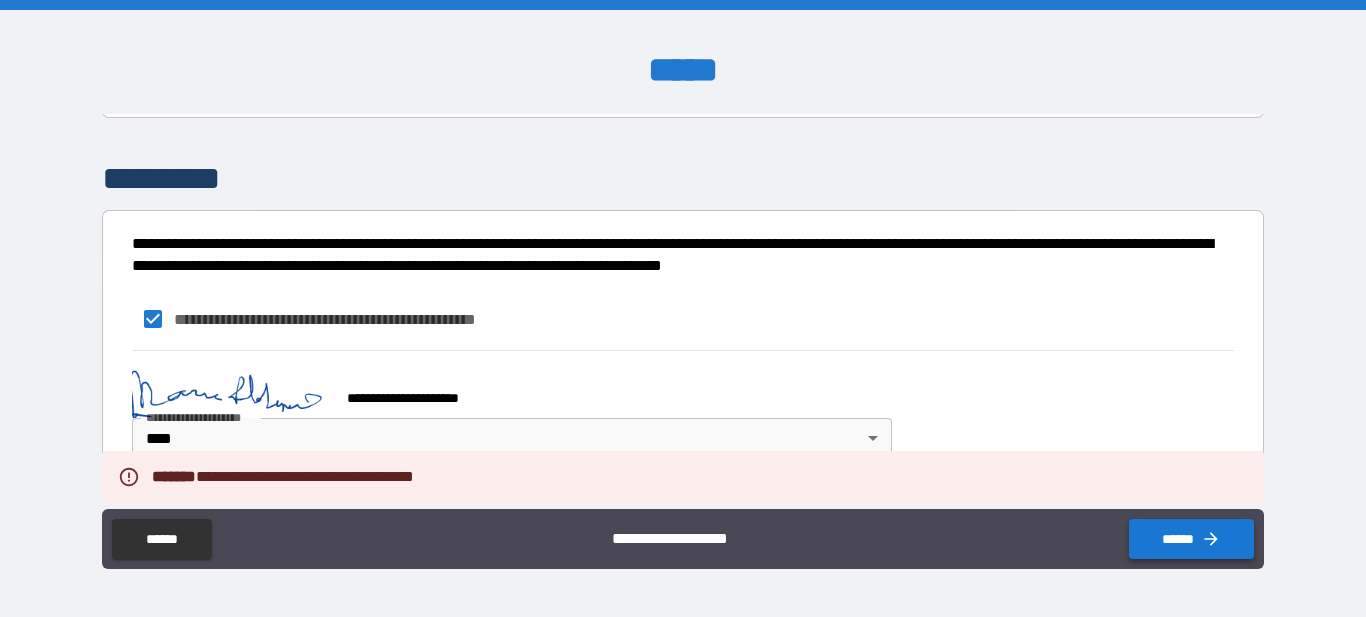 click on "******" at bounding box center (1191, 539) 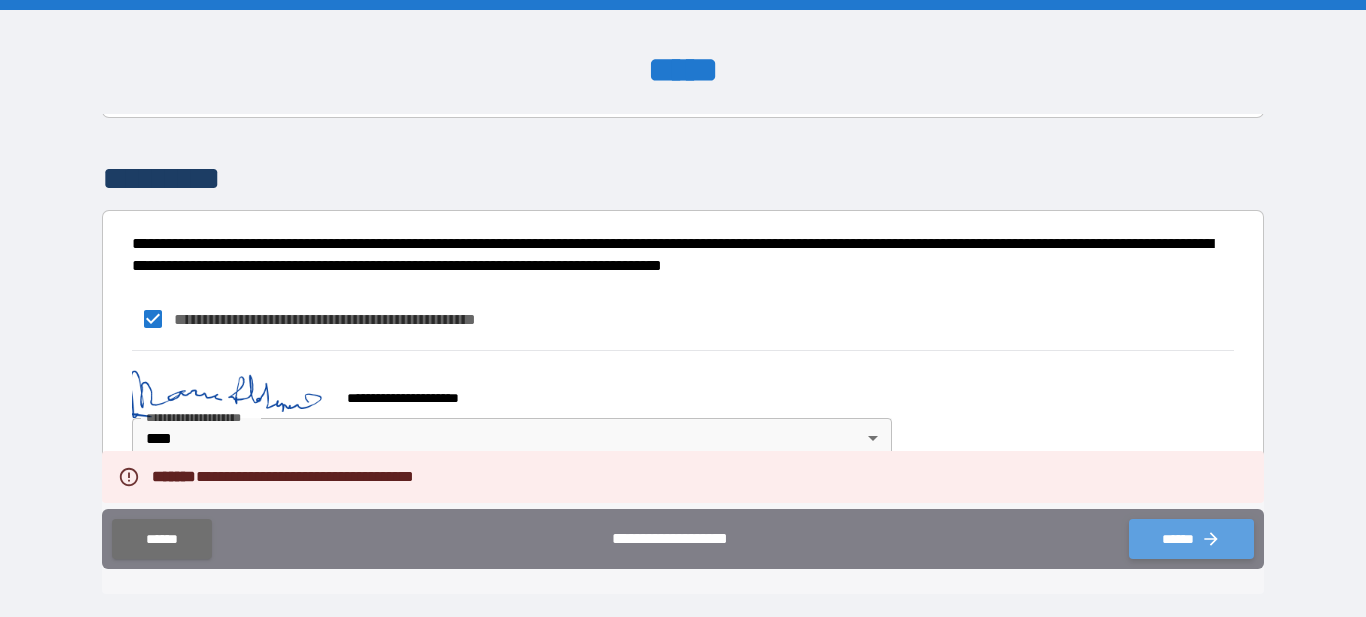 click on "******" at bounding box center (1191, 539) 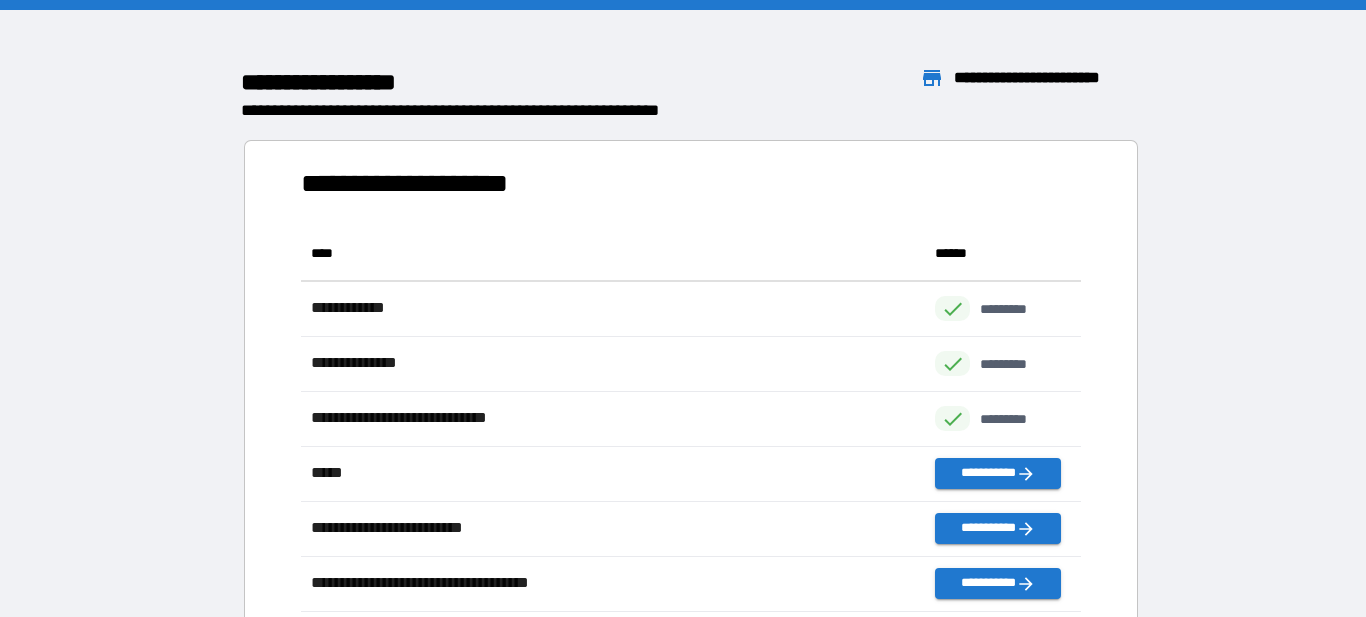 scroll, scrollTop: 826, scrollLeft: 780, axis: both 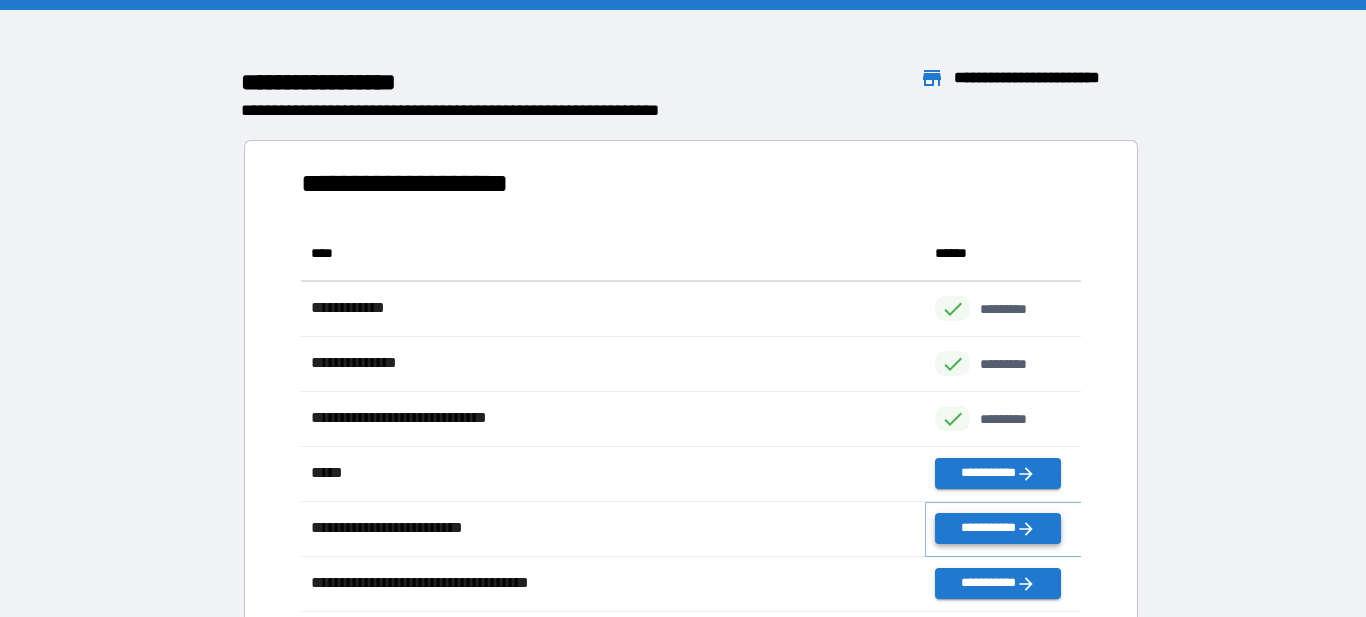 click on "**********" at bounding box center (997, 528) 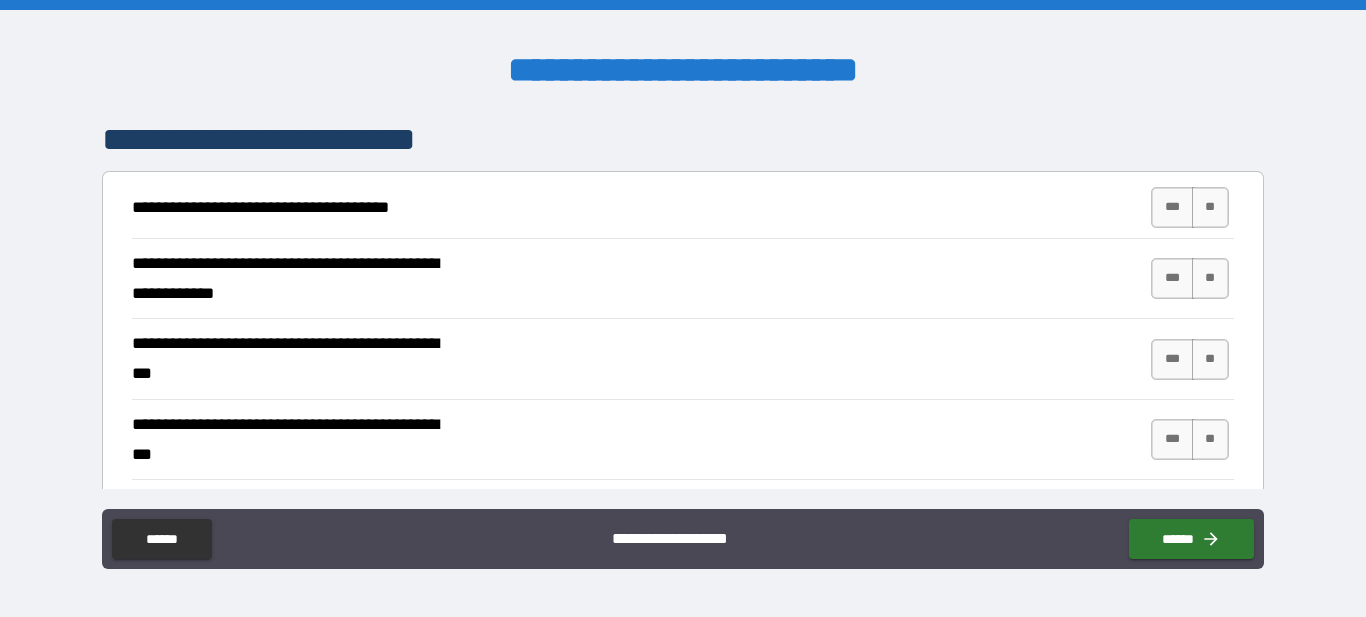 scroll, scrollTop: 368, scrollLeft: 0, axis: vertical 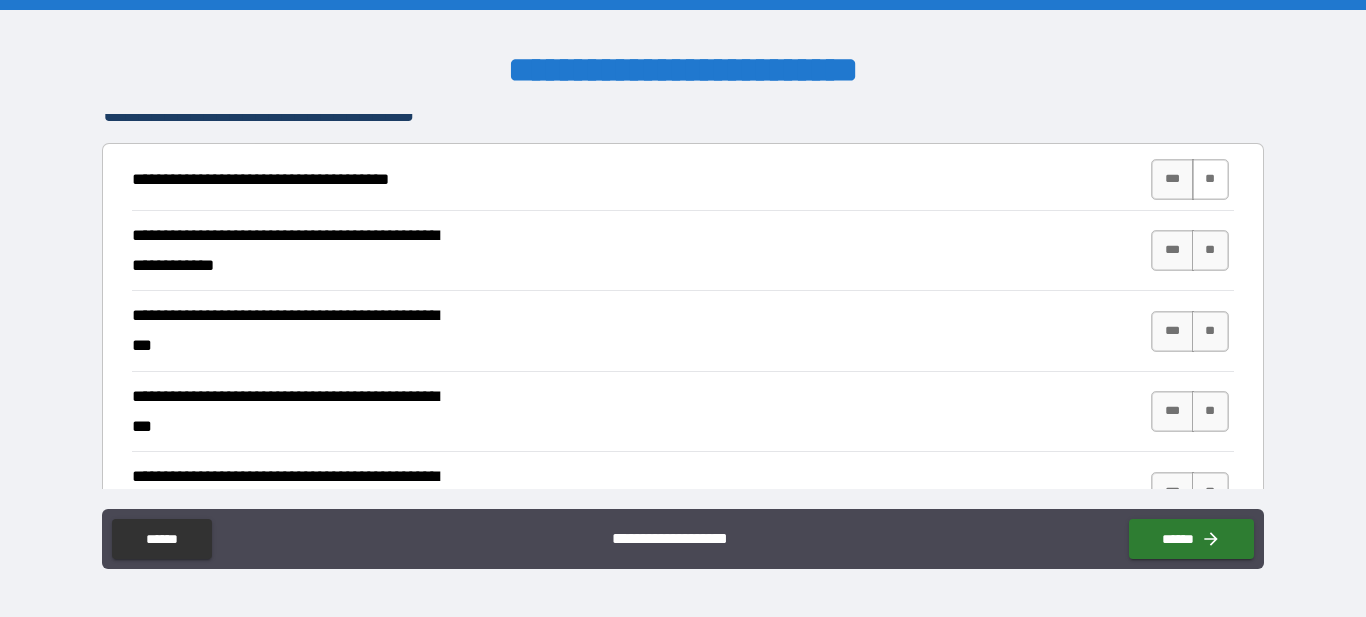 click on "**" at bounding box center (1210, 179) 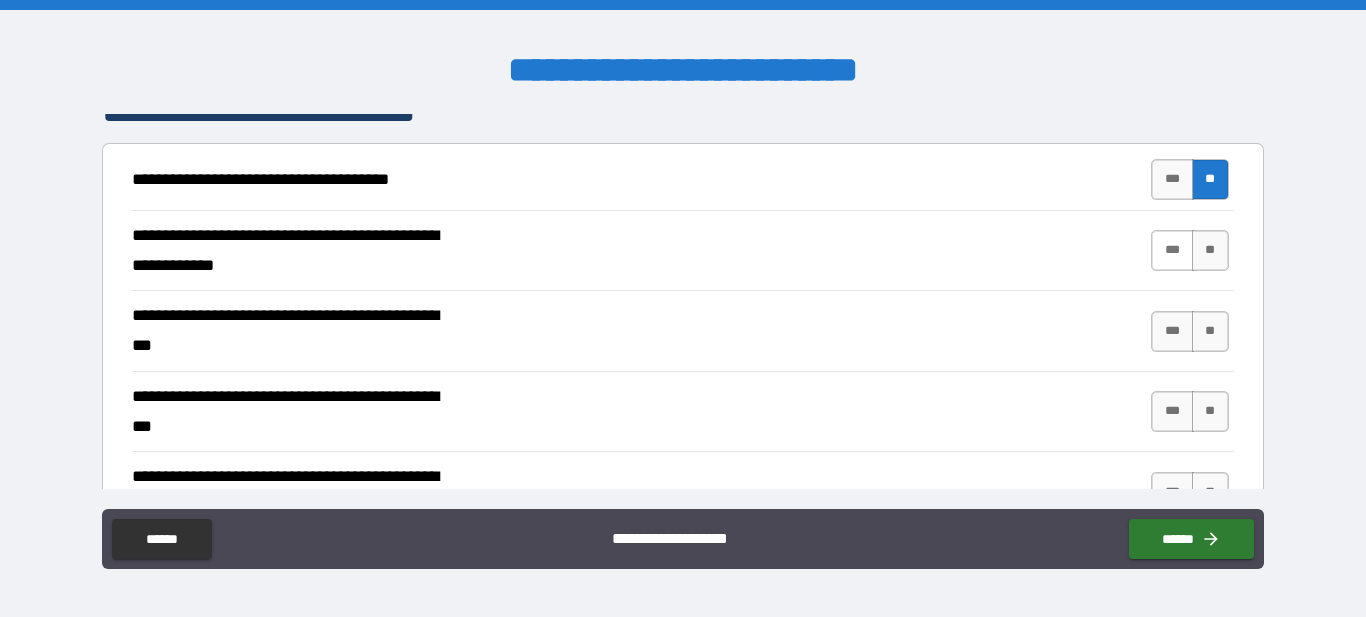 click on "***" at bounding box center [1172, 250] 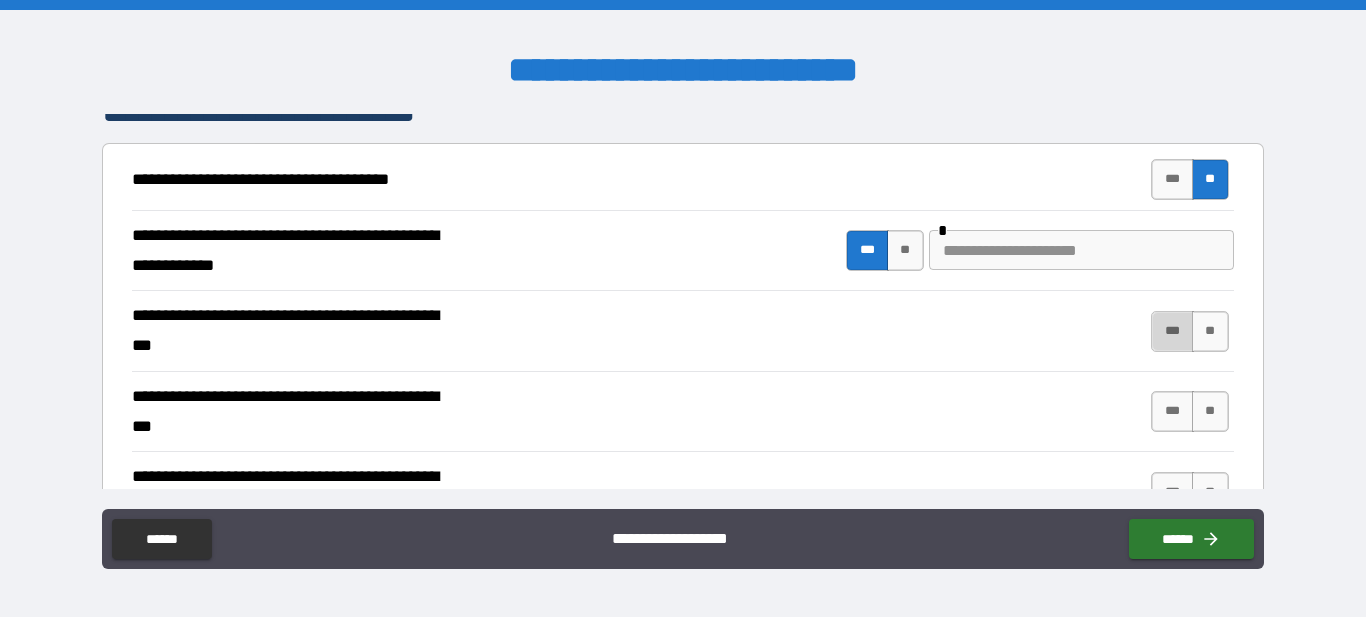 click on "***" at bounding box center (1172, 331) 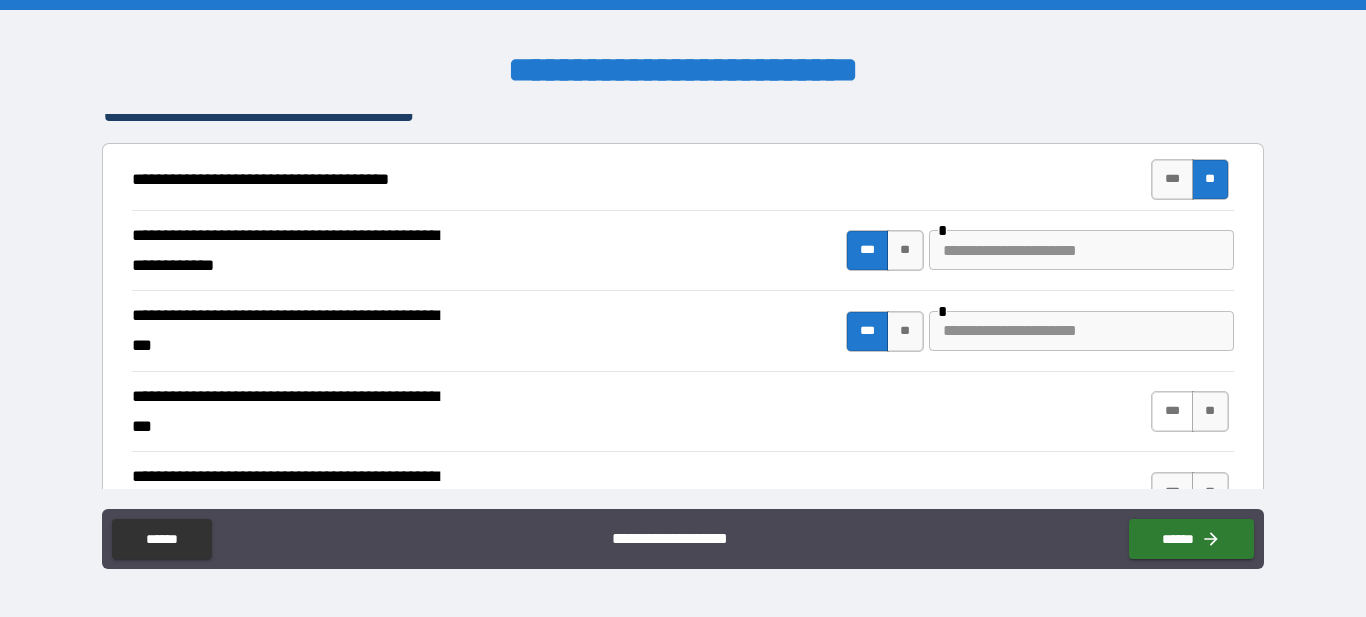 click on "***" at bounding box center [1172, 411] 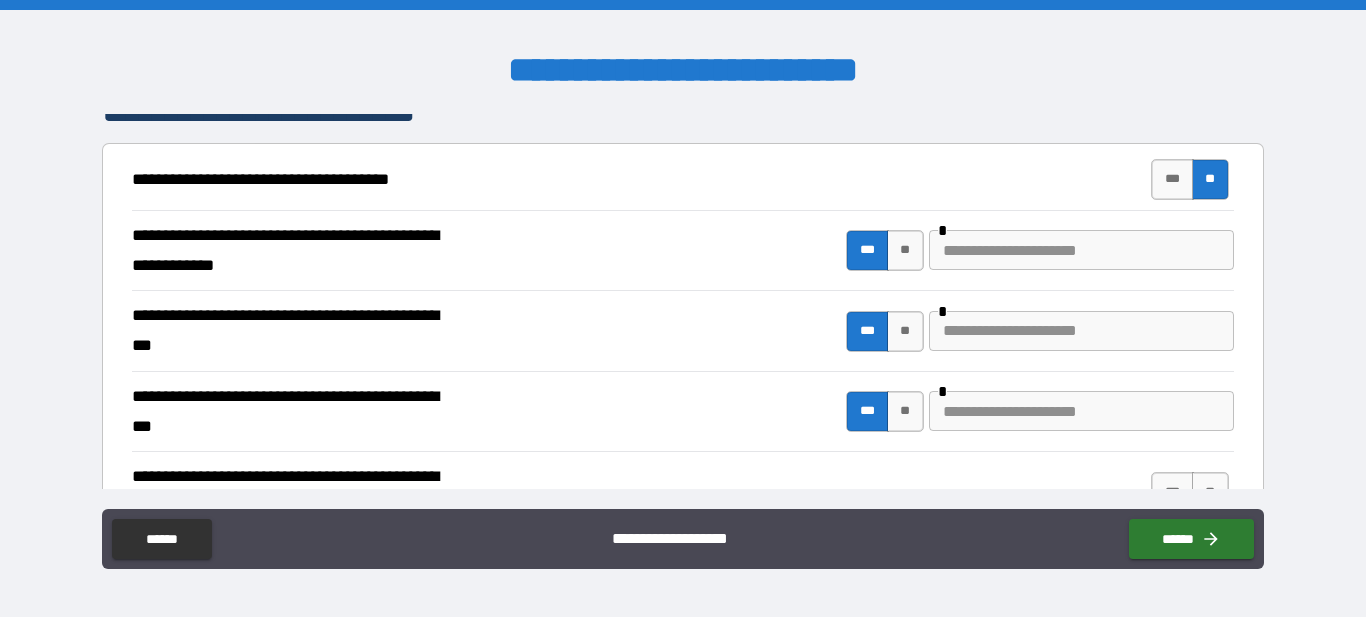 click at bounding box center (1081, 250) 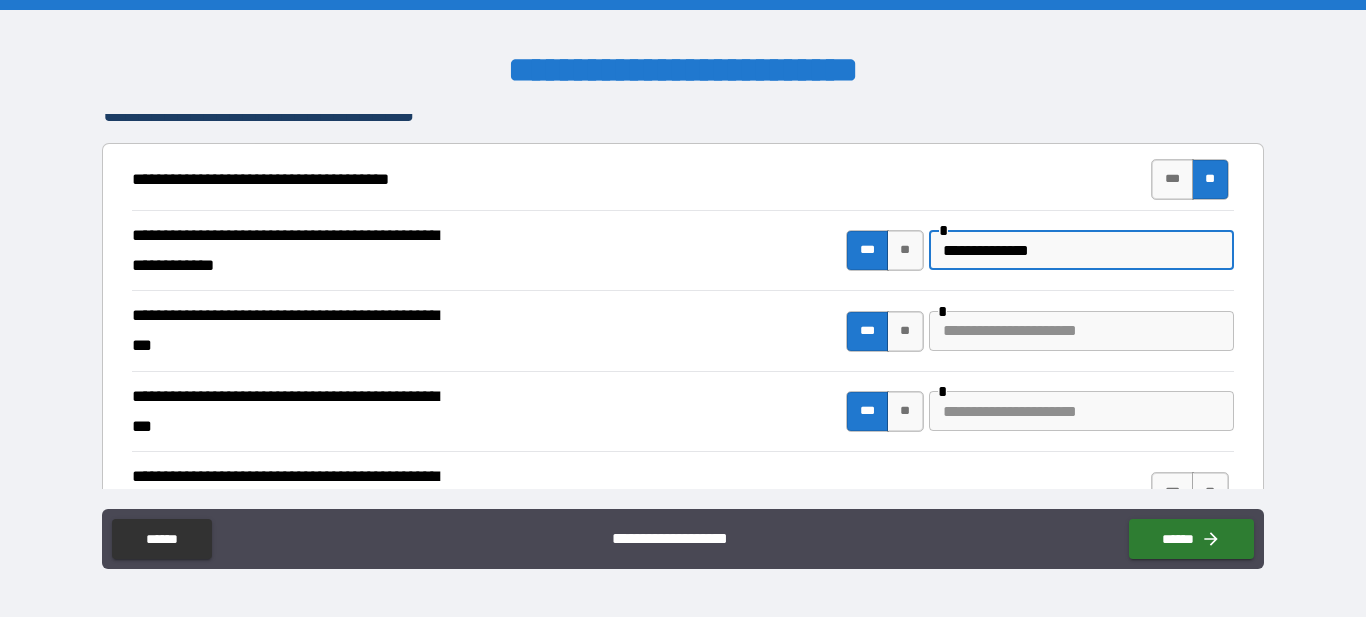 type on "**********" 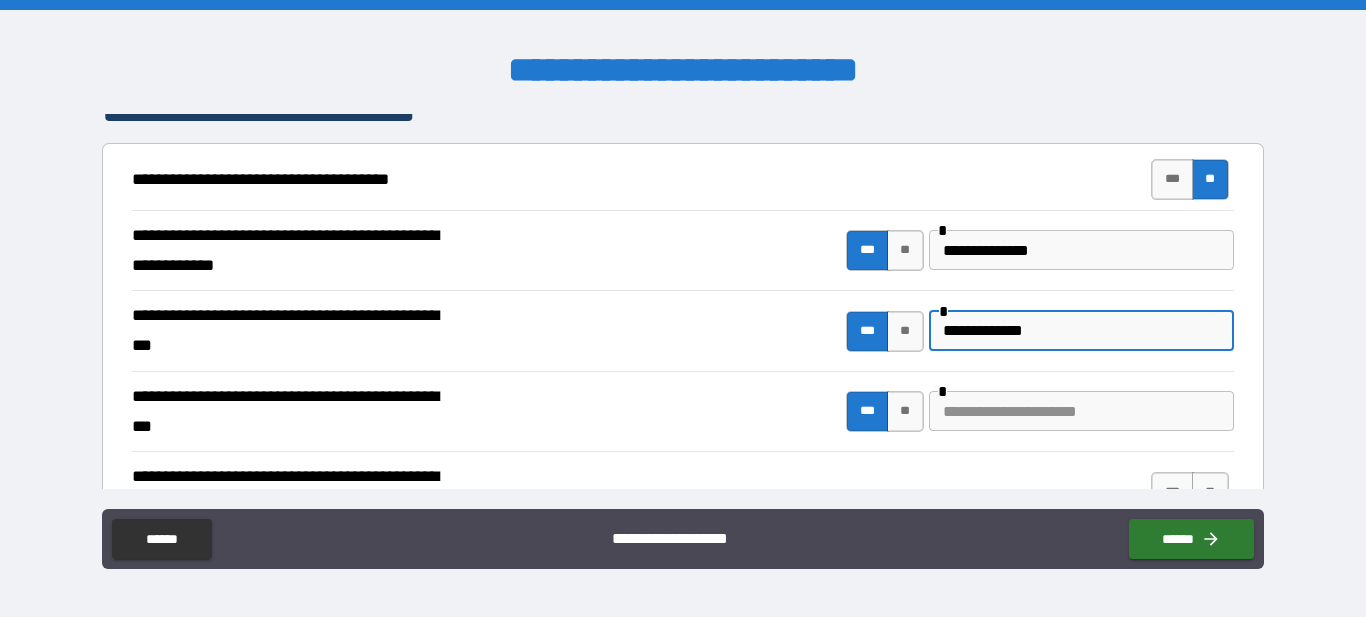 type on "**********" 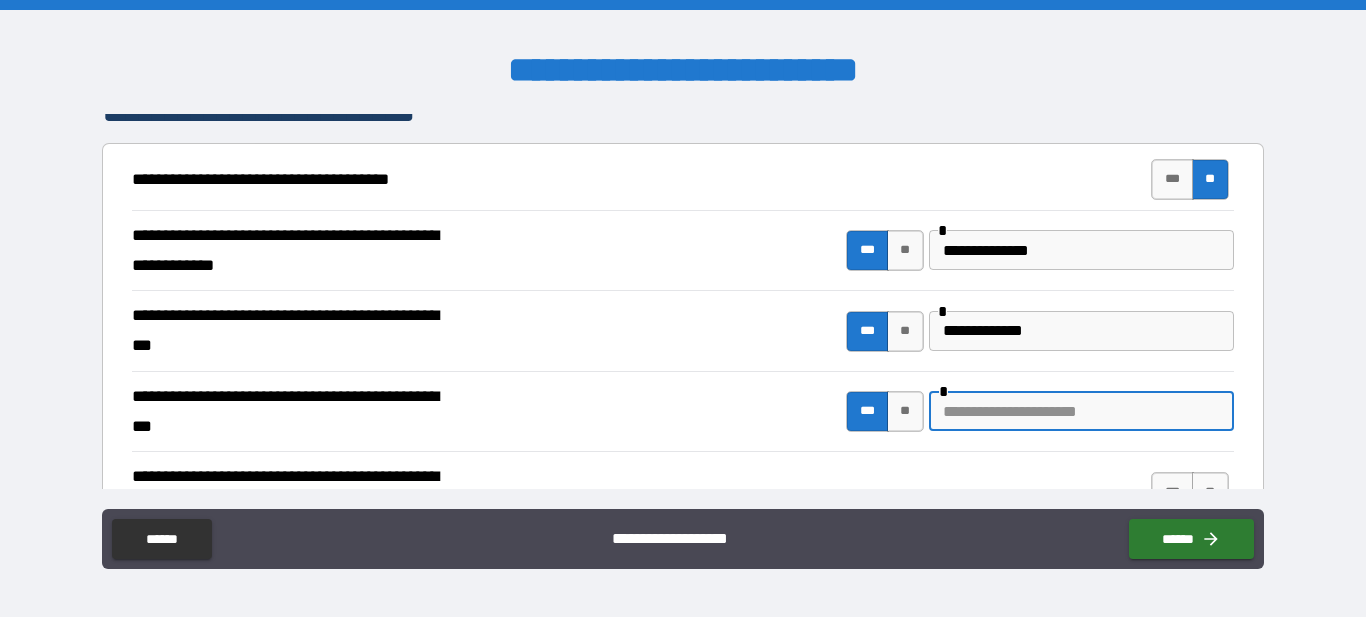 click at bounding box center (1081, 411) 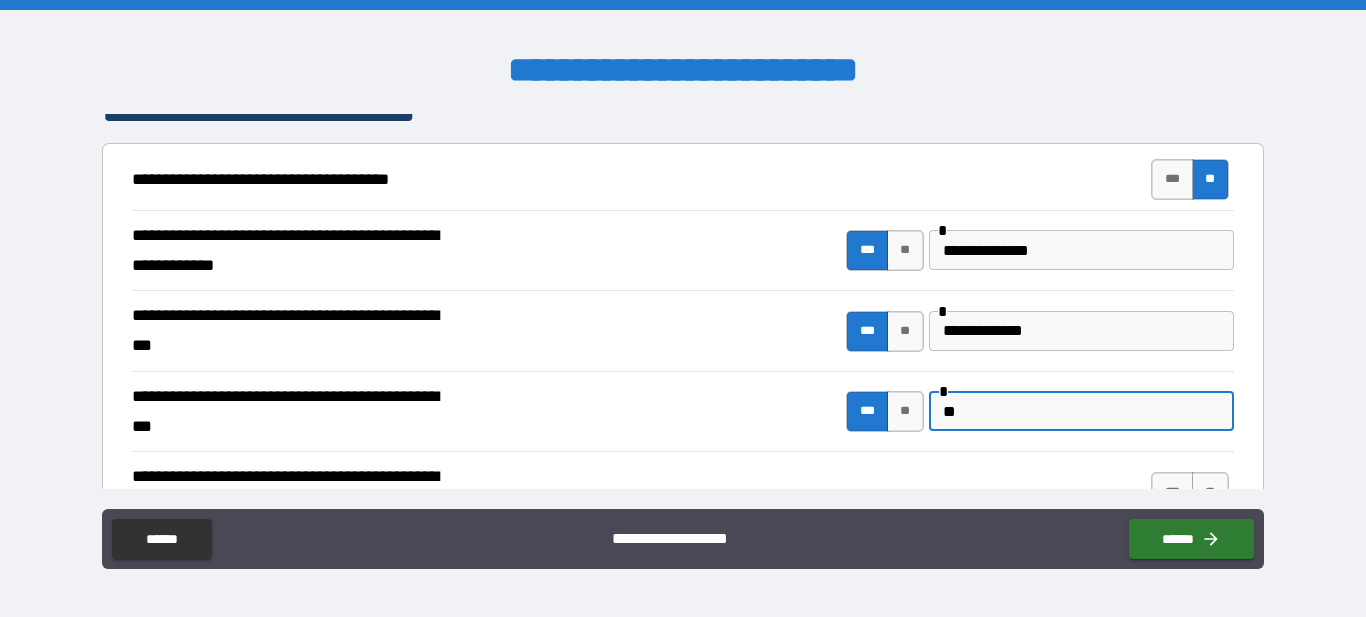 type on "*" 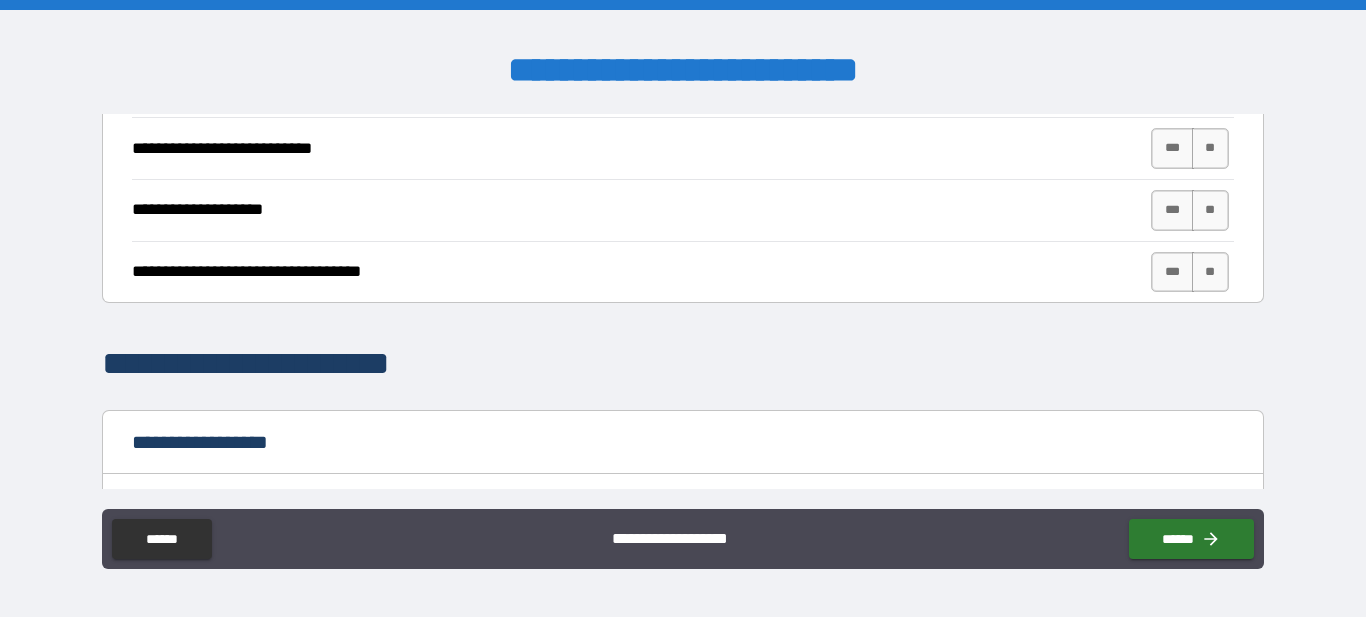 scroll, scrollTop: 624, scrollLeft: 0, axis: vertical 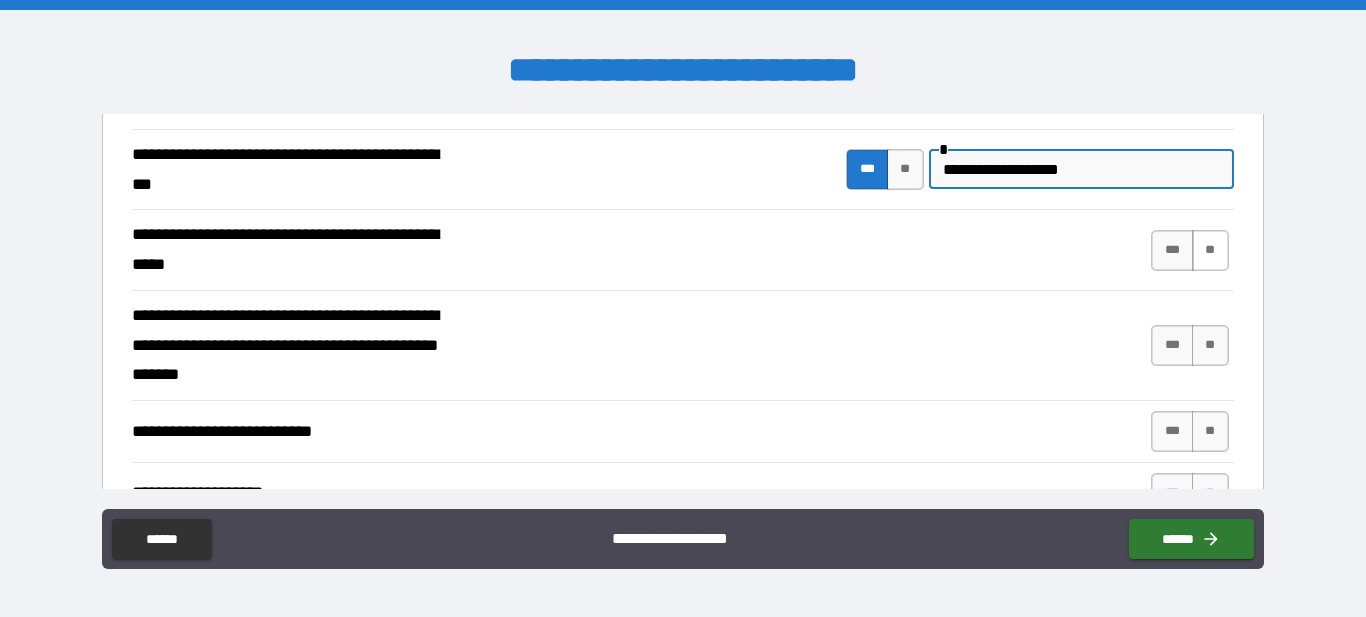 type on "**********" 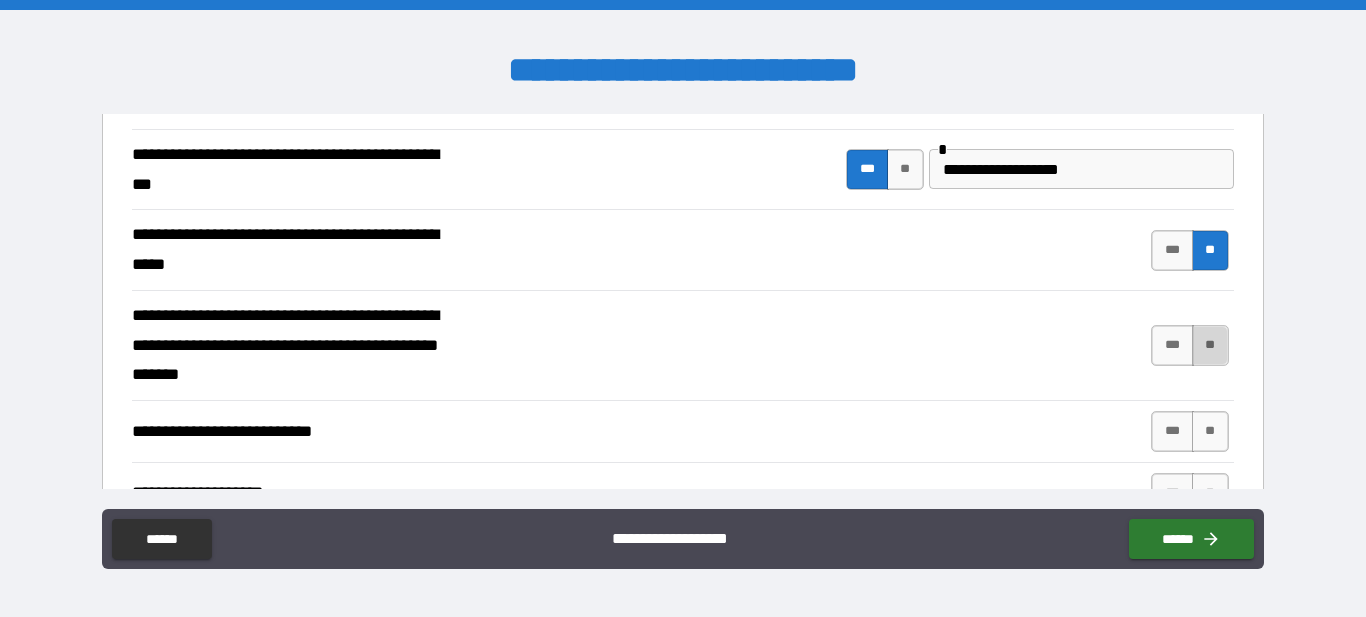 click on "**" at bounding box center [1210, 345] 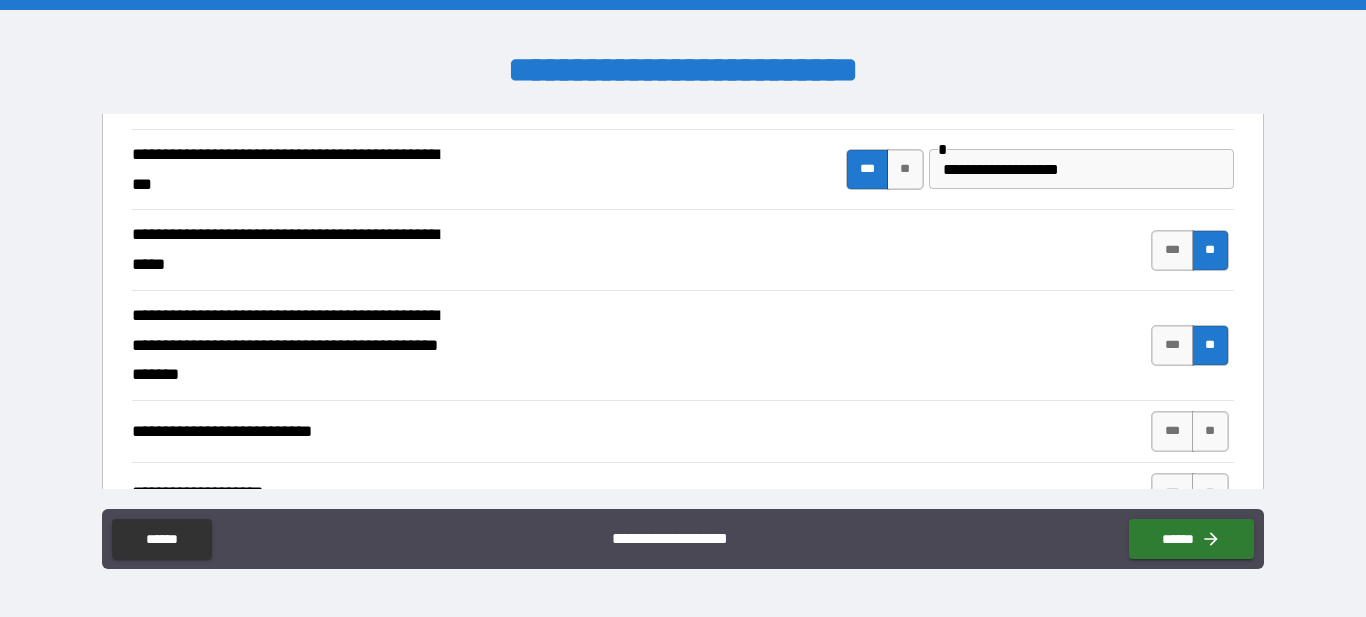 click on "**" at bounding box center [1210, 431] 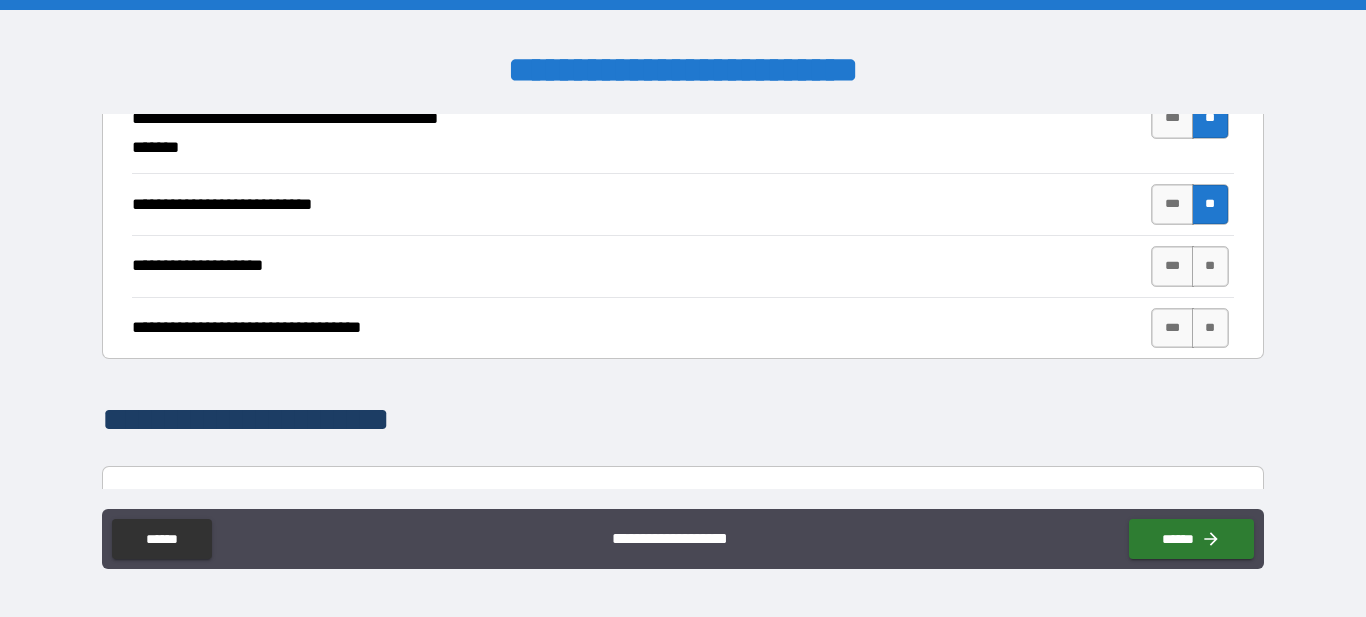 scroll, scrollTop: 879, scrollLeft: 0, axis: vertical 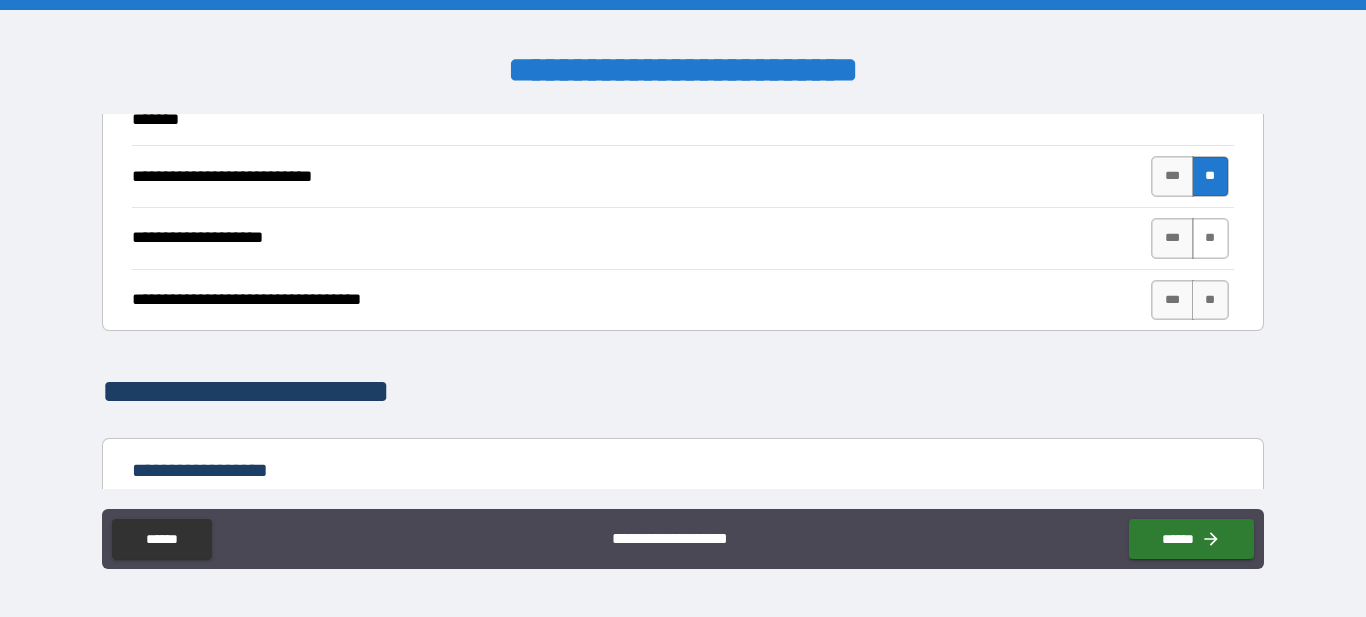click on "**" at bounding box center [1210, 238] 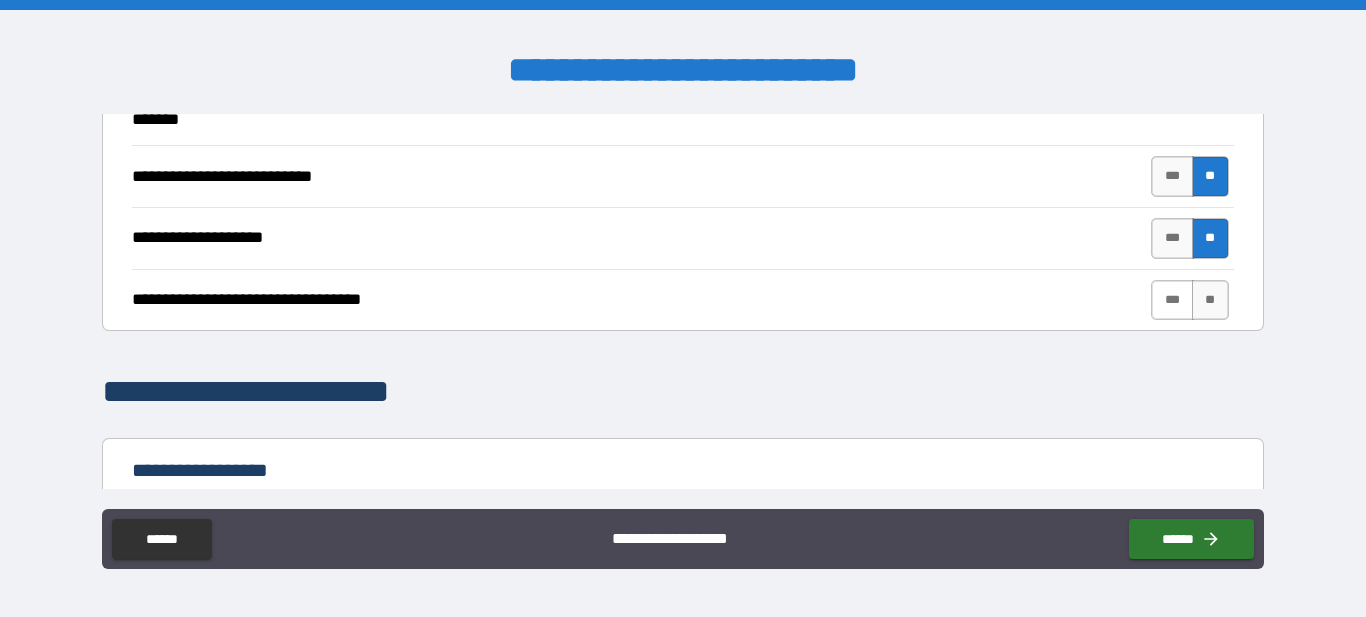 click on "***" at bounding box center [1172, 300] 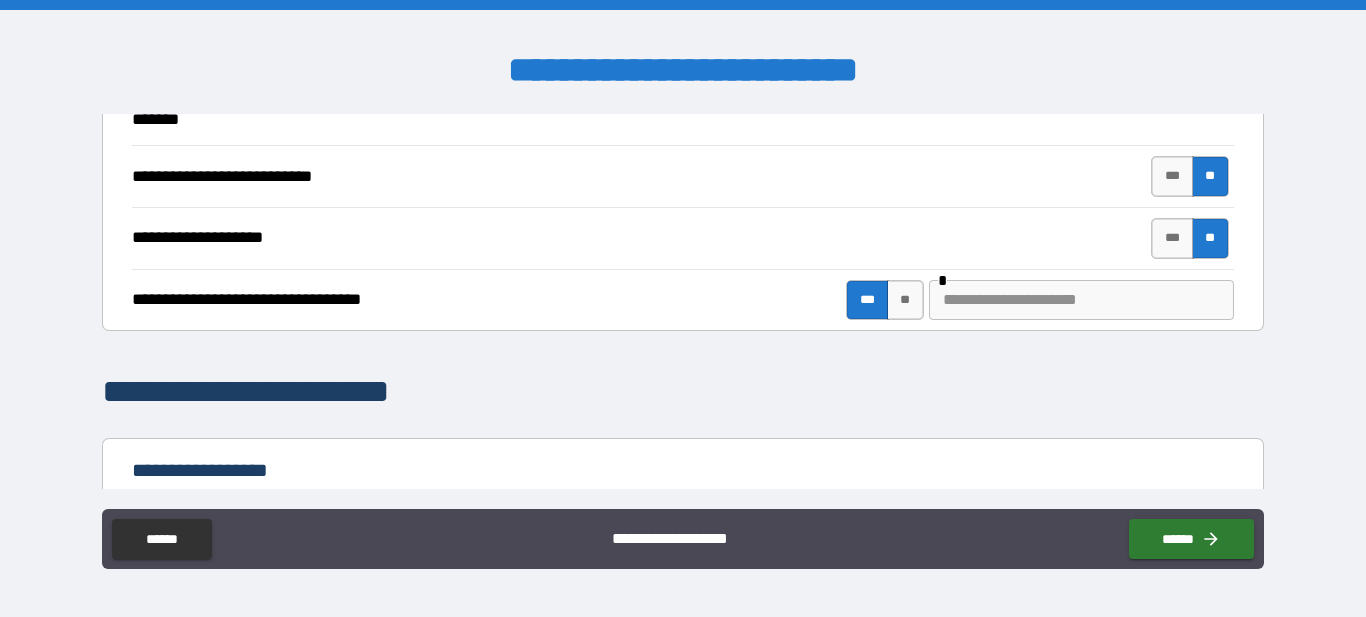 click at bounding box center (1081, 300) 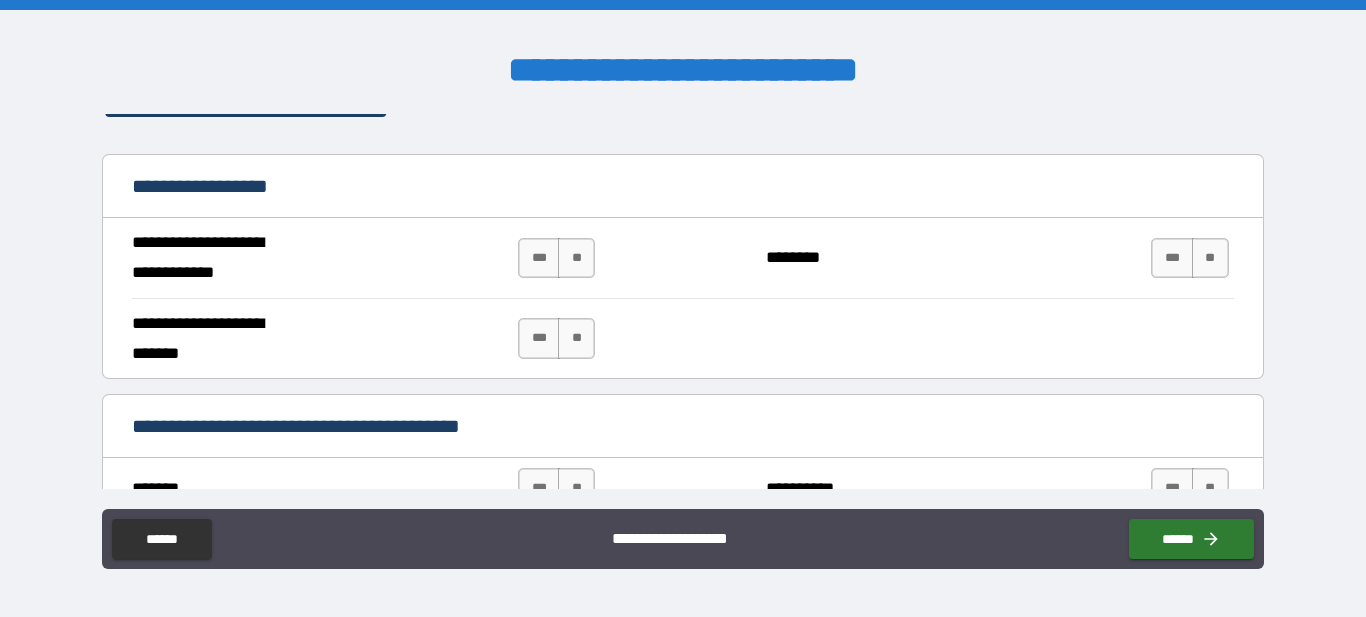 scroll, scrollTop: 1191, scrollLeft: 0, axis: vertical 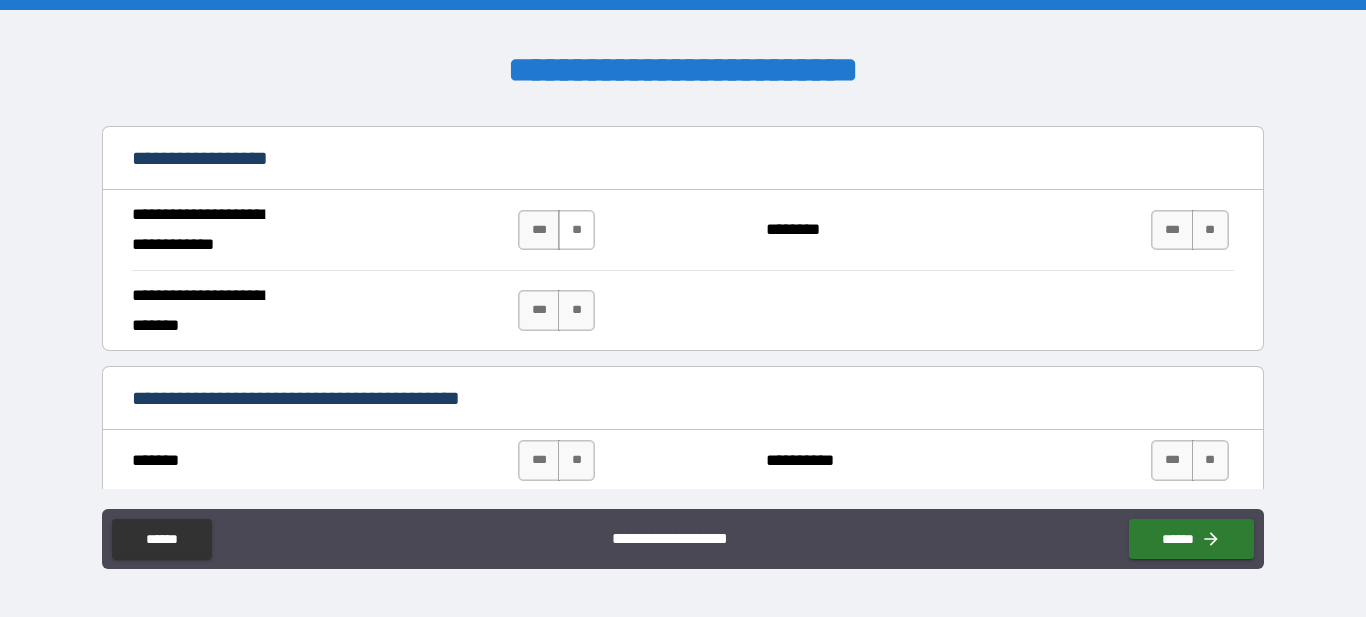 type on "***" 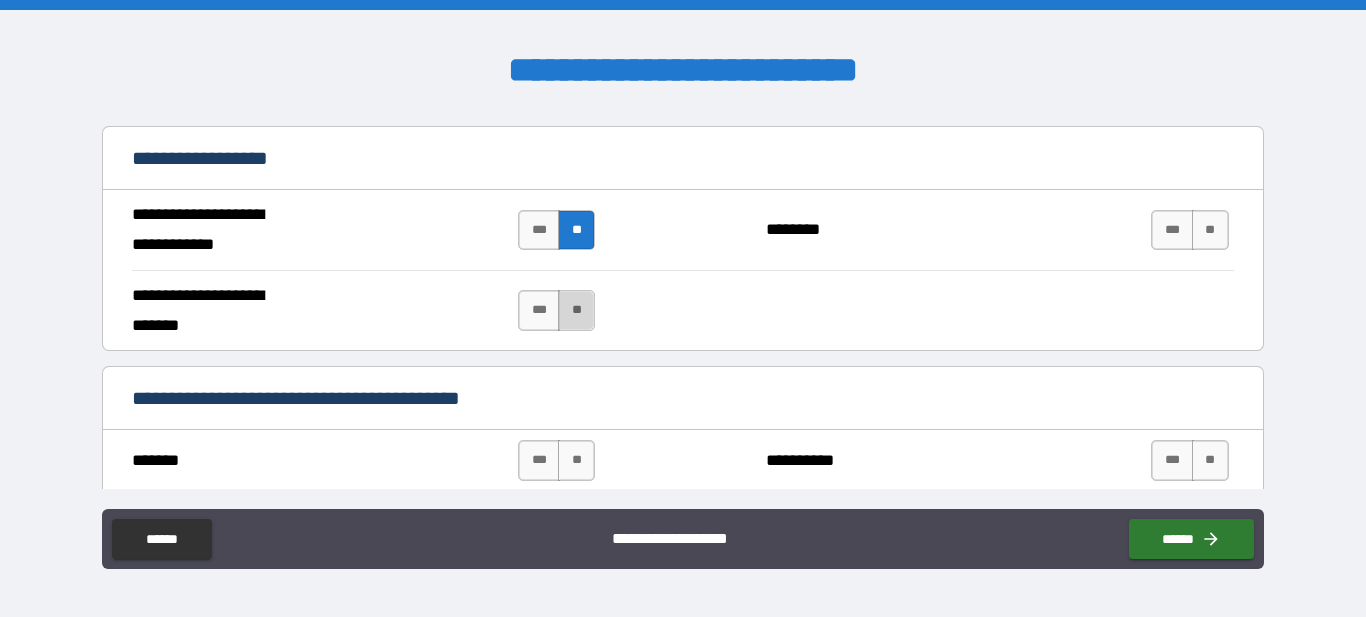 click on "**" at bounding box center (576, 310) 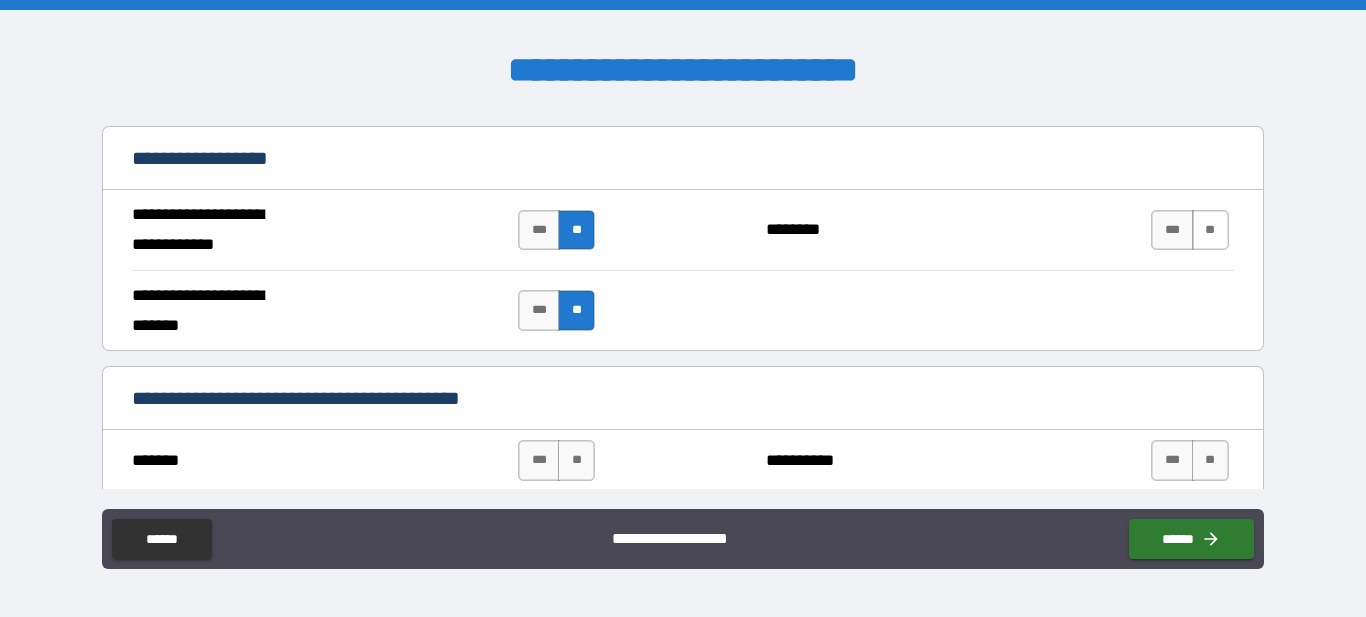 click on "**" at bounding box center (1210, 230) 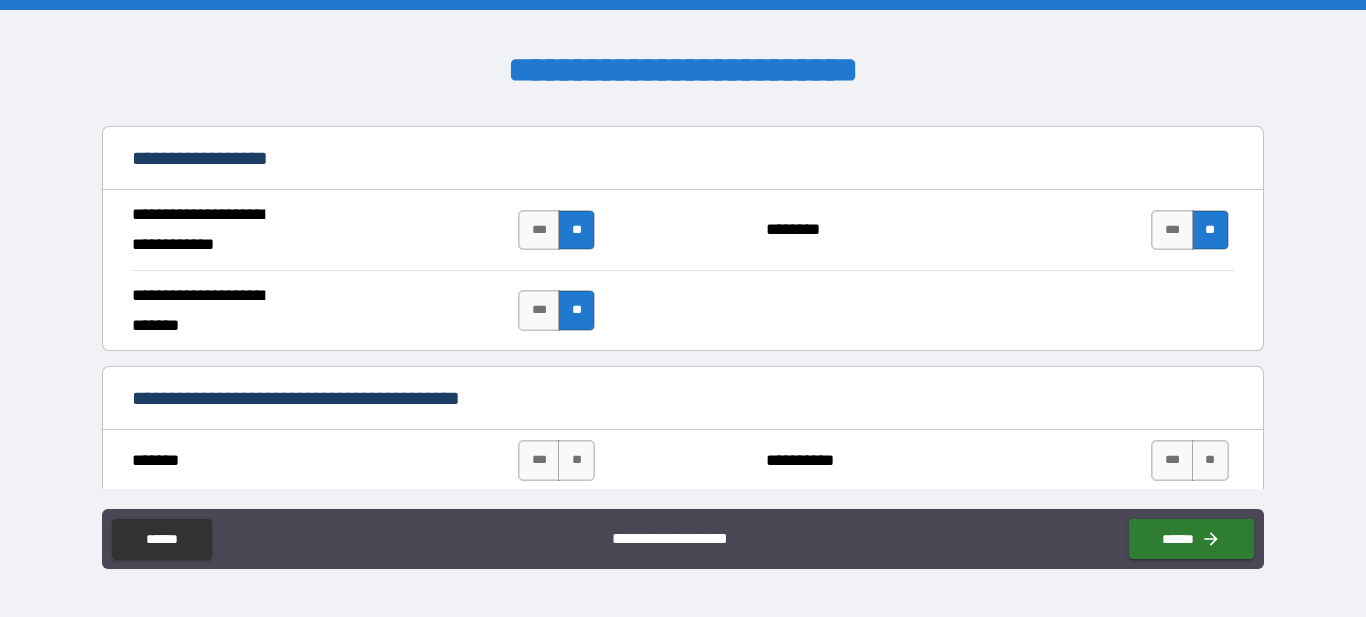 drag, startPoint x: 1269, startPoint y: 209, endPoint x: 1268, endPoint y: 222, distance: 13.038404 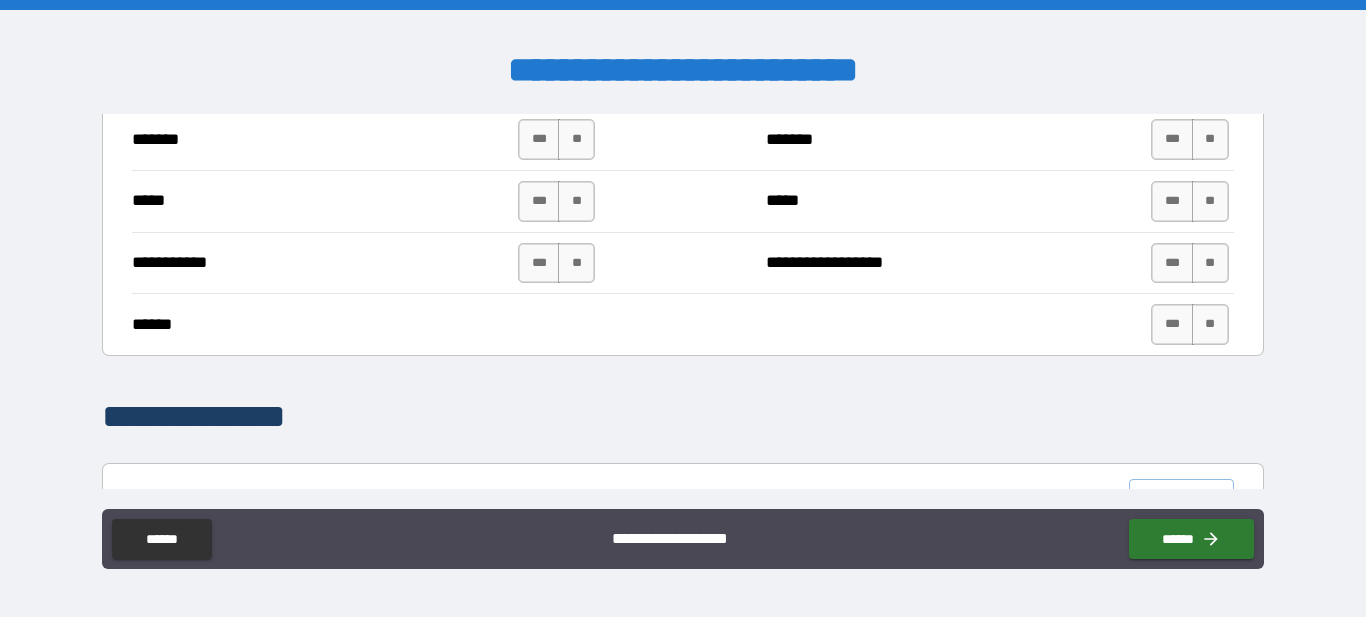 scroll, scrollTop: 1545, scrollLeft: 0, axis: vertical 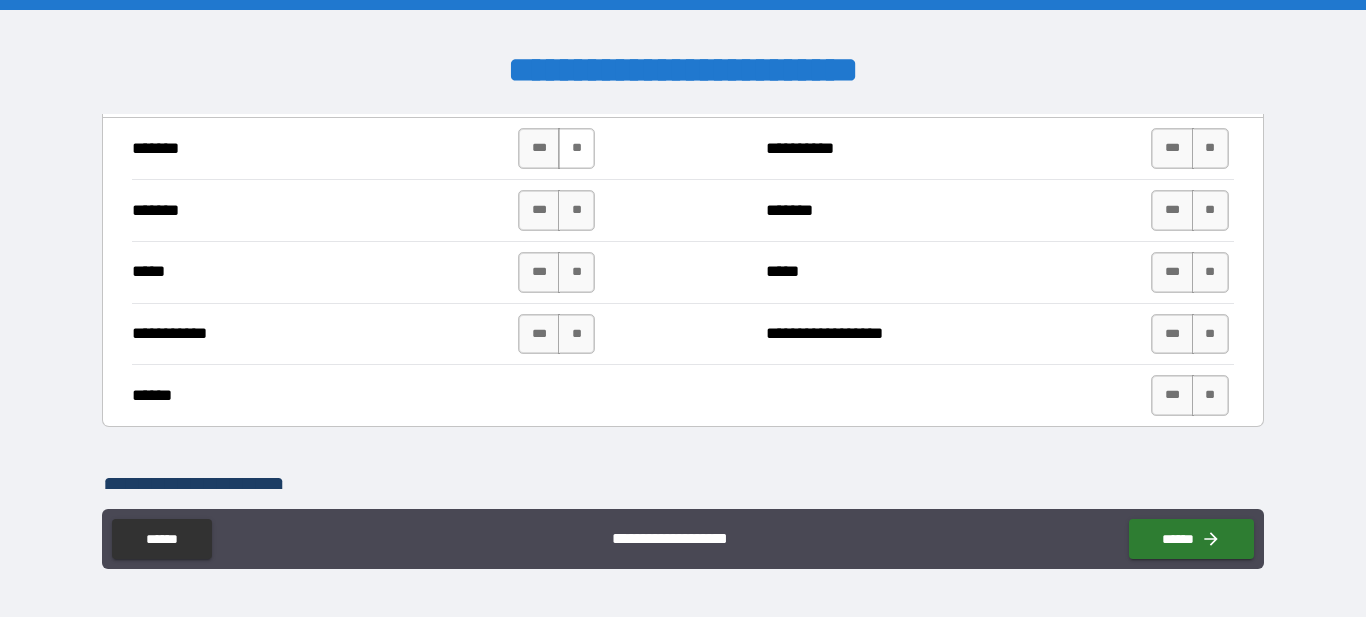 click on "**" at bounding box center (576, 148) 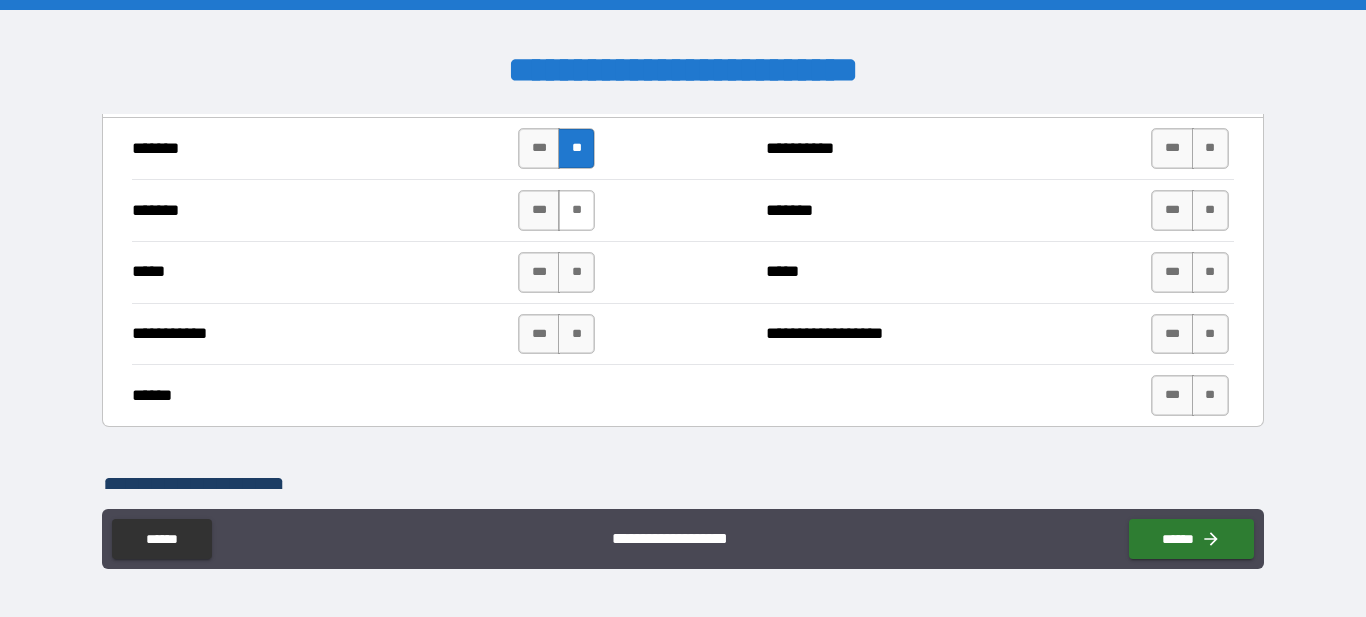 click on "**" at bounding box center [576, 210] 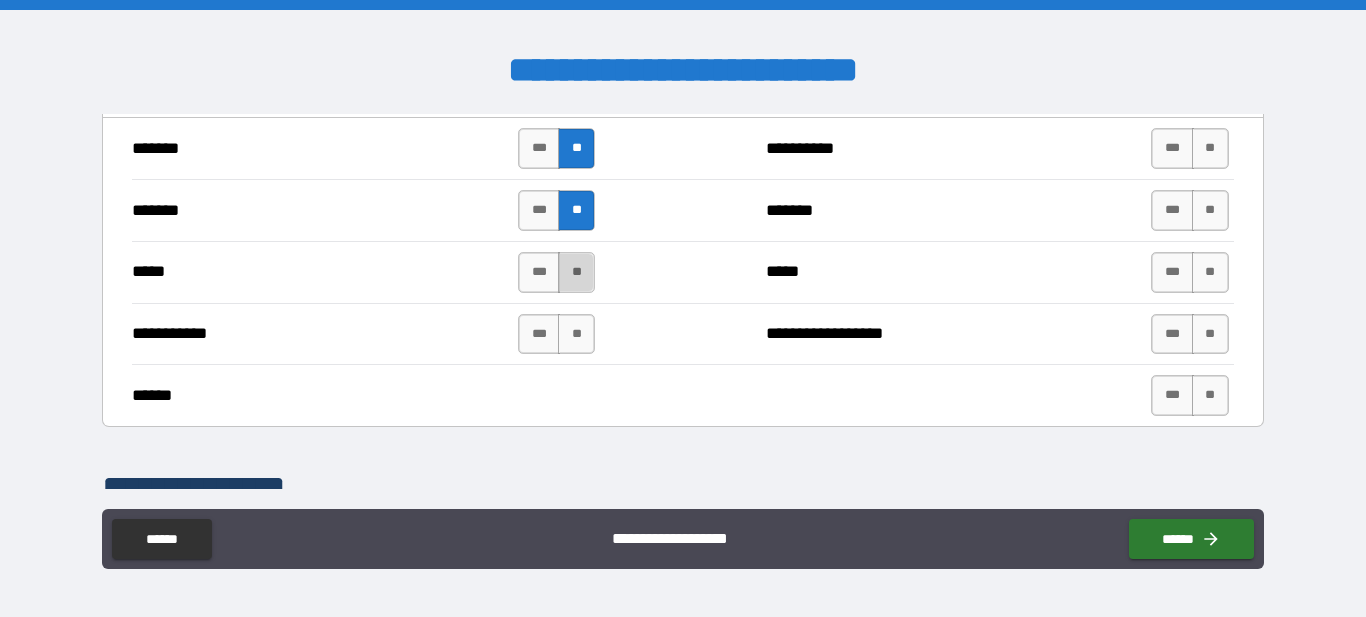 click on "**" at bounding box center (576, 272) 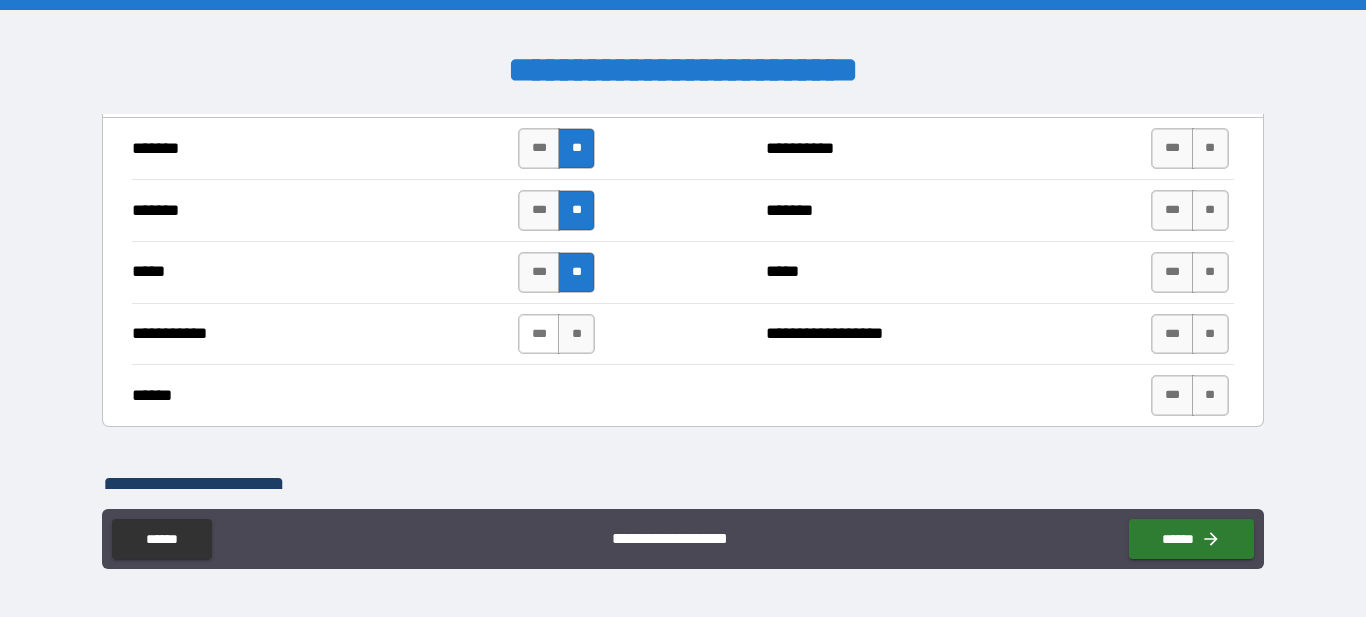 click on "***" at bounding box center [539, 334] 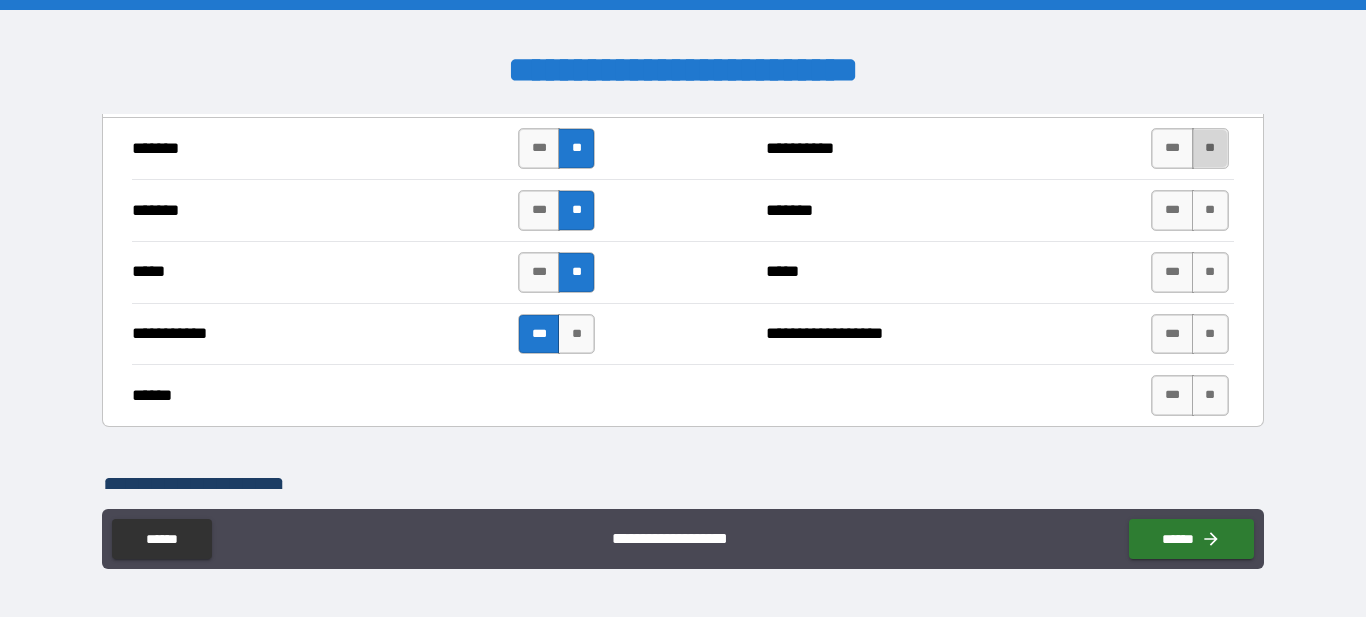 click on "**" at bounding box center [1210, 148] 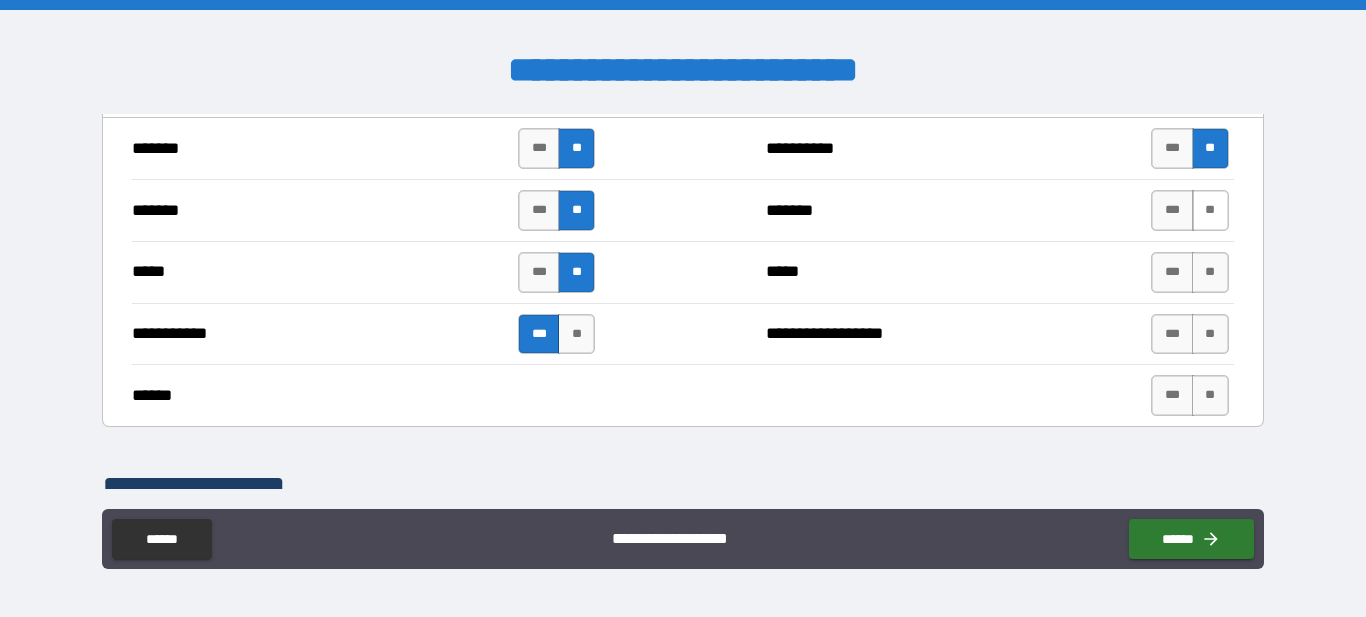 click on "**" at bounding box center [1210, 210] 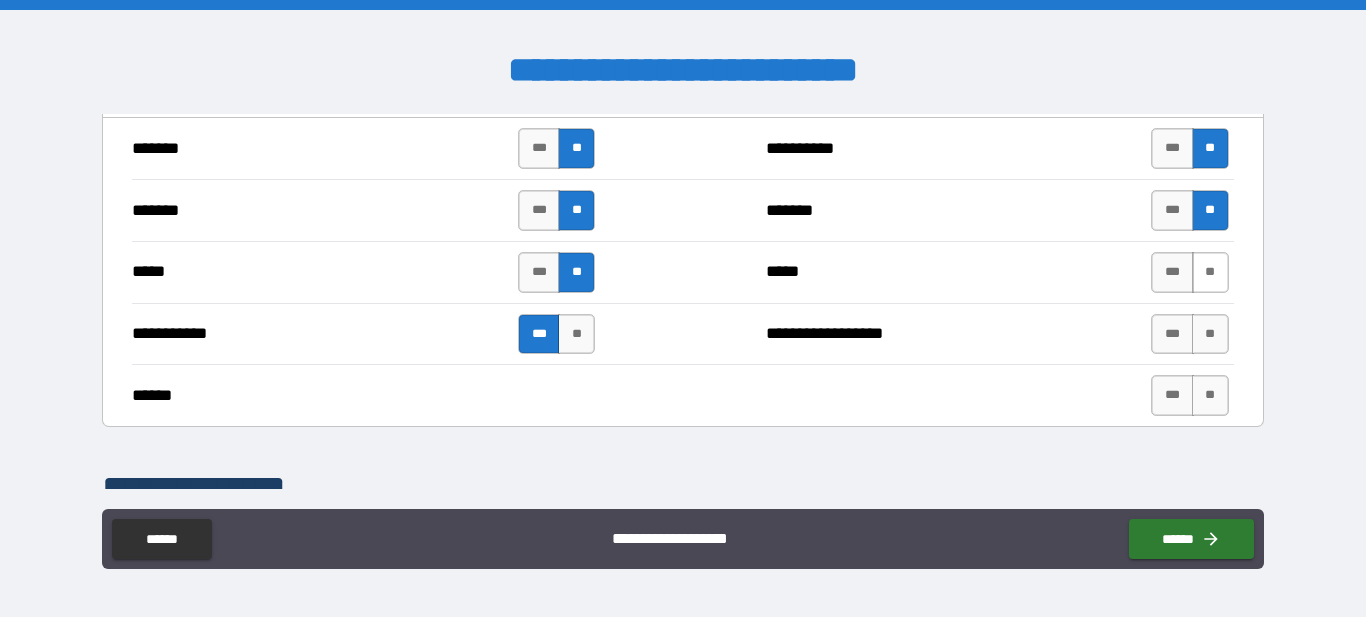 click on "**" at bounding box center (1210, 272) 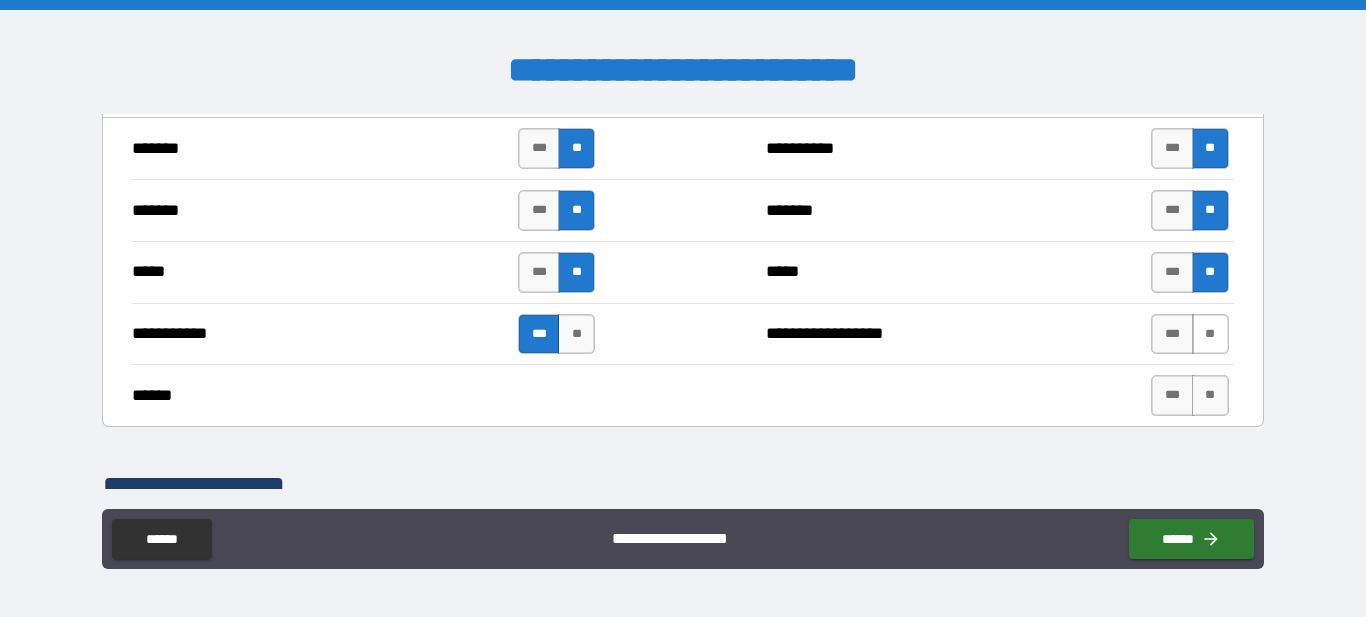 click on "**" at bounding box center [1210, 334] 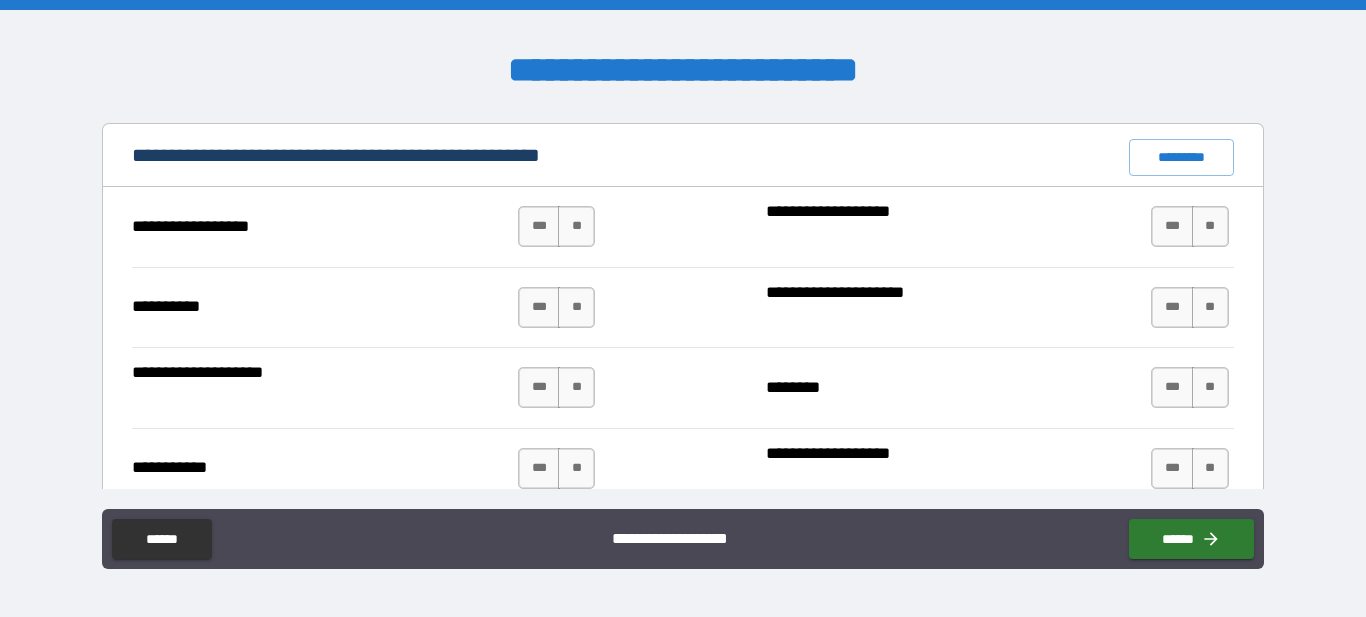 scroll, scrollTop: 1928, scrollLeft: 0, axis: vertical 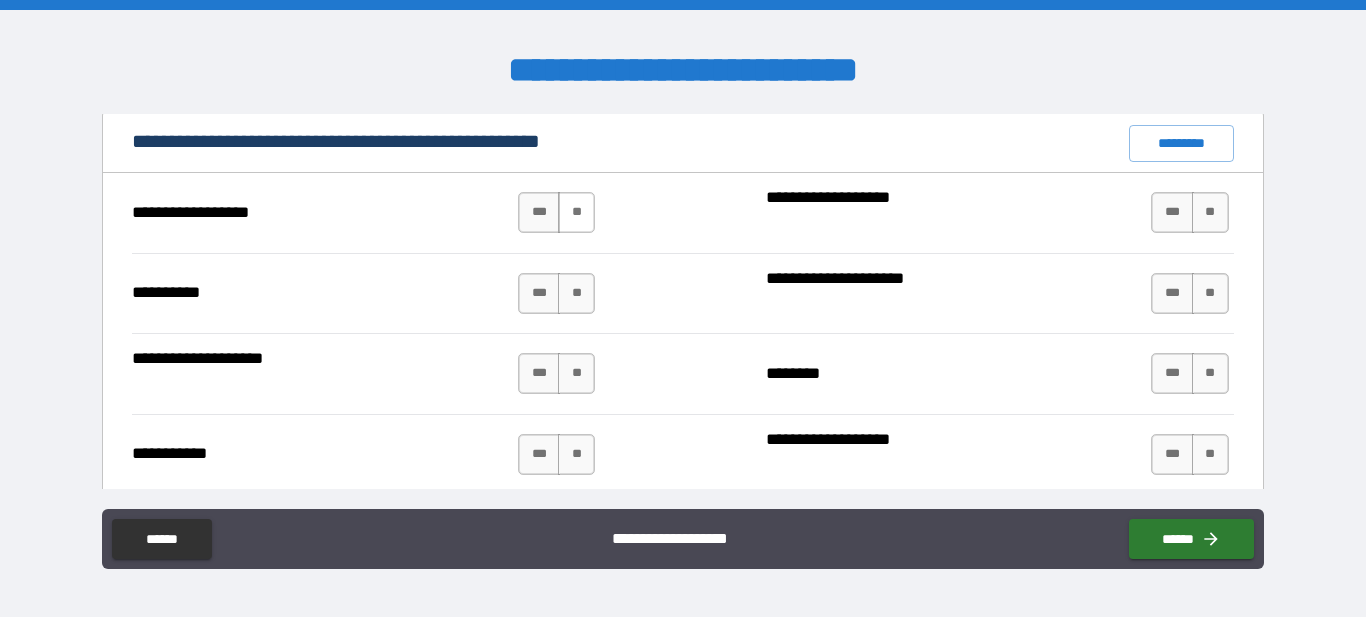click on "**" at bounding box center (576, 212) 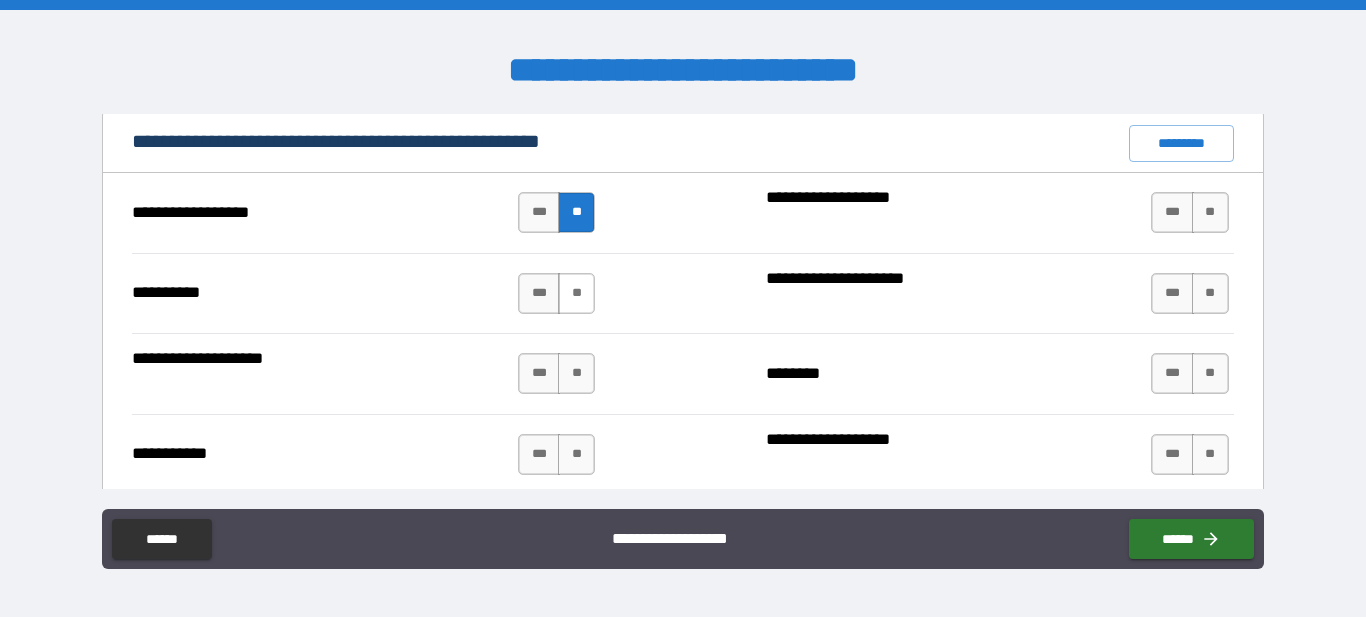 click on "**" at bounding box center [576, 293] 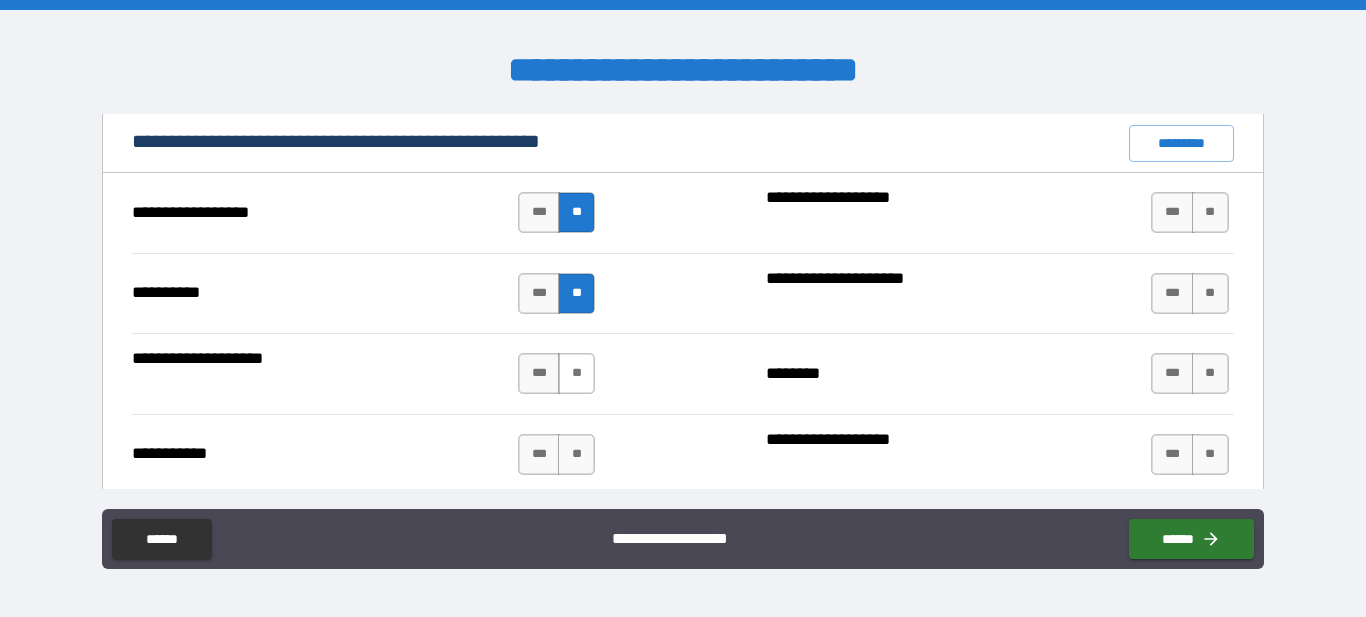 click on "**" at bounding box center (576, 373) 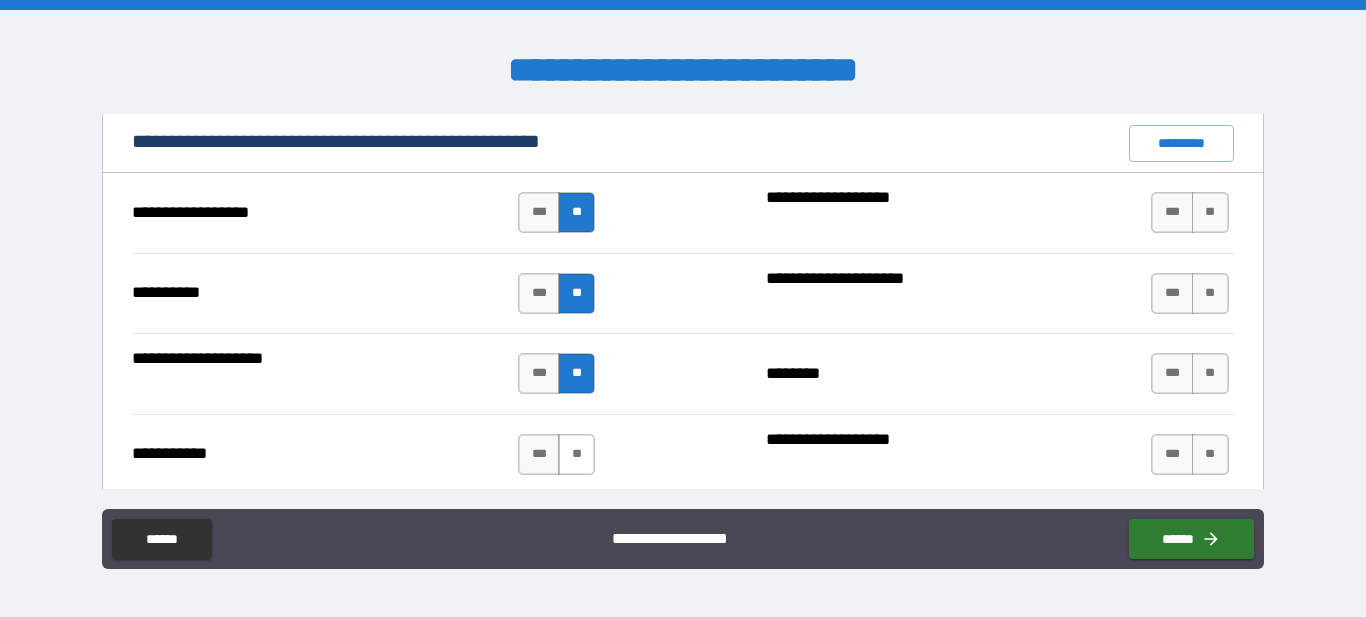 click on "**" at bounding box center [576, 454] 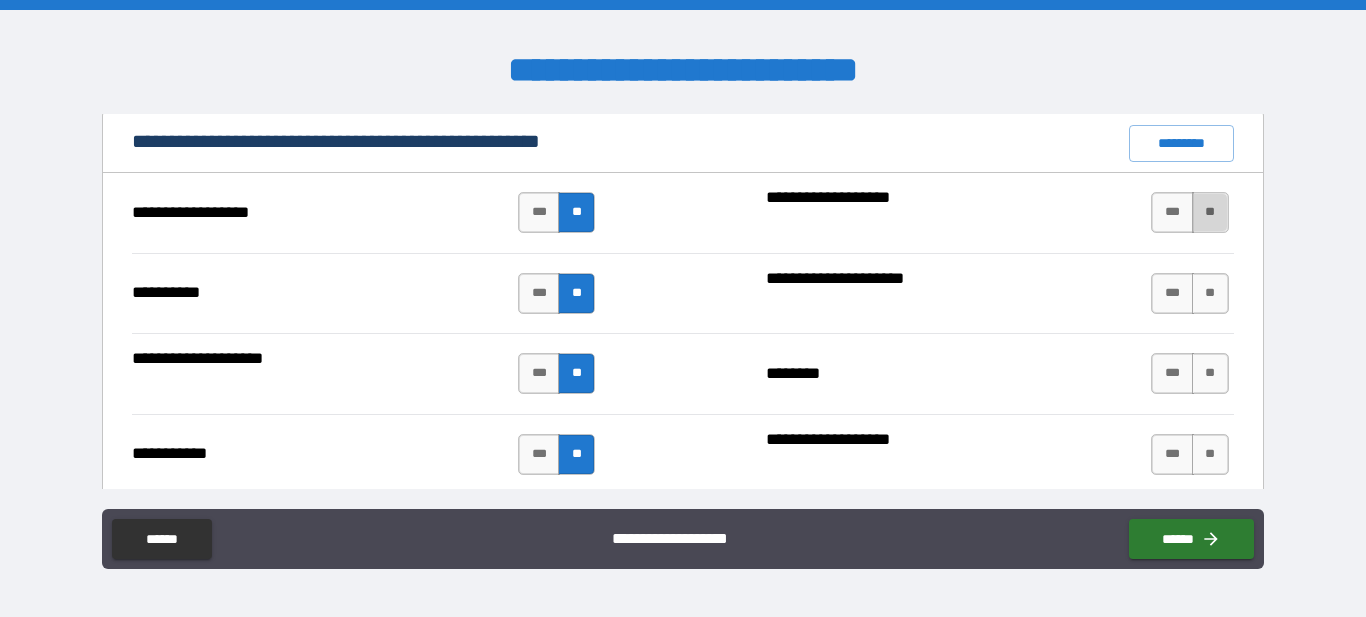 click on "**" at bounding box center (1210, 212) 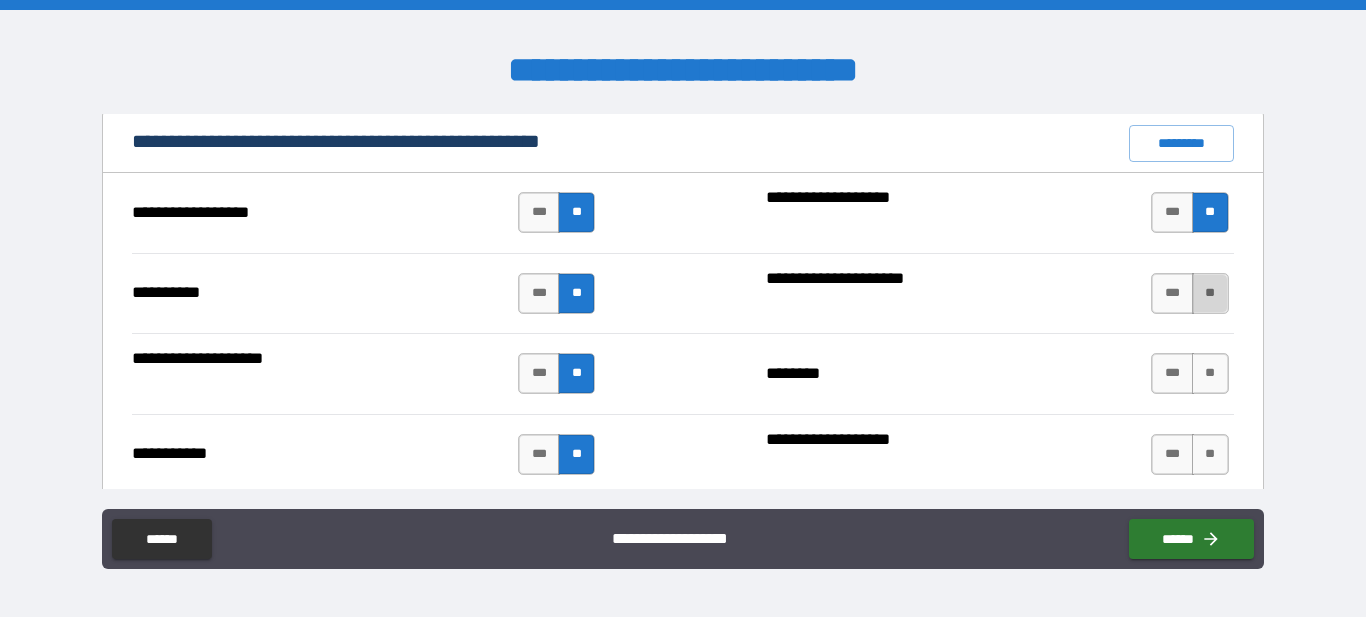 click on "**" at bounding box center (1210, 293) 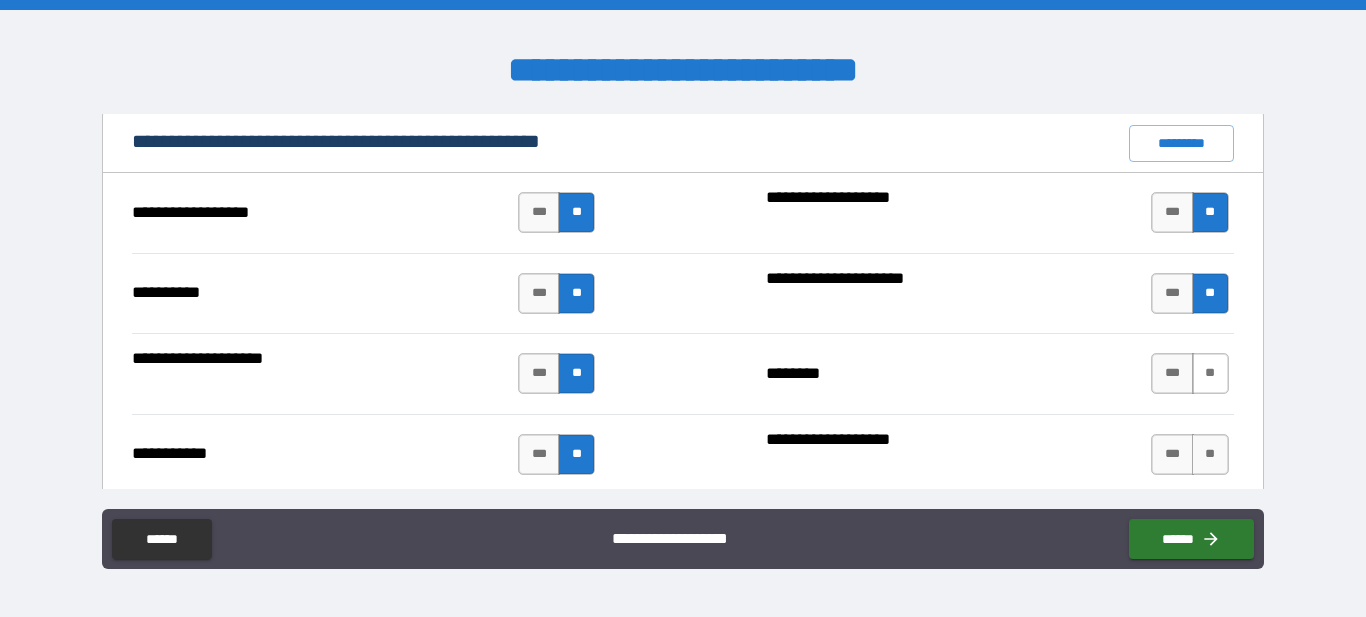 click on "**" at bounding box center (1210, 373) 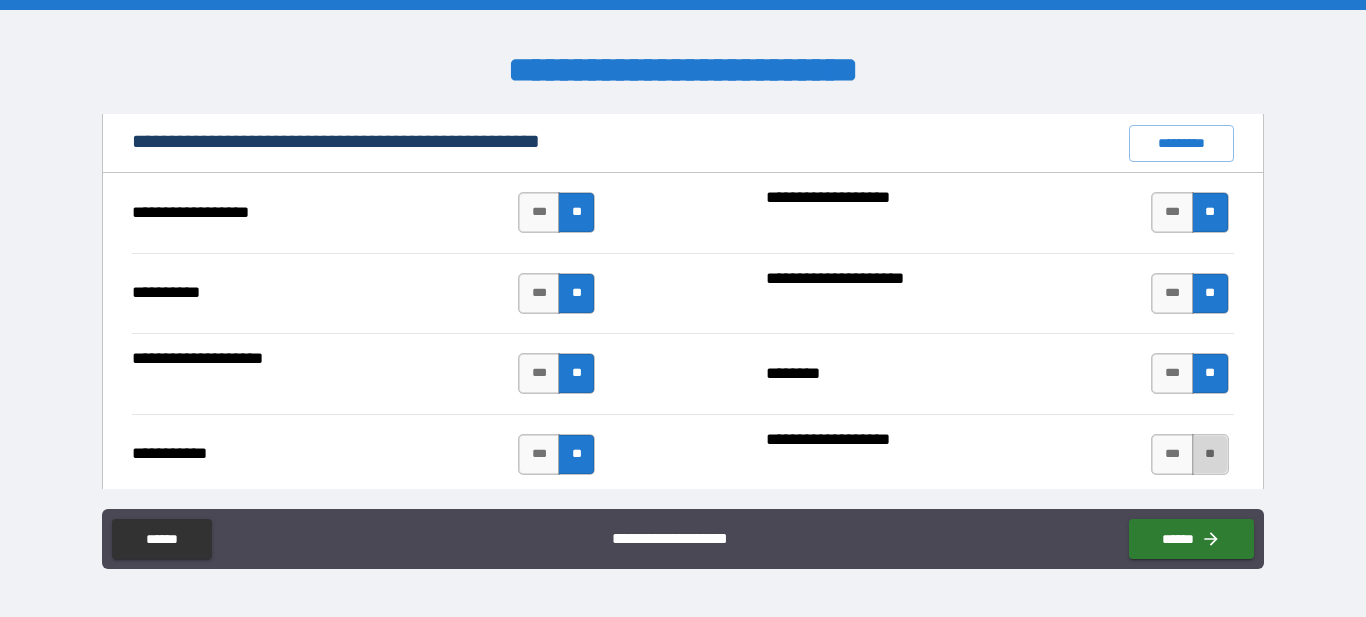 click on "**" at bounding box center (1210, 454) 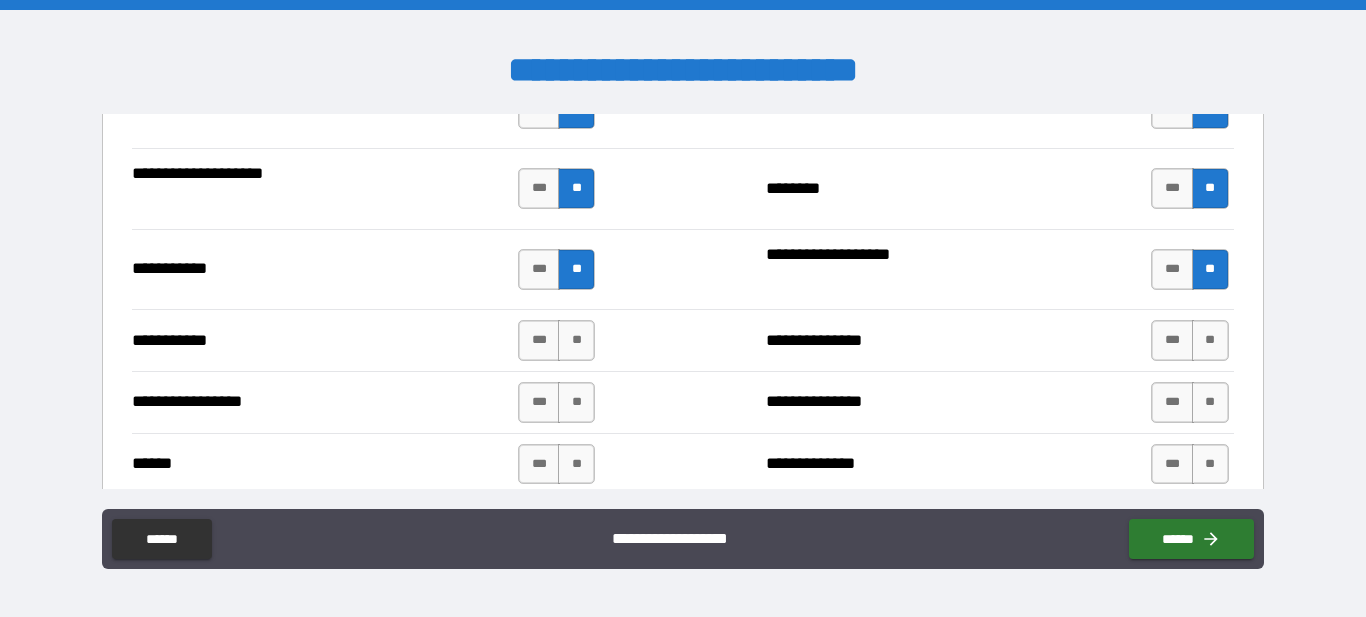 scroll, scrollTop: 2184, scrollLeft: 0, axis: vertical 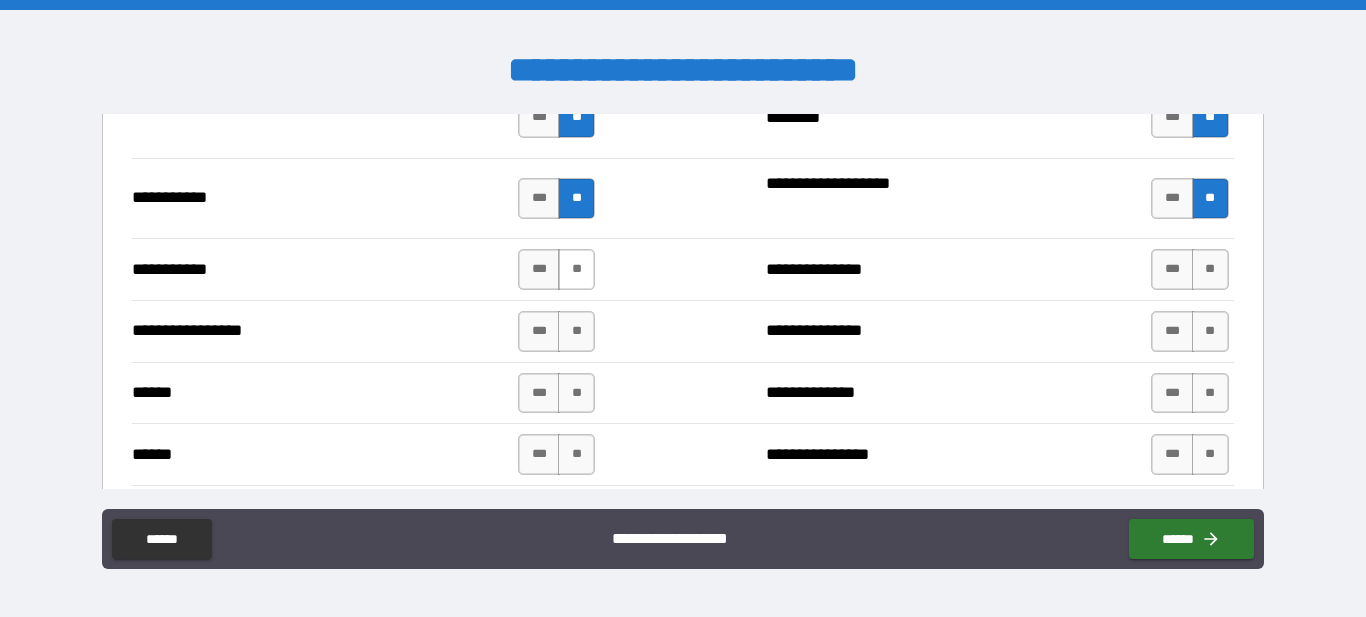 click on "**" at bounding box center (576, 269) 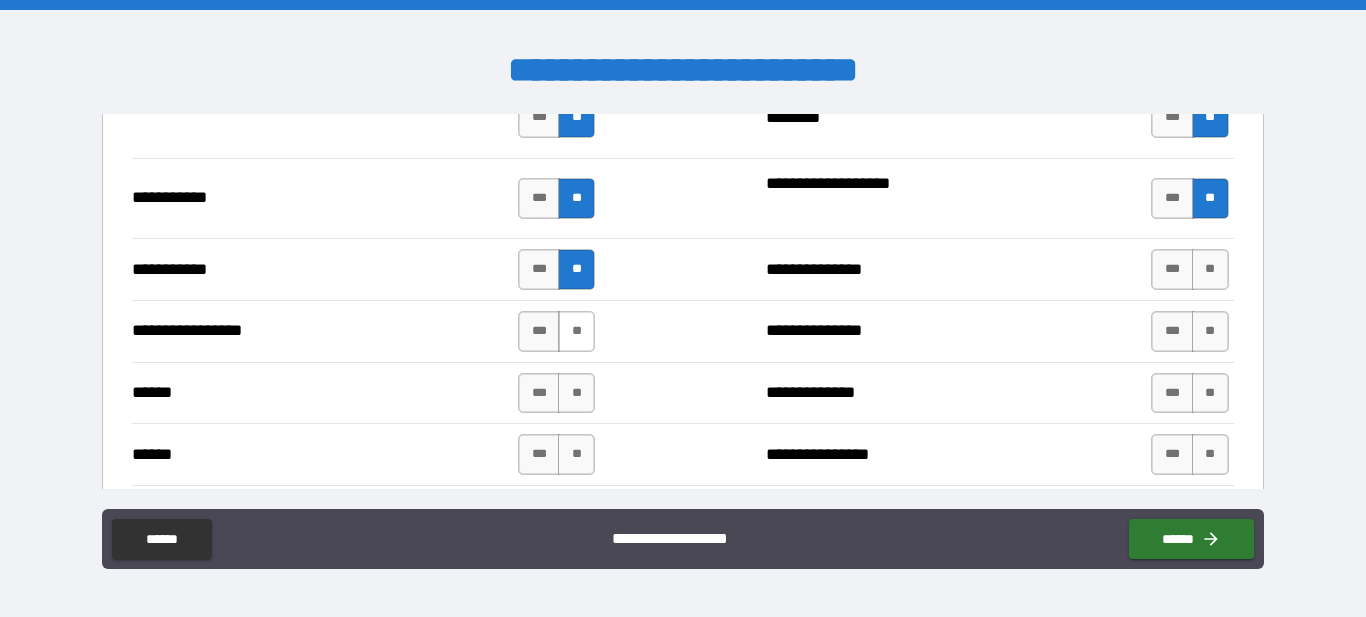 click on "**" at bounding box center [576, 331] 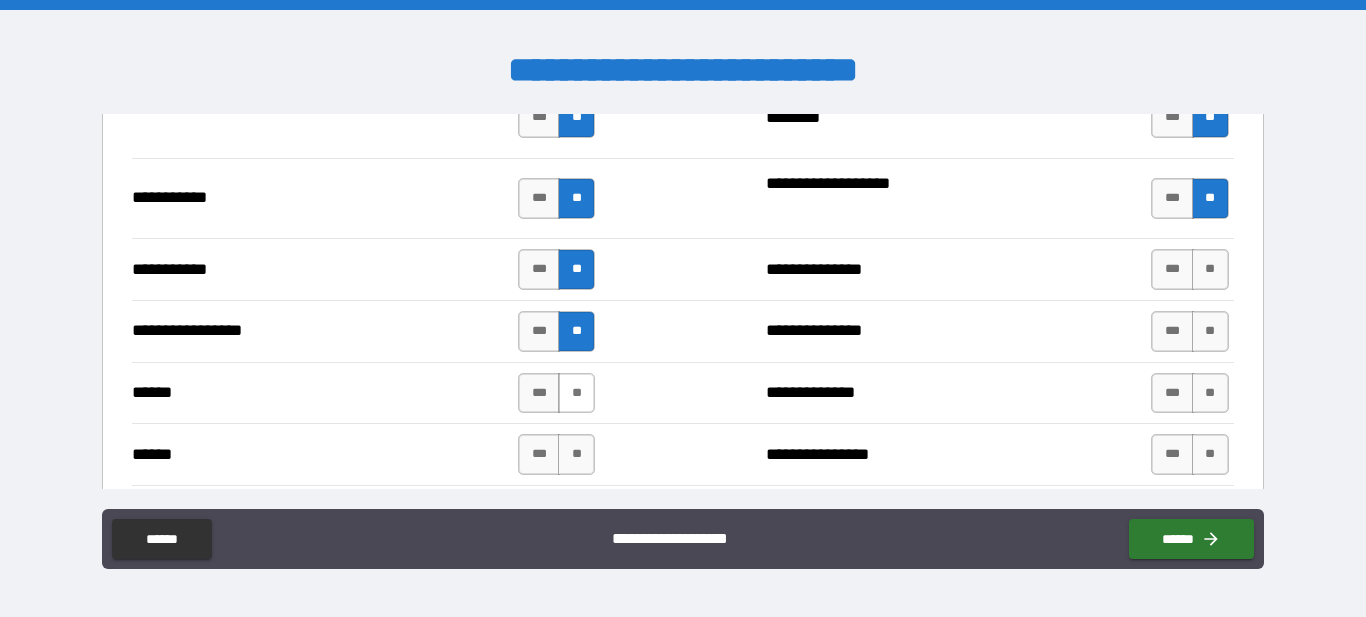 click on "**" at bounding box center (576, 393) 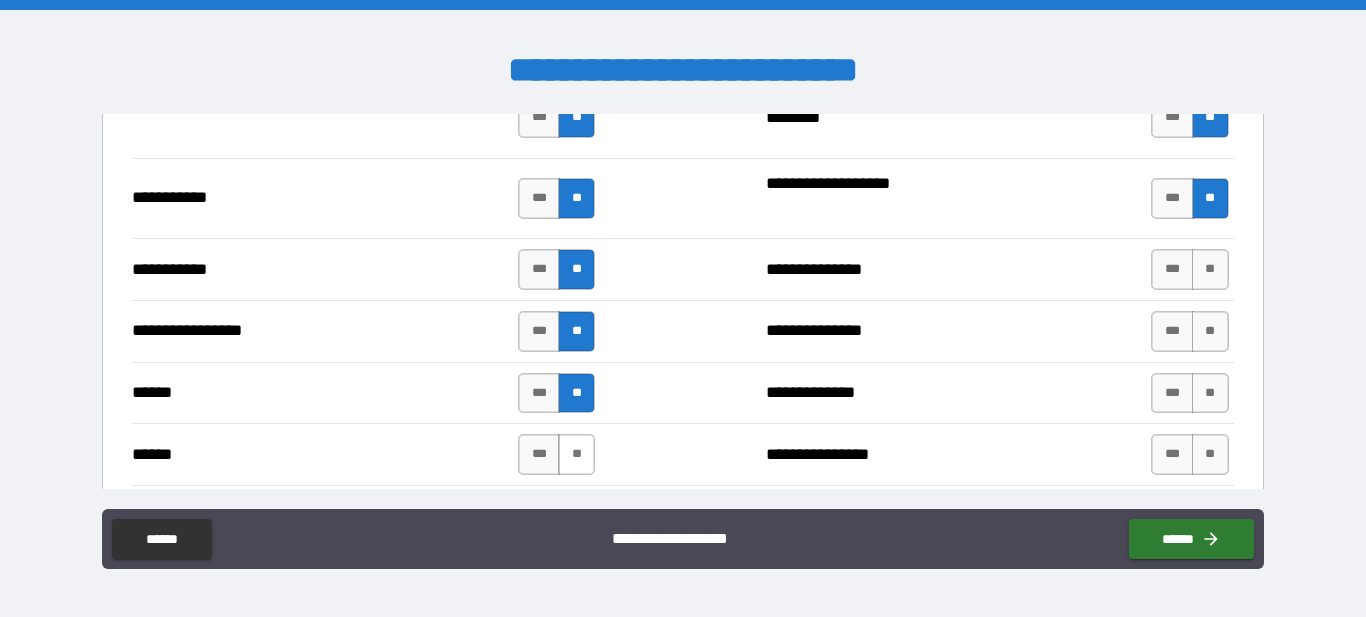 click on "**" at bounding box center [576, 454] 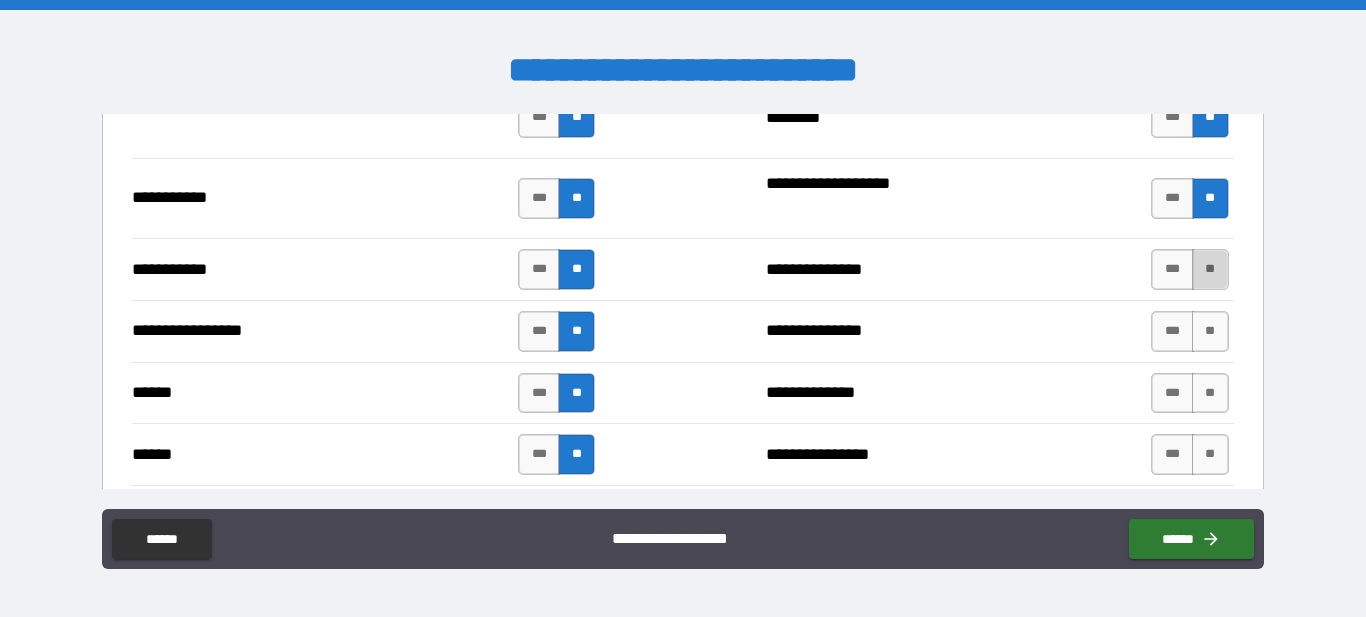 click on "**" at bounding box center (1210, 269) 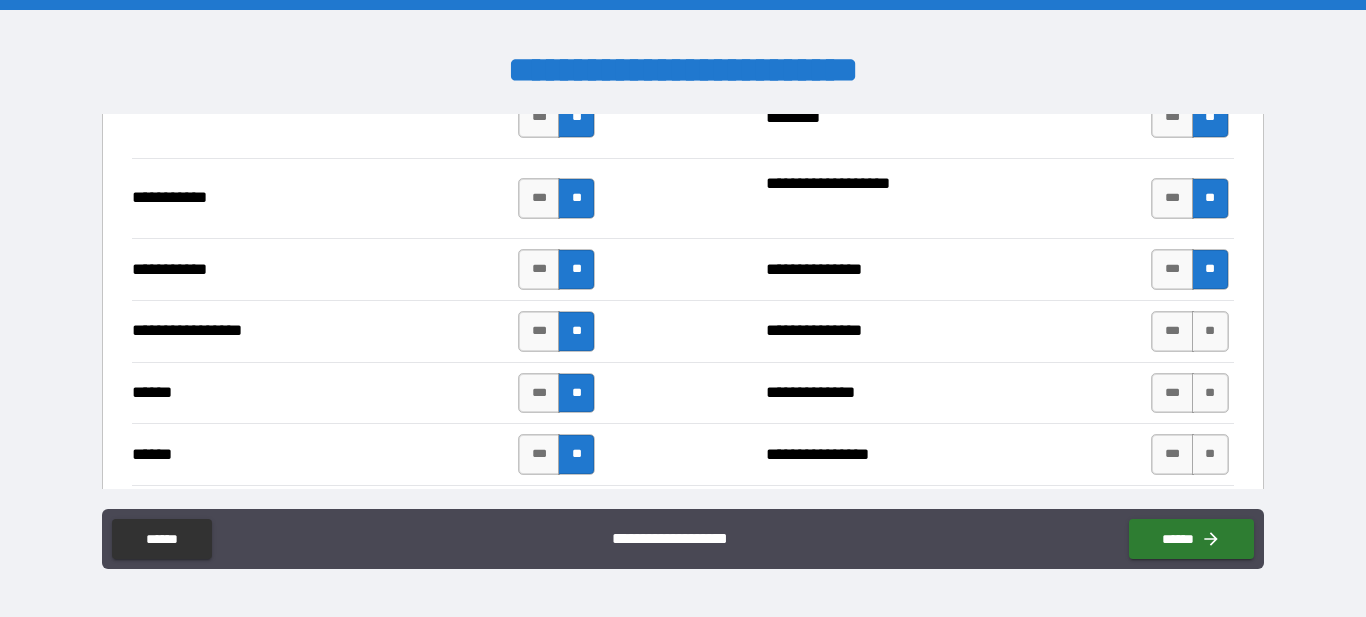 click on "**" at bounding box center (1210, 331) 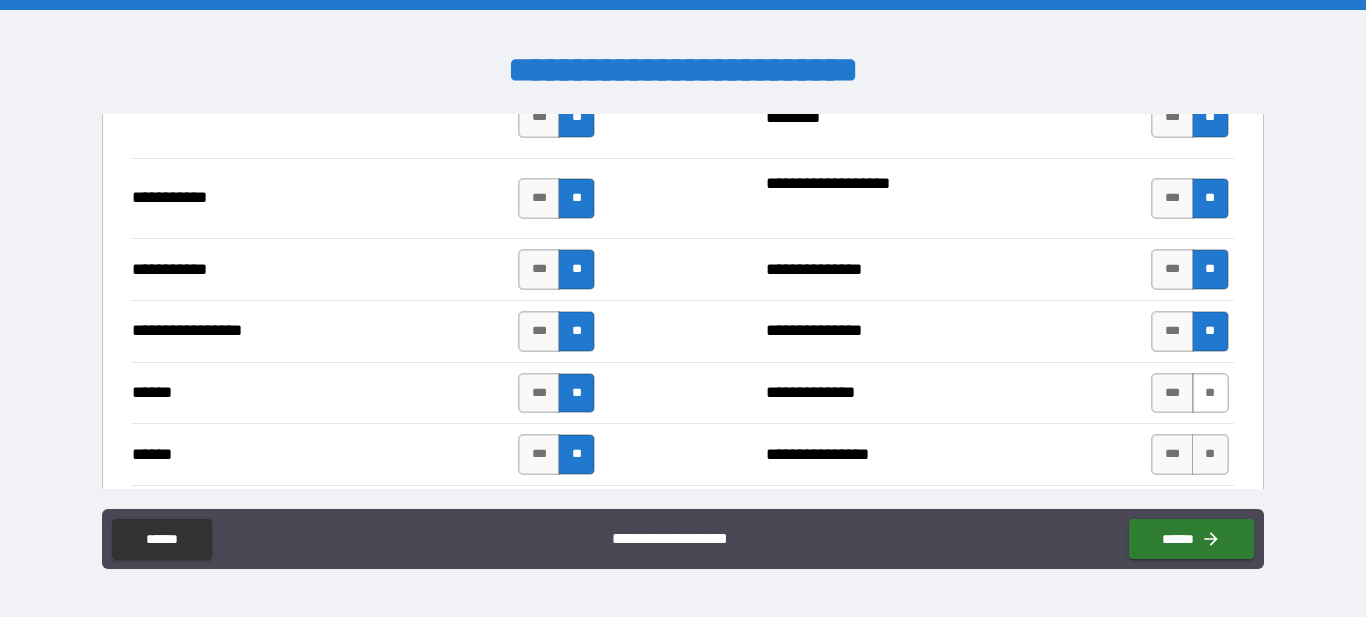 click on "**" at bounding box center [1210, 393] 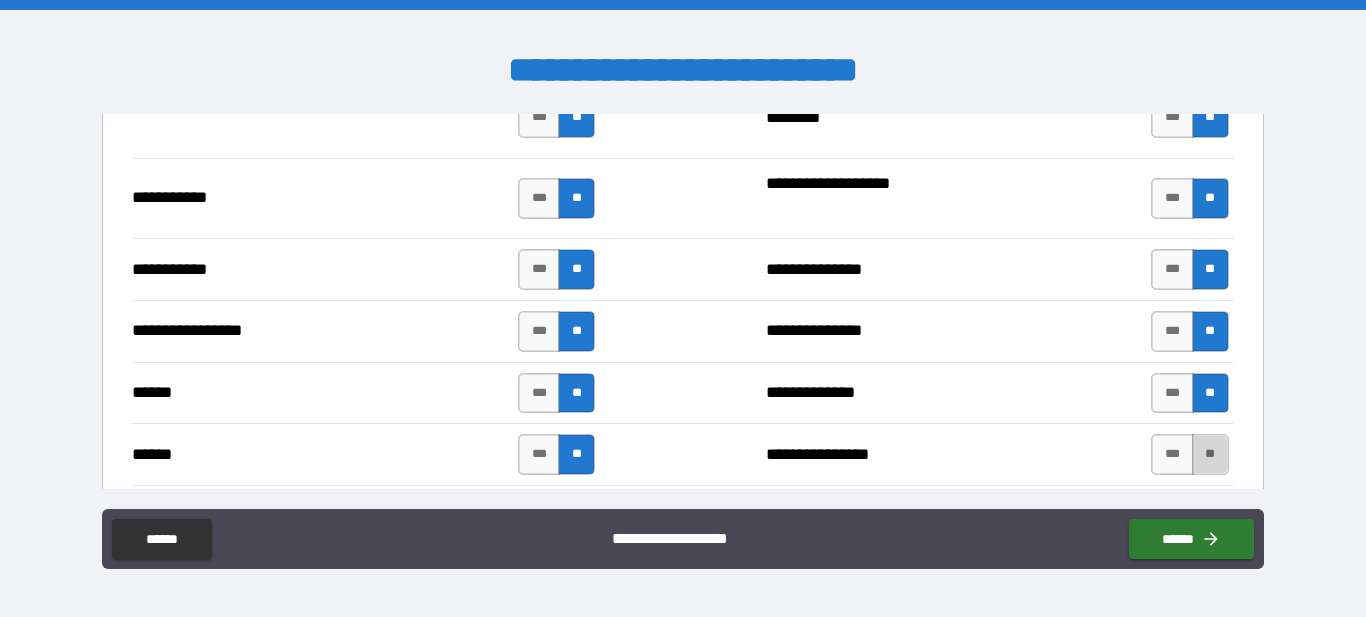 click on "**" at bounding box center [1210, 454] 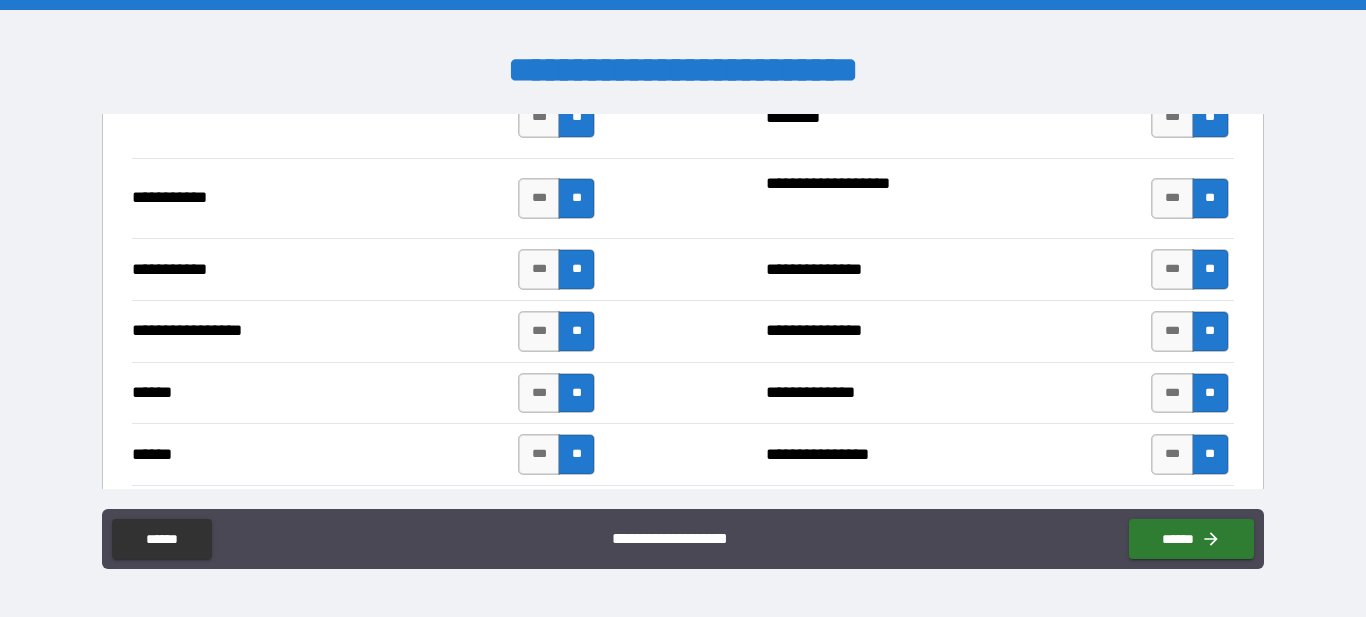drag, startPoint x: 1167, startPoint y: 268, endPoint x: 1259, endPoint y: 279, distance: 92.65527 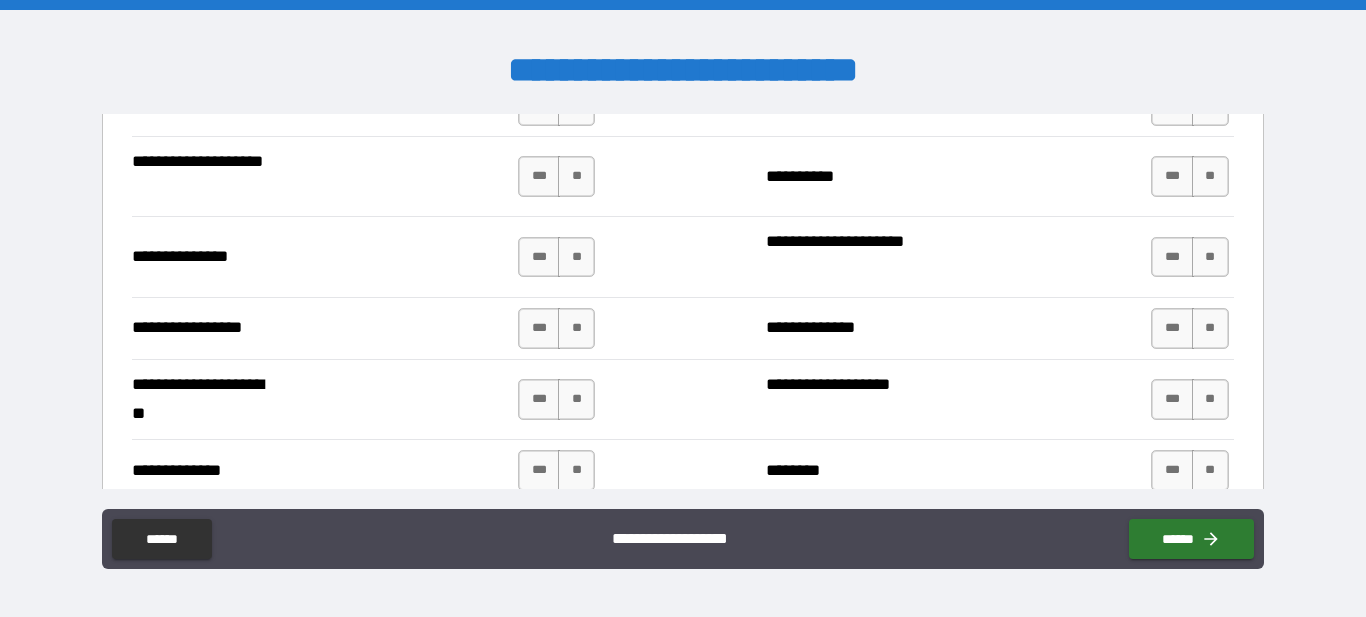 scroll, scrollTop: 2609, scrollLeft: 0, axis: vertical 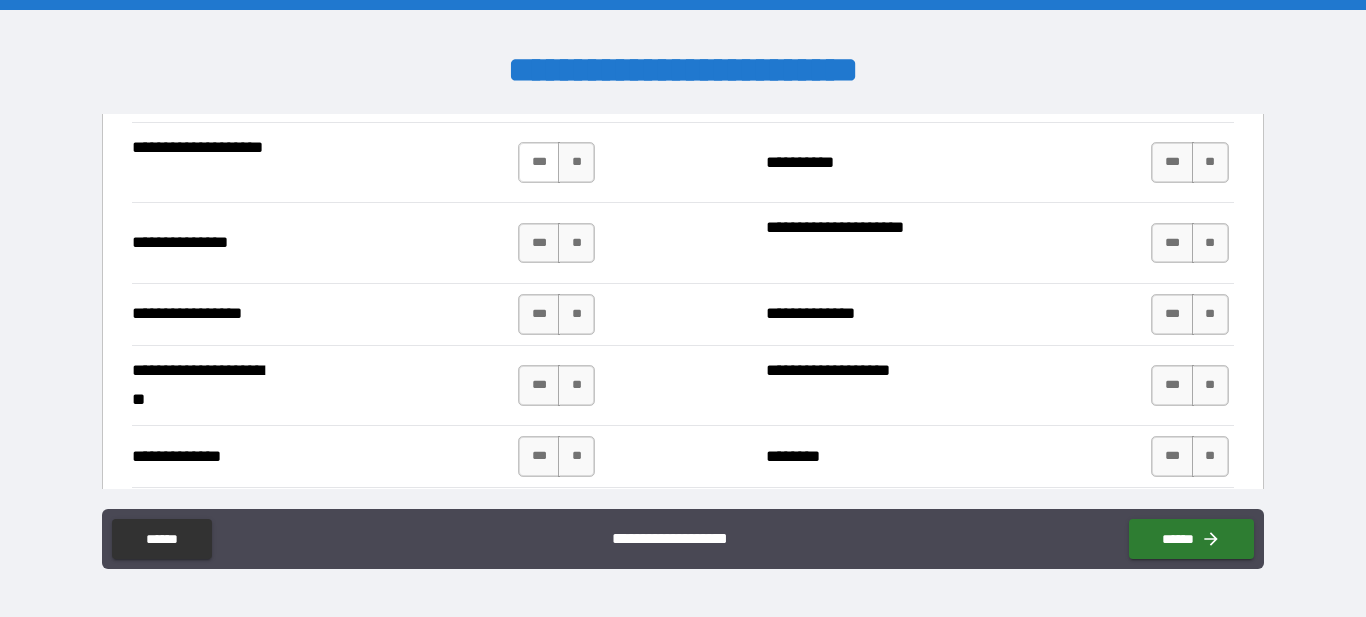 click on "***" at bounding box center (539, 162) 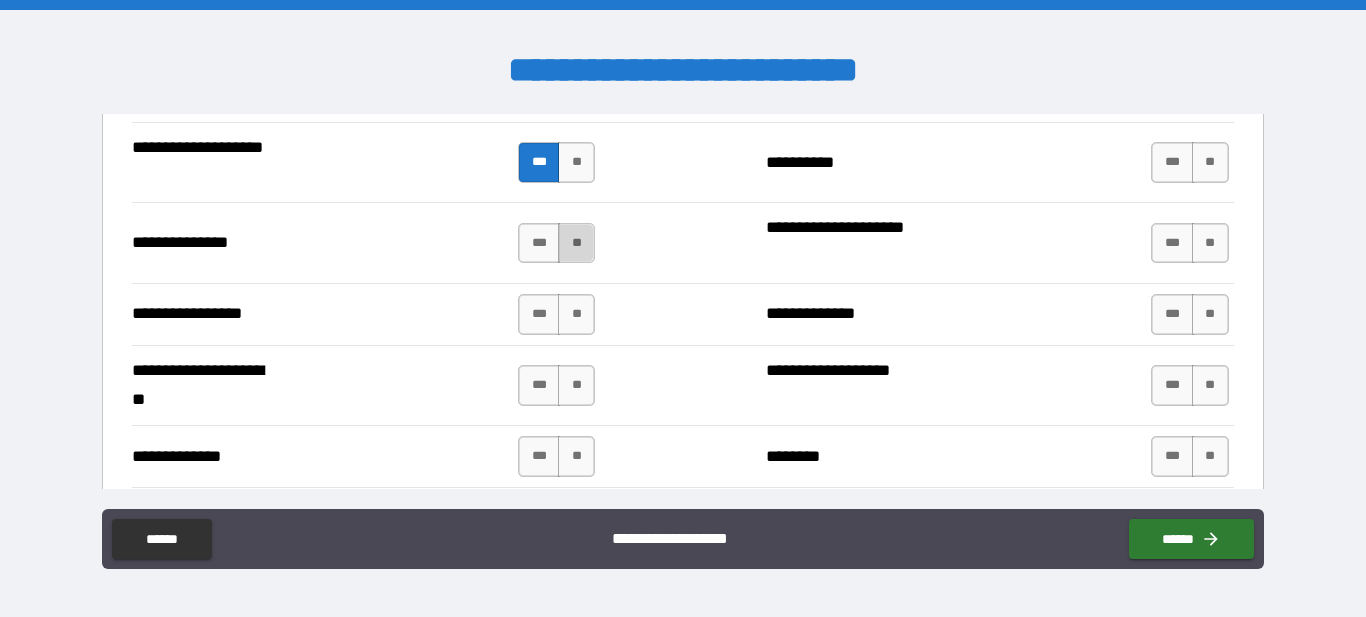 click on "**" at bounding box center [576, 243] 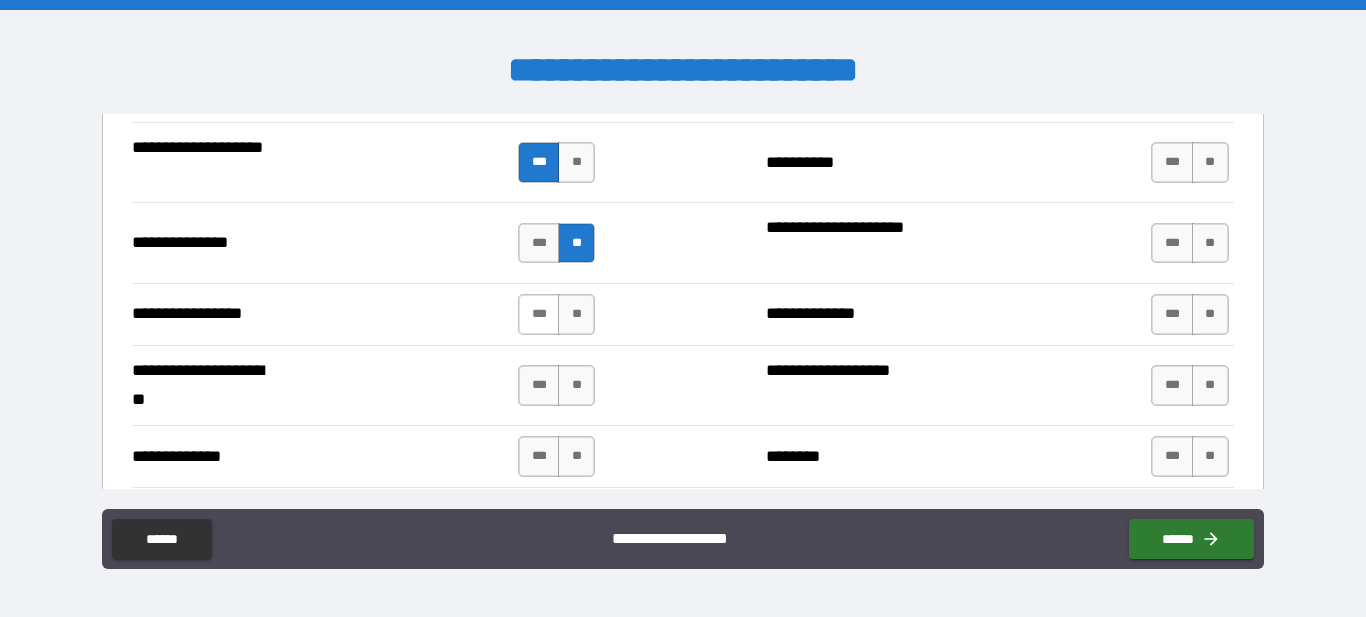 click on "***" at bounding box center (539, 314) 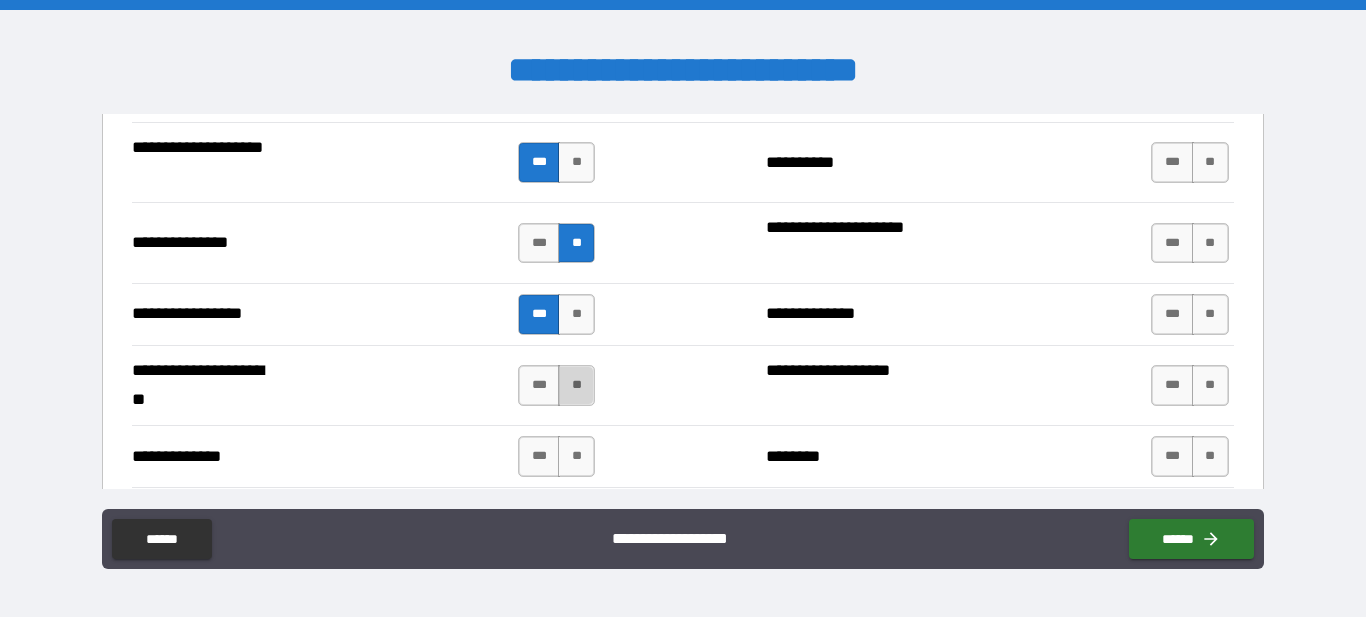 click on "**" at bounding box center [576, 385] 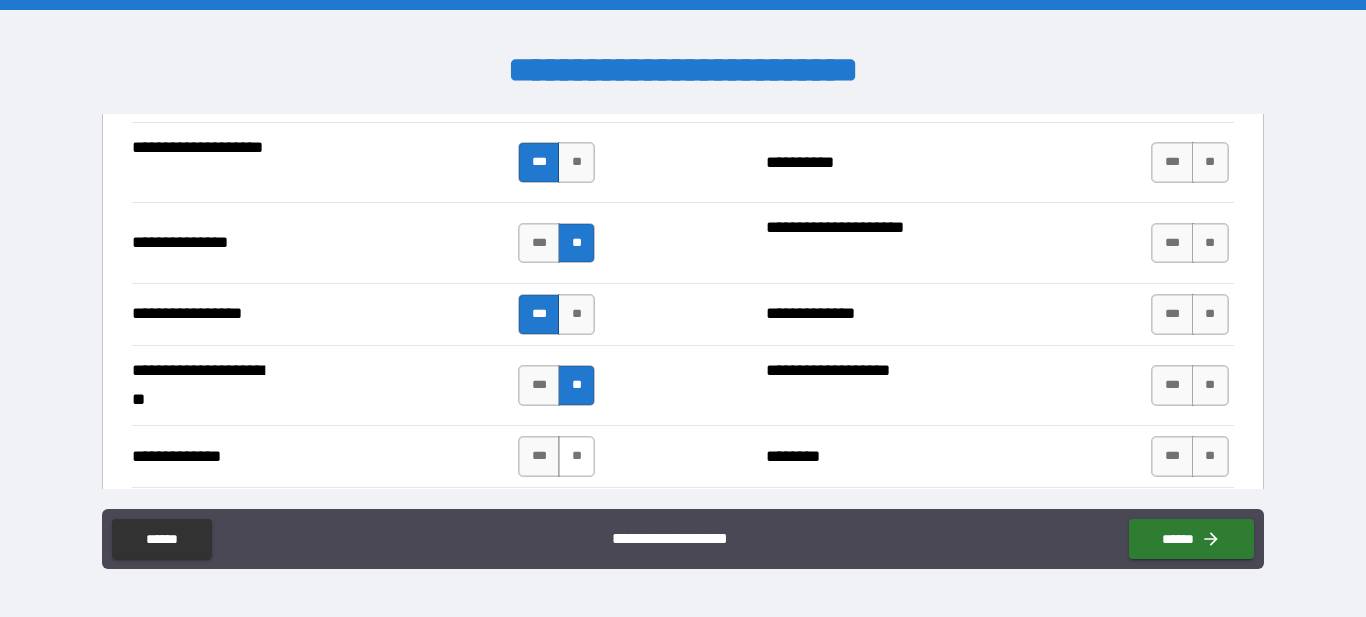 click on "**" at bounding box center [576, 456] 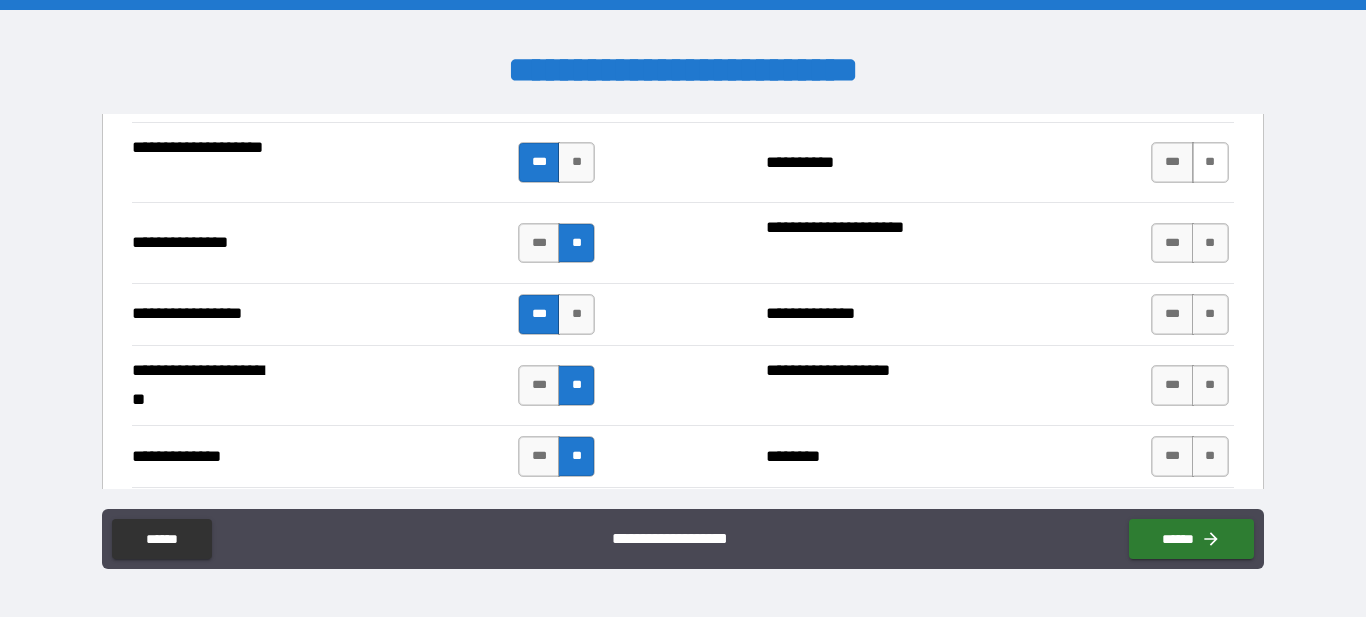 click on "**" at bounding box center [1210, 162] 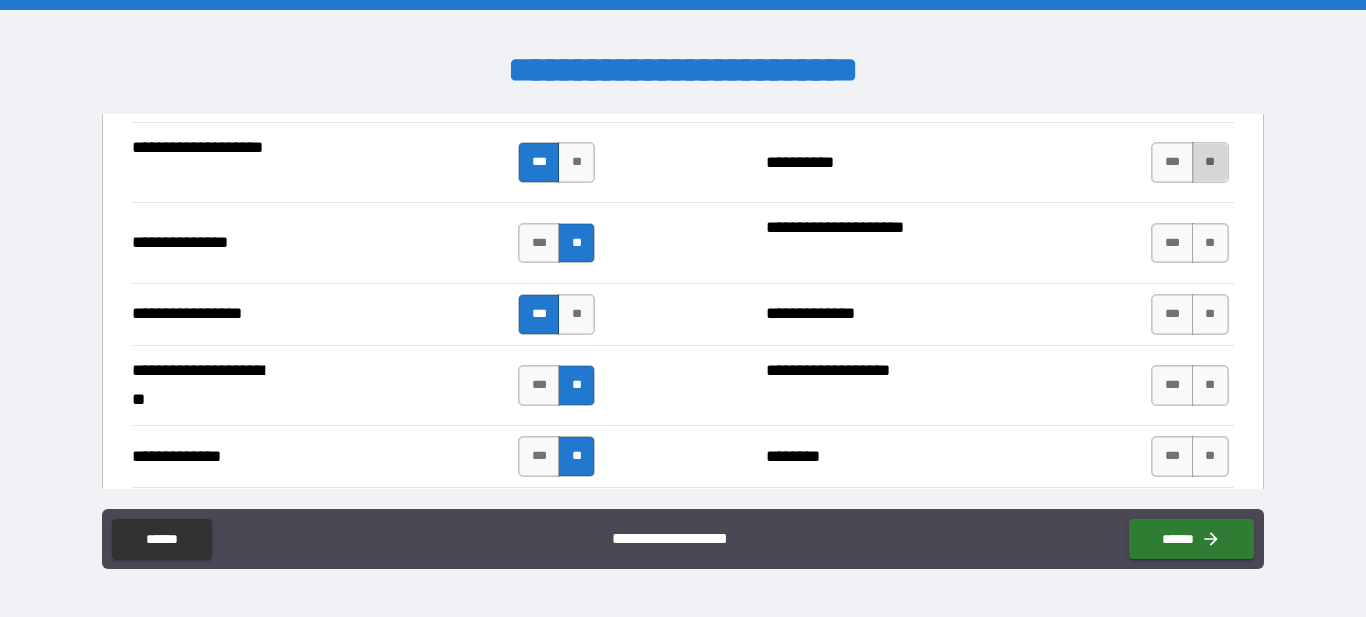 click on "**" at bounding box center (1210, 162) 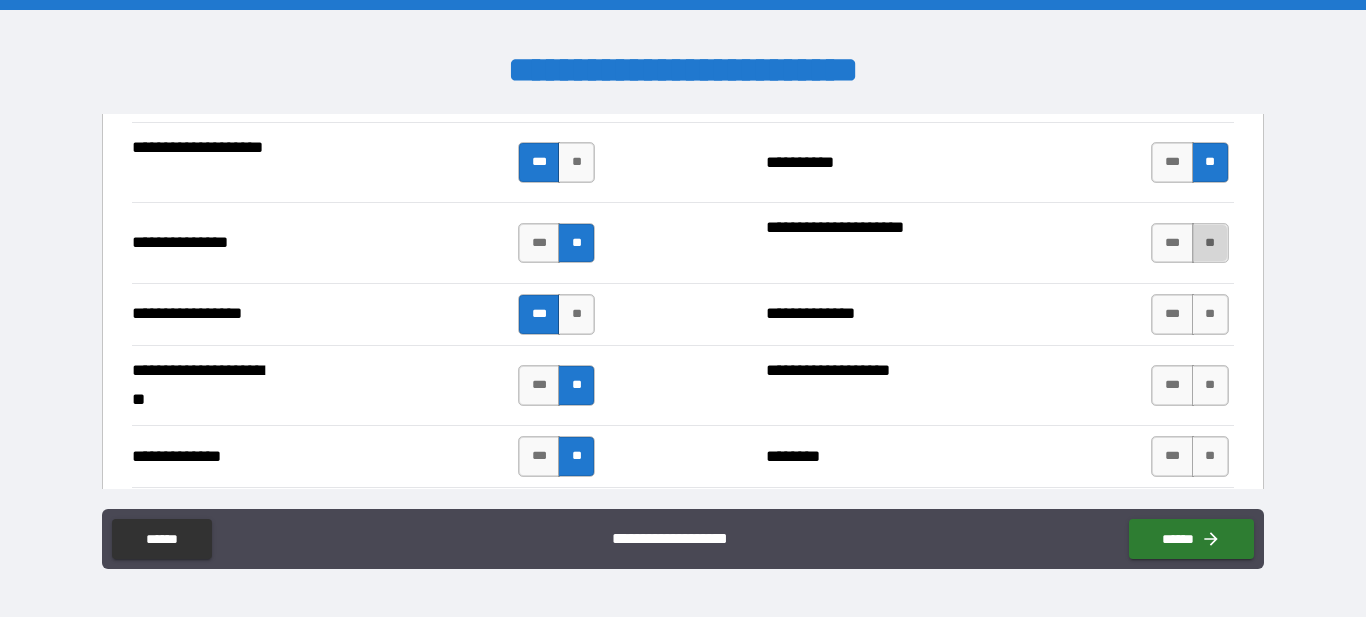 click on "**" at bounding box center [1210, 243] 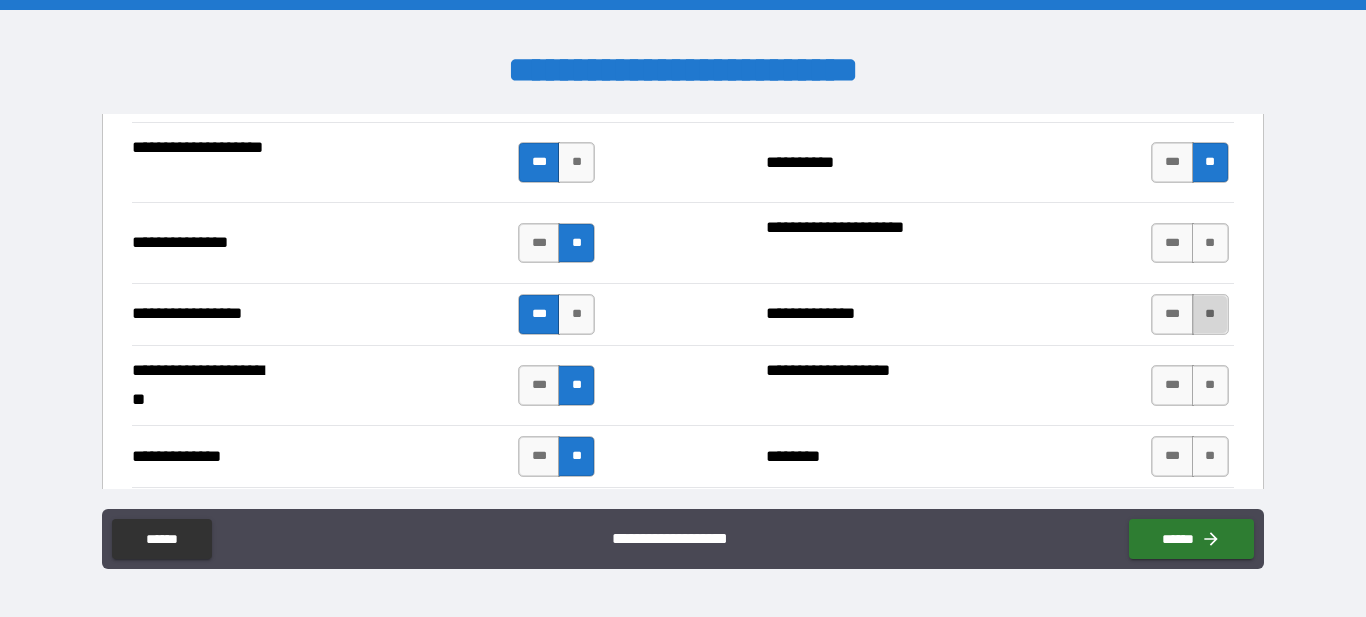 click on "**" at bounding box center [1210, 314] 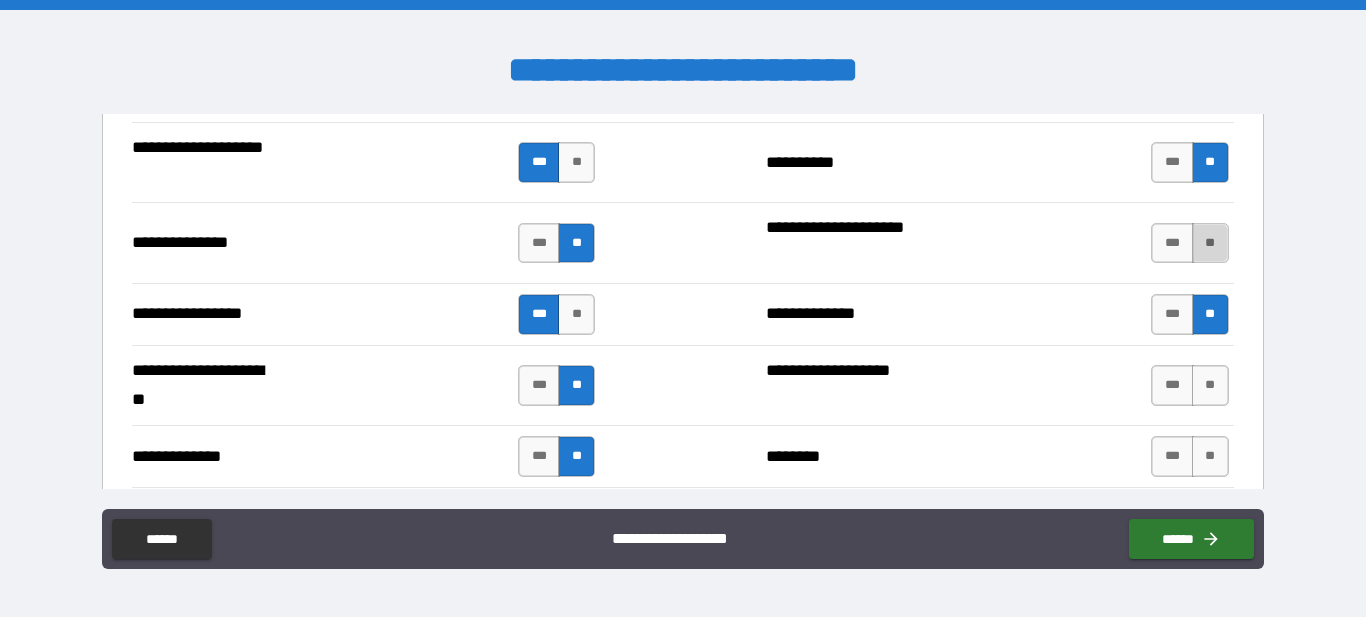 click on "**" at bounding box center (1210, 243) 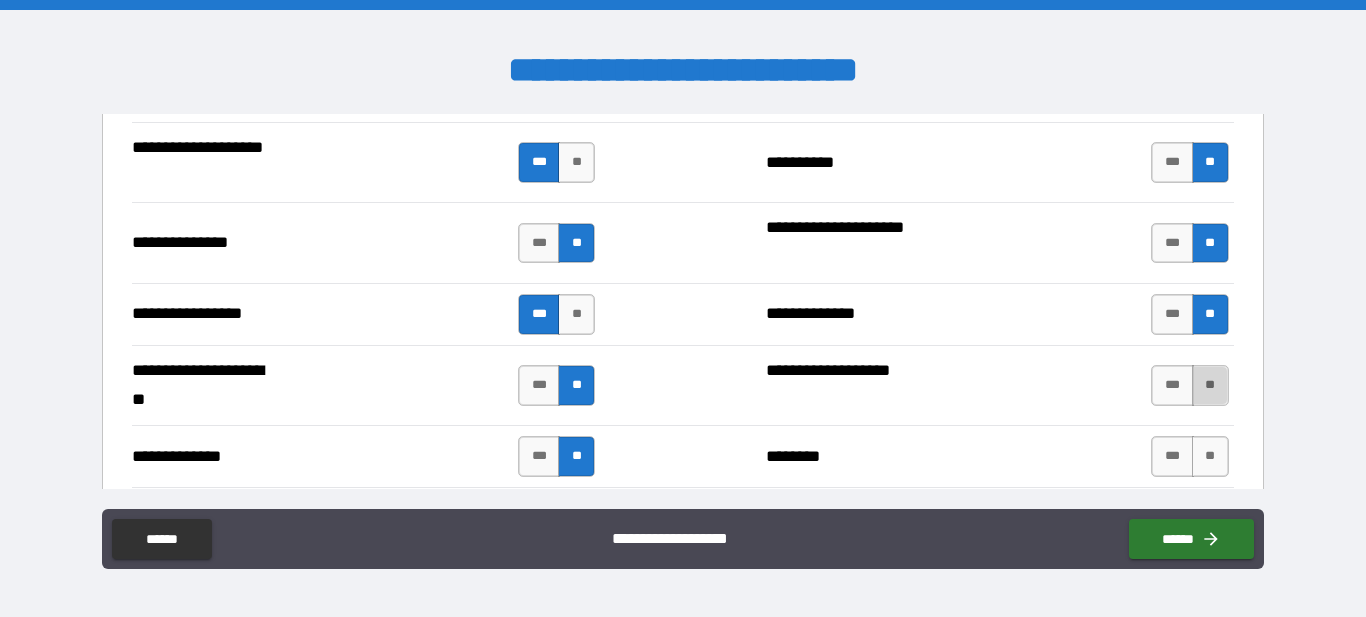click on "**" at bounding box center [1210, 385] 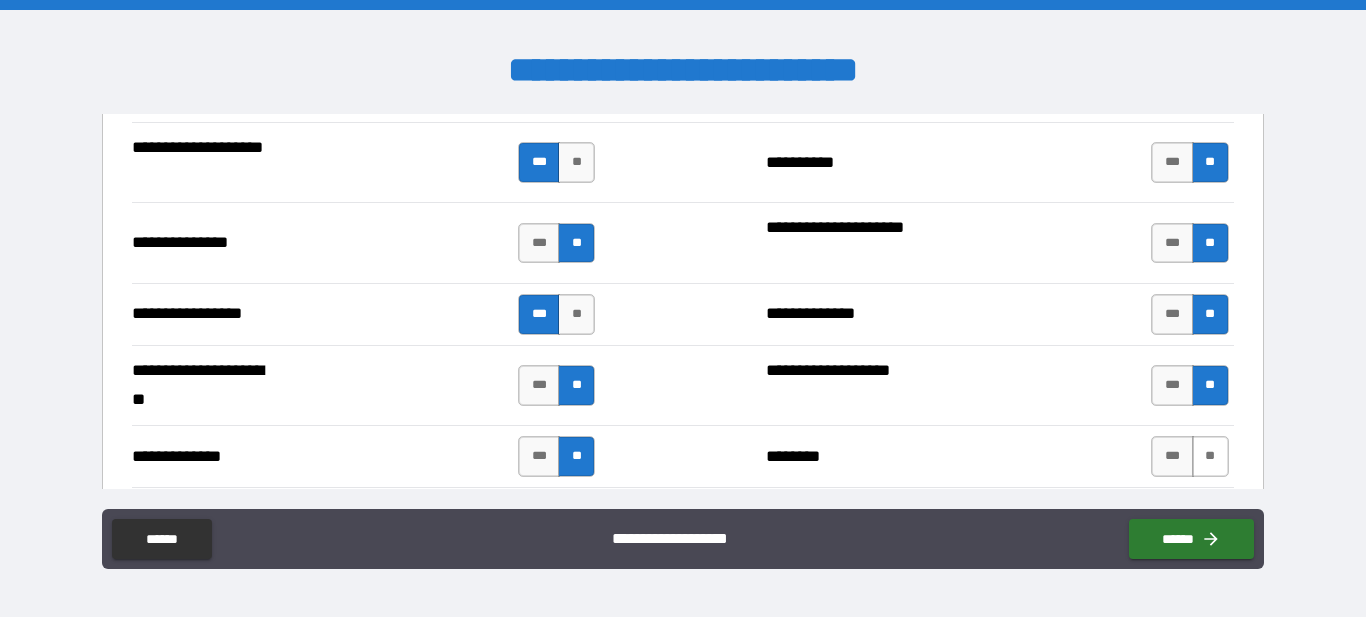 click on "**" at bounding box center [1210, 456] 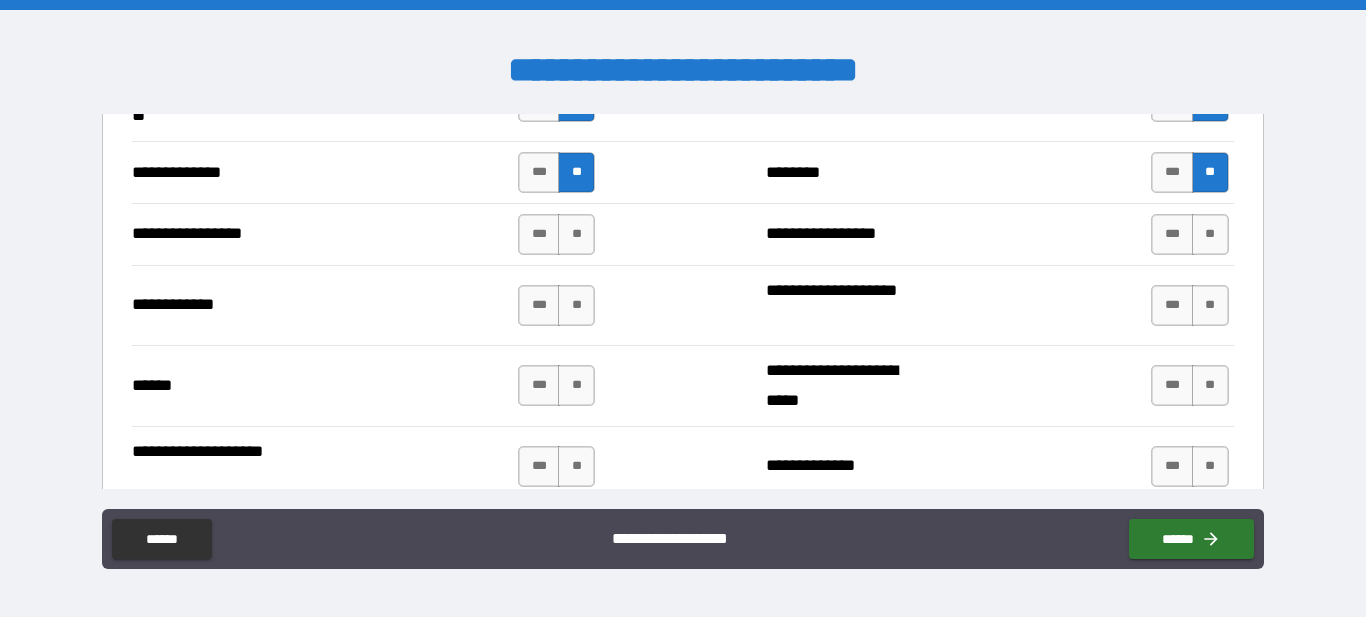scroll, scrollTop: 2950, scrollLeft: 0, axis: vertical 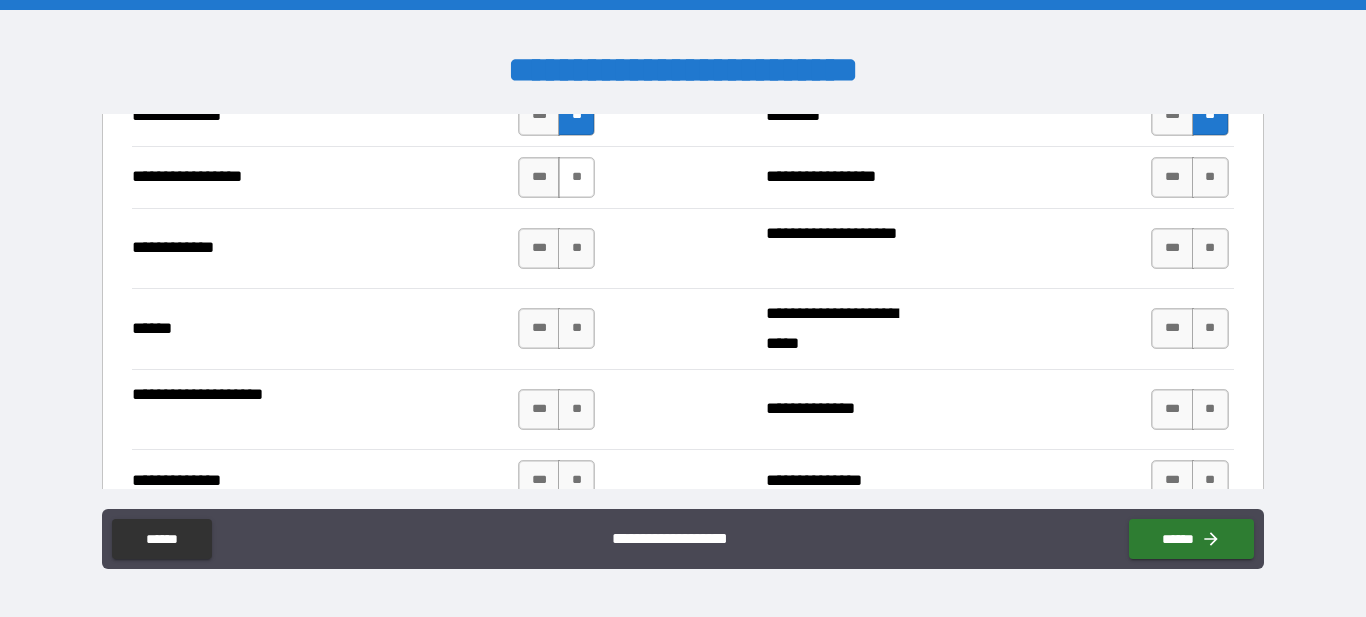 click on "**" at bounding box center (576, 177) 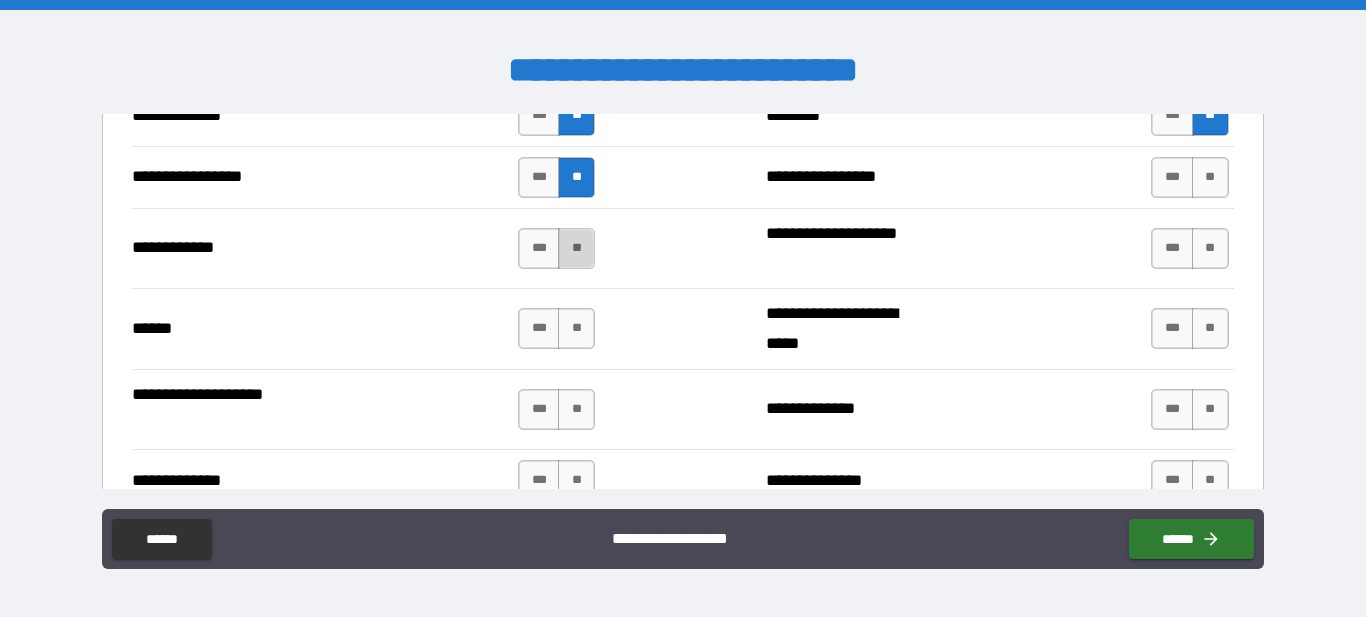 click on "**" at bounding box center (576, 248) 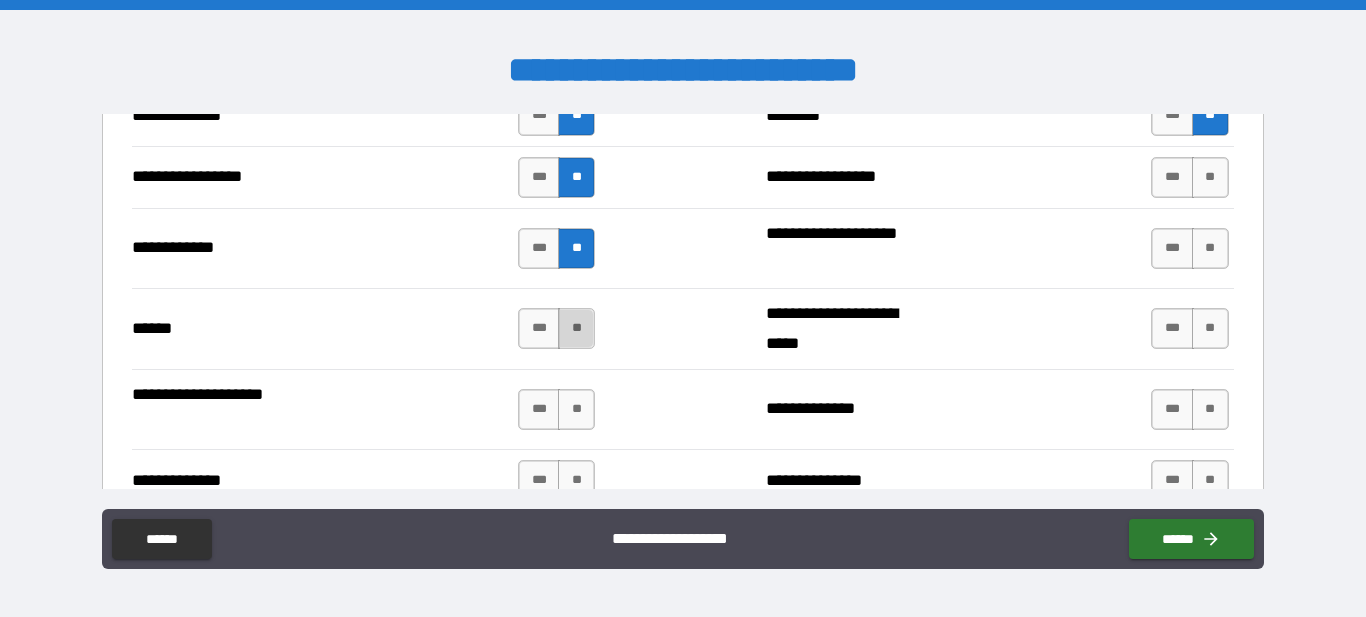click on "**" at bounding box center (576, 328) 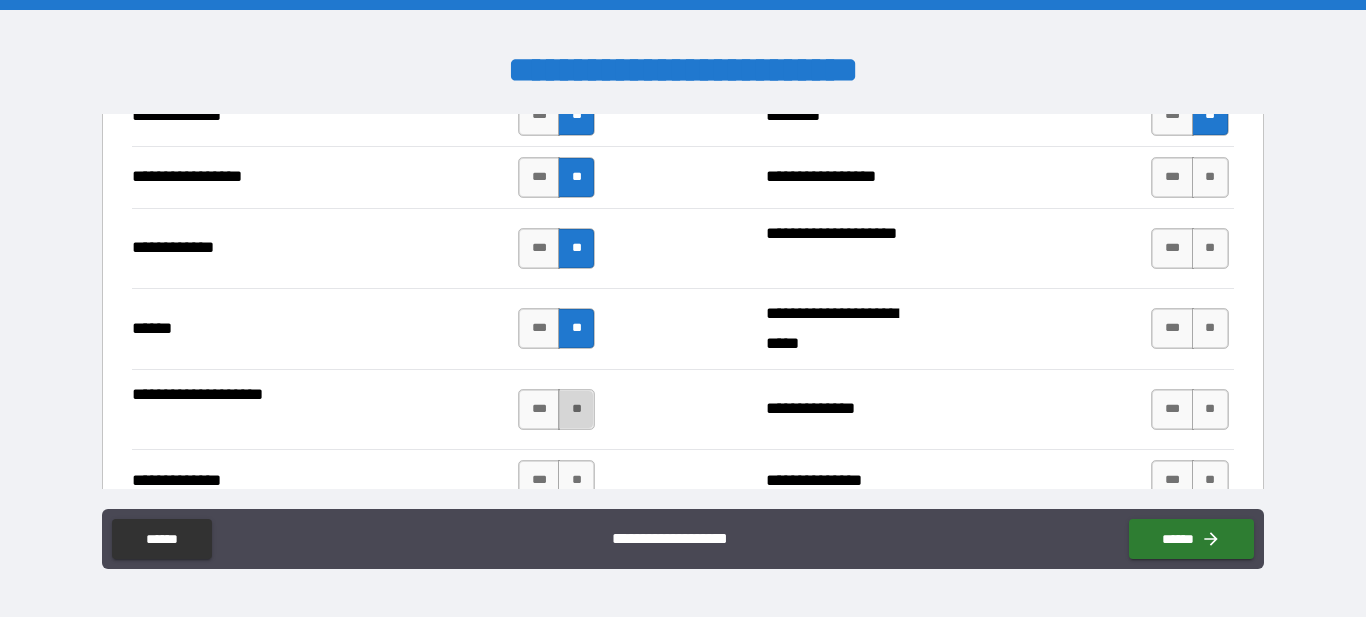 click on "**" at bounding box center (576, 409) 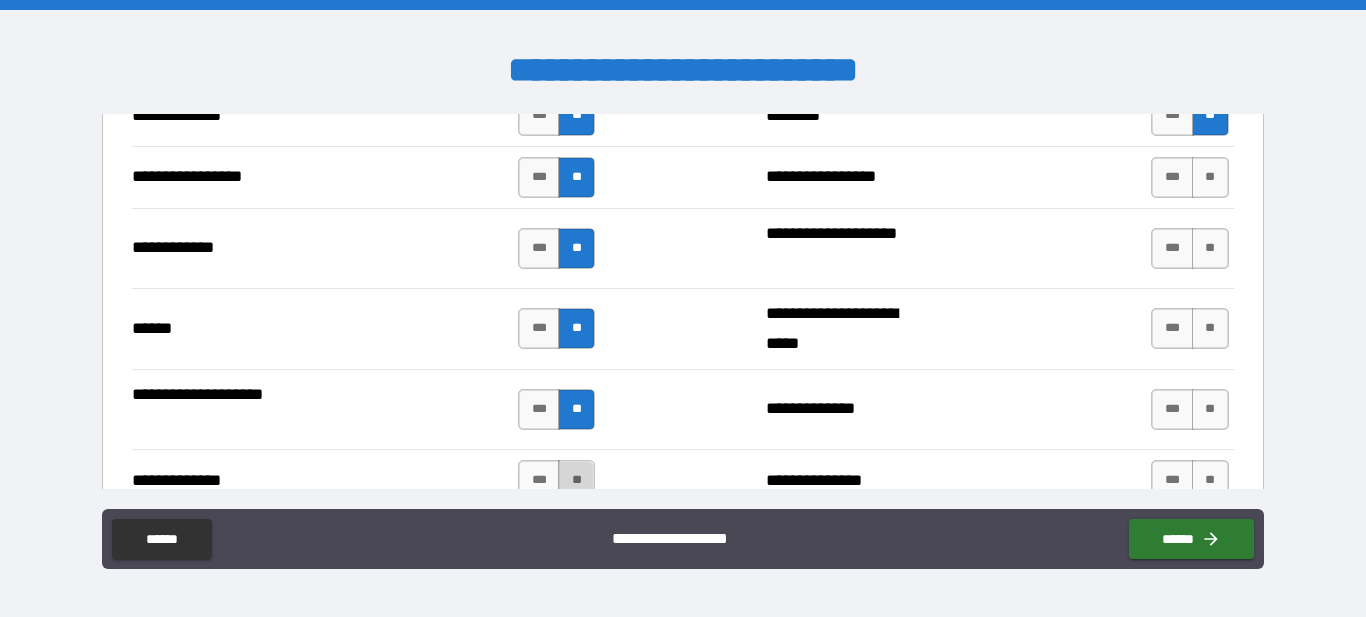 click on "**" at bounding box center (576, 480) 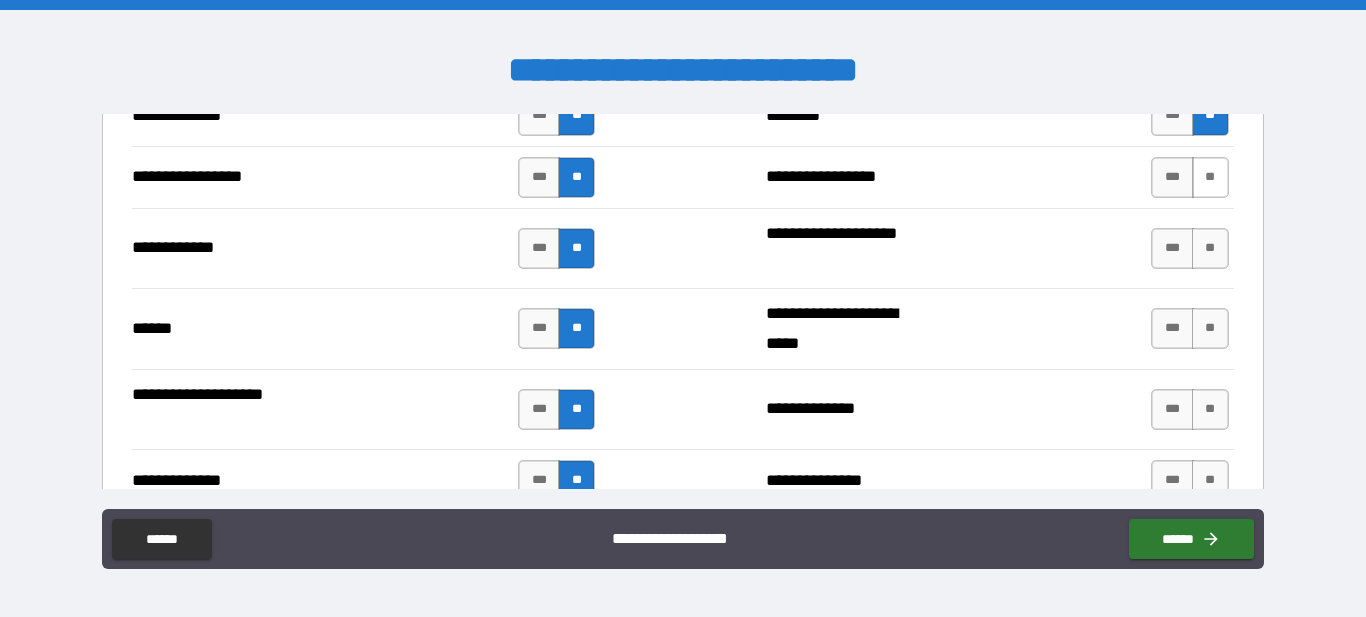click on "**" at bounding box center [1210, 177] 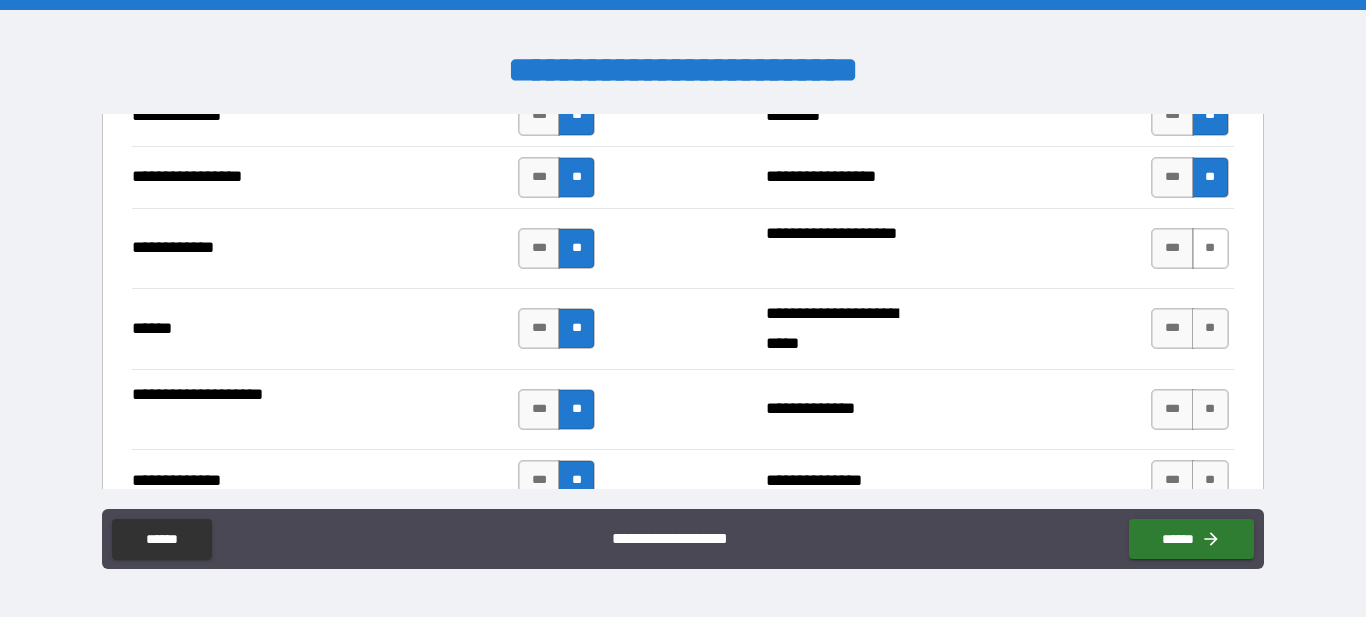click on "**" at bounding box center (1210, 248) 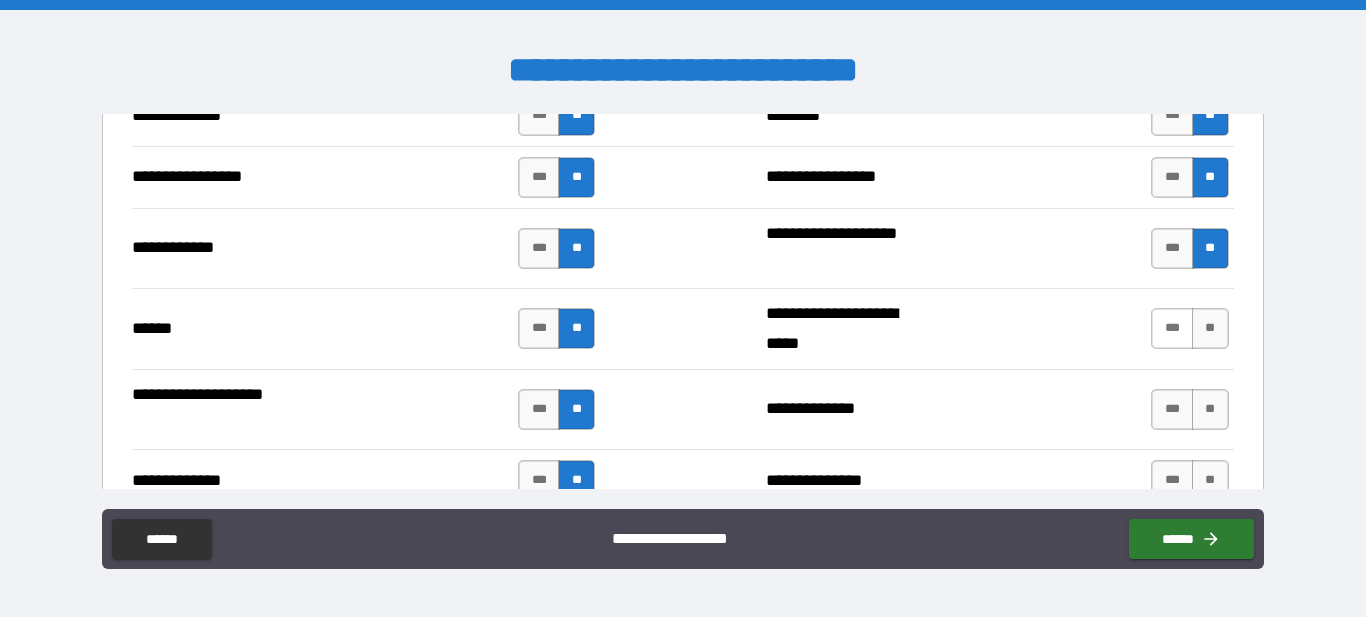 click on "***" at bounding box center [1172, 328] 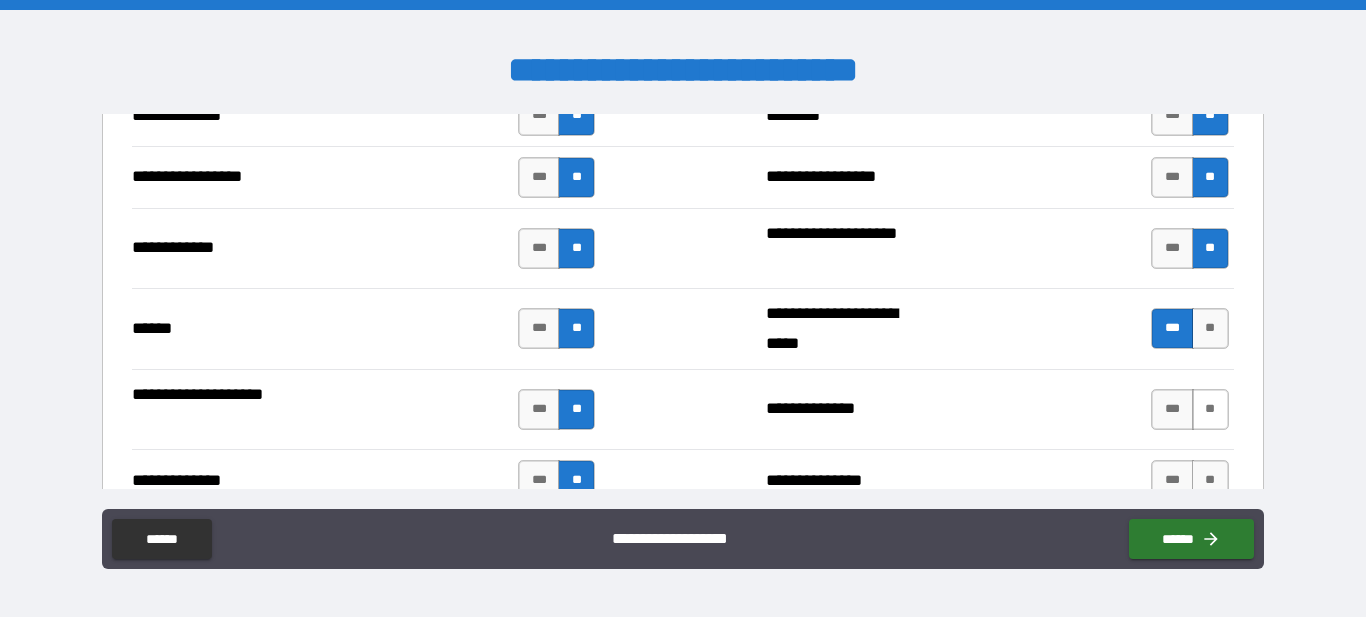 click on "**" at bounding box center (1210, 409) 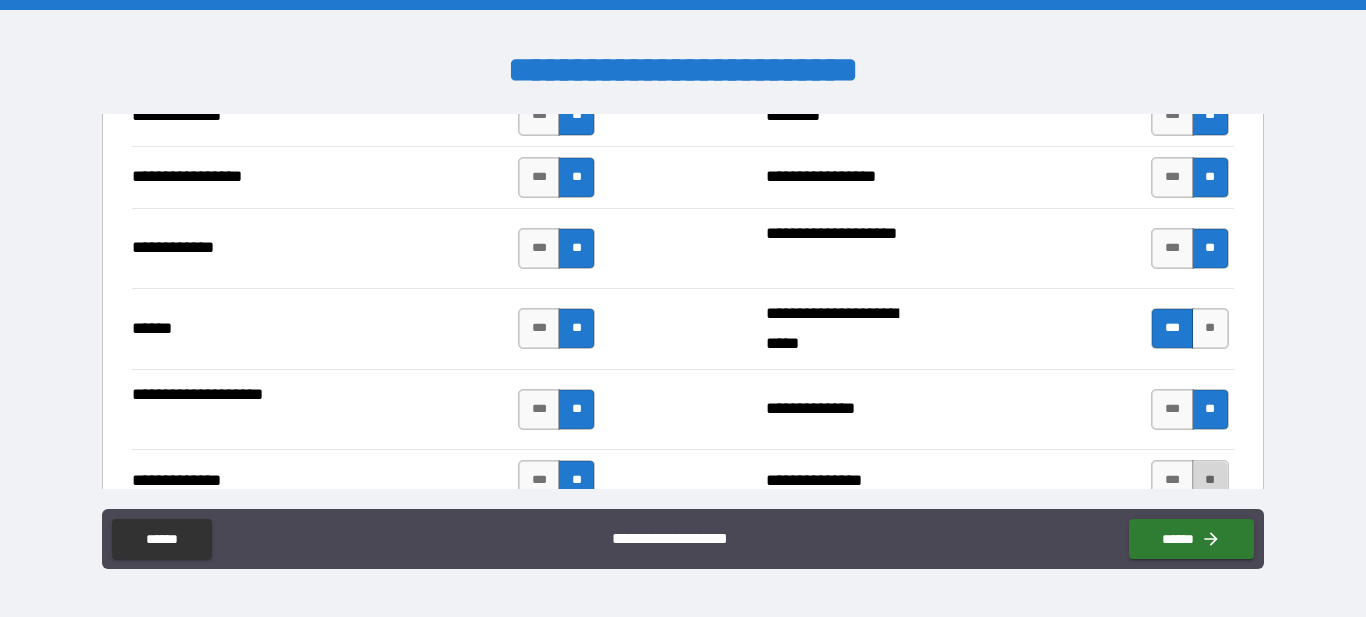 click on "**" at bounding box center [1210, 480] 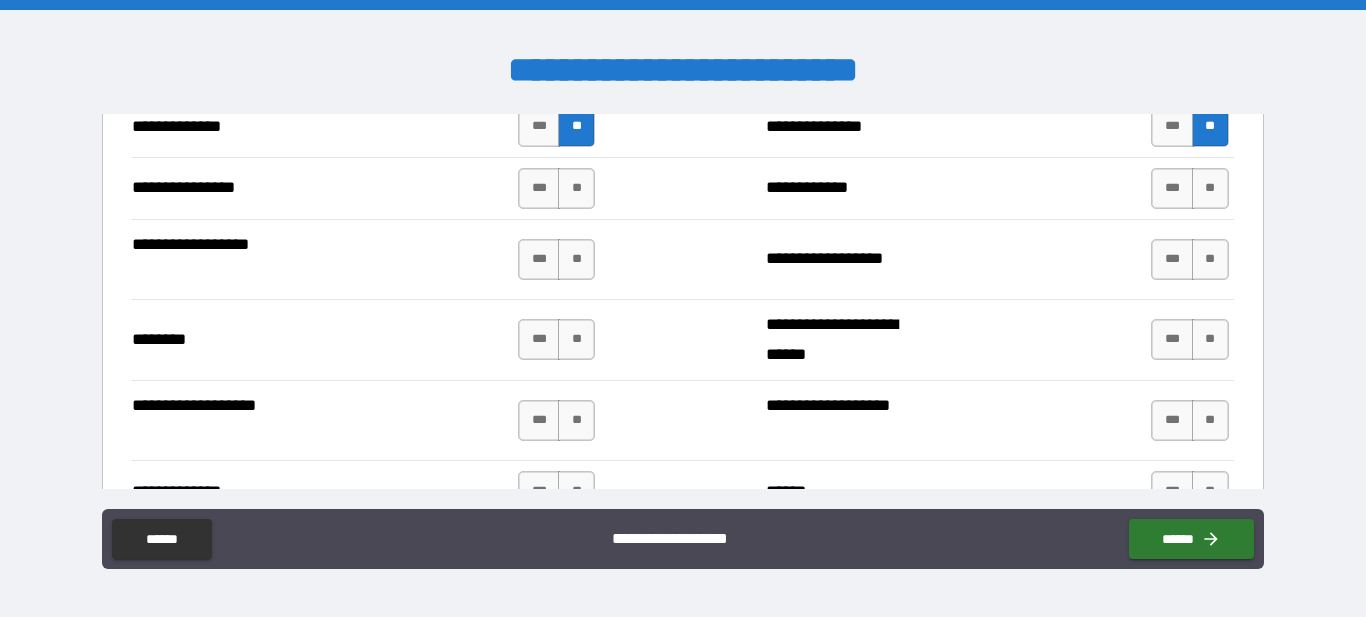 scroll, scrollTop: 3333, scrollLeft: 0, axis: vertical 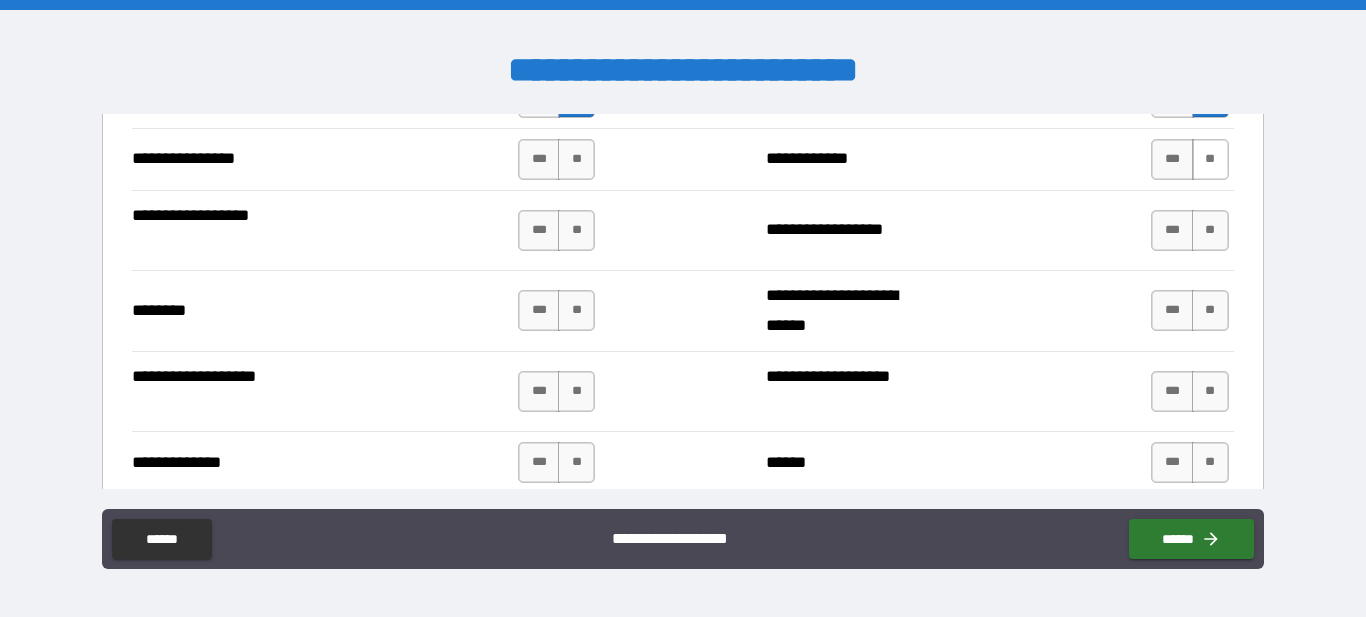 click on "**" at bounding box center (1210, 159) 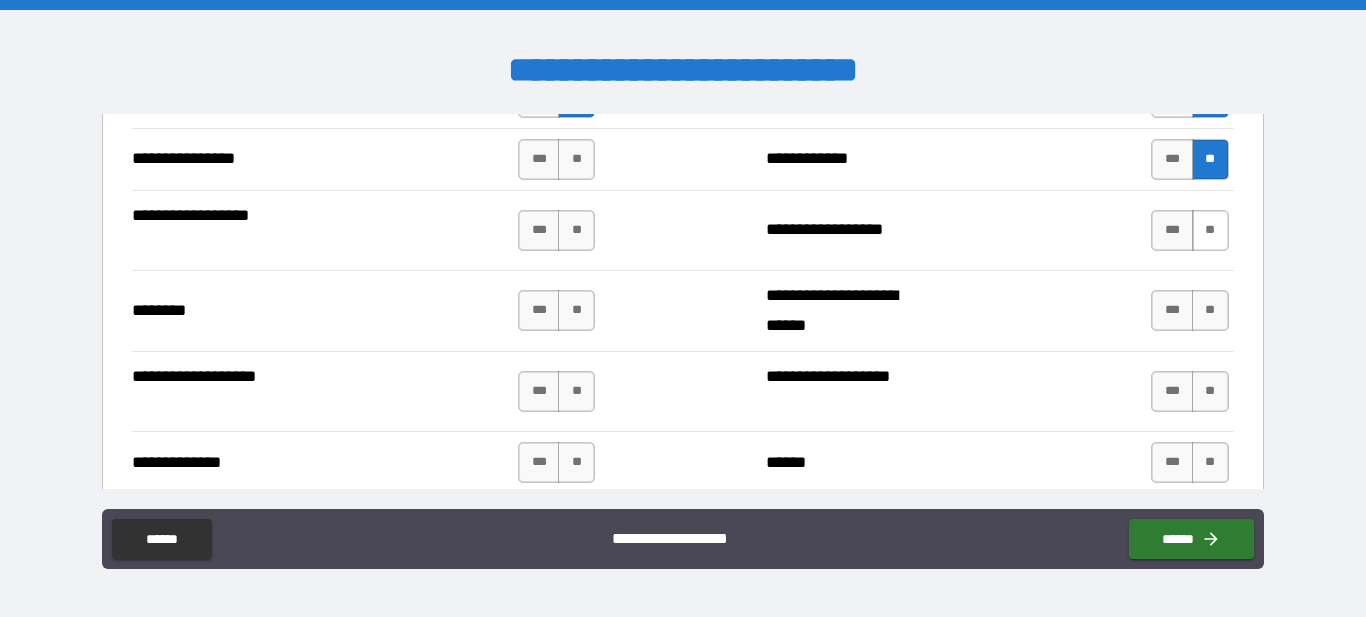 click on "**" at bounding box center [1210, 230] 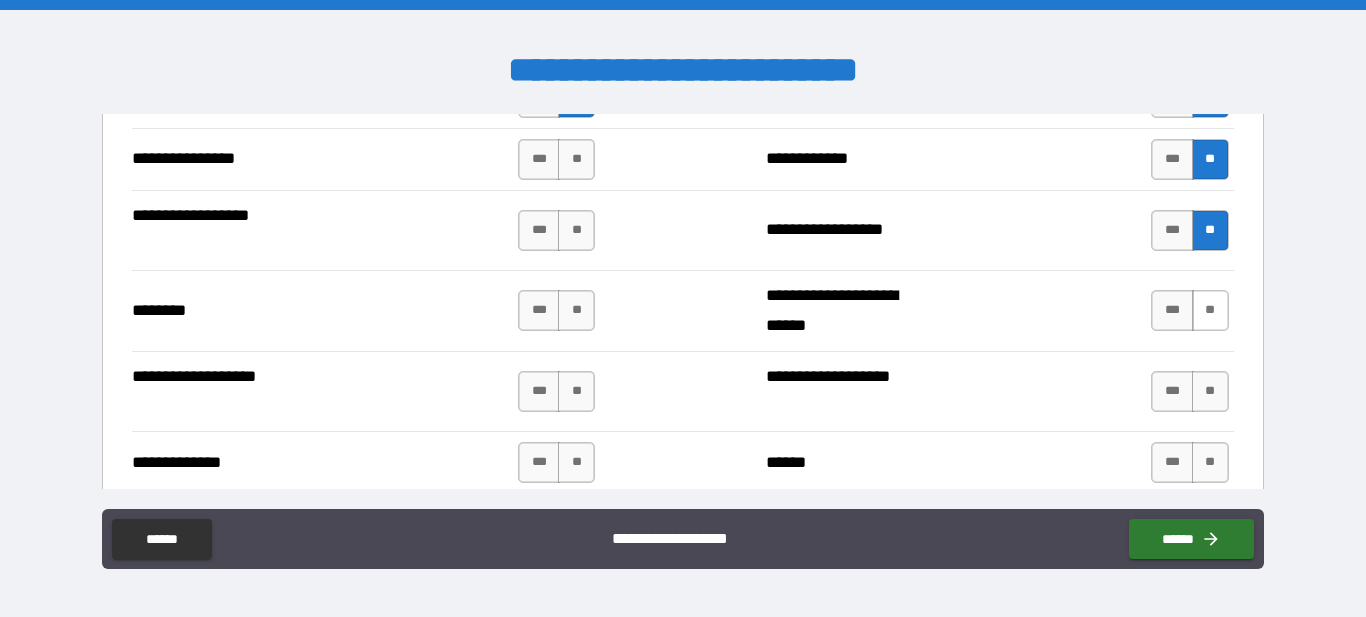 click on "**" at bounding box center [1210, 310] 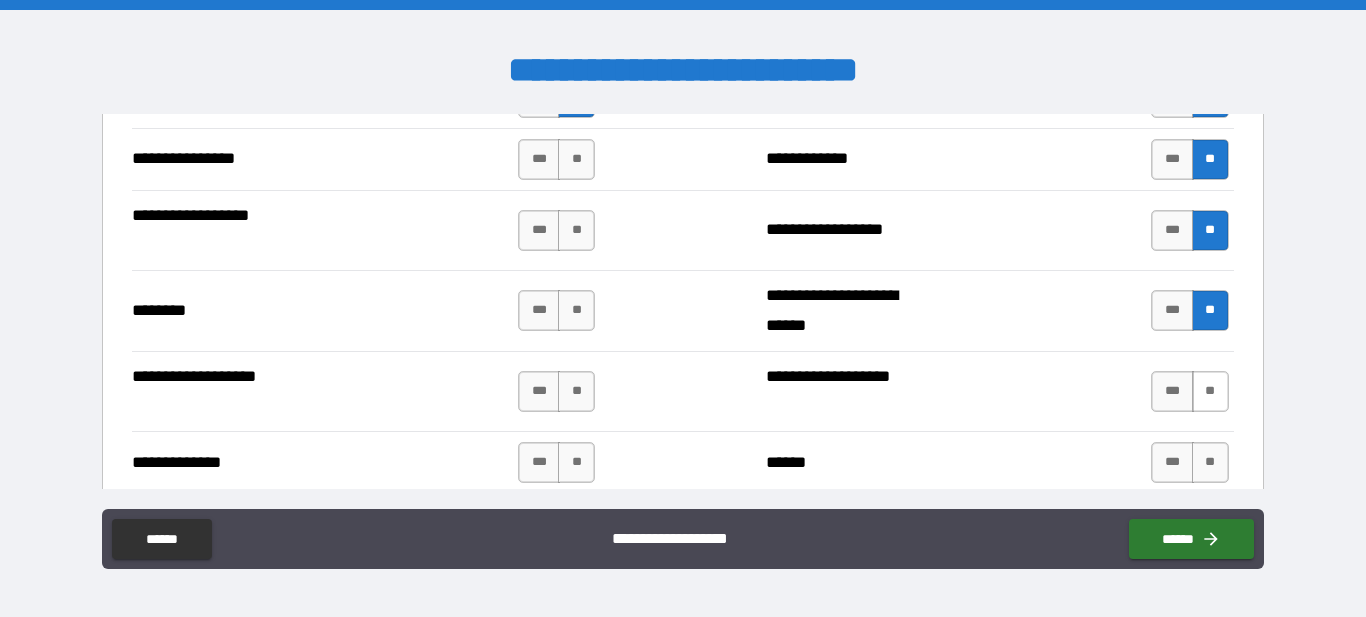 click on "**" at bounding box center (1210, 391) 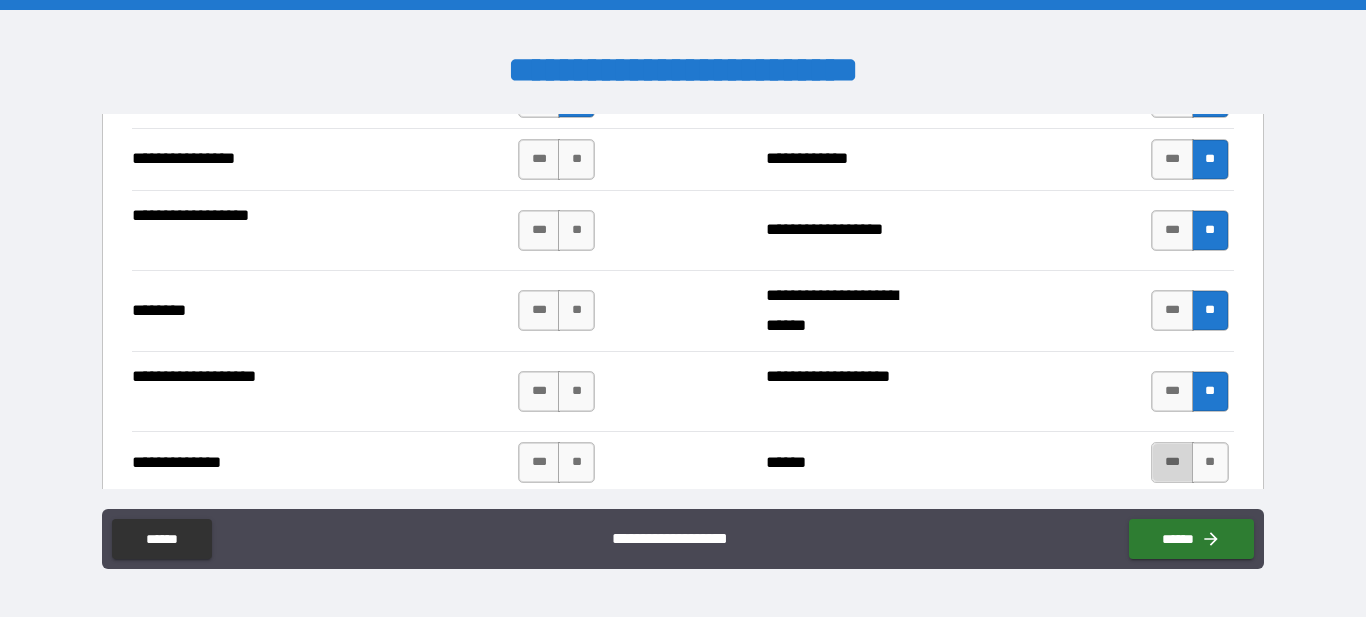 click on "***" at bounding box center (1172, 462) 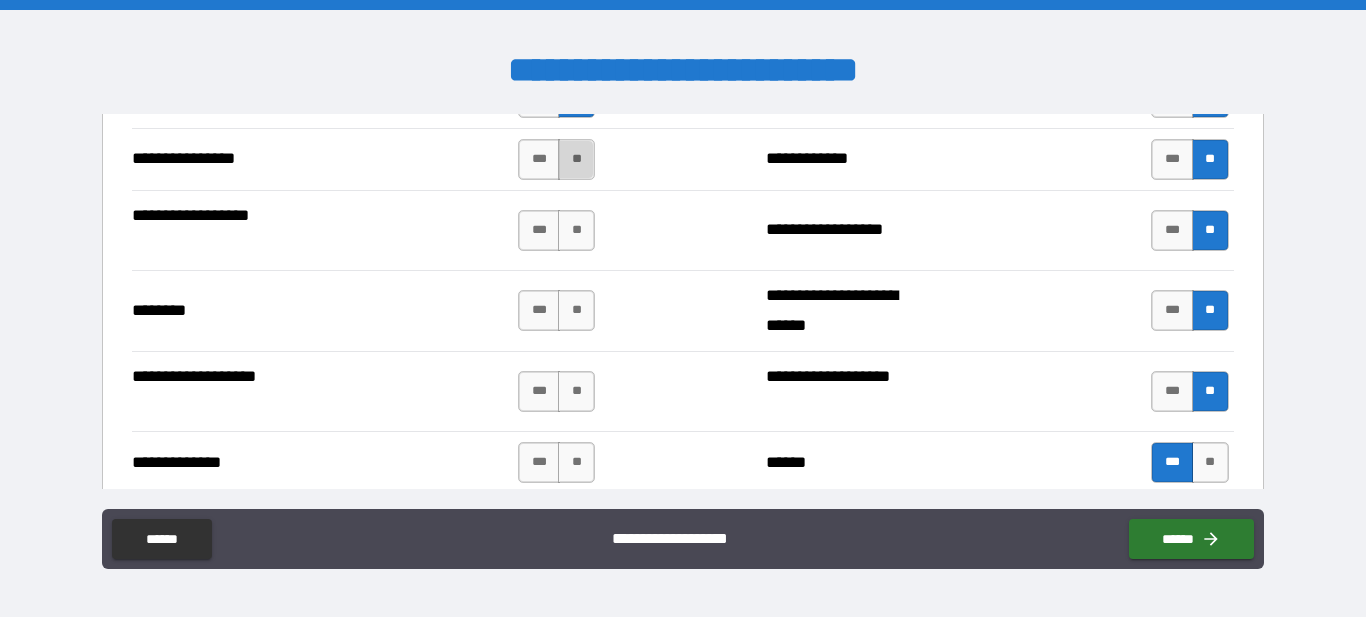 click on "**" at bounding box center [576, 159] 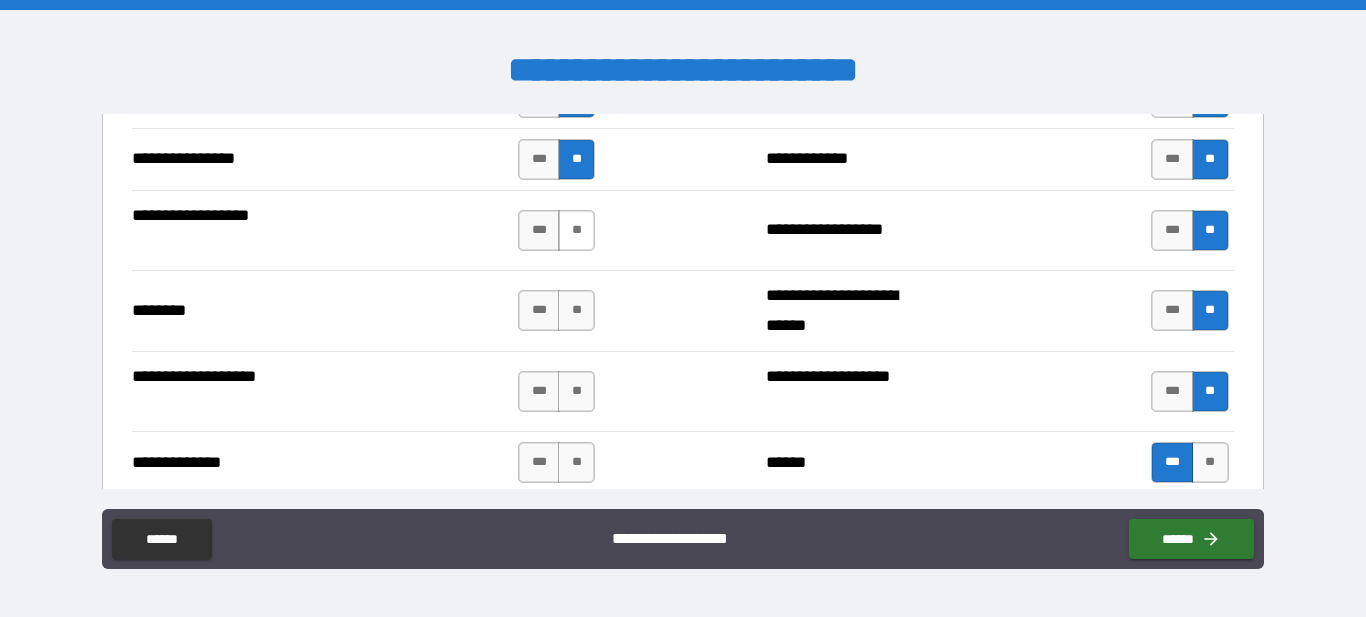 click on "**" at bounding box center [576, 230] 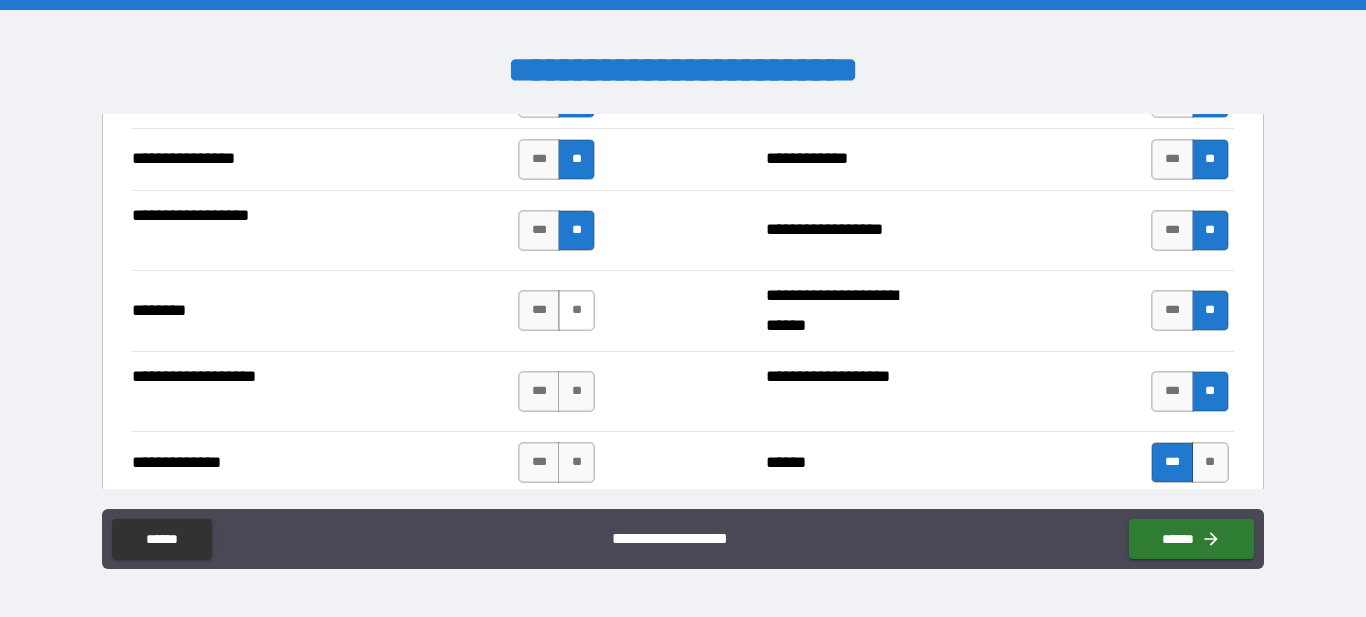 click on "**" at bounding box center (576, 310) 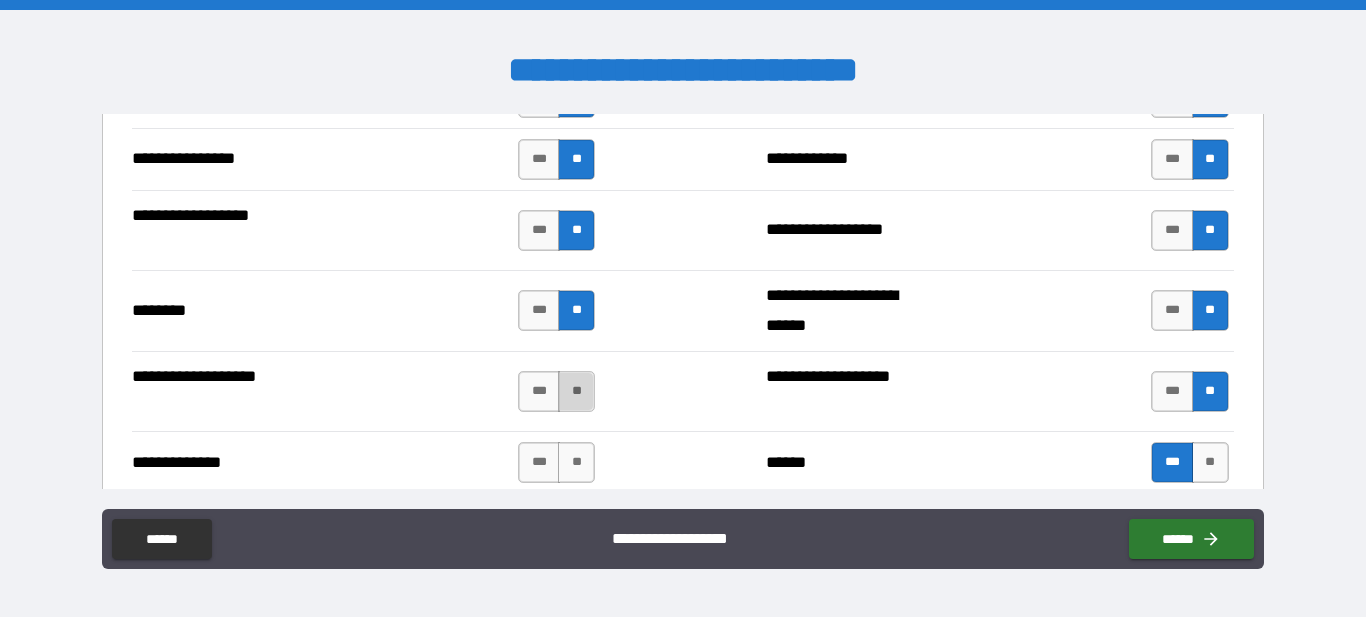 click on "**" at bounding box center [576, 391] 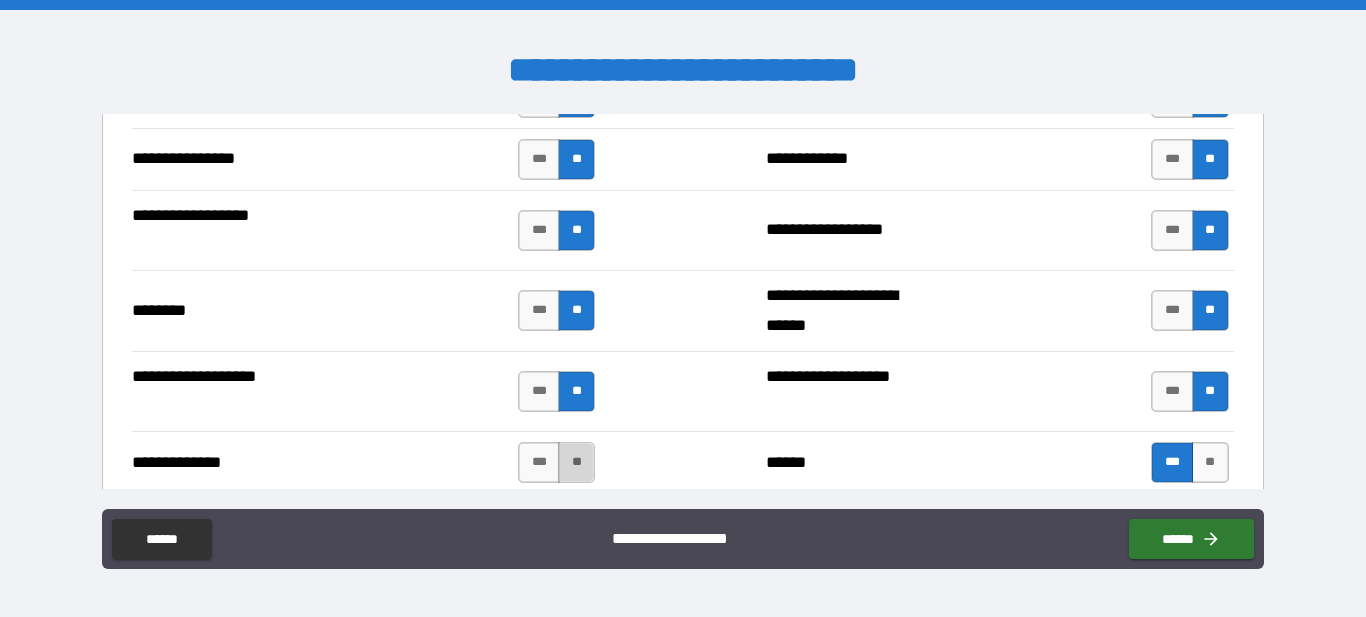 click on "**" at bounding box center (576, 462) 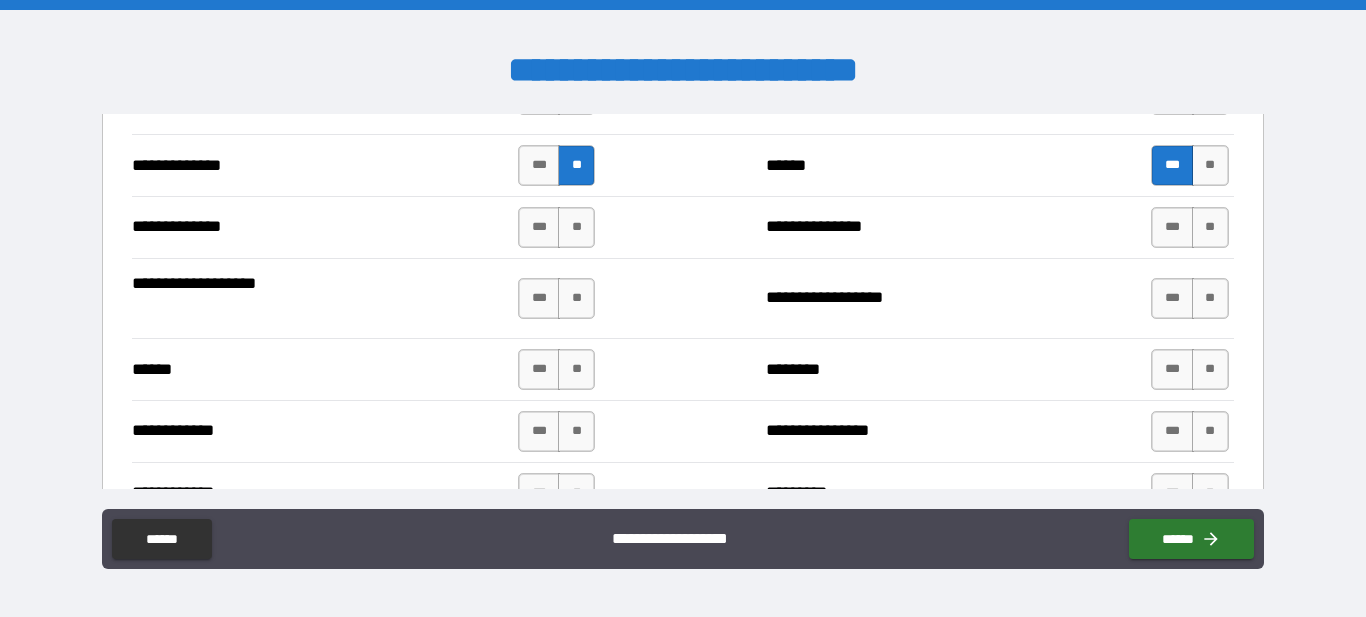 scroll, scrollTop: 3673, scrollLeft: 0, axis: vertical 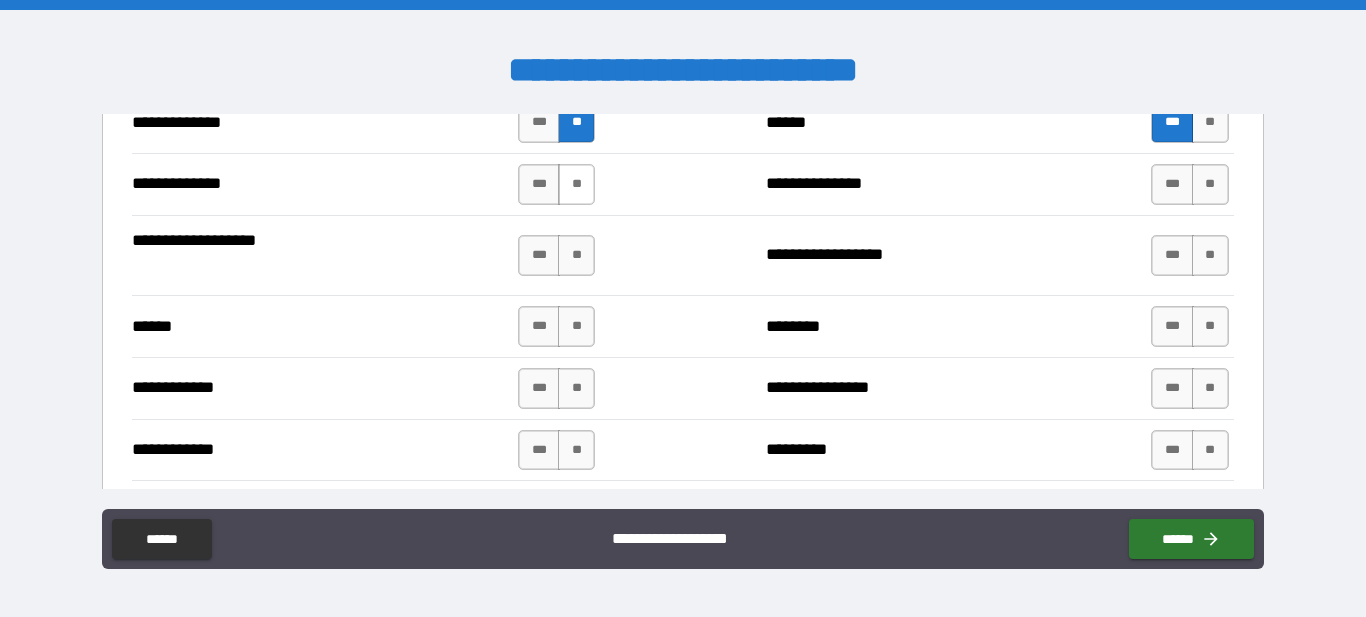 click on "**" at bounding box center (576, 184) 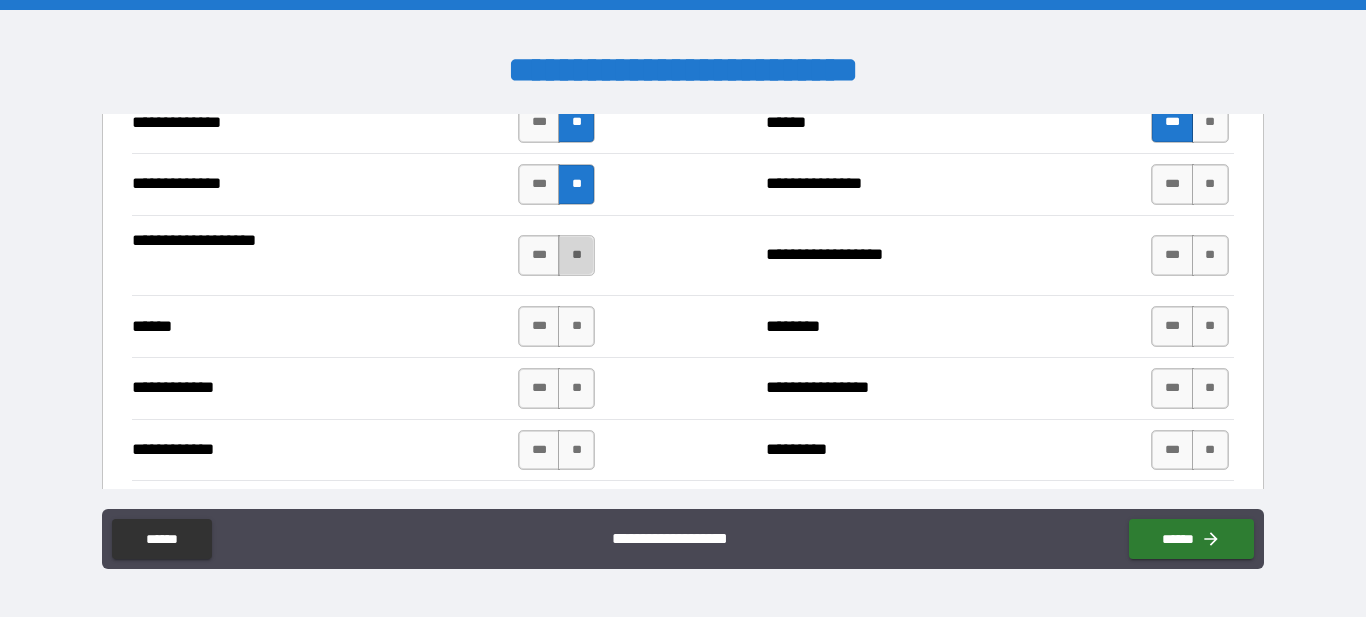 click on "**" at bounding box center (576, 255) 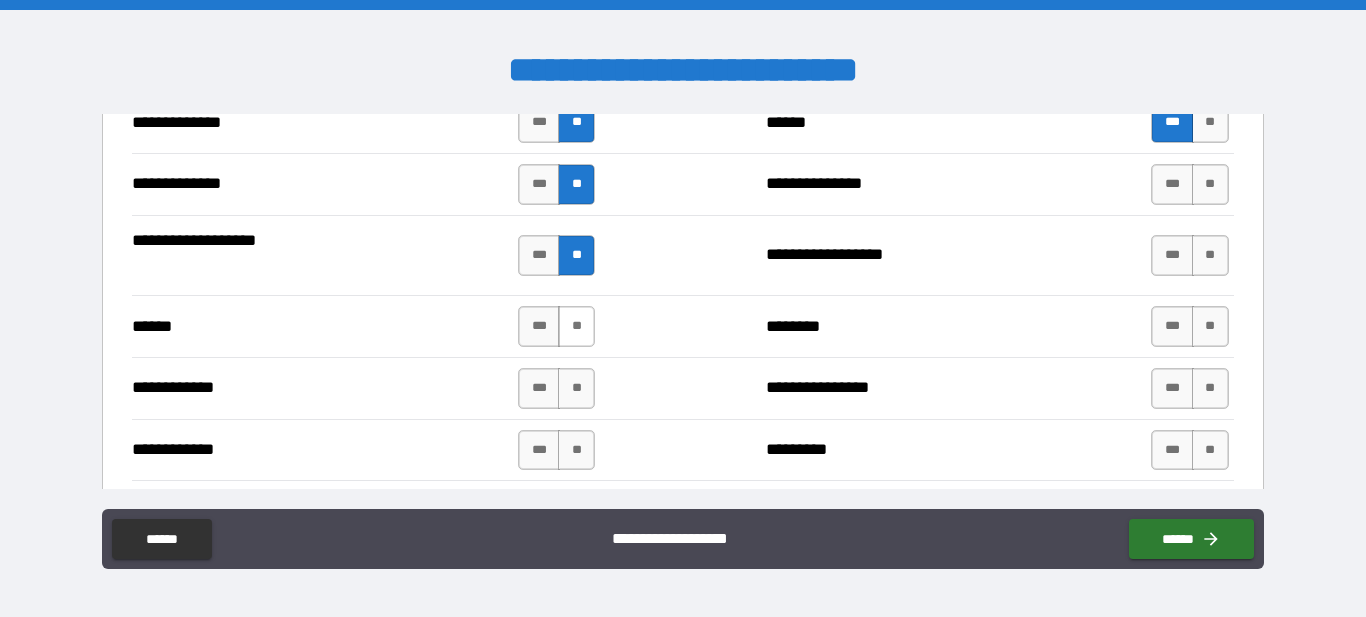 click on "**" at bounding box center [576, 326] 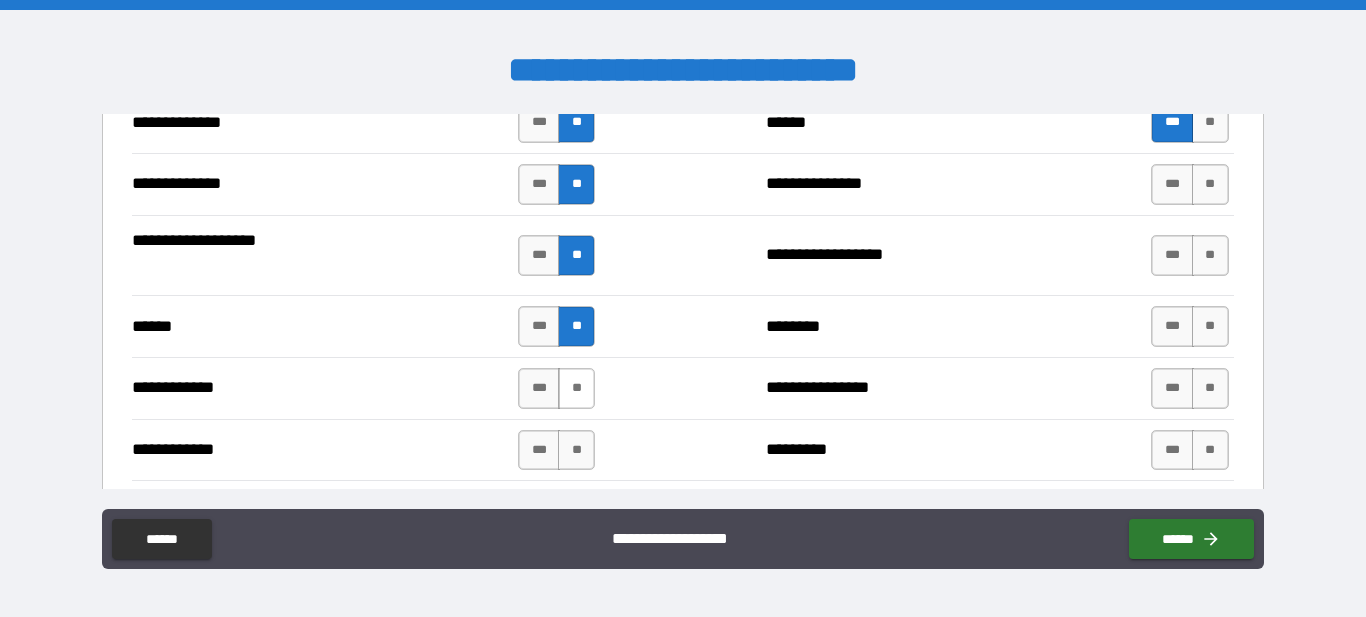 click on "**" at bounding box center (576, 388) 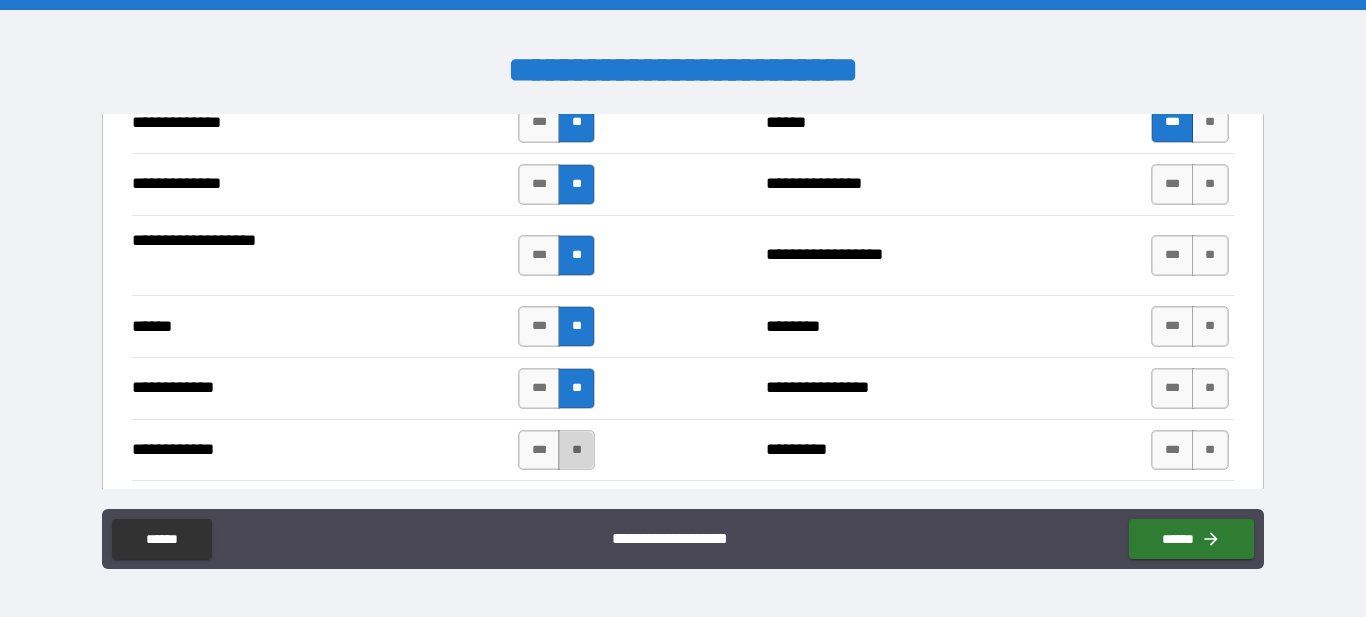 click on "**" at bounding box center [576, 450] 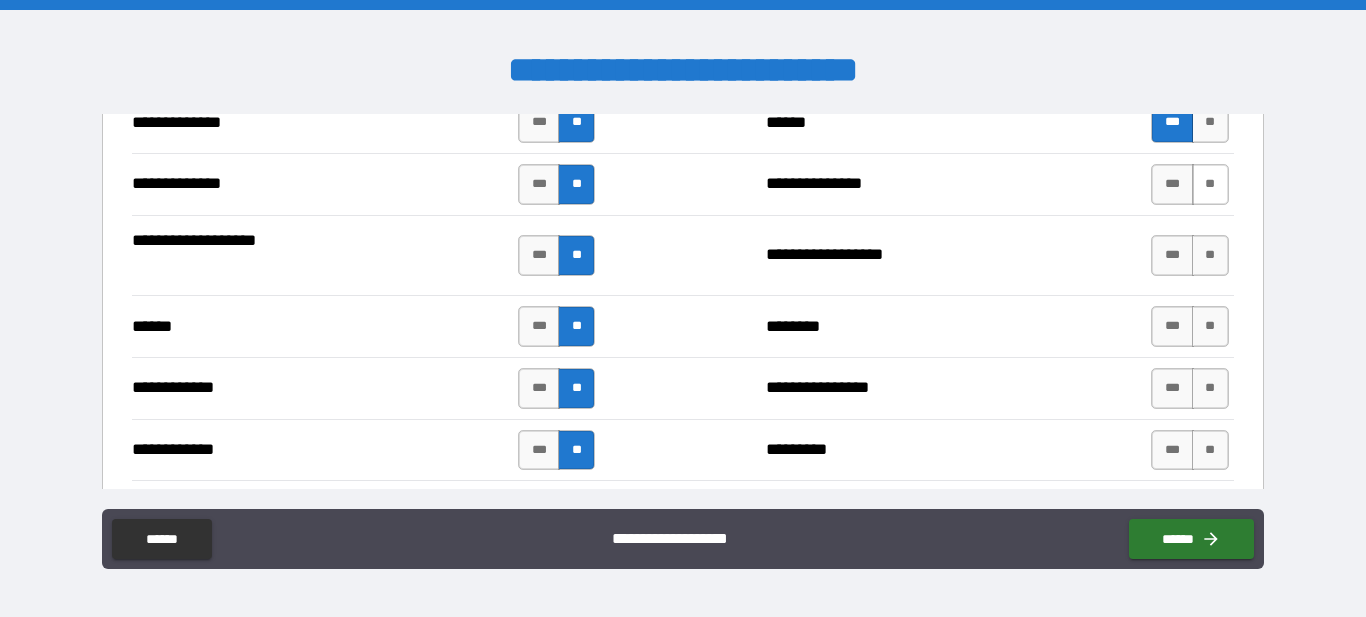 click on "**" at bounding box center (1210, 184) 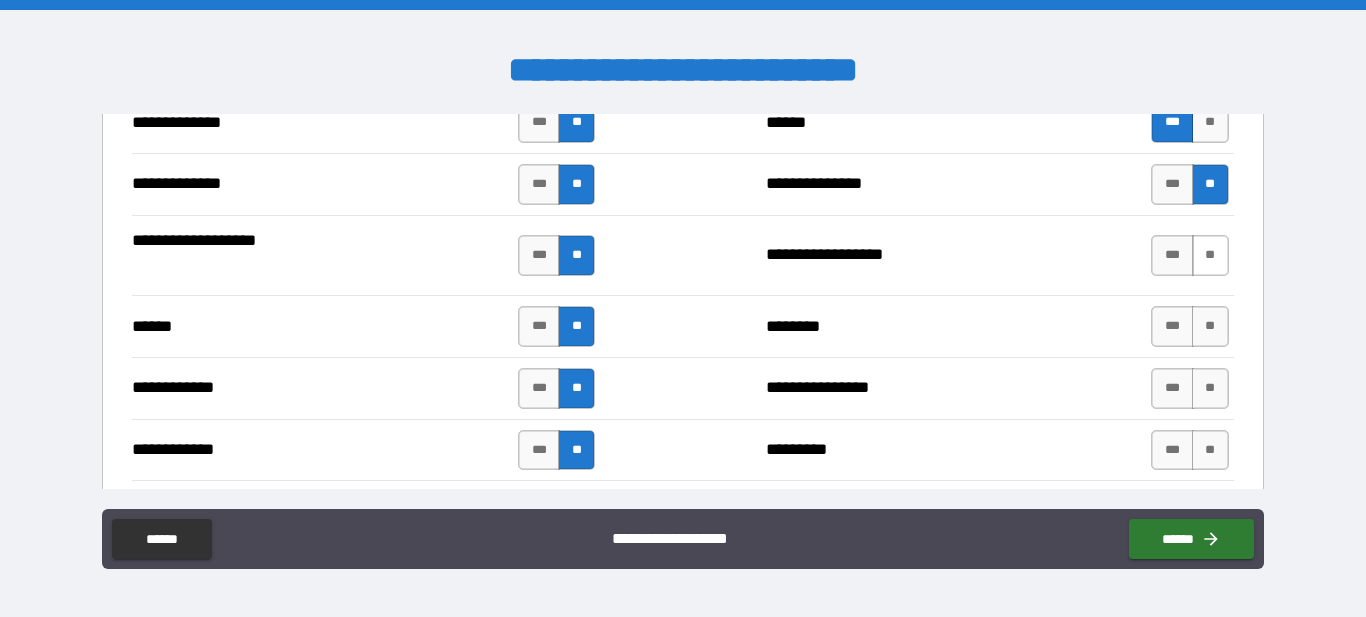 click on "**" at bounding box center [1210, 255] 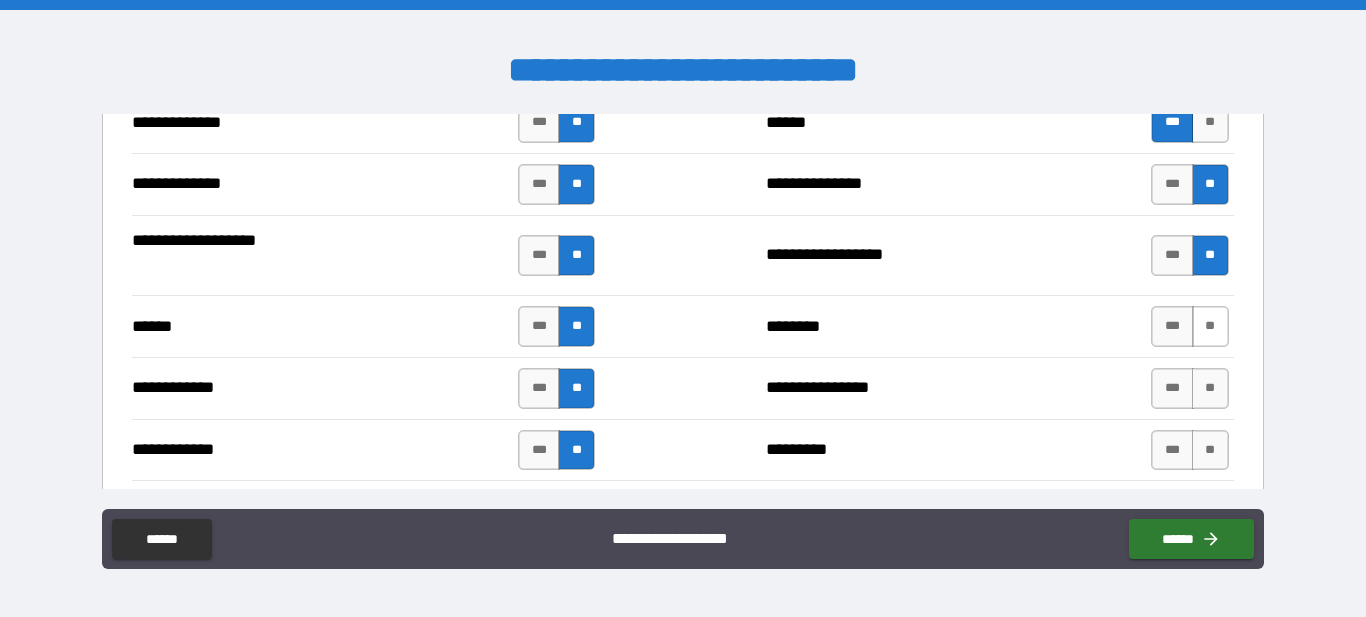 click on "**" at bounding box center [1210, 326] 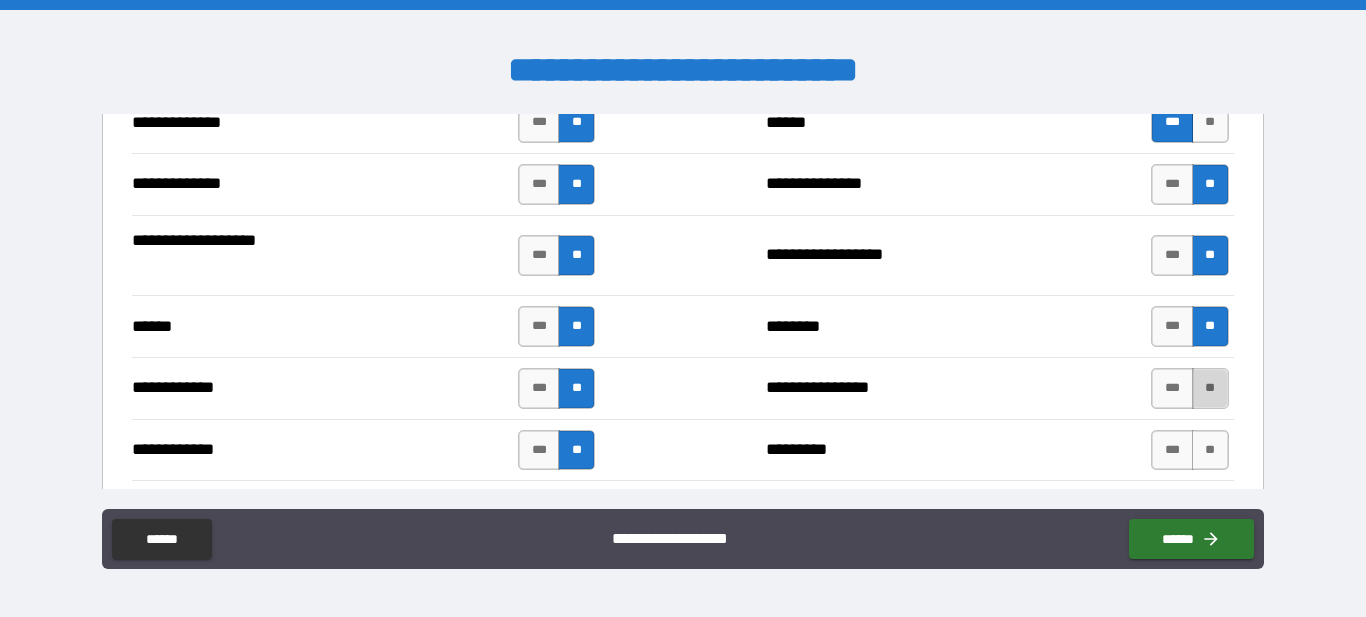 click on "**" at bounding box center (1210, 388) 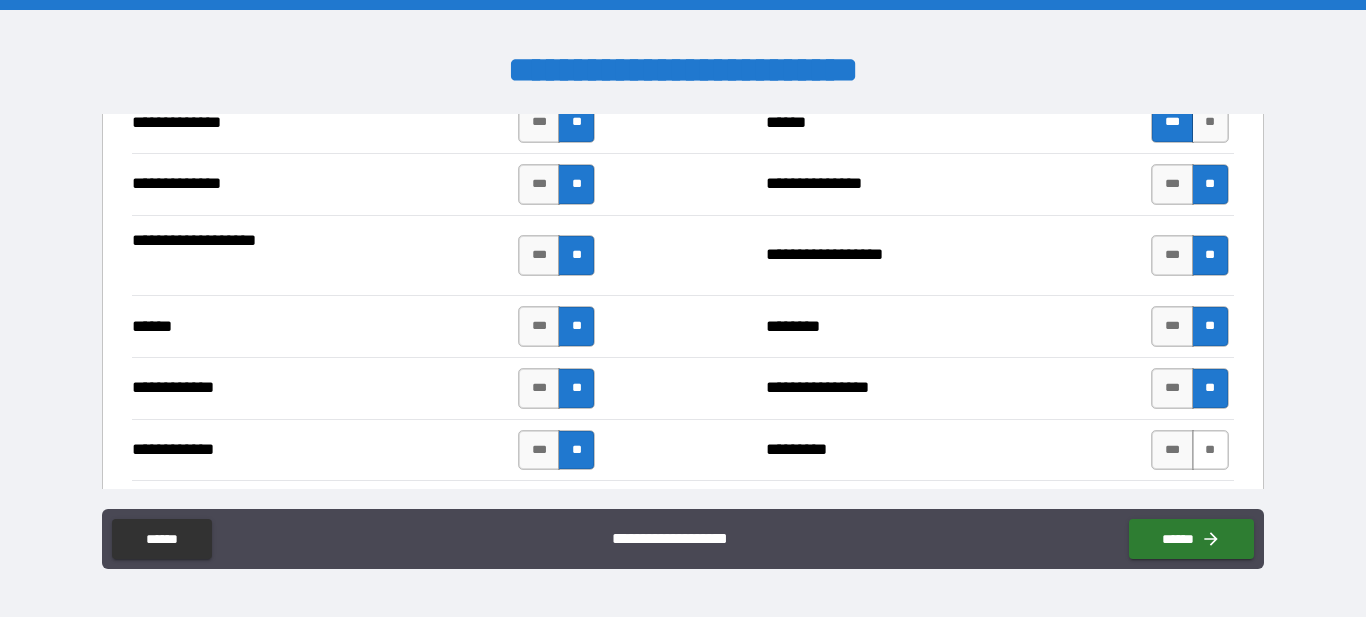 click on "**" at bounding box center (1210, 450) 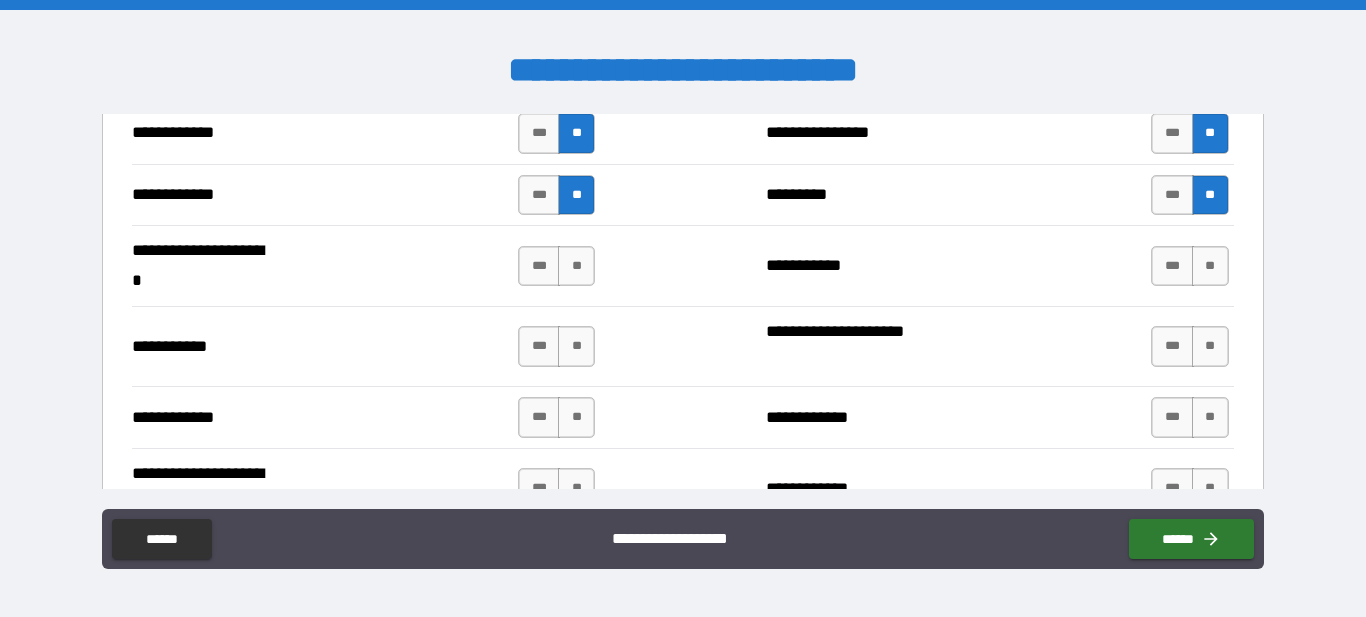 scroll, scrollTop: 3942, scrollLeft: 0, axis: vertical 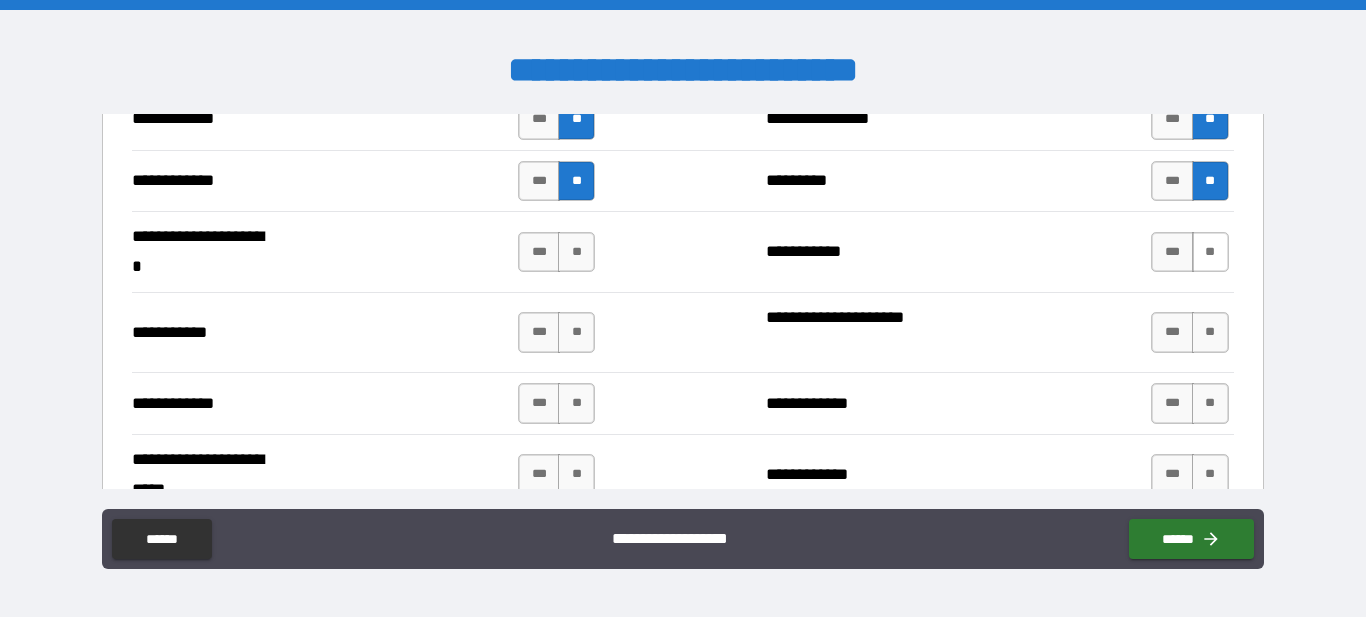 click on "**" at bounding box center [1210, 252] 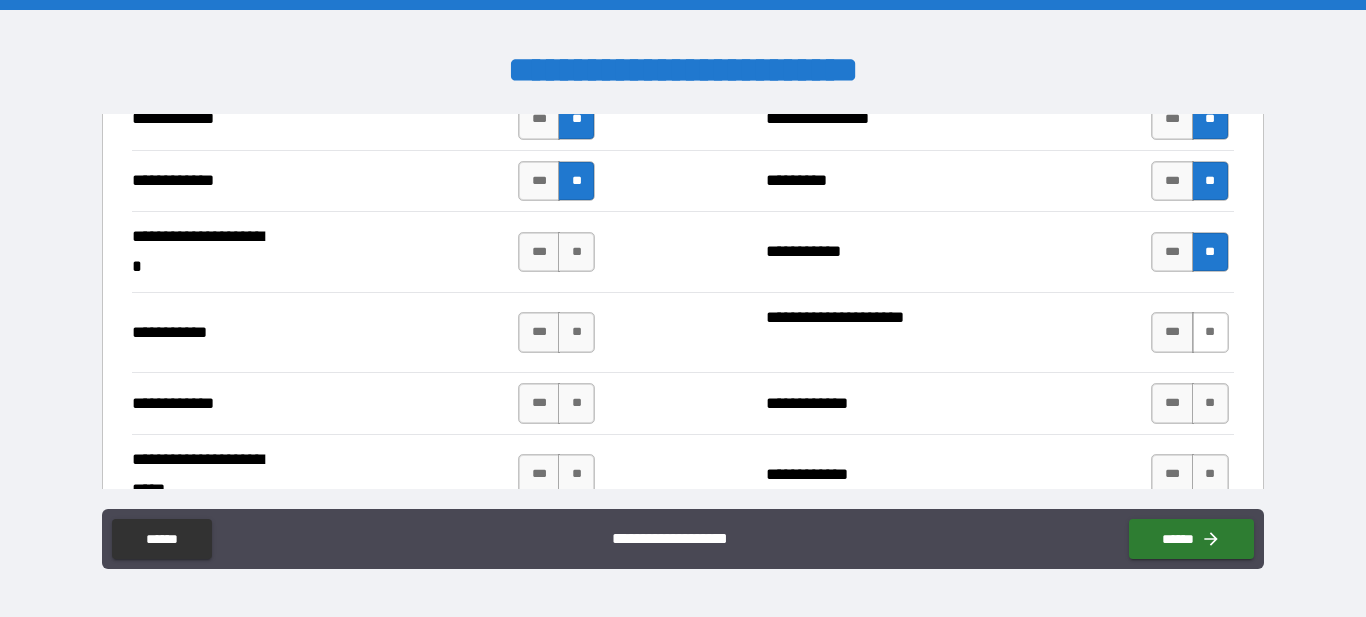 click on "**" at bounding box center (1210, 332) 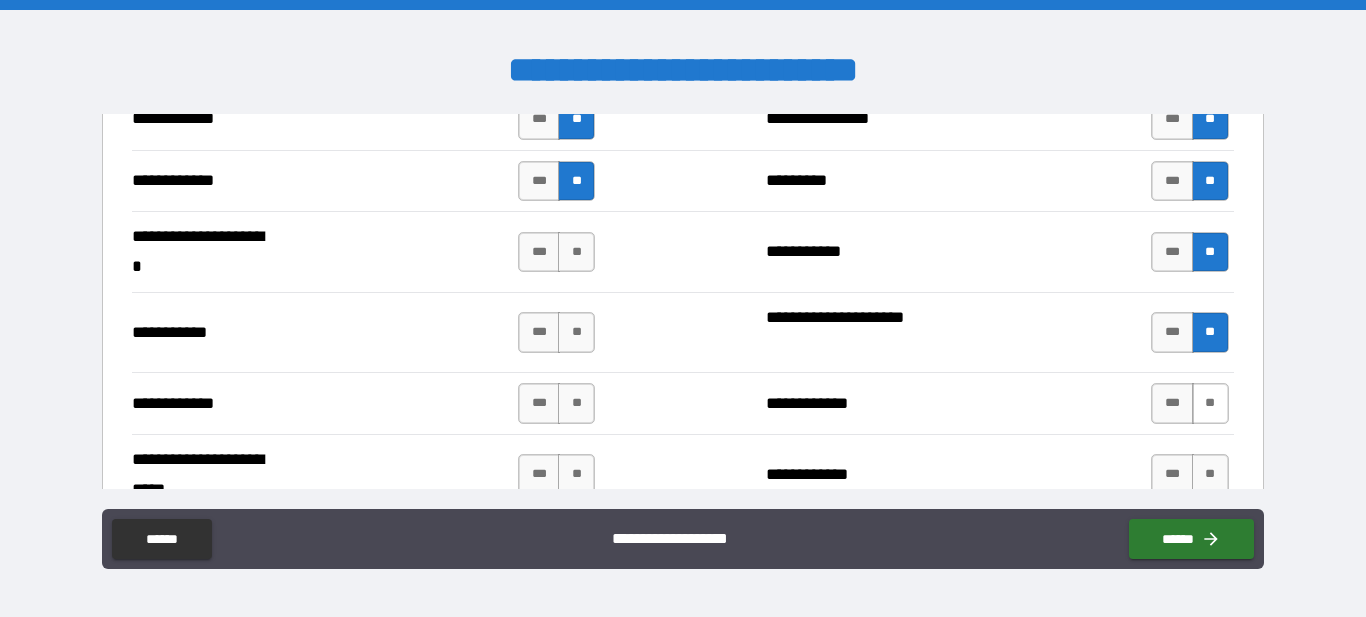 click on "**" at bounding box center (1210, 403) 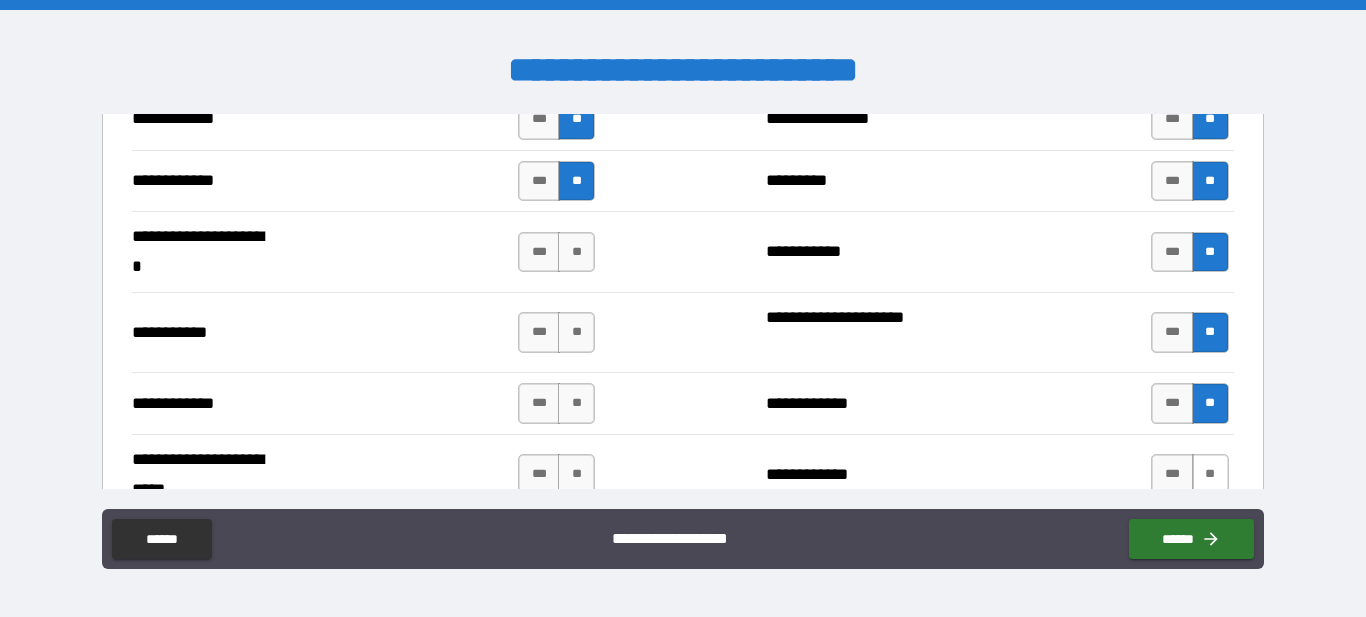 click on "**" at bounding box center (1210, 474) 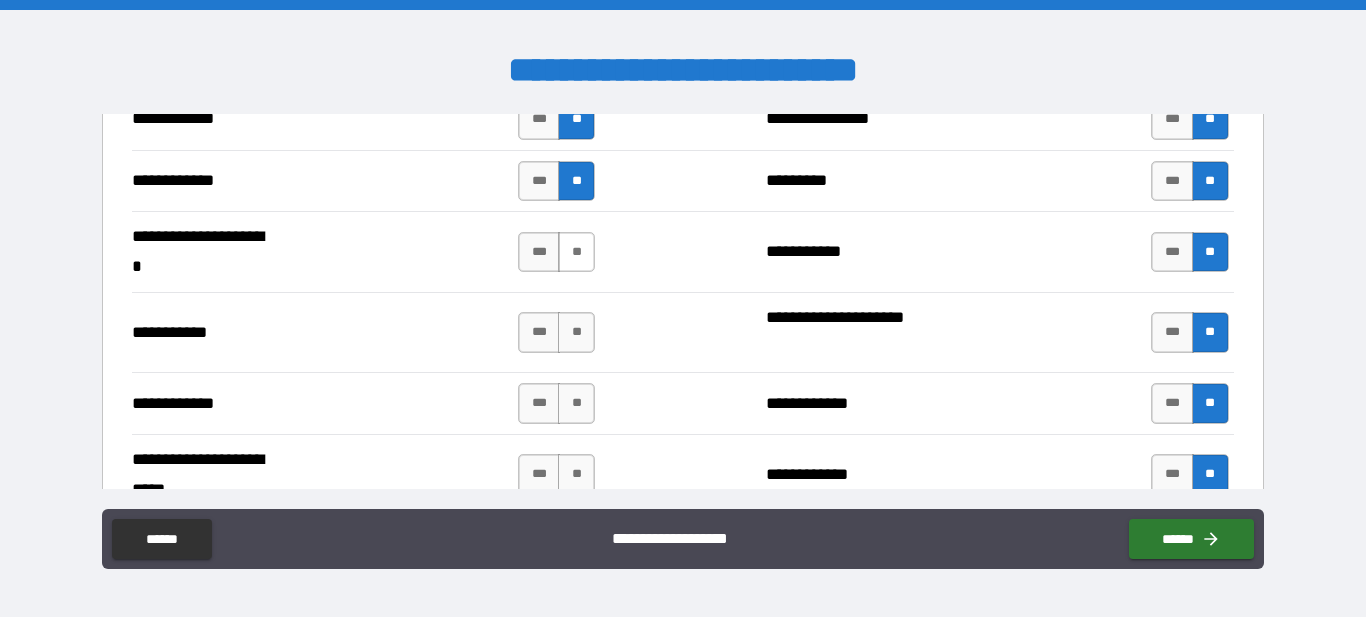 click on "**" at bounding box center [576, 252] 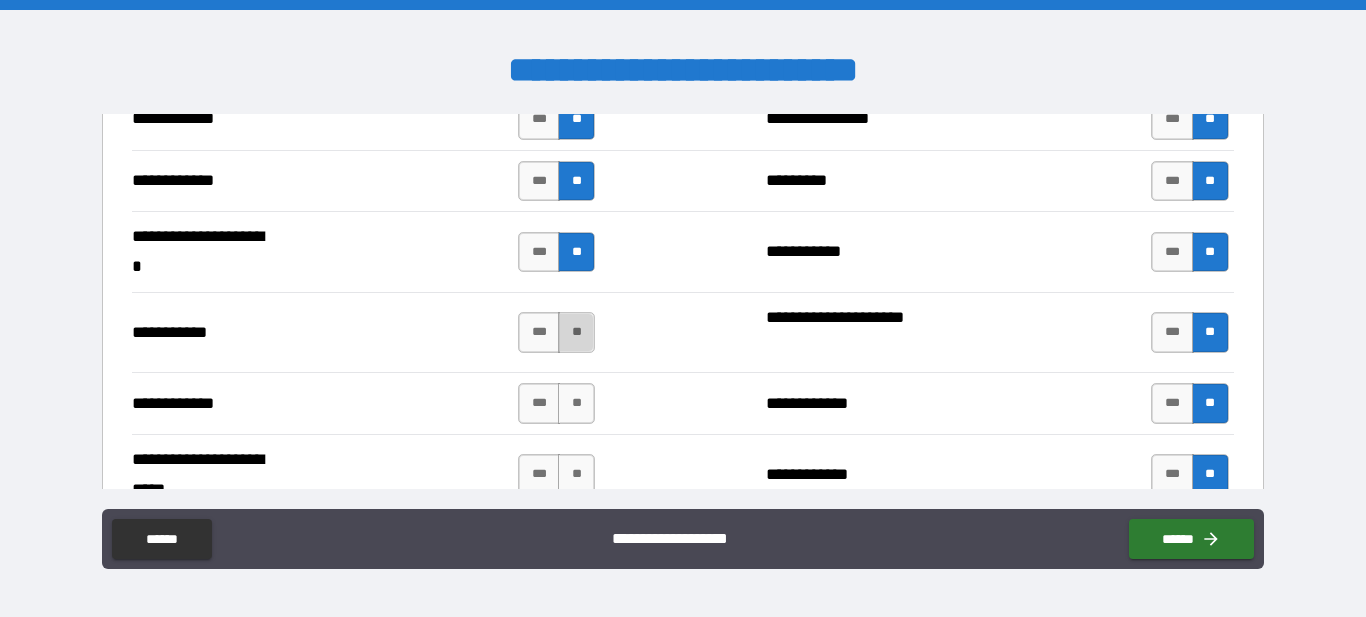 click on "**" at bounding box center [576, 332] 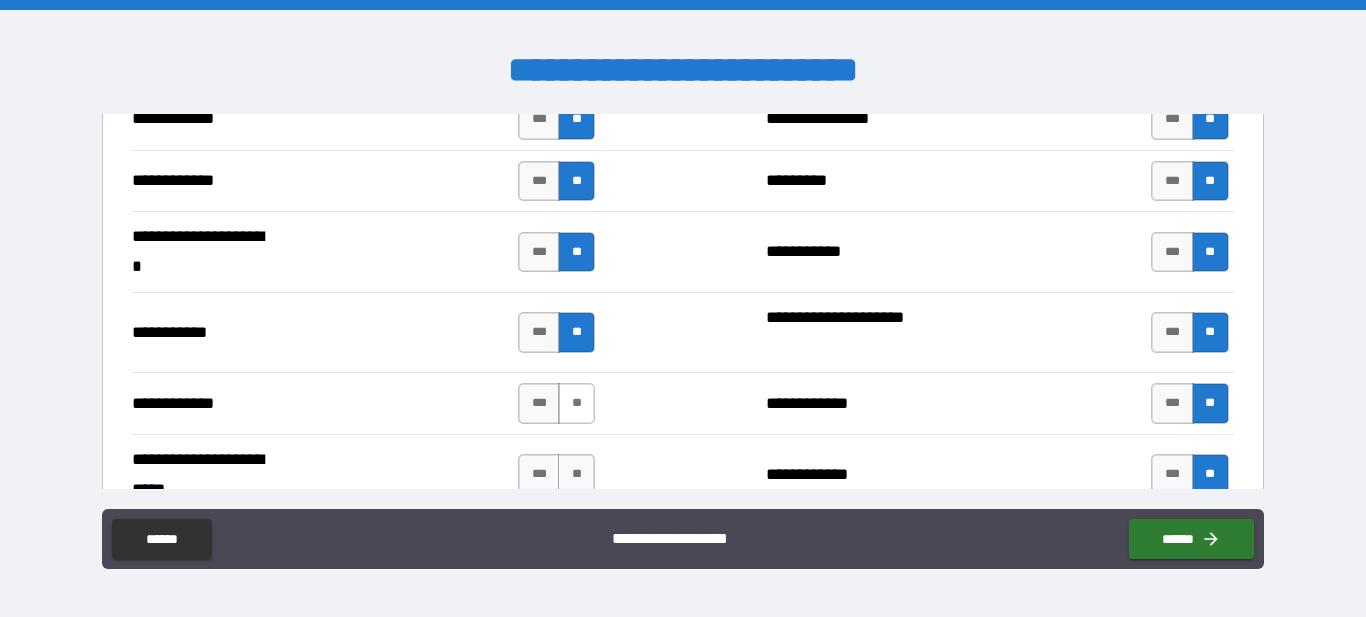 click on "**" at bounding box center (576, 403) 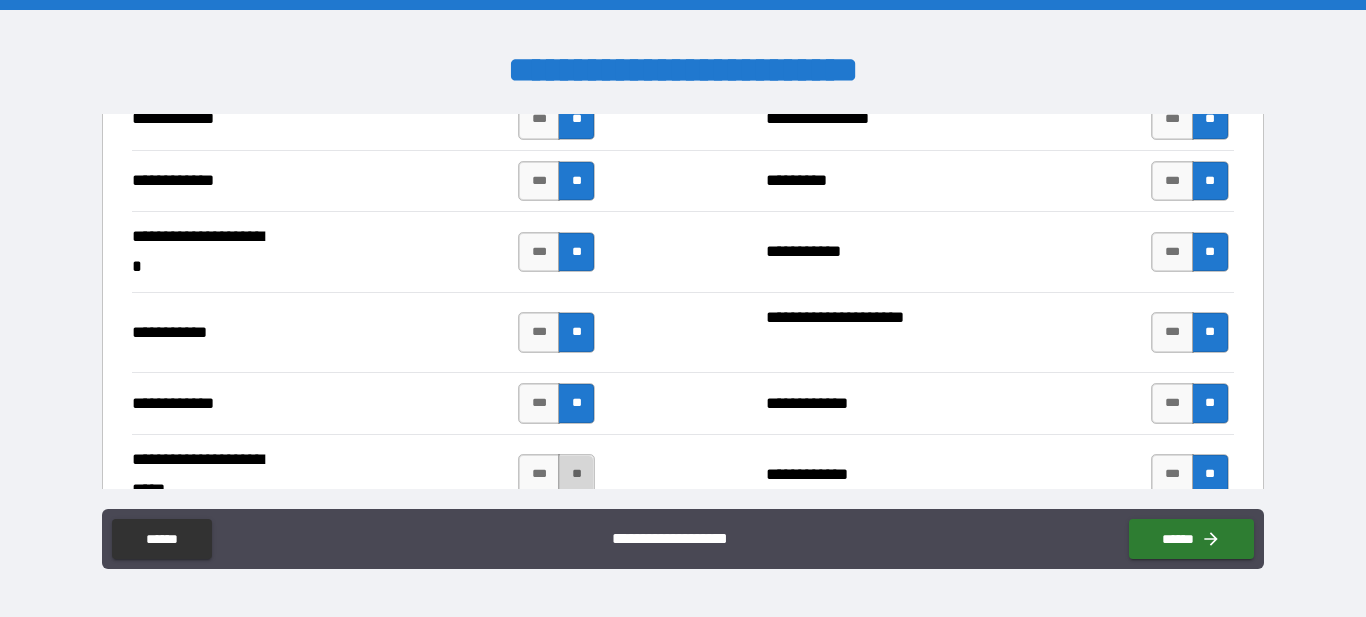 click on "**" at bounding box center [576, 474] 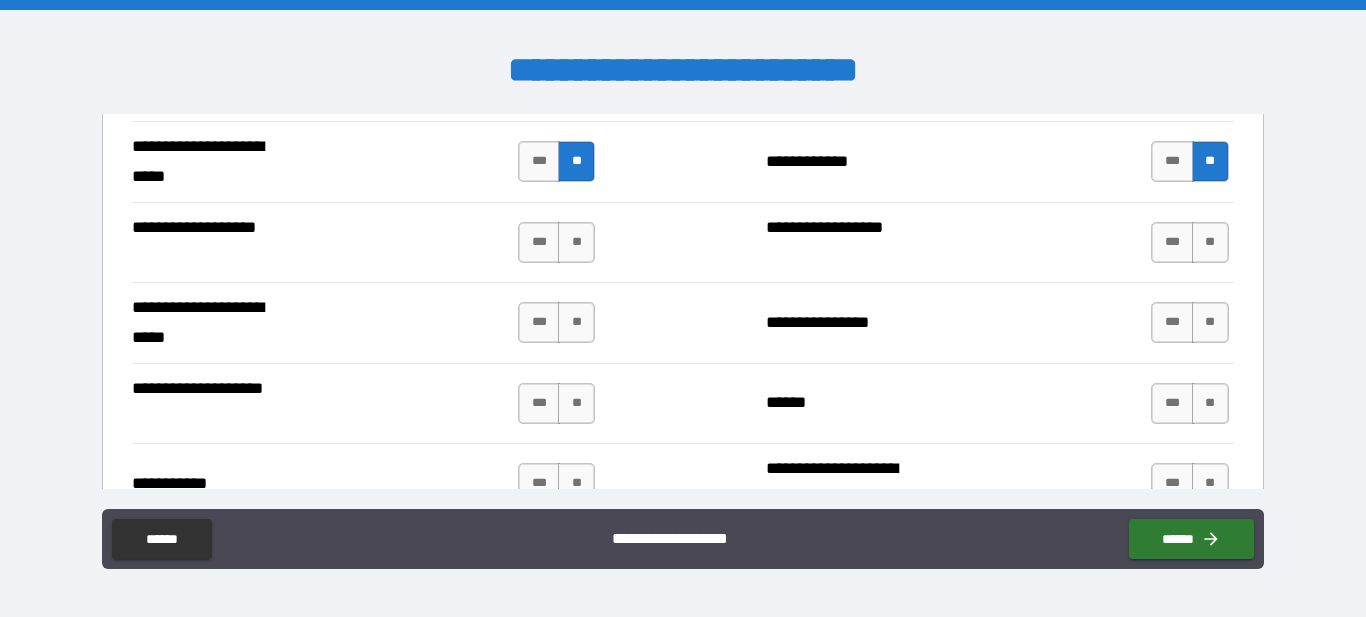 scroll, scrollTop: 4283, scrollLeft: 0, axis: vertical 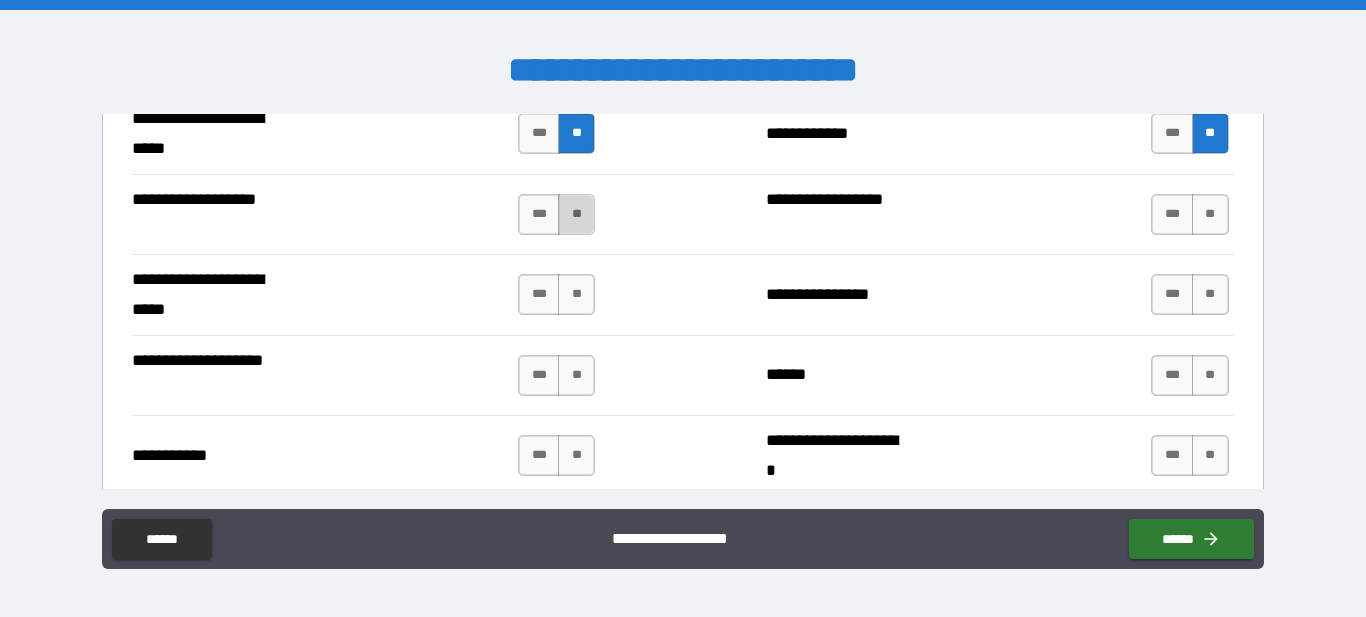 click on "**" at bounding box center (576, 214) 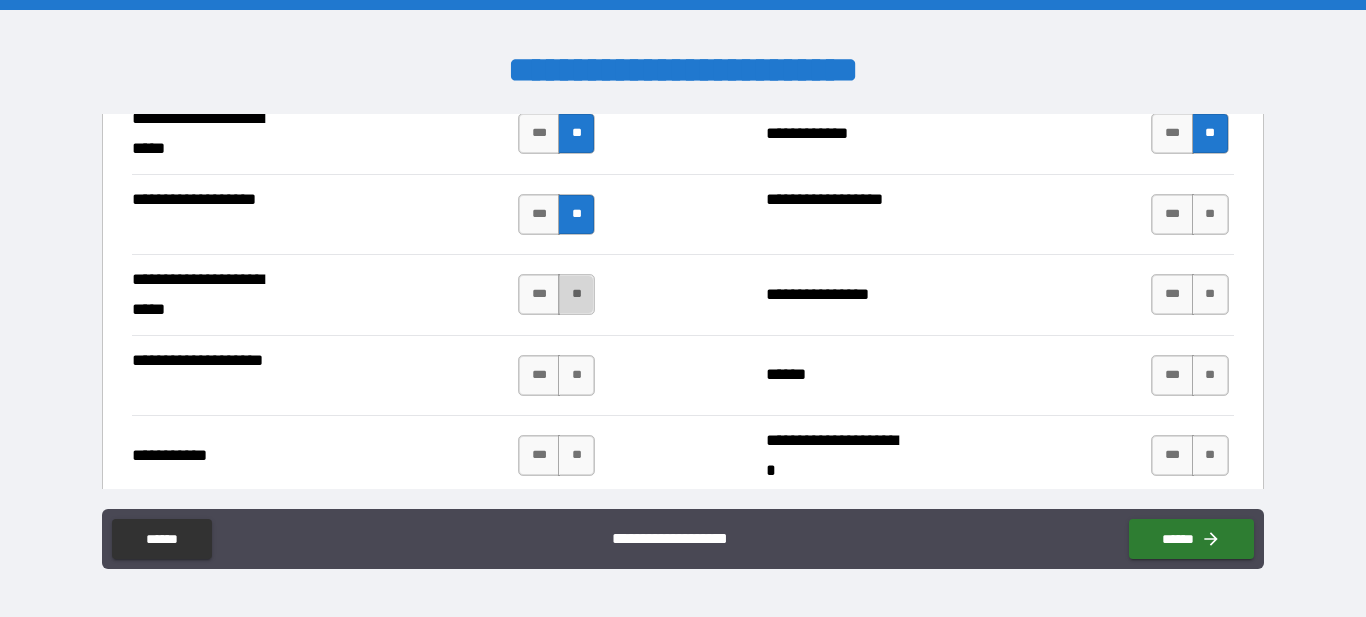 click on "**" at bounding box center [576, 294] 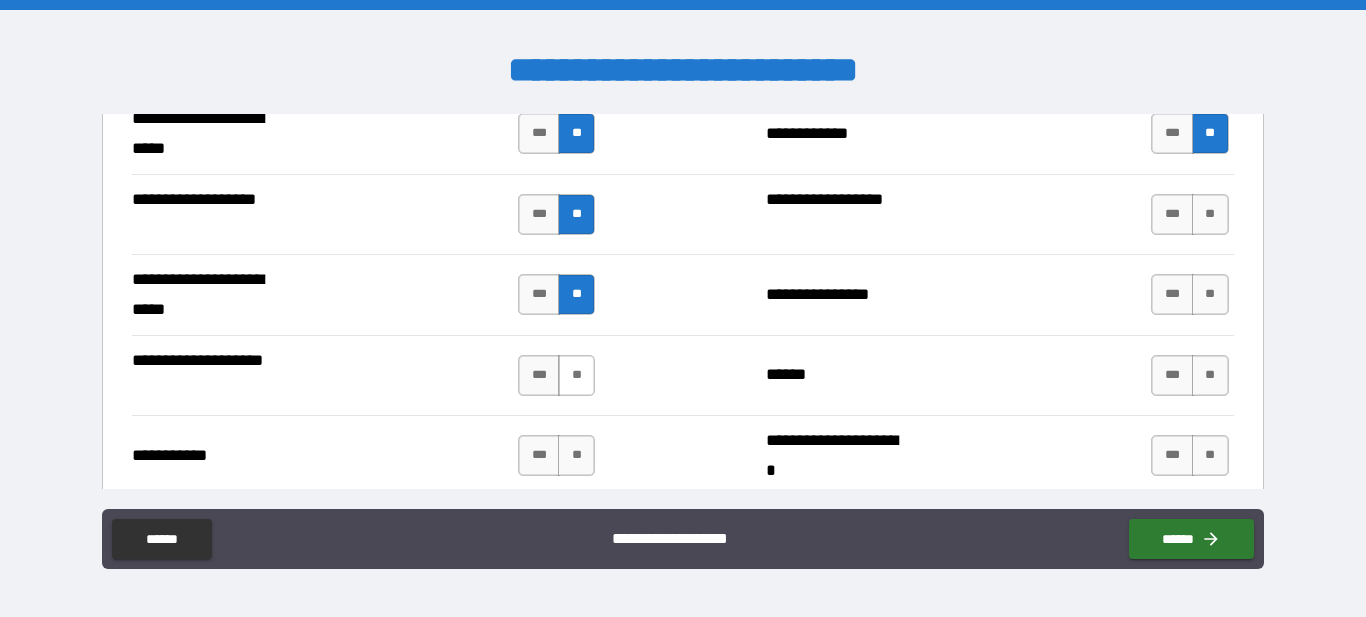 click on "**" at bounding box center [576, 375] 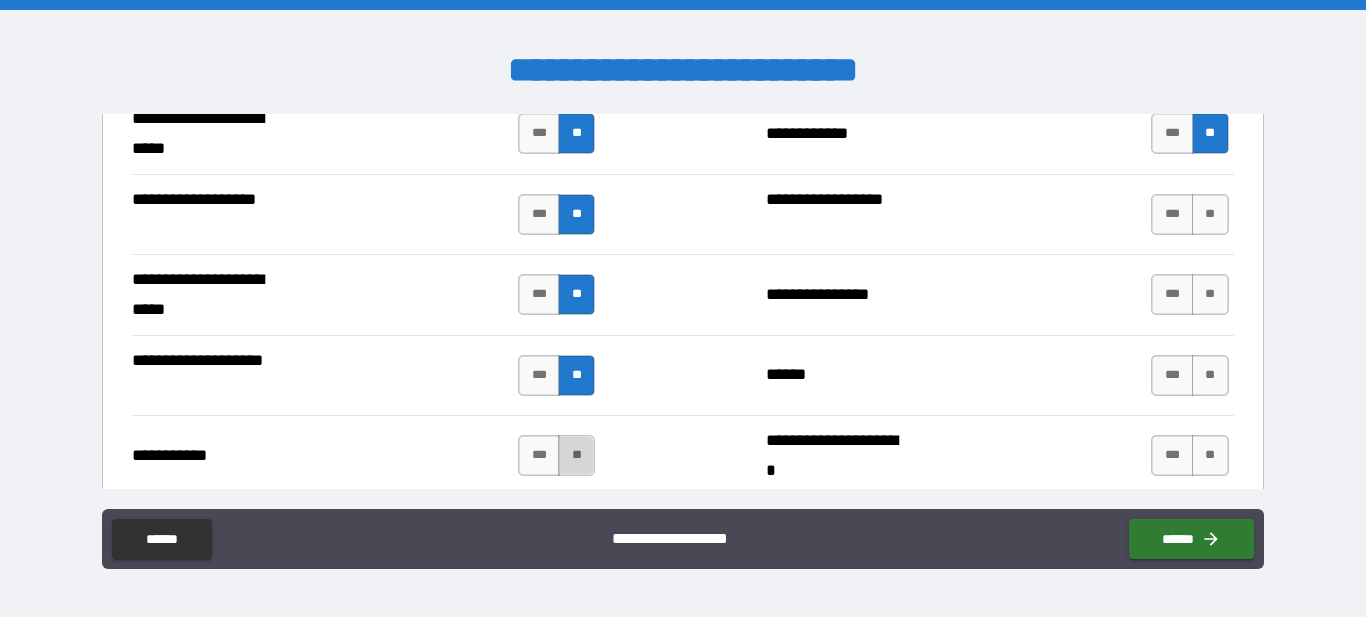 click on "**" at bounding box center [576, 455] 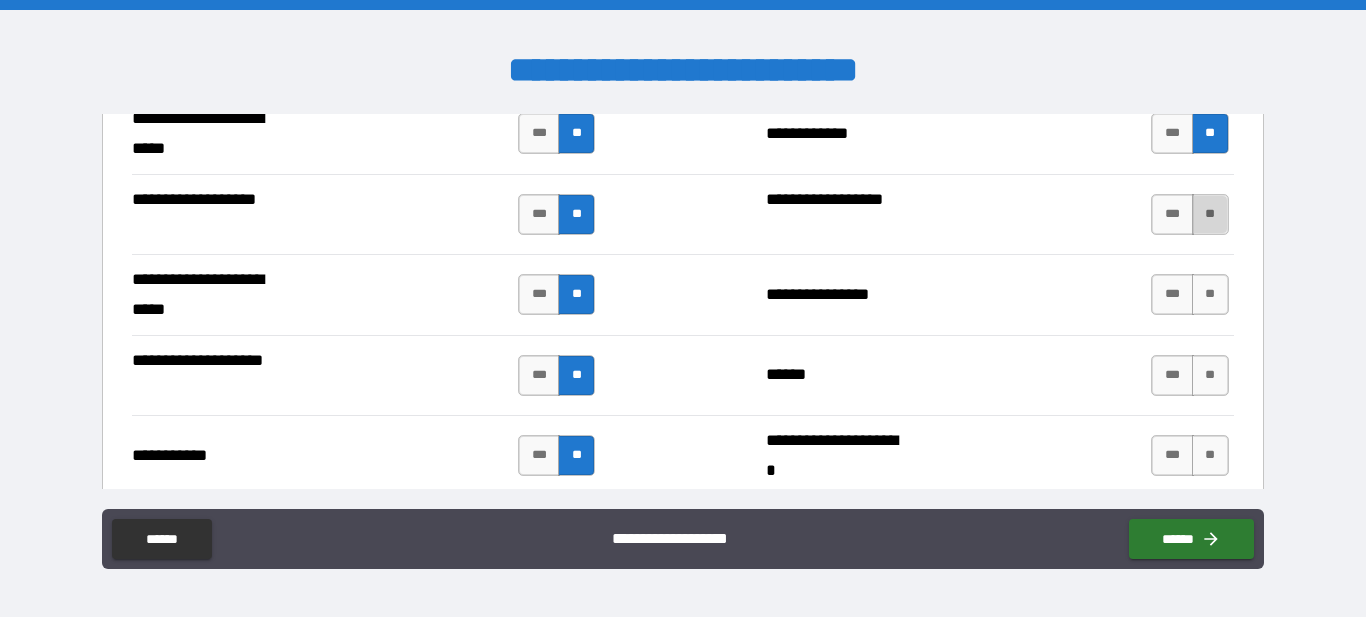 click on "**" at bounding box center [1210, 214] 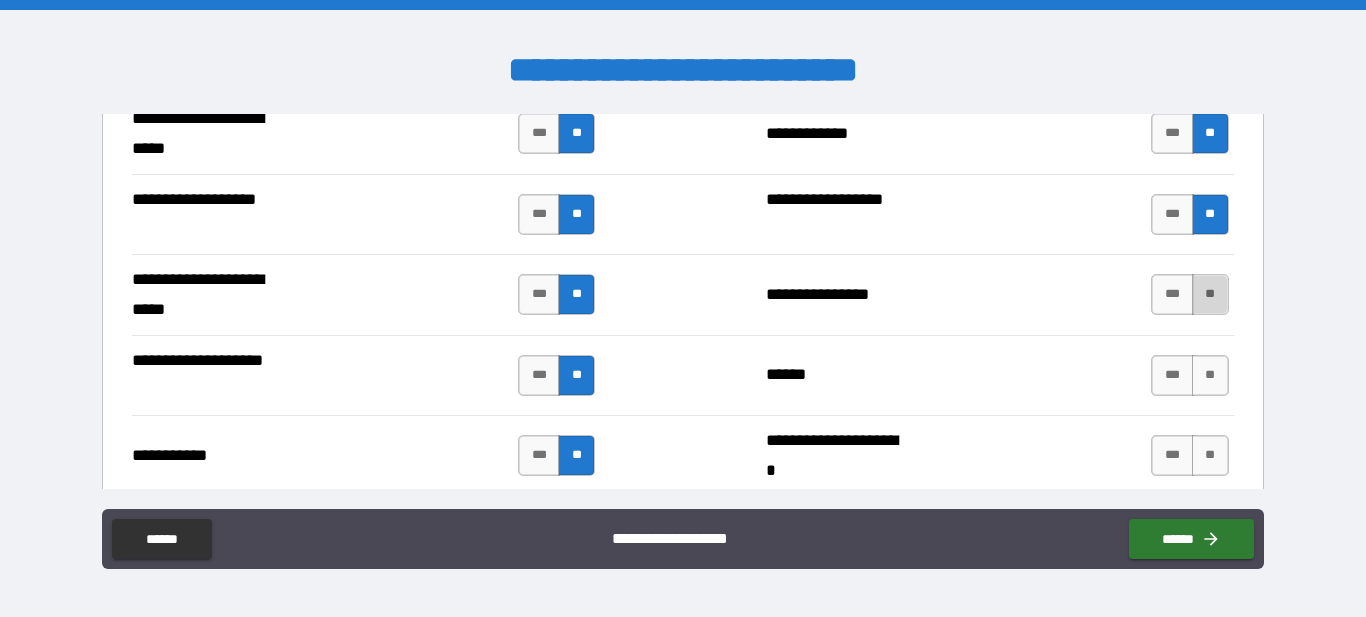 click on "**" at bounding box center [1210, 294] 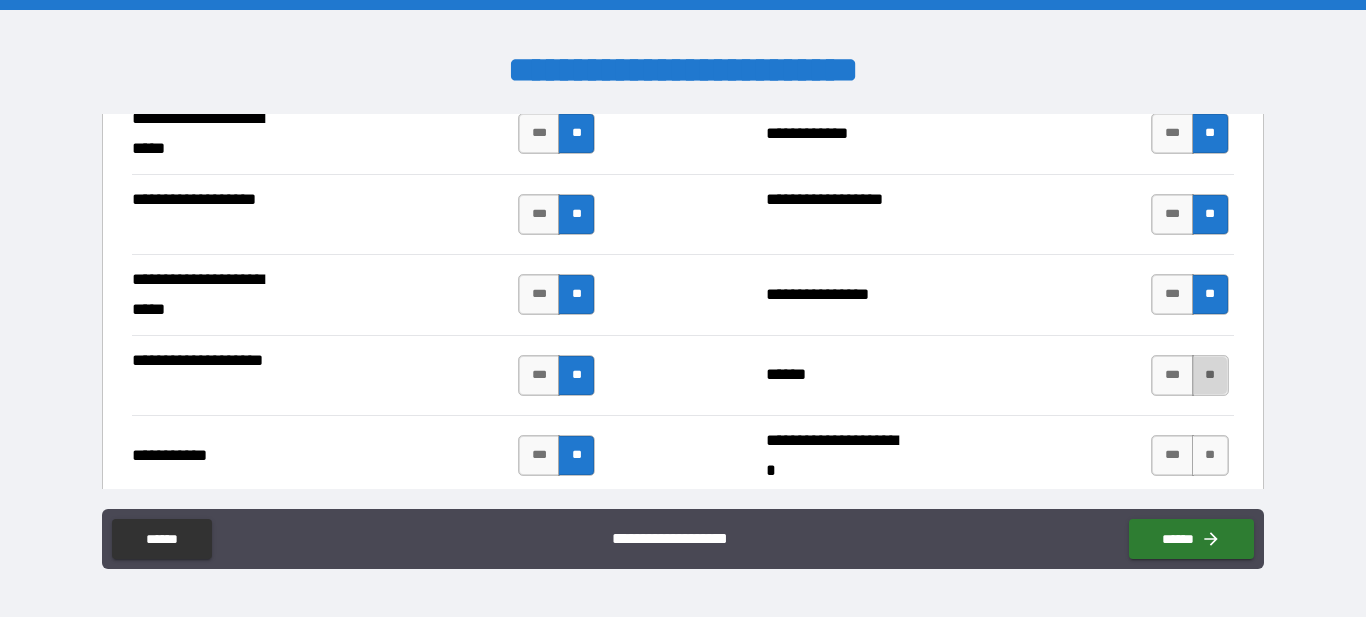 click on "**" at bounding box center (1210, 375) 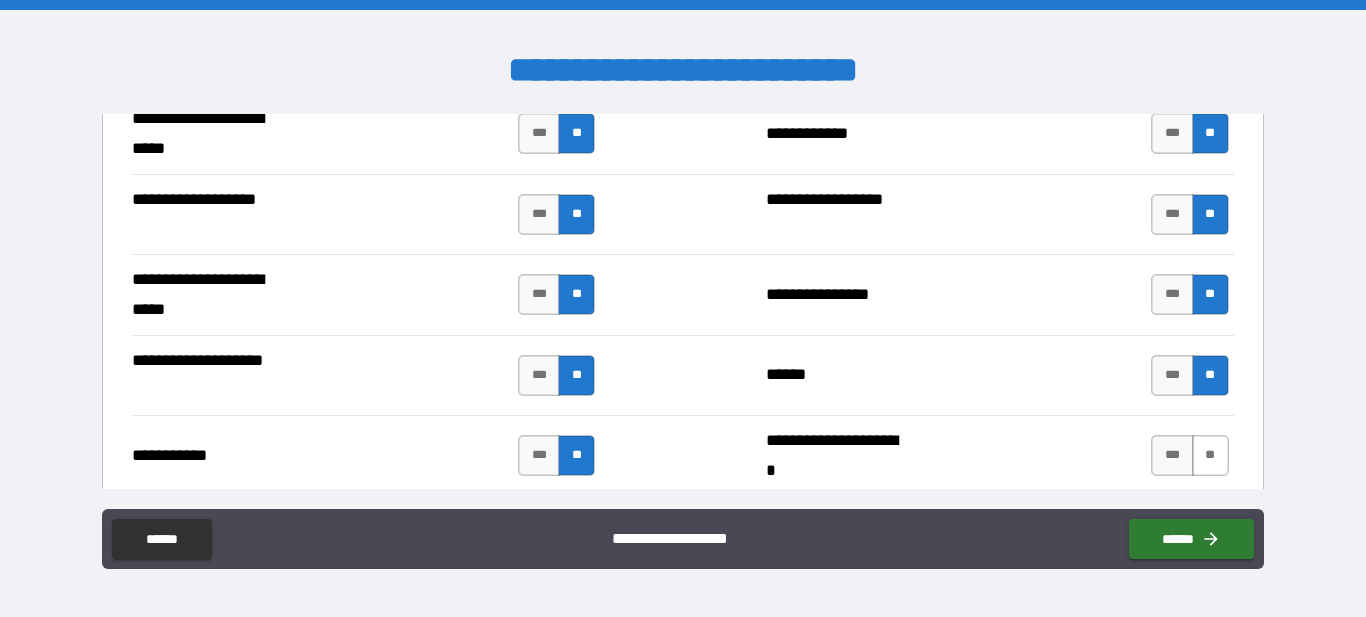 click on "**" at bounding box center (1210, 455) 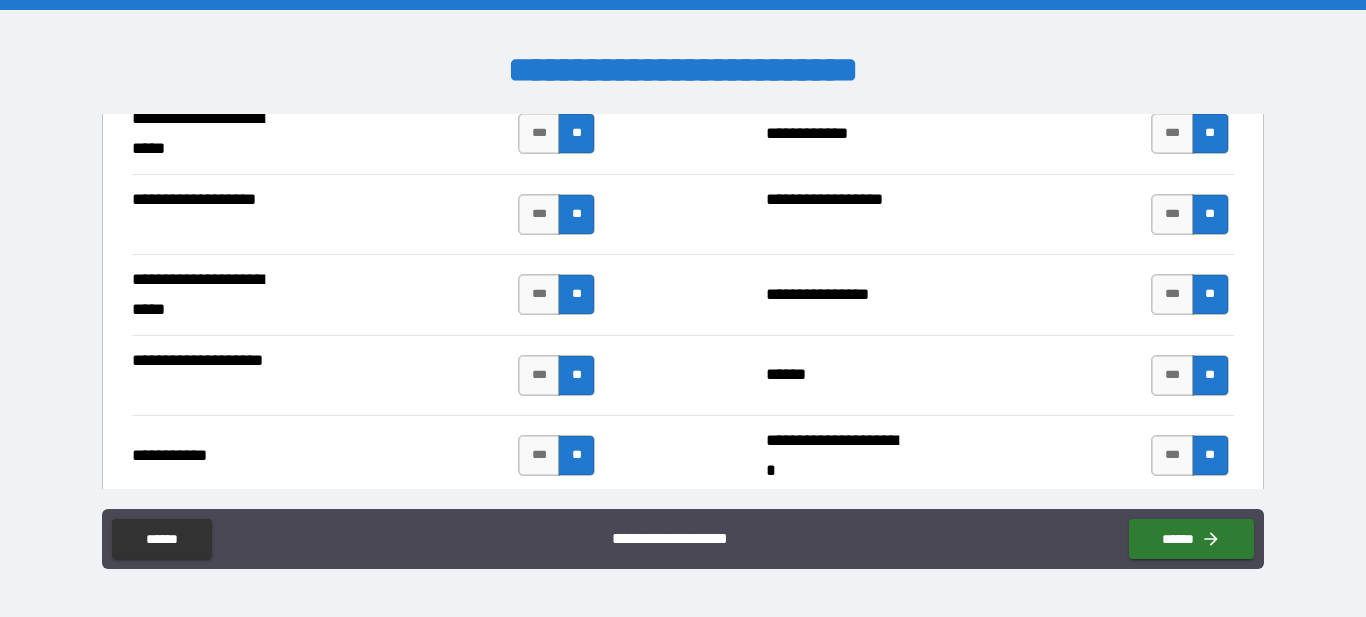 scroll, scrollTop: 4538, scrollLeft: 0, axis: vertical 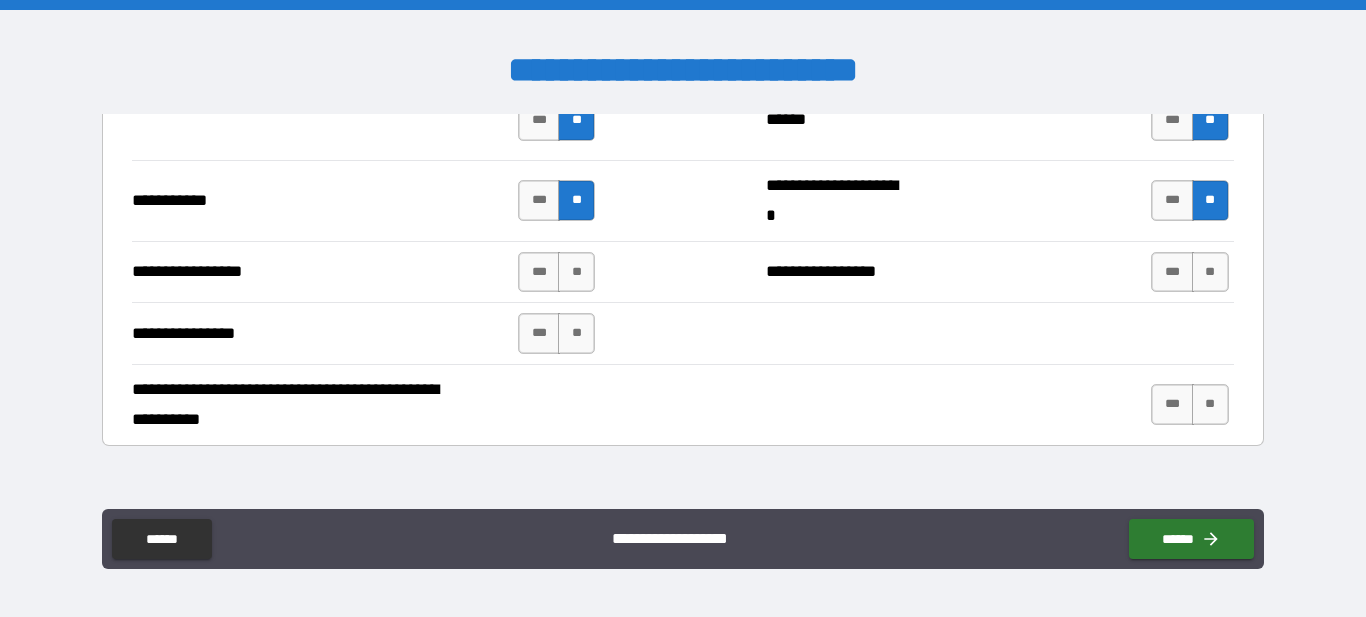 click on "**********" at bounding box center [683, 311] 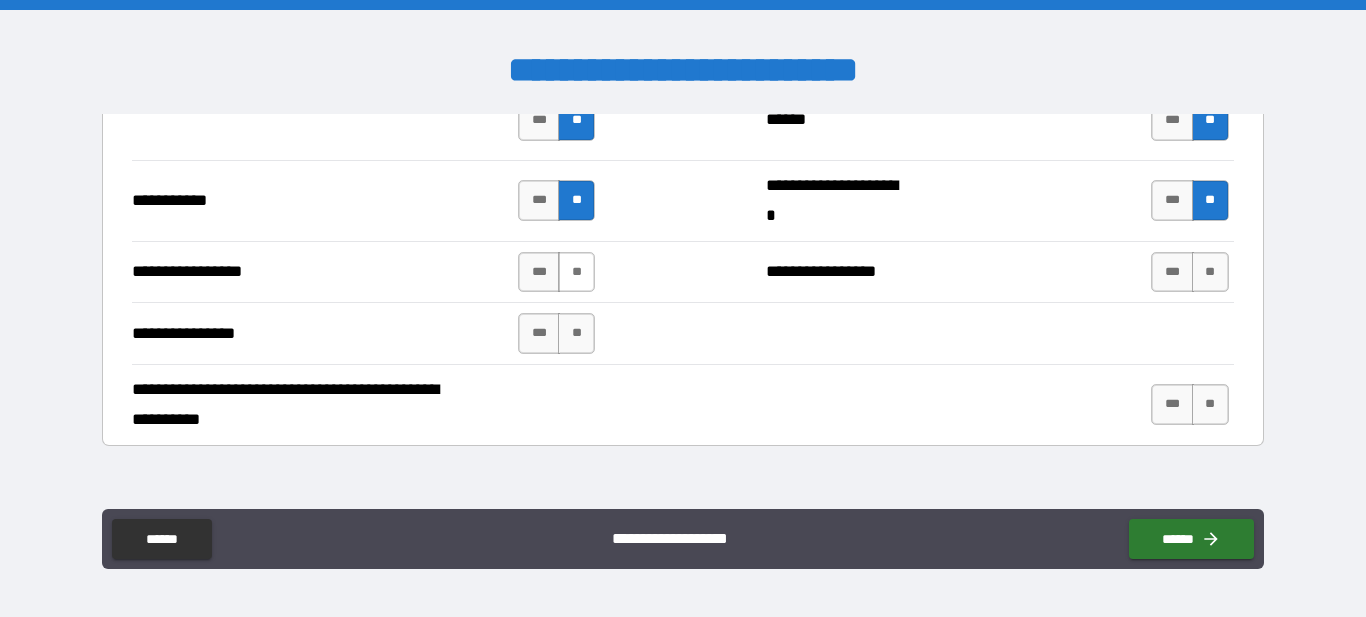 click on "**" at bounding box center [576, 272] 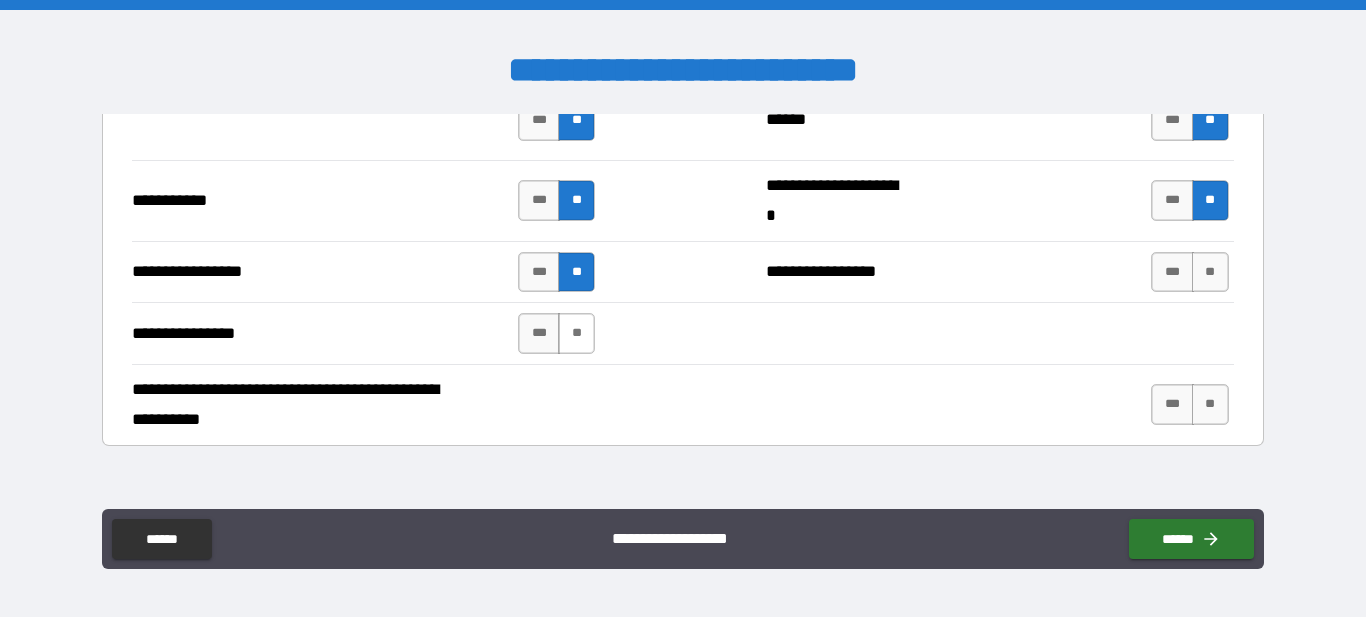 click on "**" at bounding box center [576, 333] 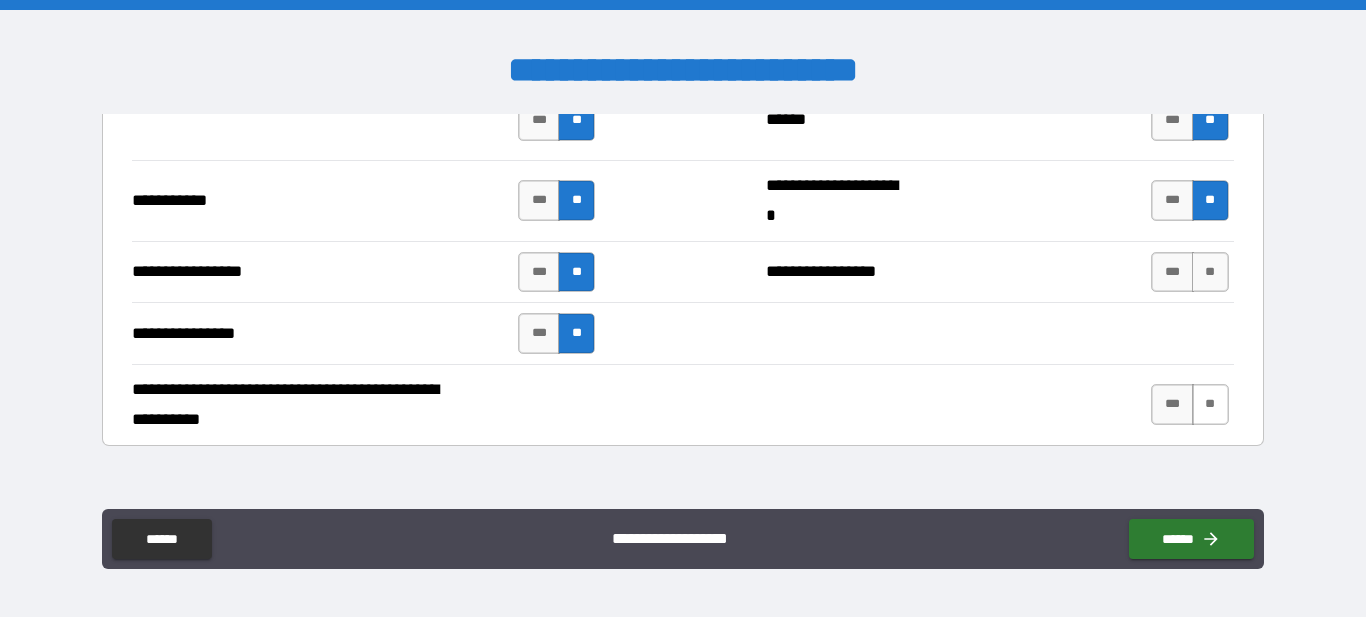 click on "**" at bounding box center [1210, 404] 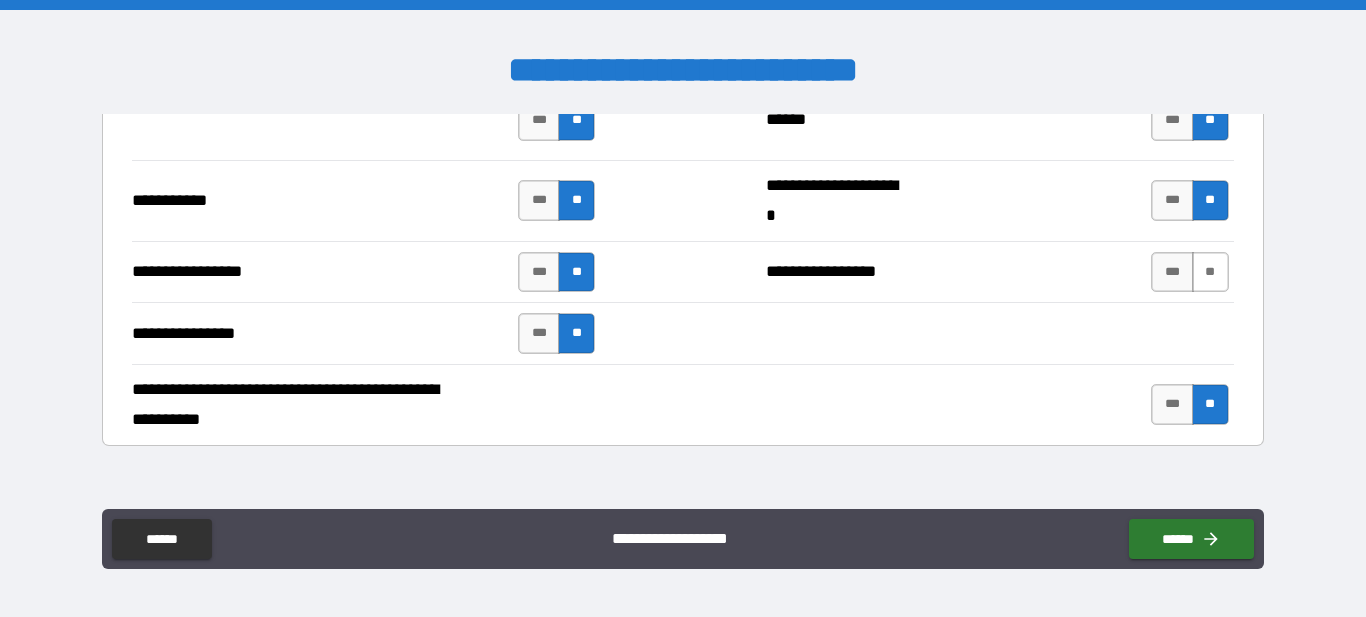 click on "**" at bounding box center (1210, 272) 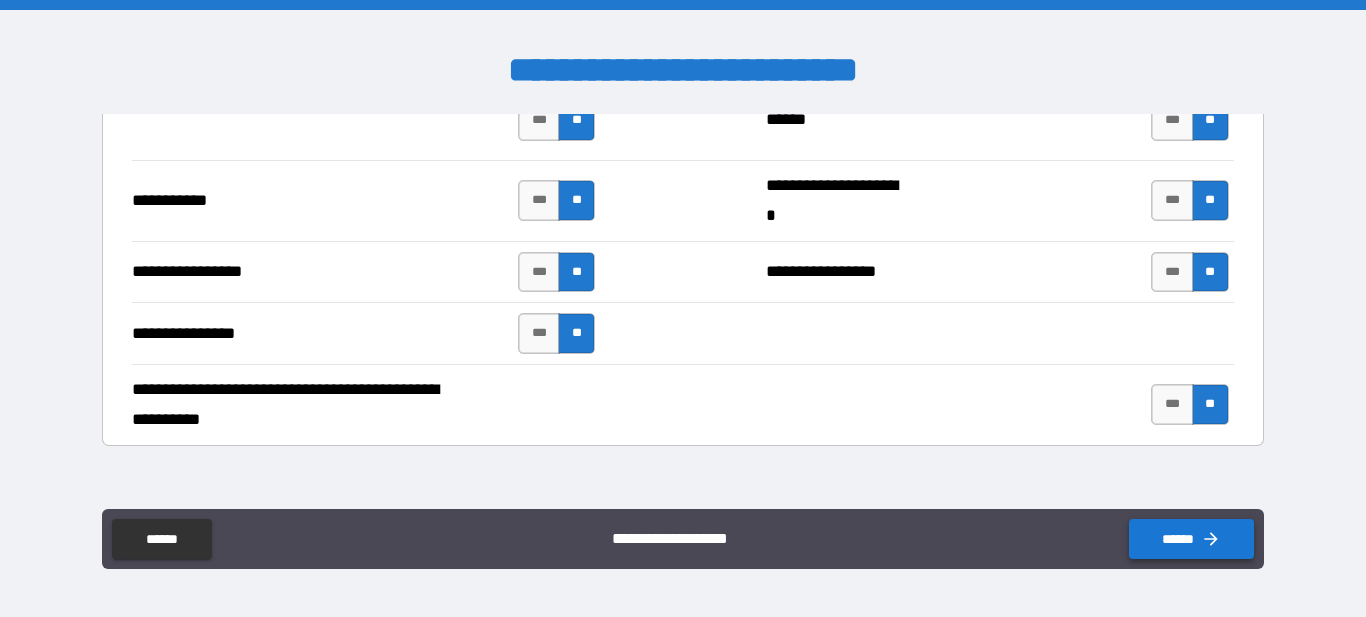 click on "******" at bounding box center (1191, 539) 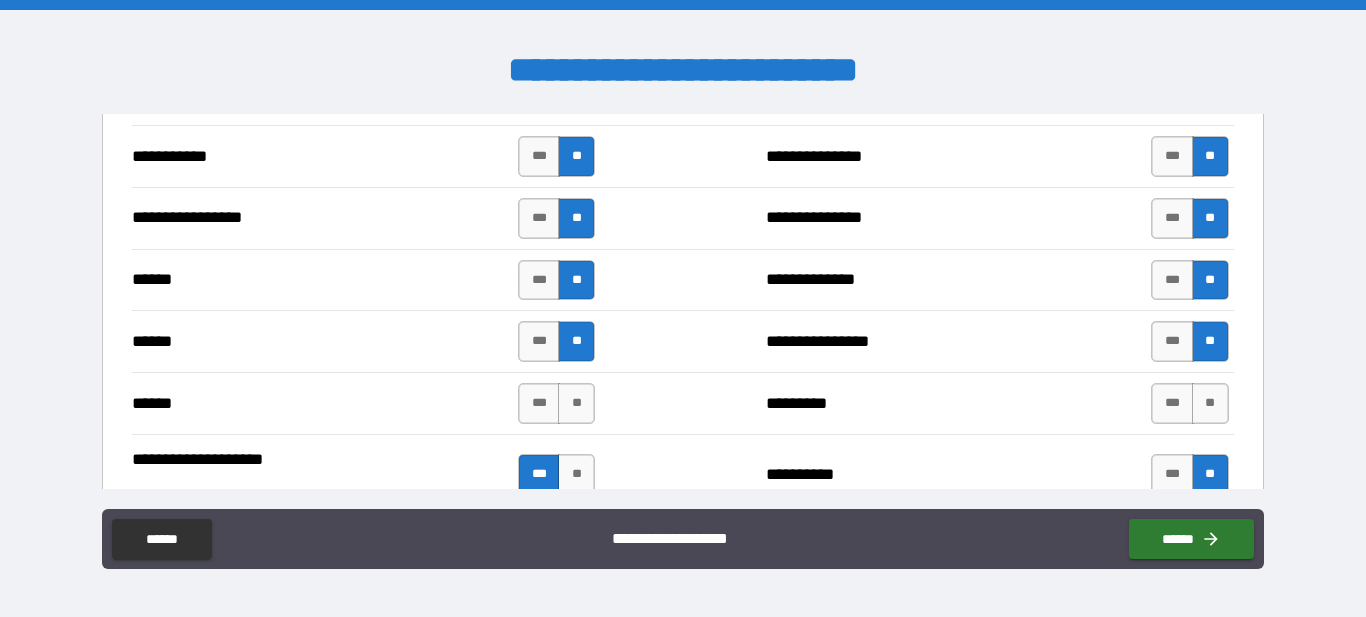 scroll, scrollTop: 2311, scrollLeft: 0, axis: vertical 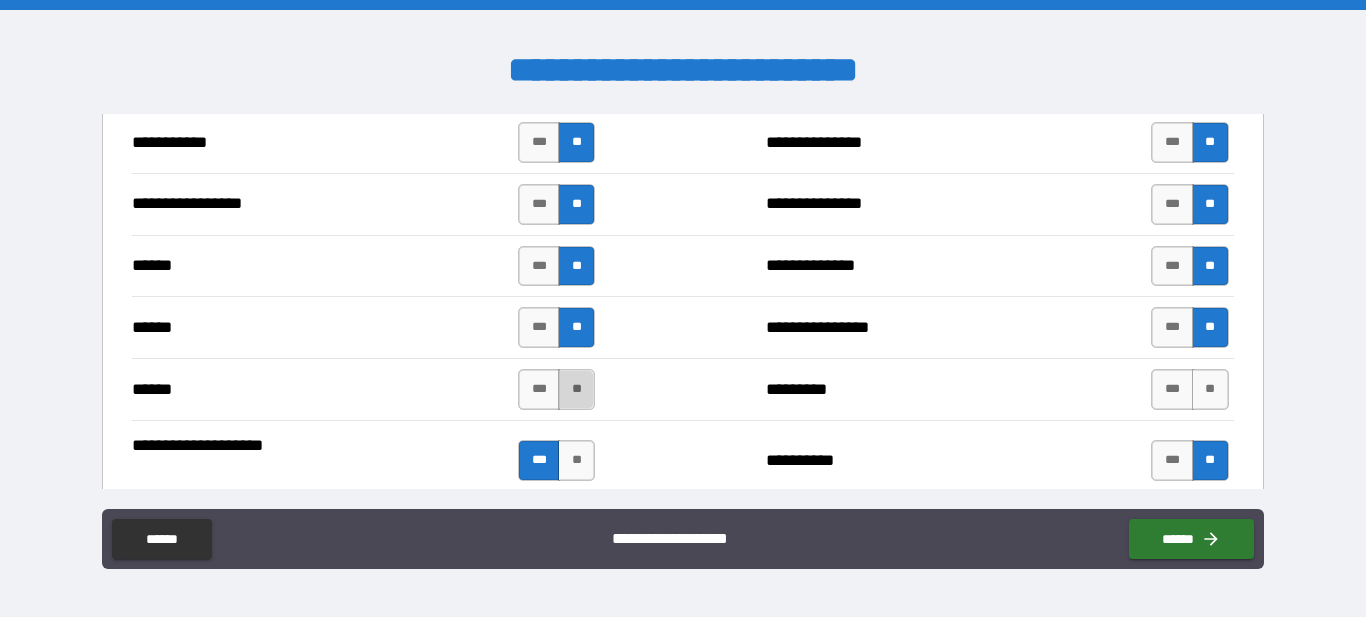 click on "**" at bounding box center [576, 389] 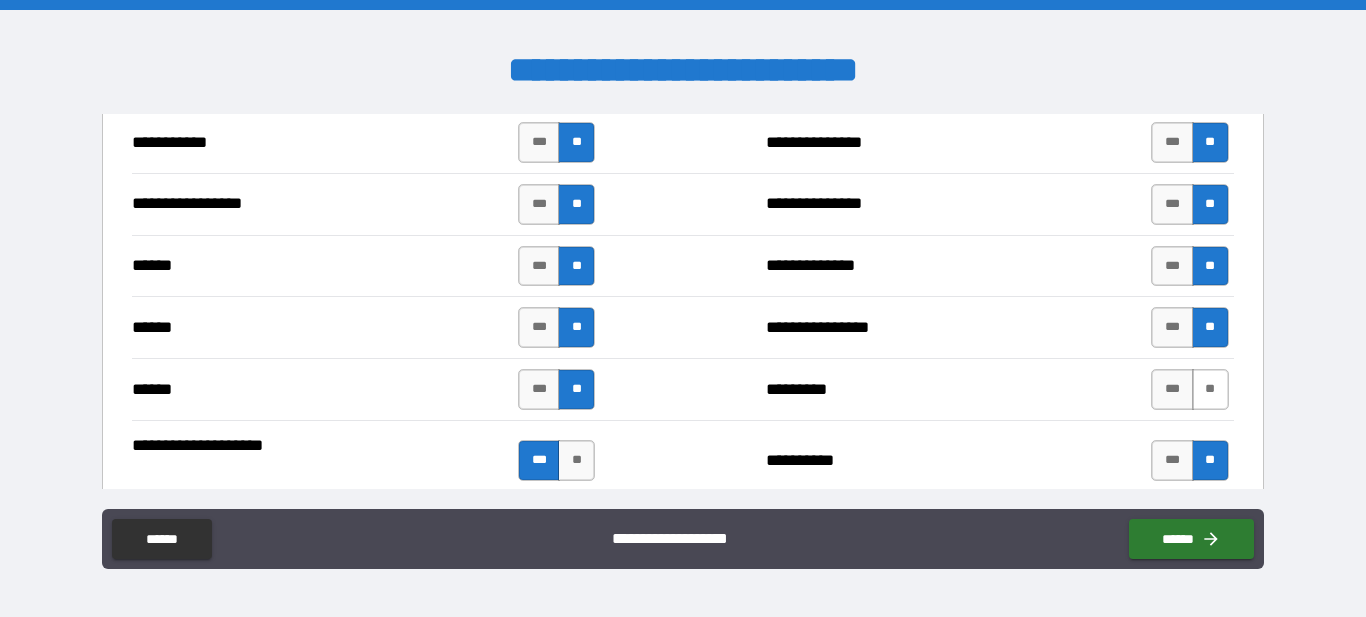 click on "**" at bounding box center [1210, 389] 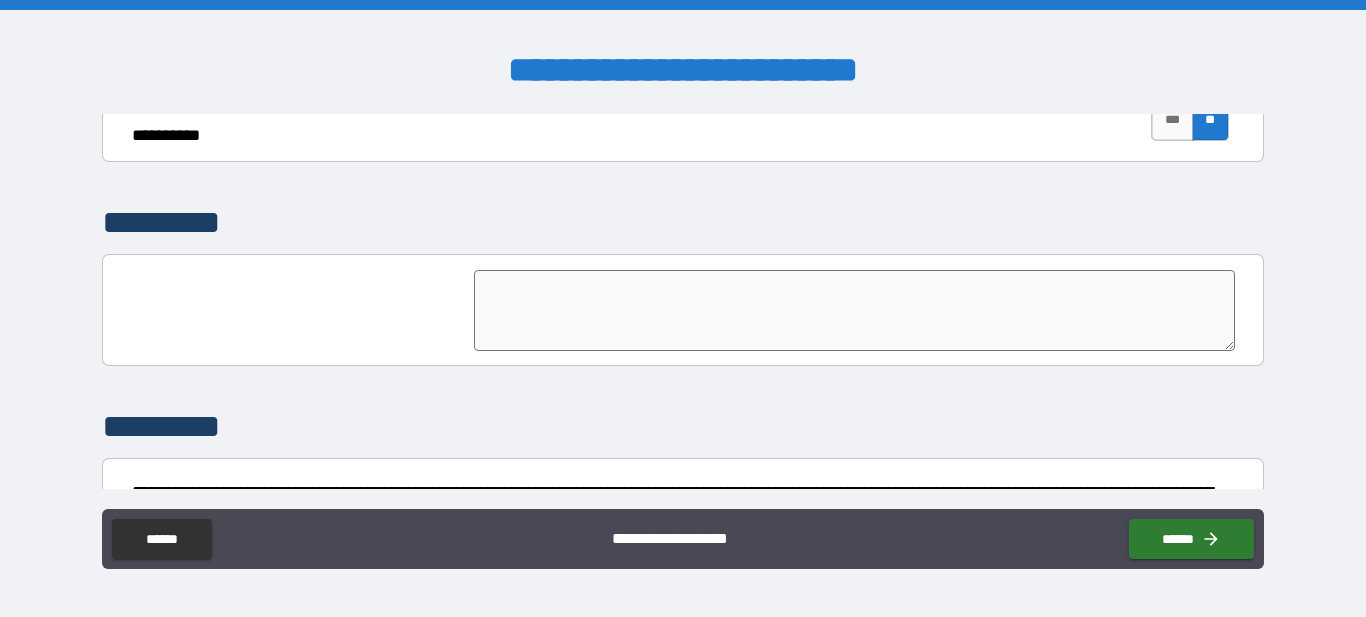 scroll, scrollTop: 4950, scrollLeft: 0, axis: vertical 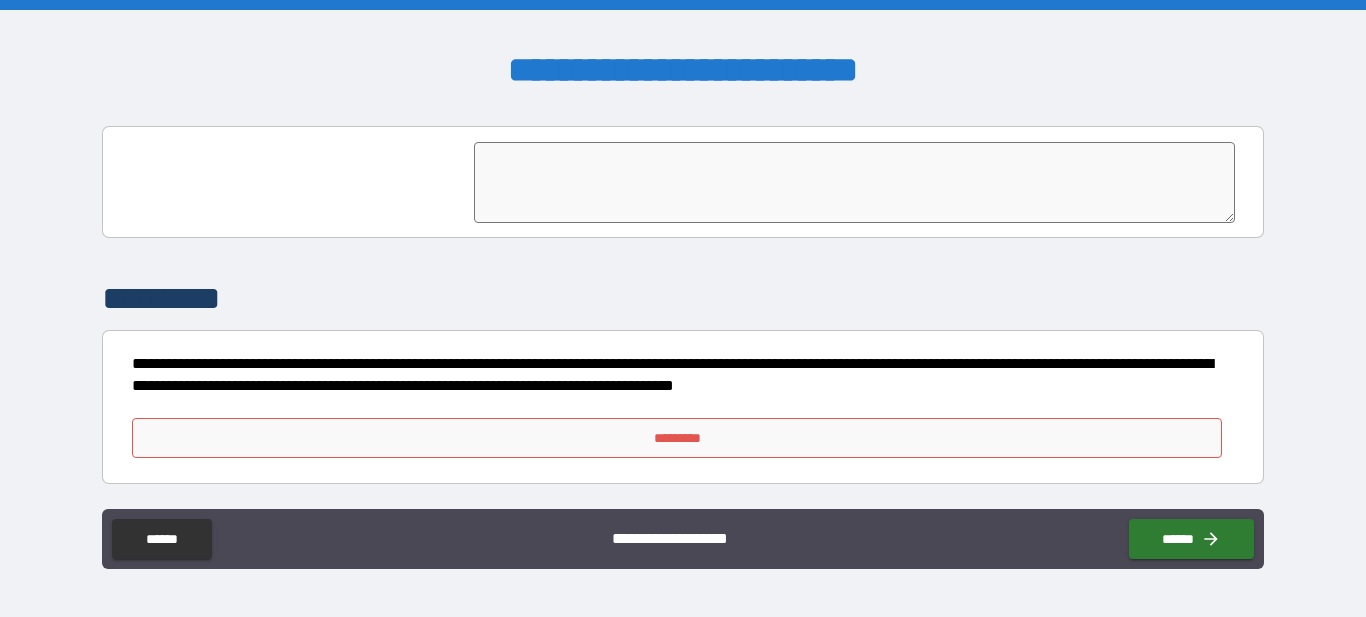 click on "*********" at bounding box center [682, 446] 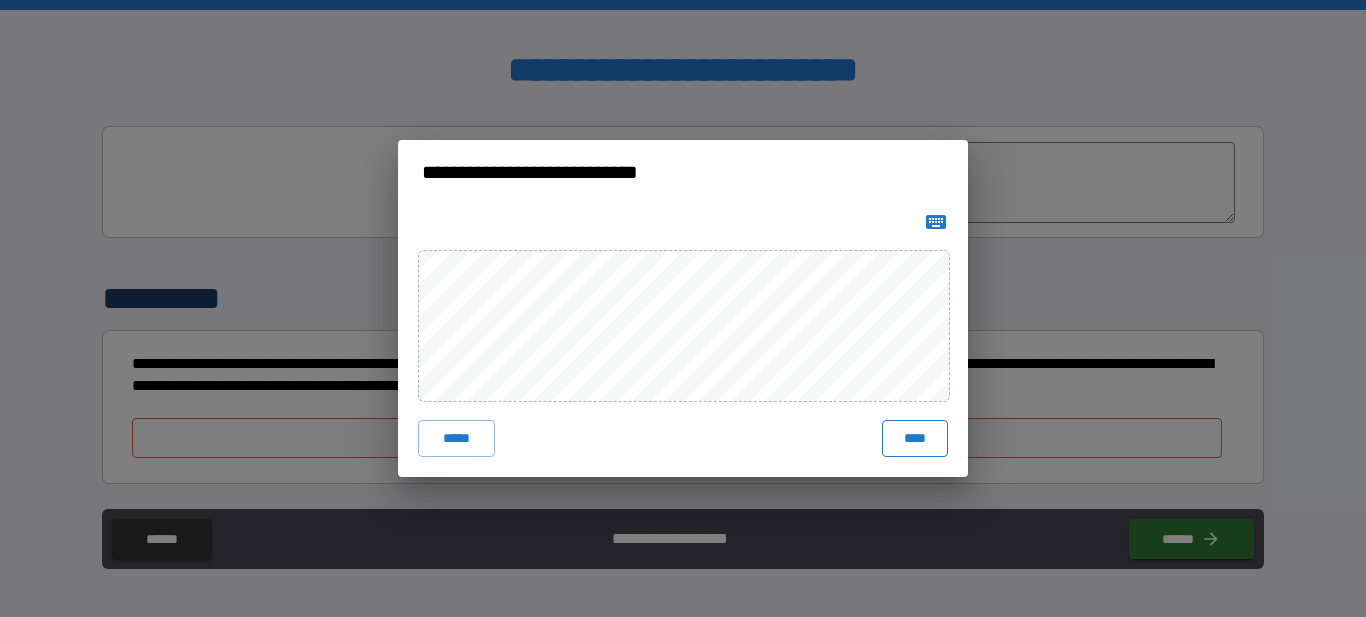 click on "****" at bounding box center (915, 438) 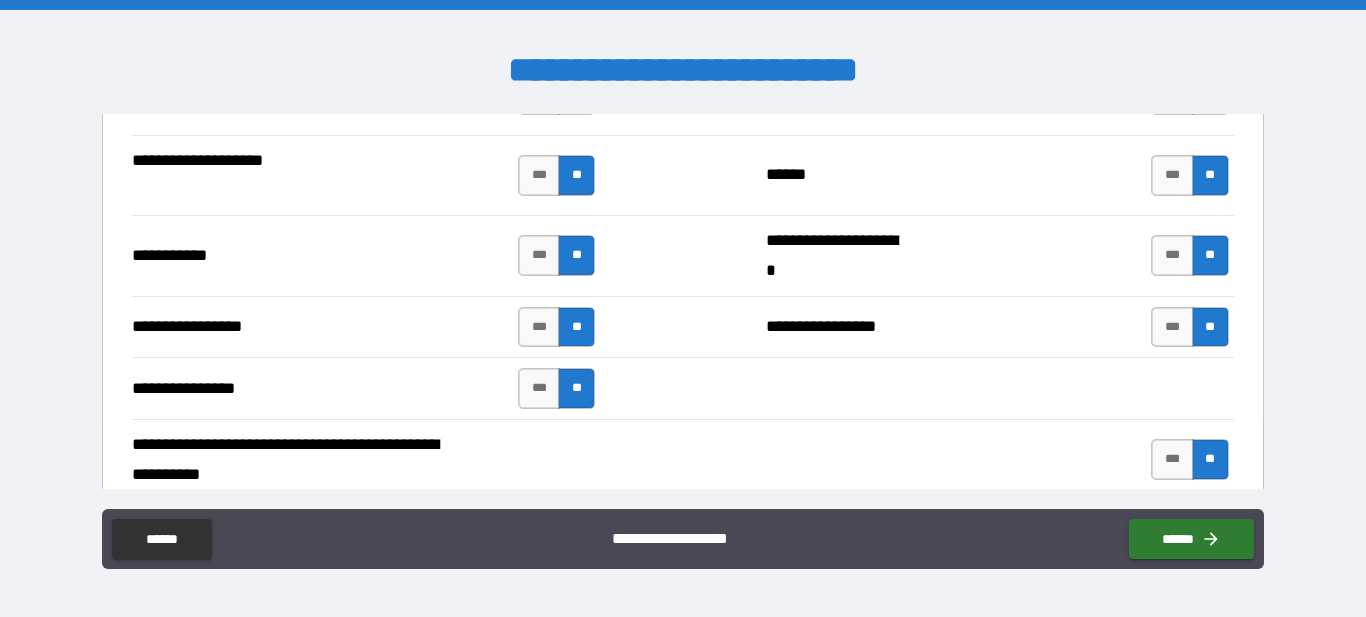 scroll, scrollTop: 4967, scrollLeft: 0, axis: vertical 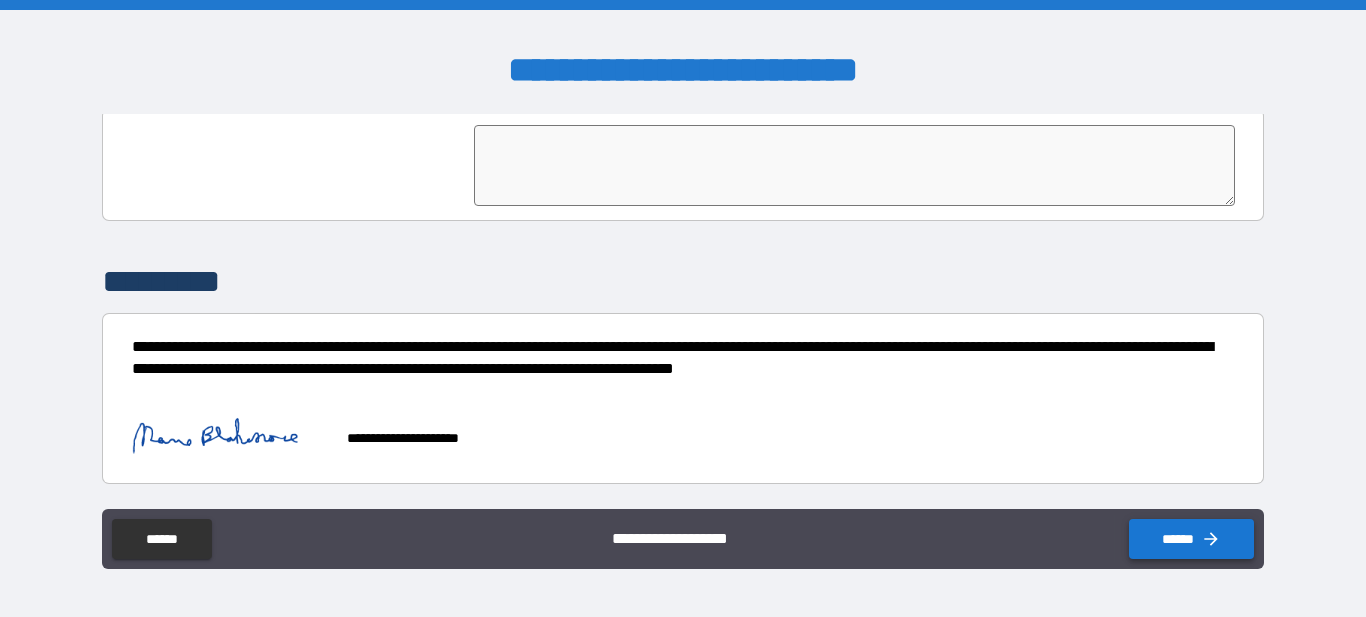 click on "******" at bounding box center (1191, 539) 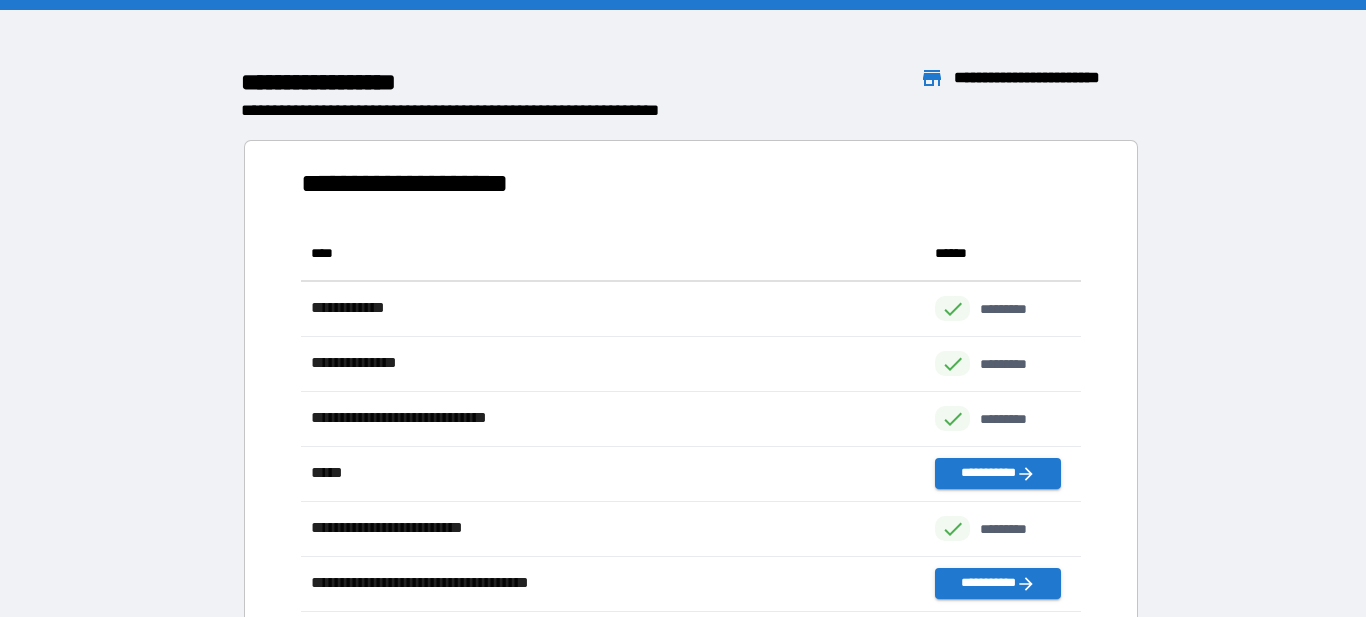 scroll, scrollTop: 826, scrollLeft: 780, axis: both 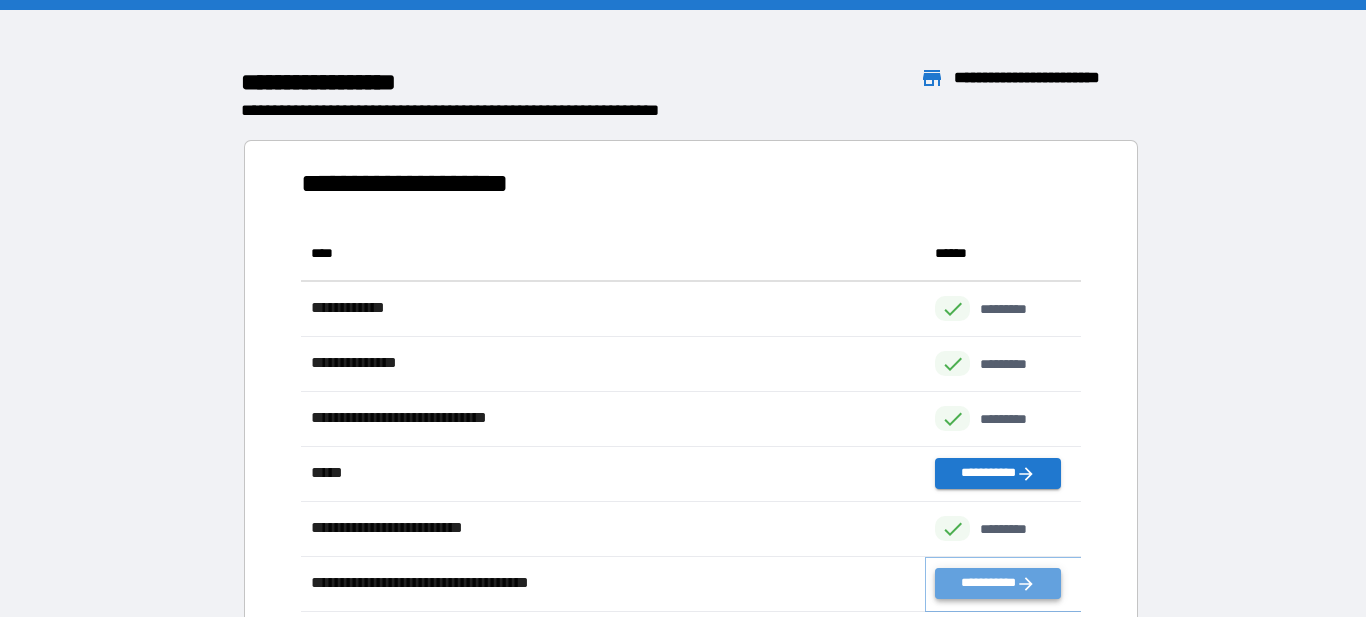 click on "**********" at bounding box center (997, 583) 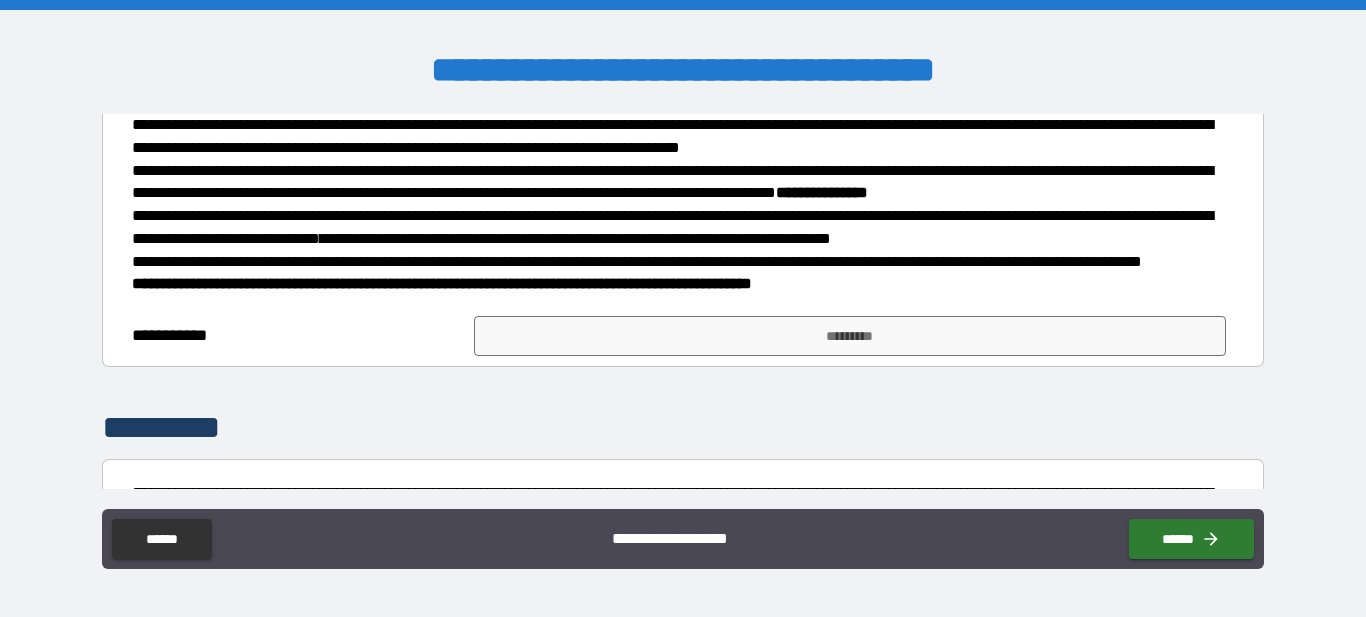 scroll, scrollTop: 559, scrollLeft: 0, axis: vertical 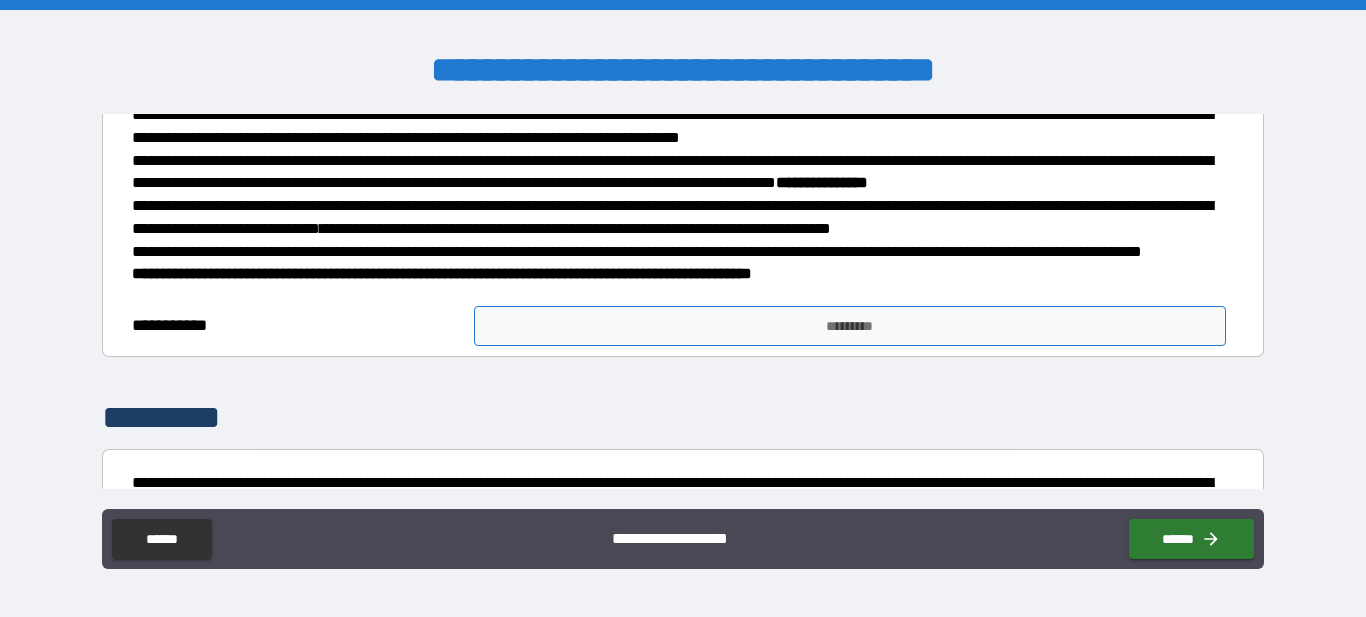 click on "*********" at bounding box center (850, 326) 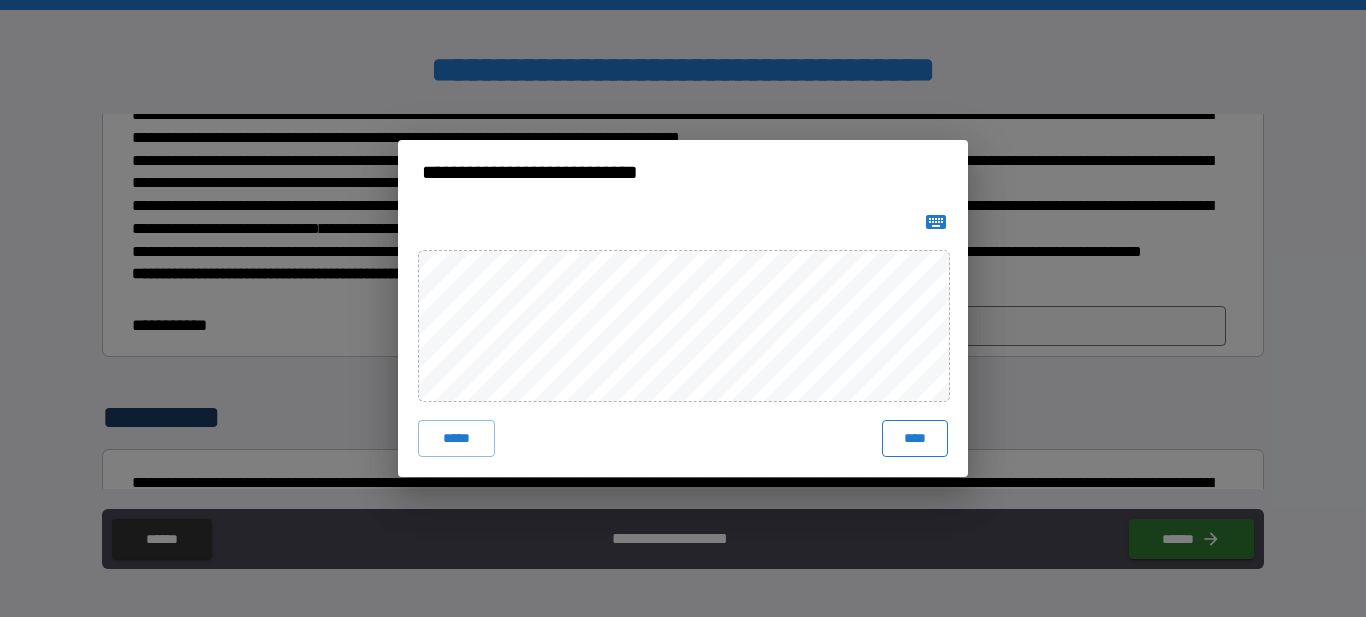click on "****" at bounding box center (915, 438) 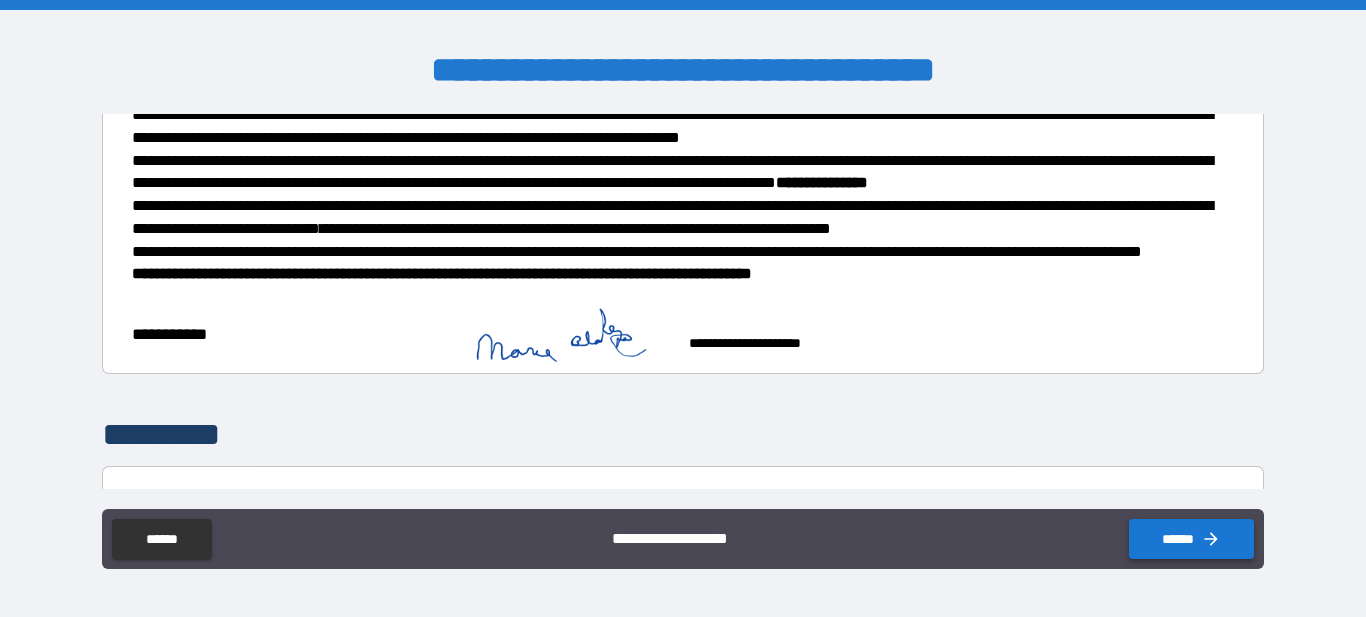 click on "******" at bounding box center [1191, 539] 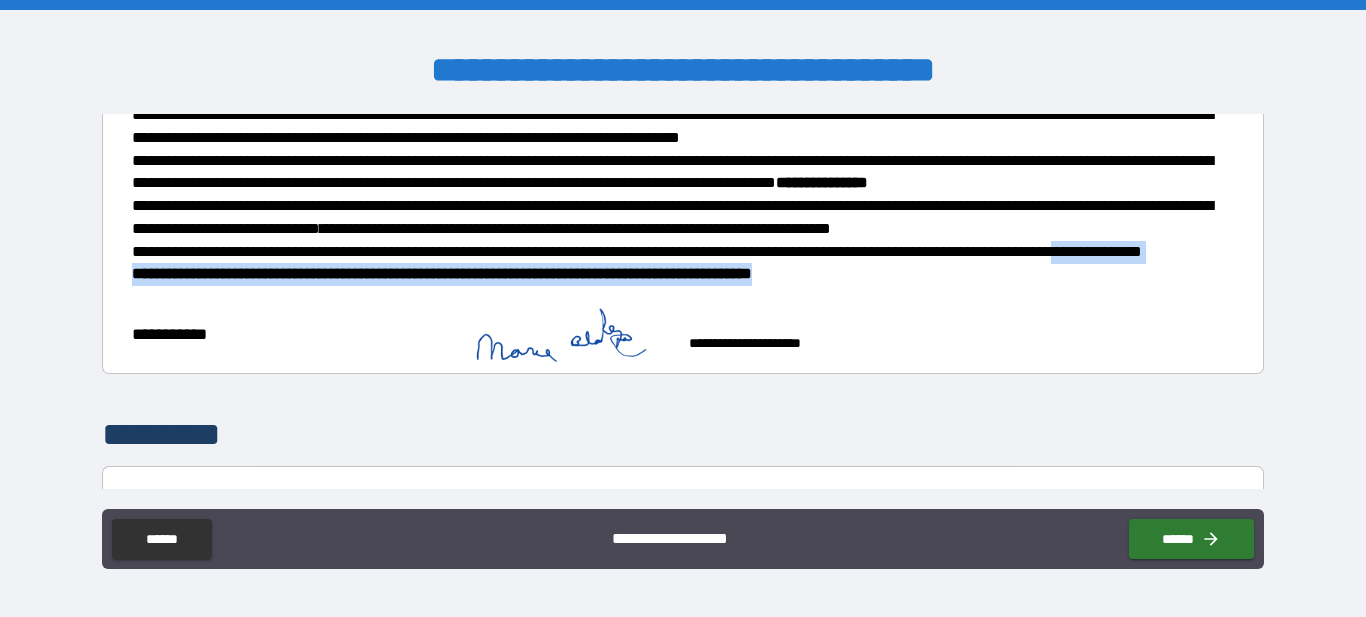 drag, startPoint x: 1265, startPoint y: 345, endPoint x: 1241, endPoint y: 291, distance: 59.093147 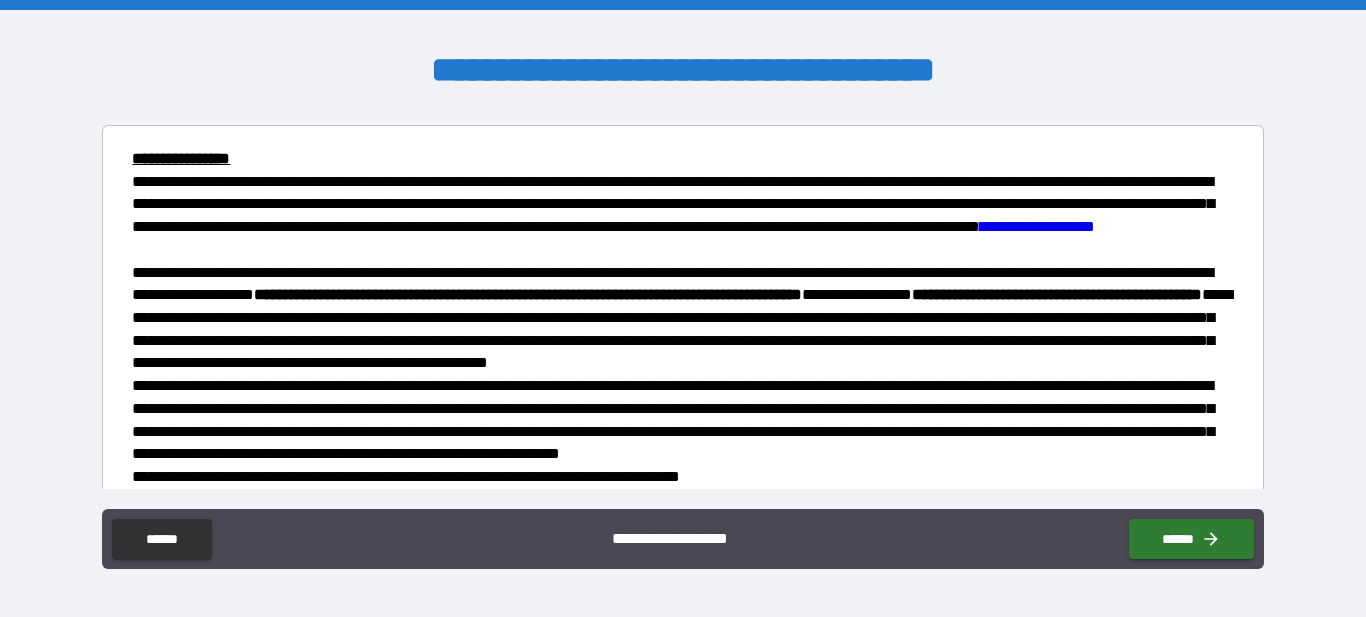 scroll, scrollTop: 0, scrollLeft: 0, axis: both 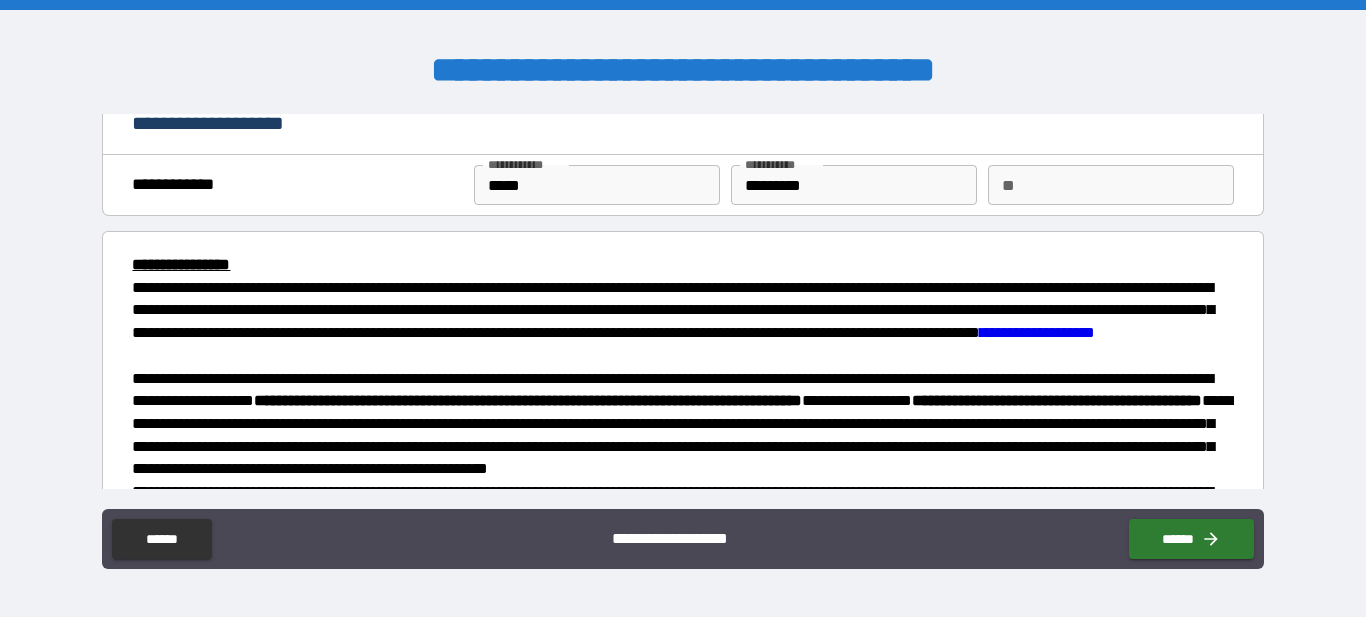 click on "**" at bounding box center (1111, 185) 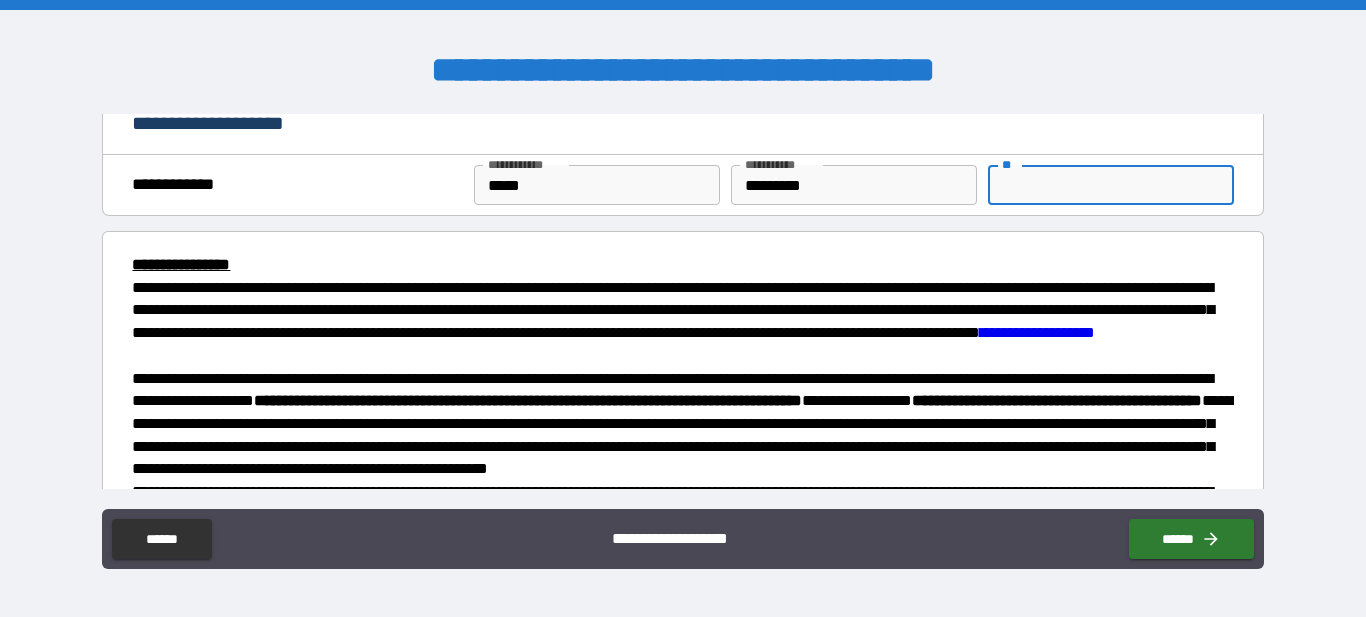 type on "*" 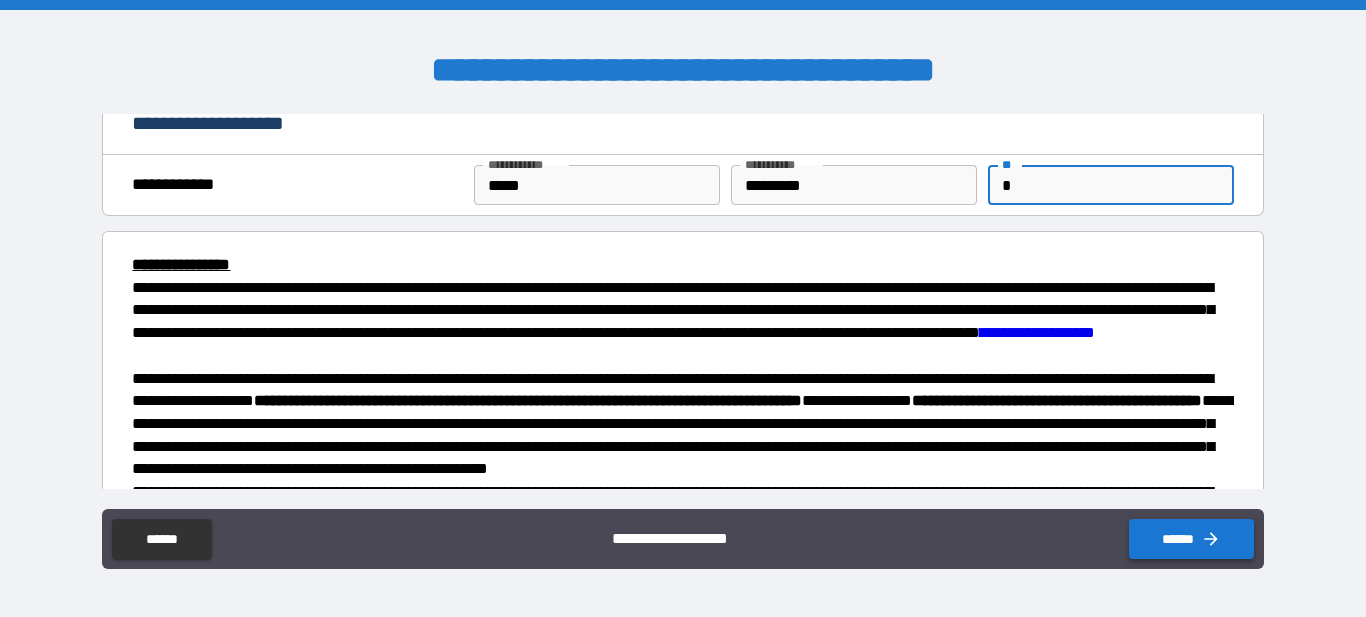 click on "******" at bounding box center [1191, 539] 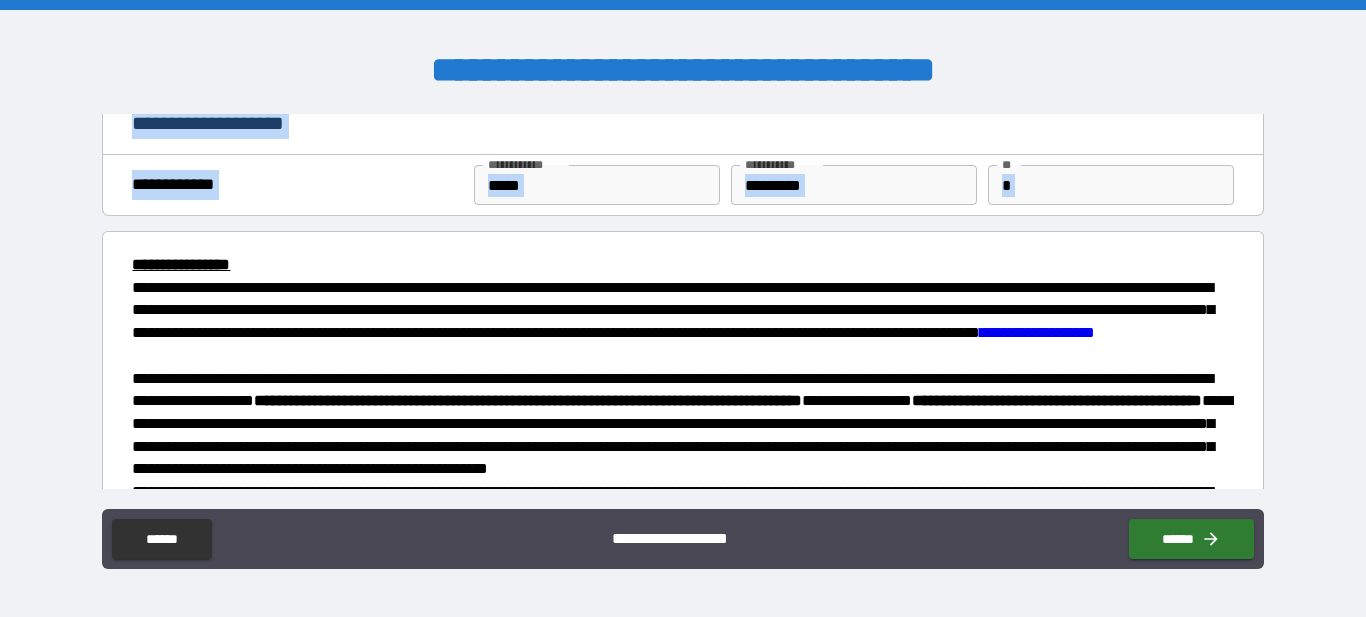 drag, startPoint x: 1265, startPoint y: 216, endPoint x: 1248, endPoint y: 105, distance: 112.29426 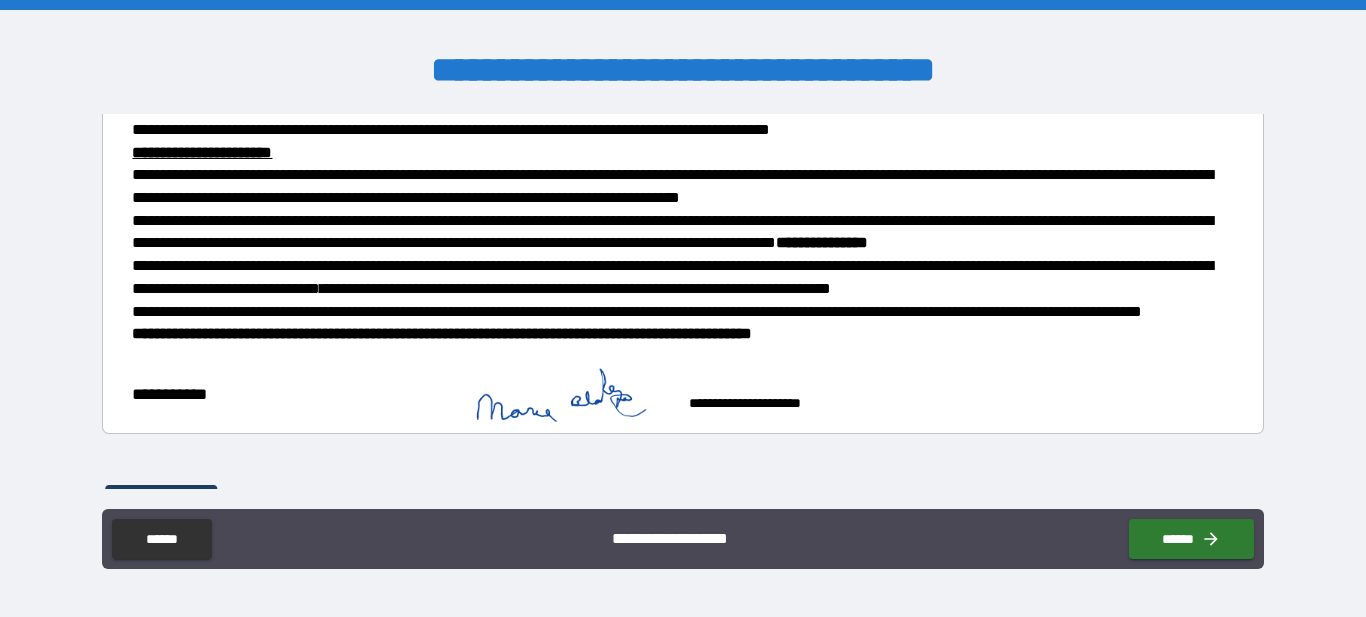 scroll, scrollTop: 0, scrollLeft: 0, axis: both 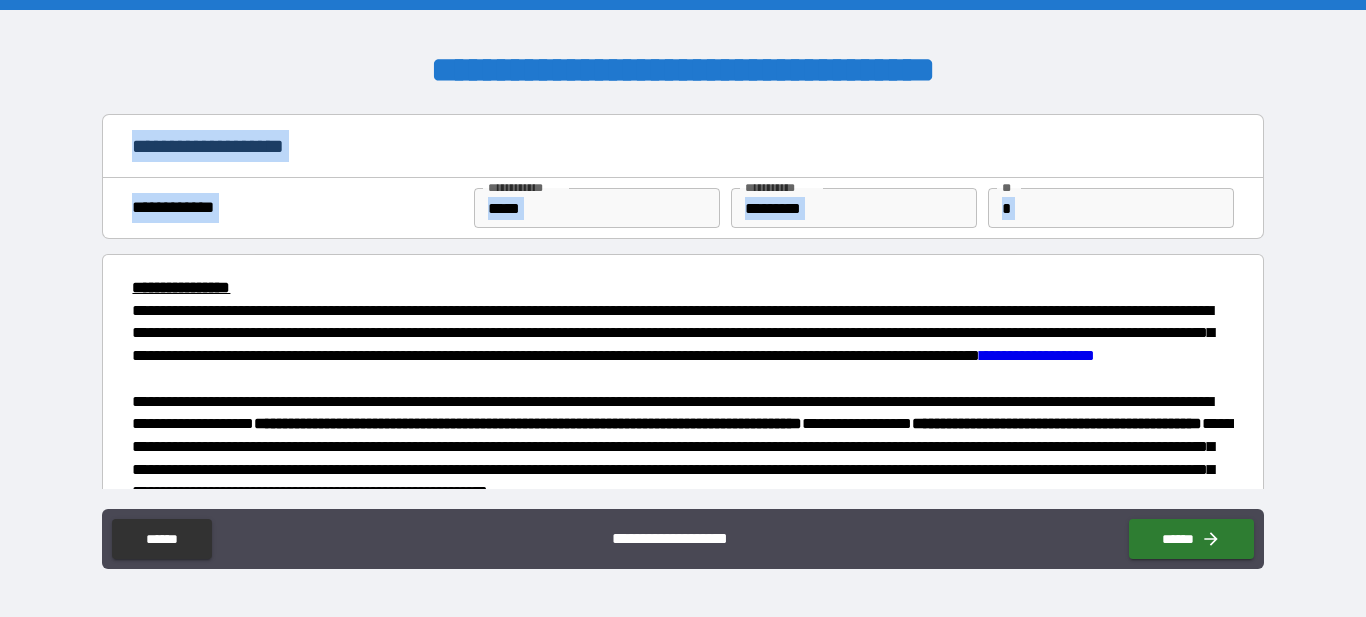 click on "*" at bounding box center [1111, 208] 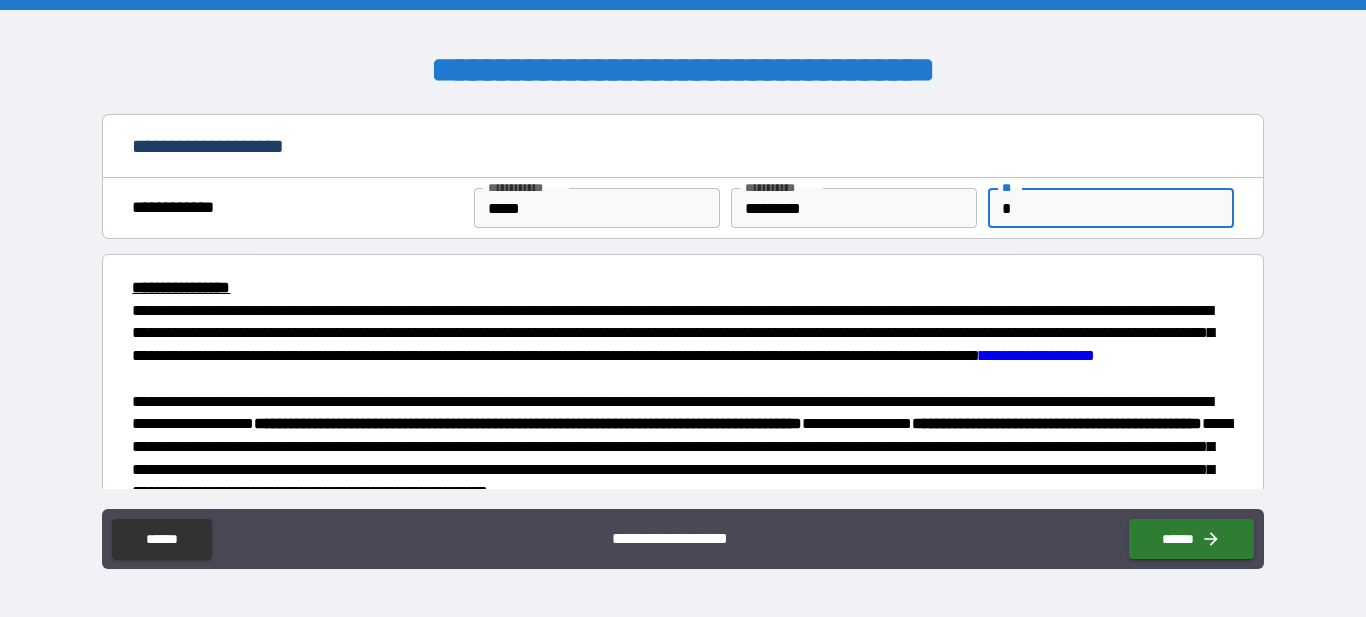 click on "**********" at bounding box center [682, 557] 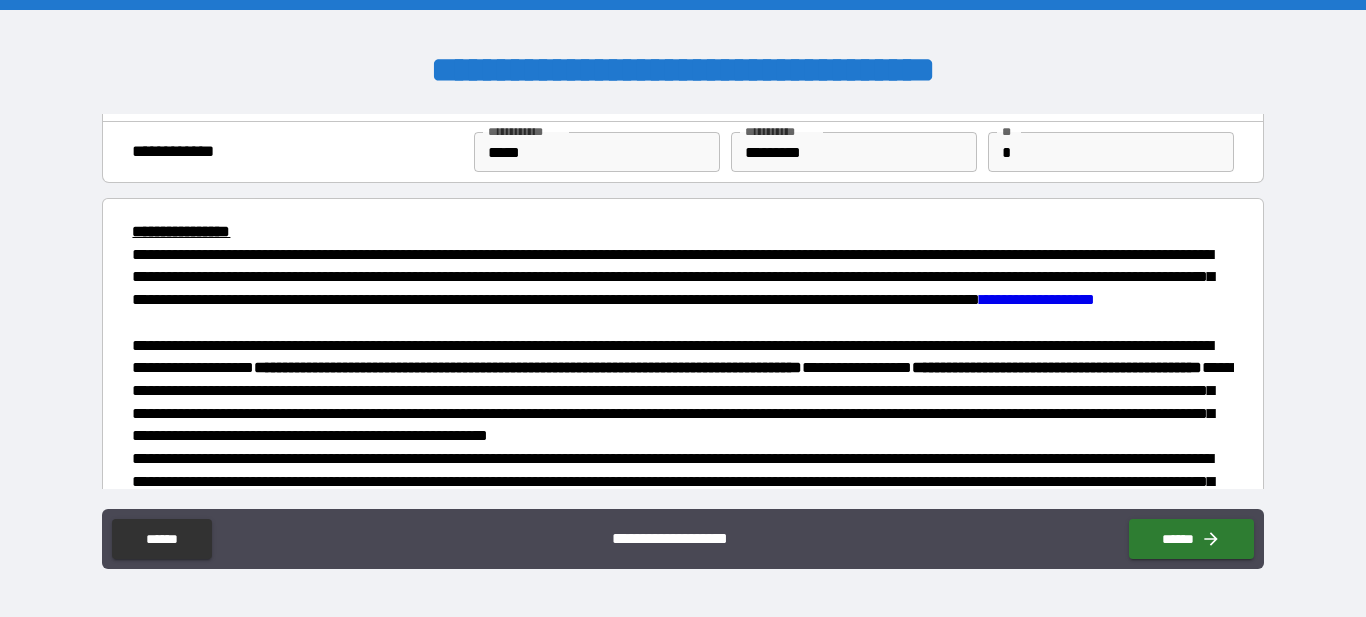 scroll, scrollTop: 72, scrollLeft: 0, axis: vertical 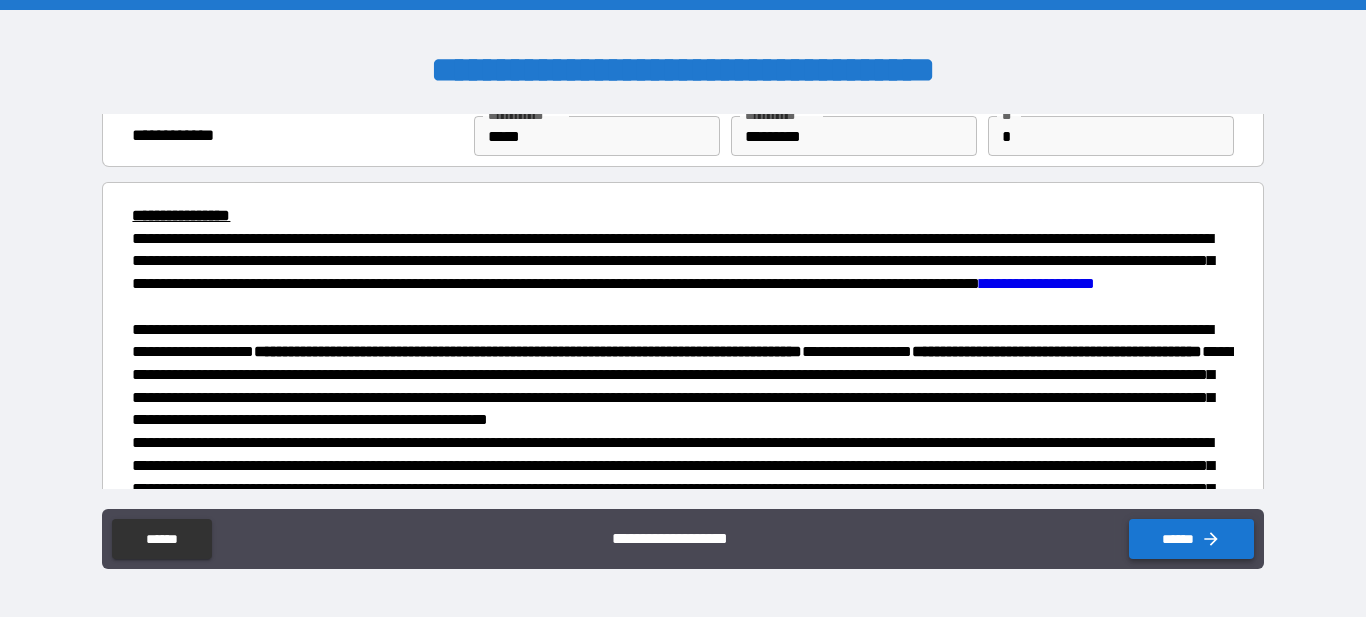 click on "******" at bounding box center [1191, 539] 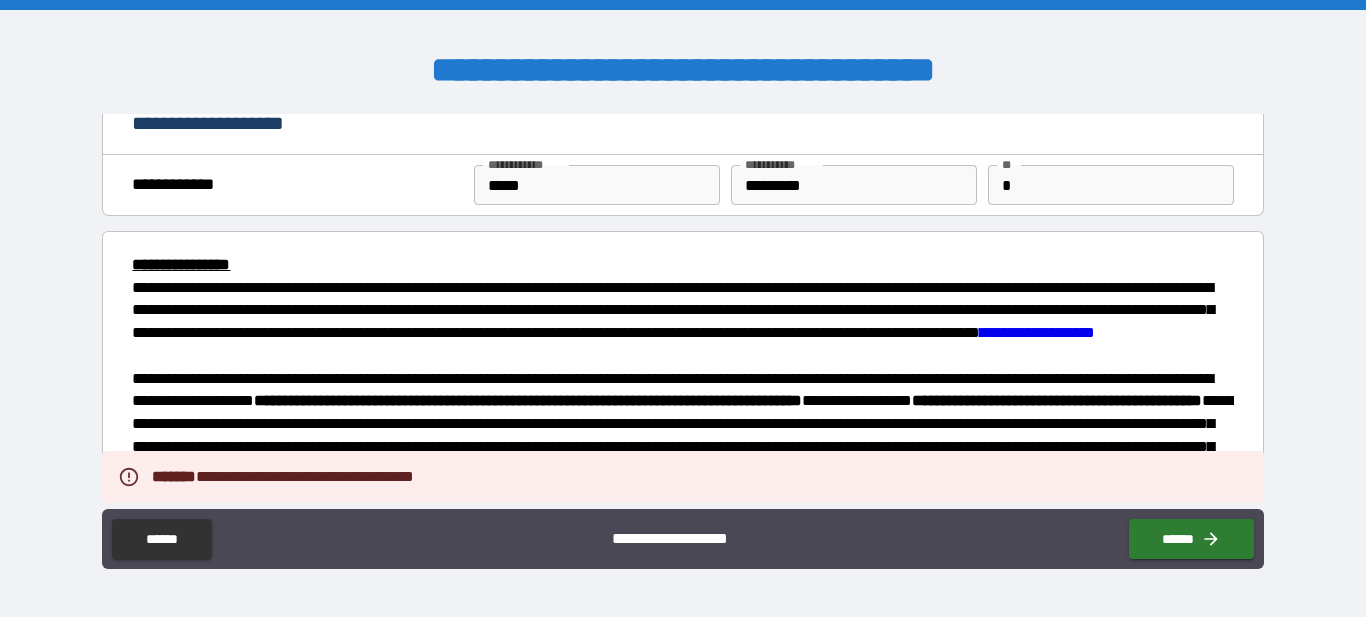 scroll, scrollTop: 0, scrollLeft: 0, axis: both 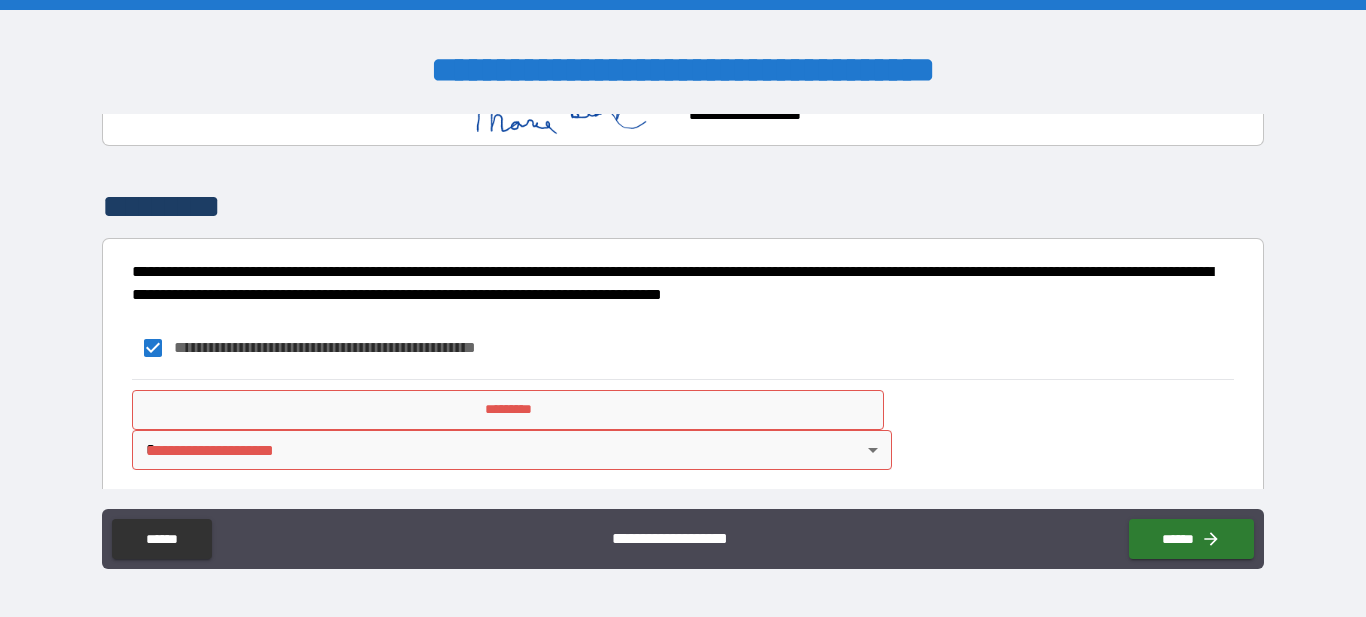 click on "*********" at bounding box center (508, 410) 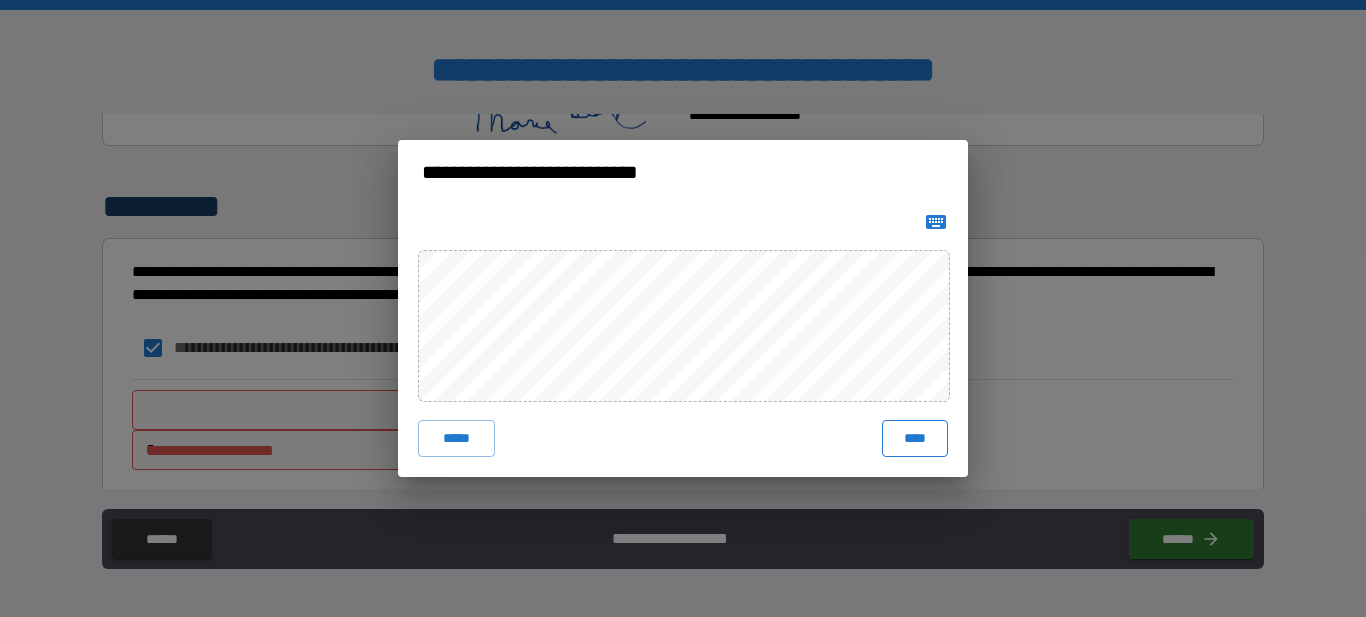 click on "****" at bounding box center [915, 438] 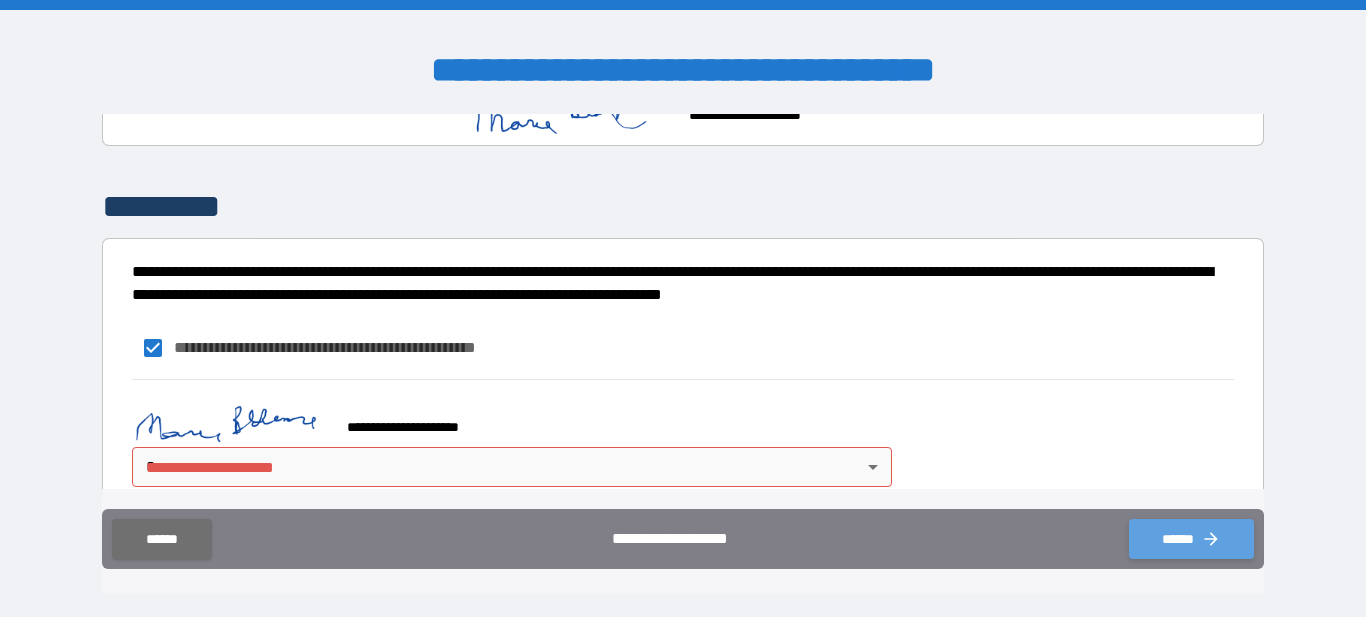 click on "******" at bounding box center [1191, 539] 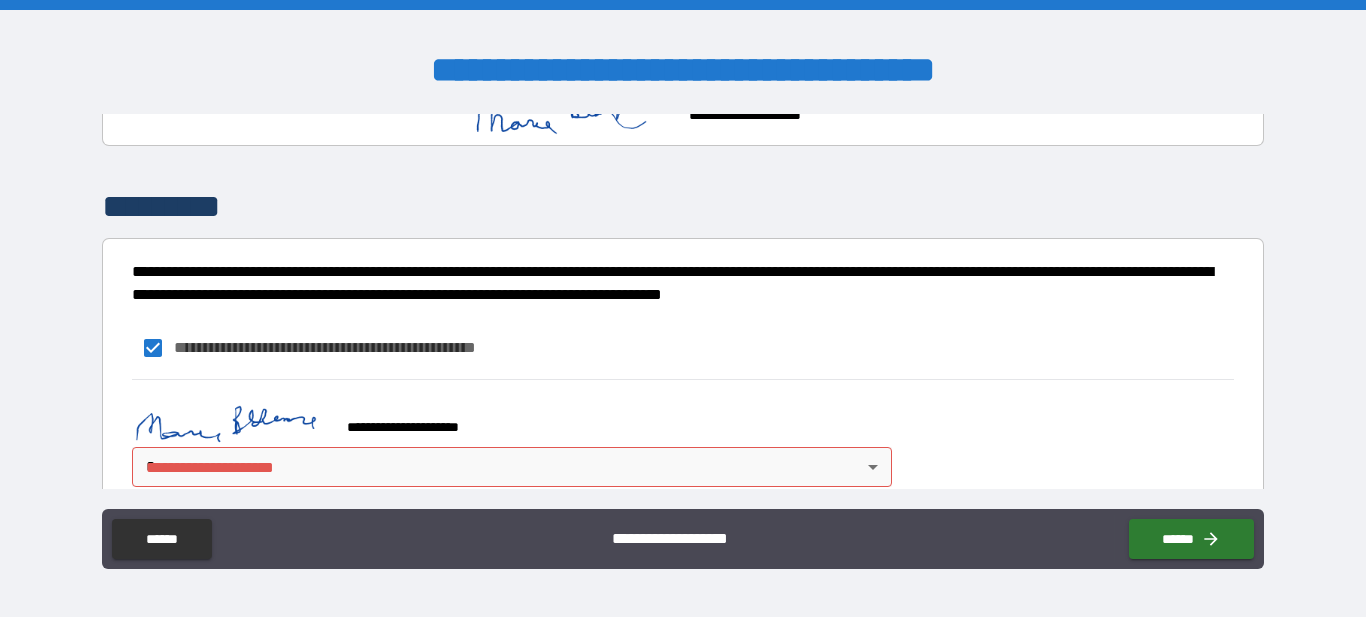 click on "**********" at bounding box center [850, 106] 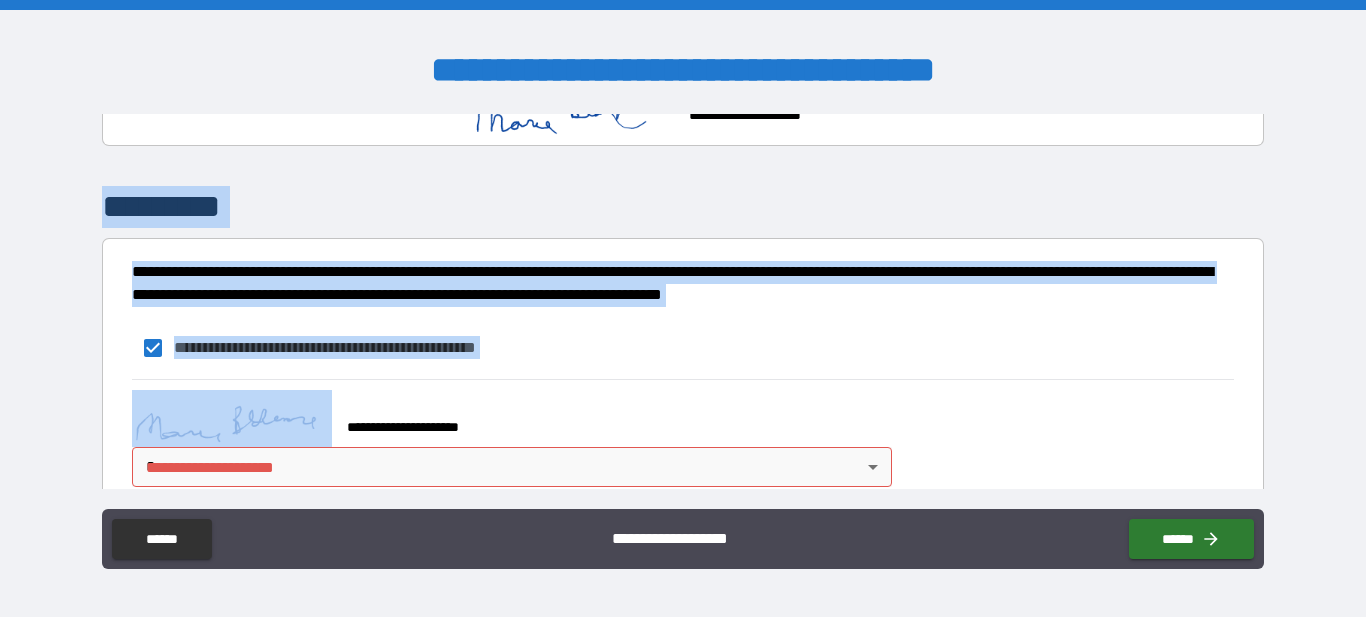 drag, startPoint x: 1063, startPoint y: 177, endPoint x: 1291, endPoint y: 481, distance: 380 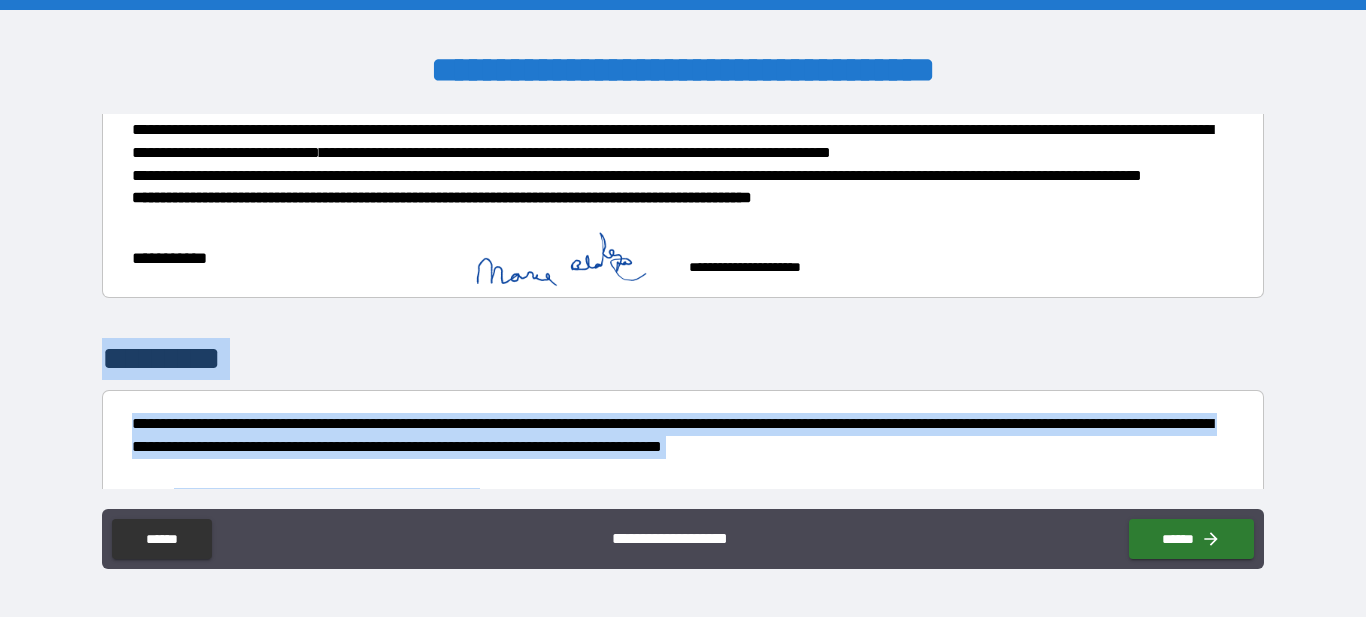 scroll, scrollTop: 884, scrollLeft: 0, axis: vertical 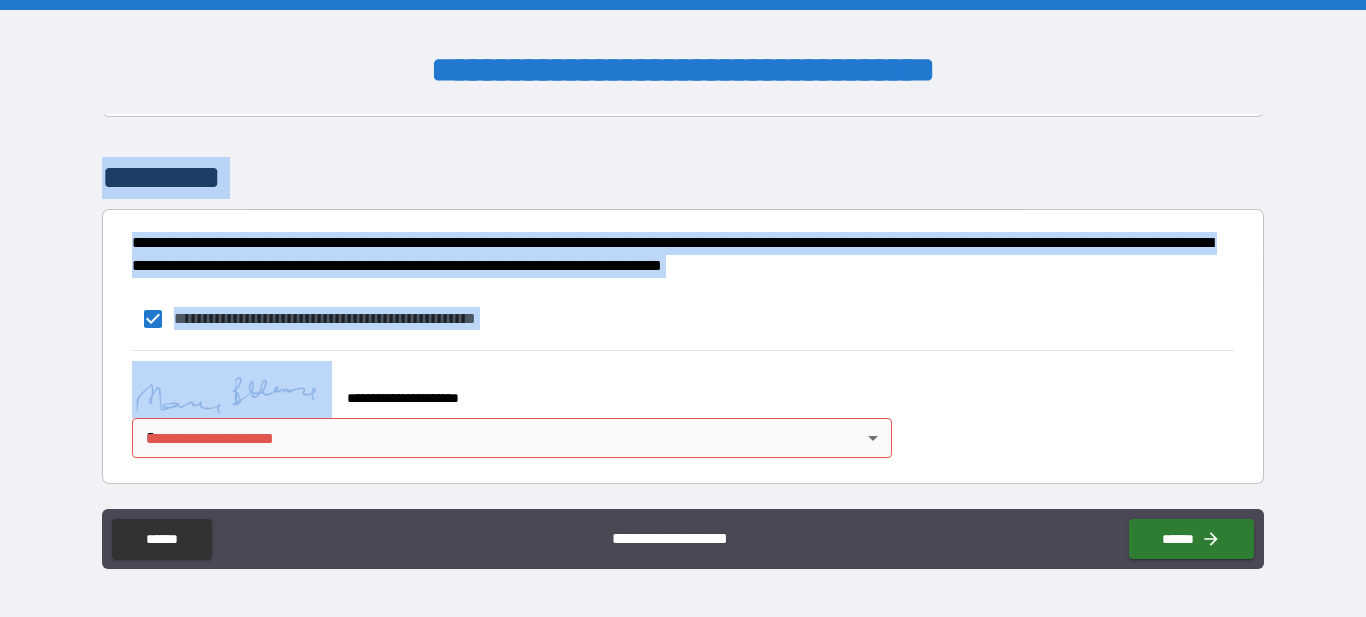 click on "**********" at bounding box center [683, 308] 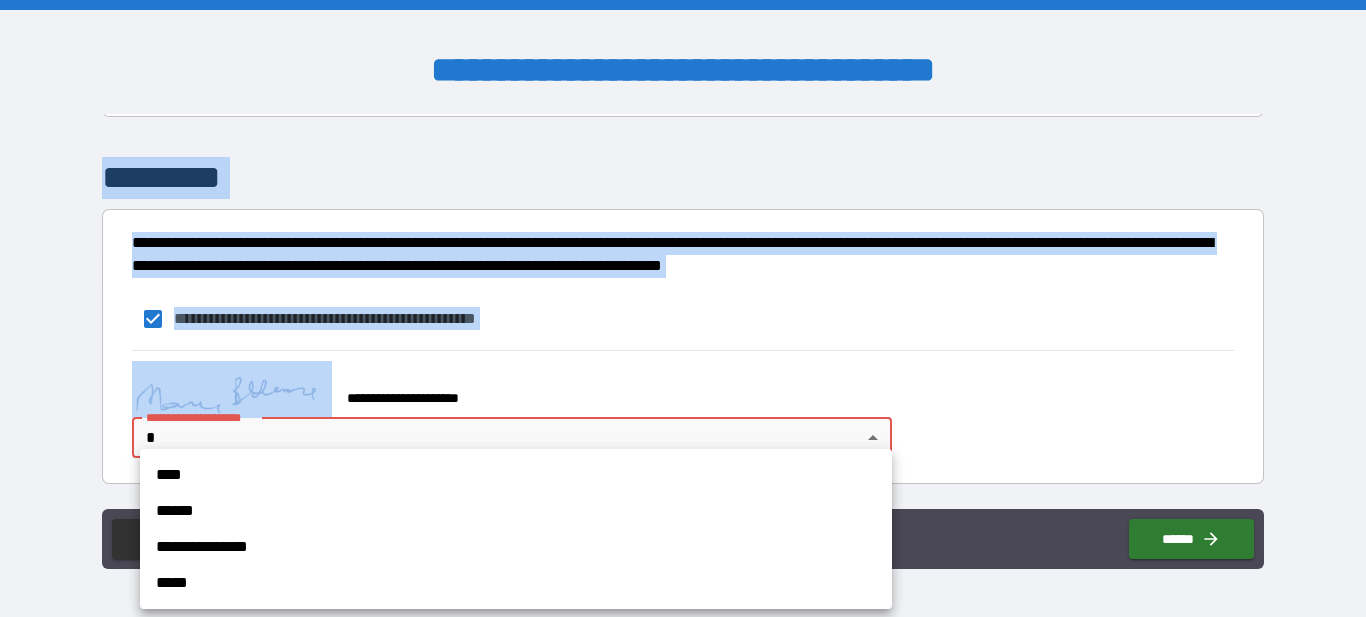 click on "****" at bounding box center [516, 475] 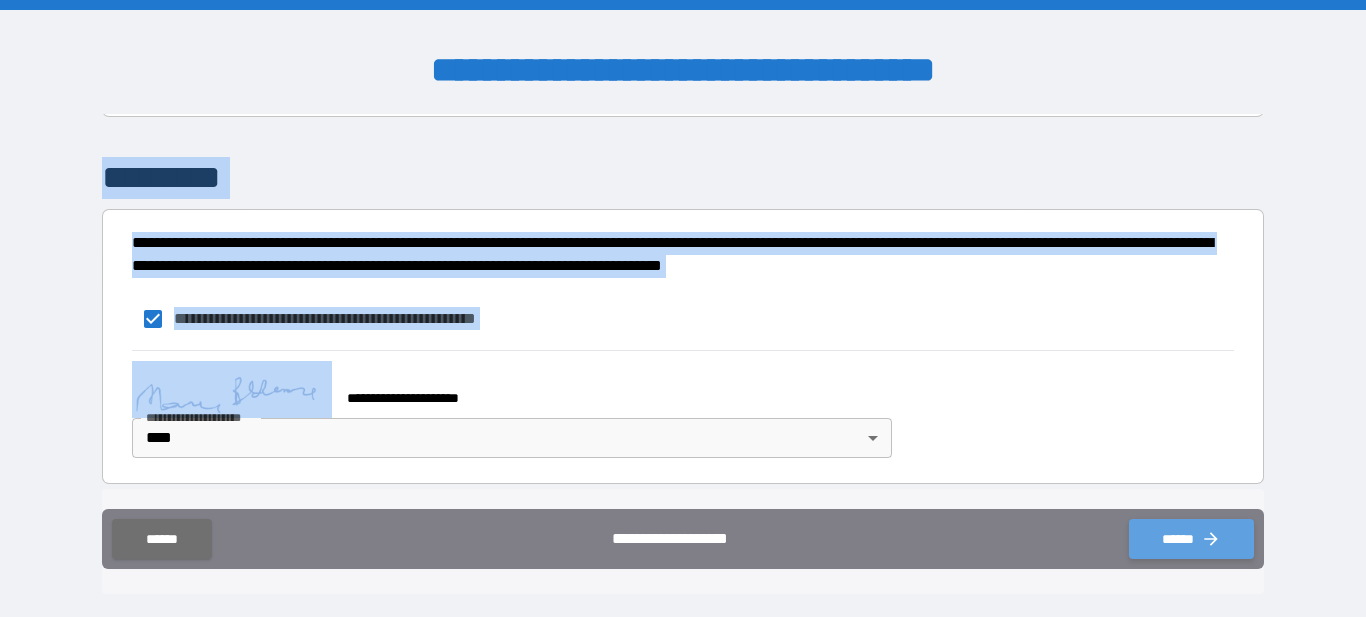 click on "******" at bounding box center (1191, 539) 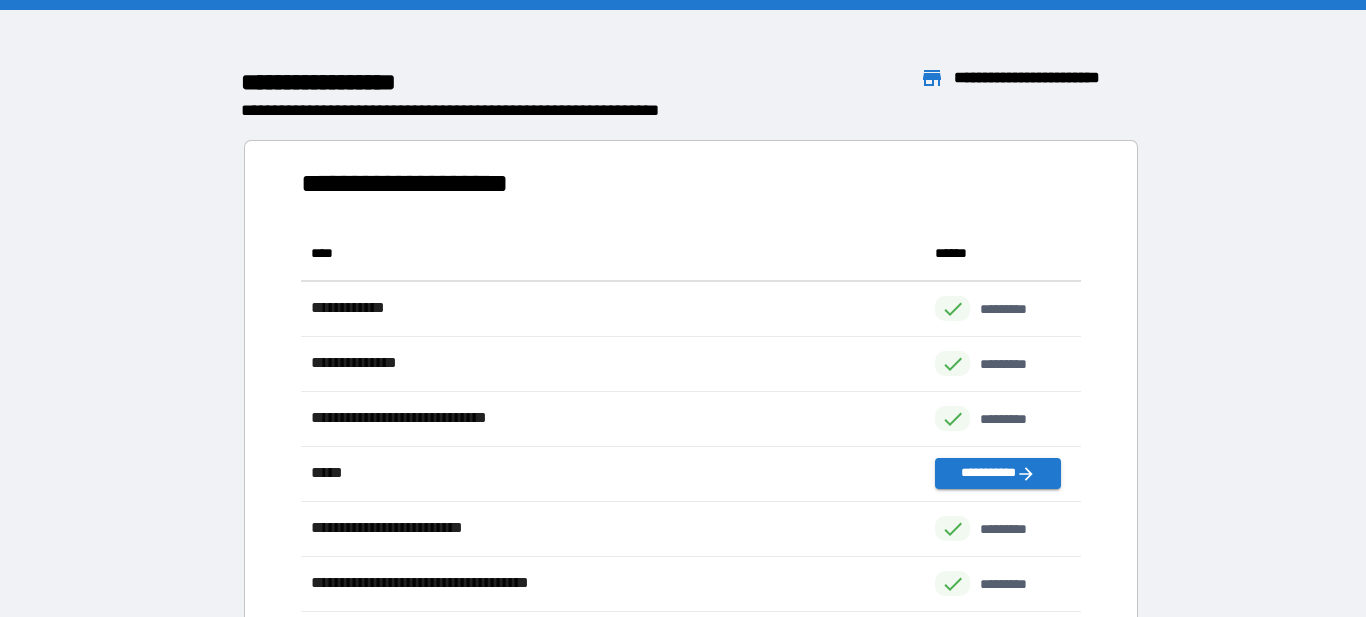 scroll, scrollTop: 826, scrollLeft: 780, axis: both 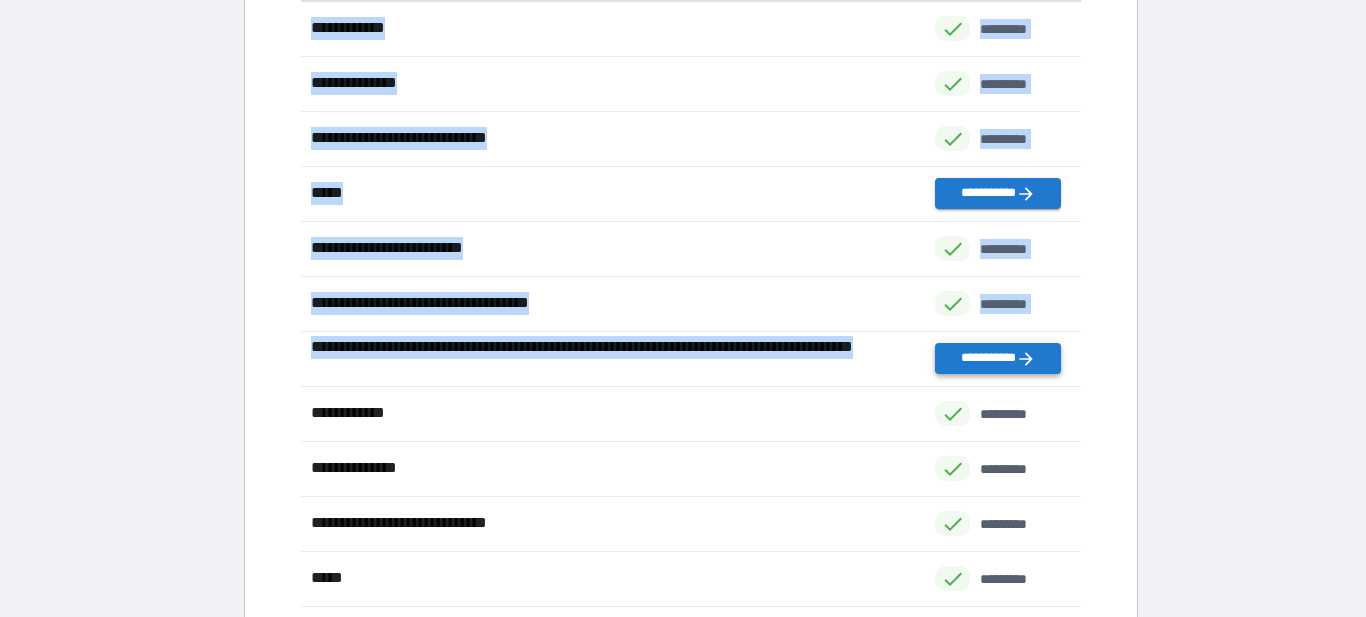 drag, startPoint x: 1210, startPoint y: 464, endPoint x: 995, endPoint y: 363, distance: 237.54158 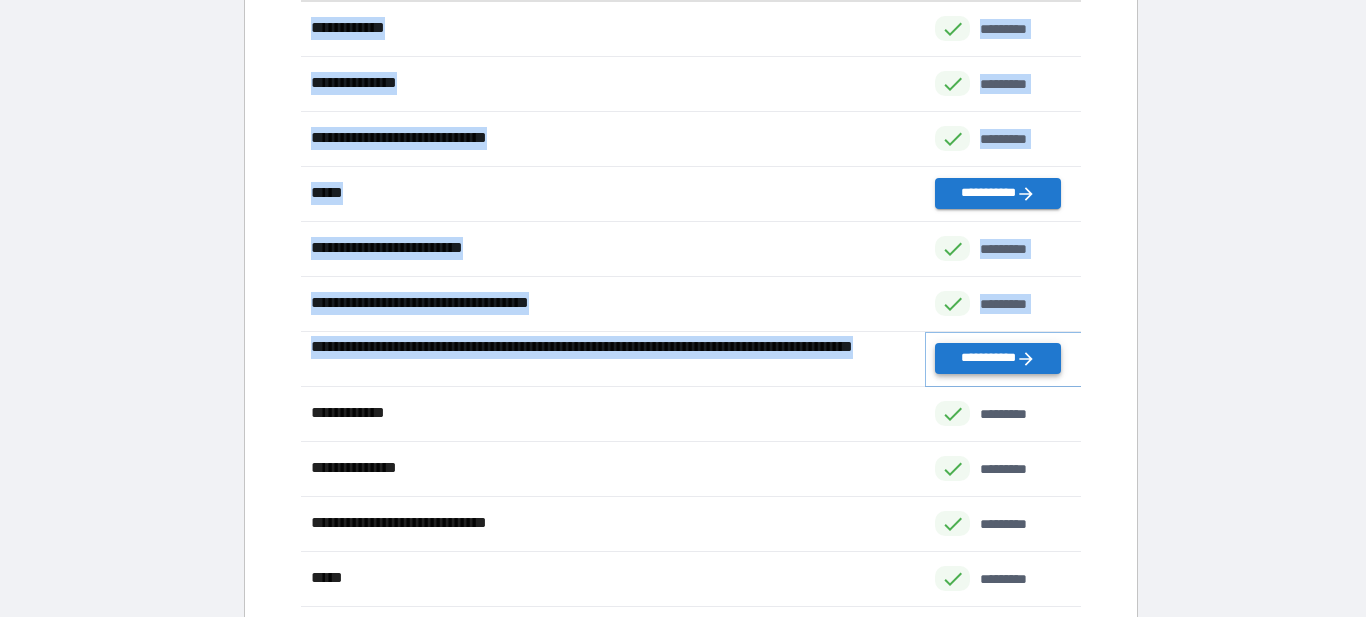 click on "**********" at bounding box center (997, 358) 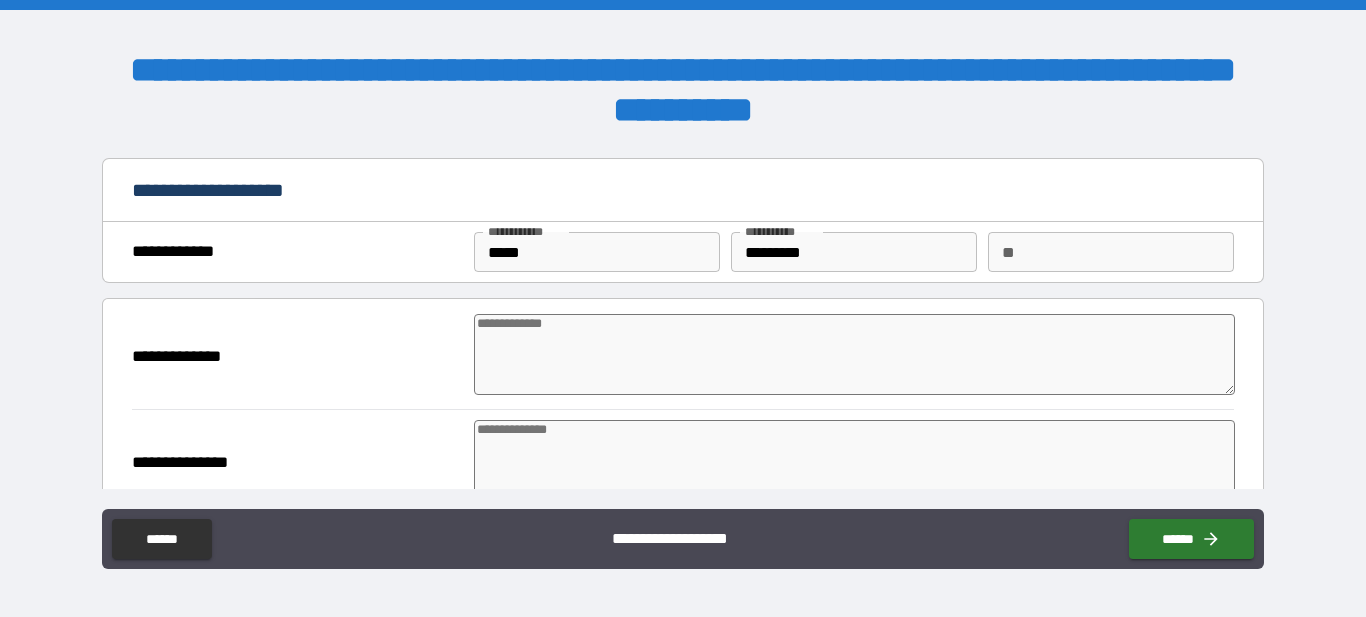 type on "*" 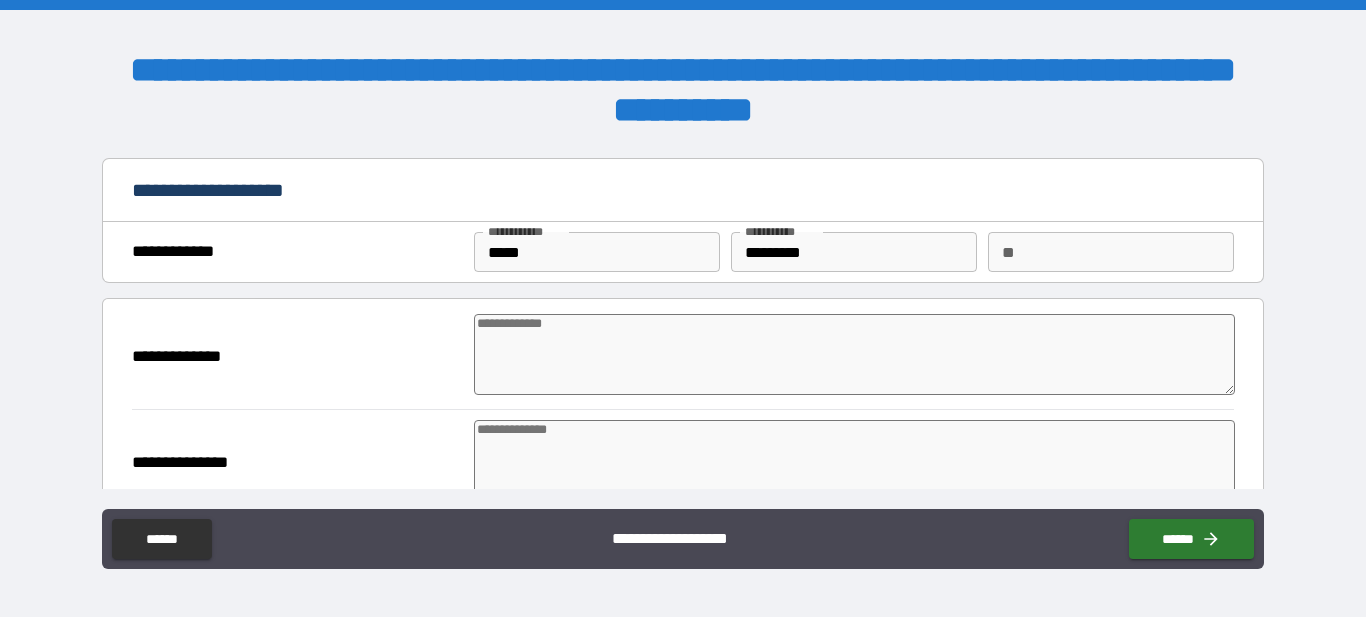 type on "*" 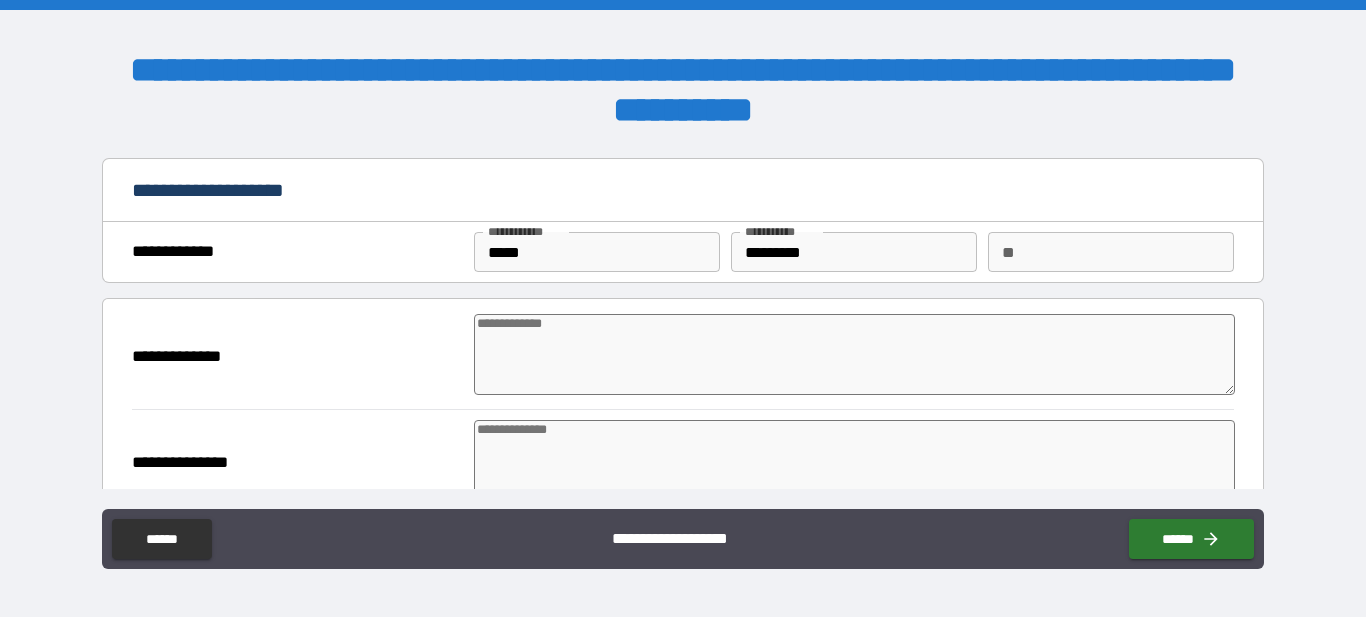 type on "*" 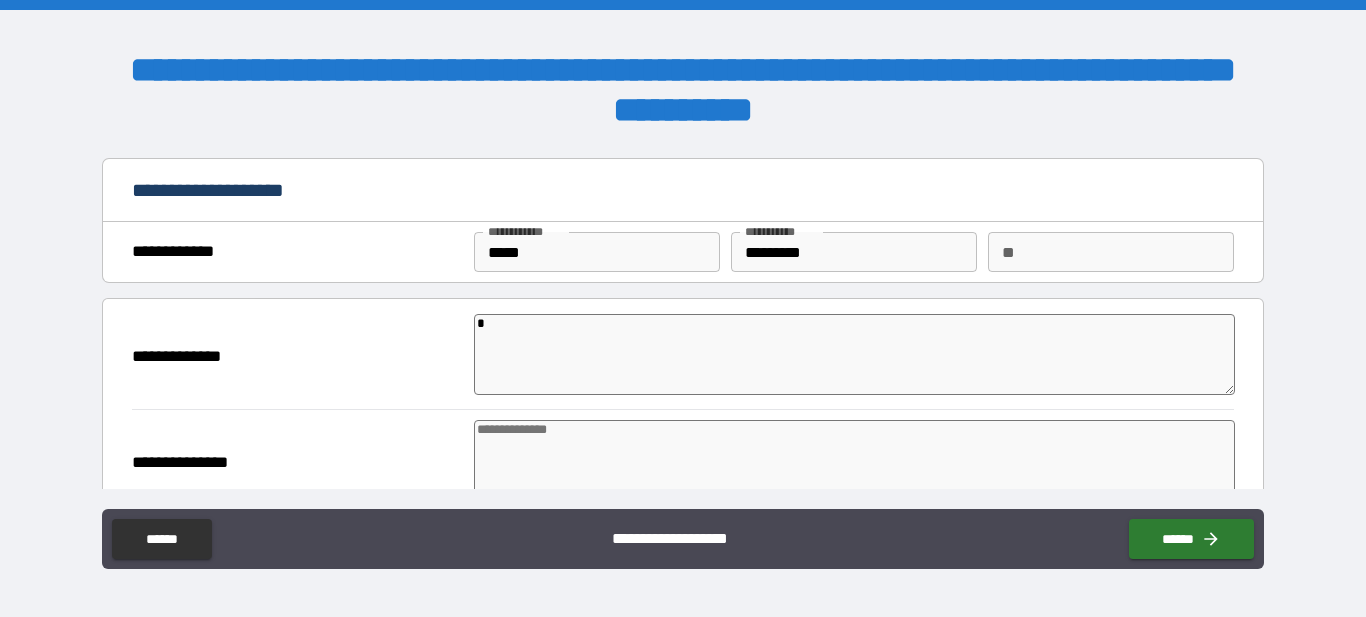 type on "*" 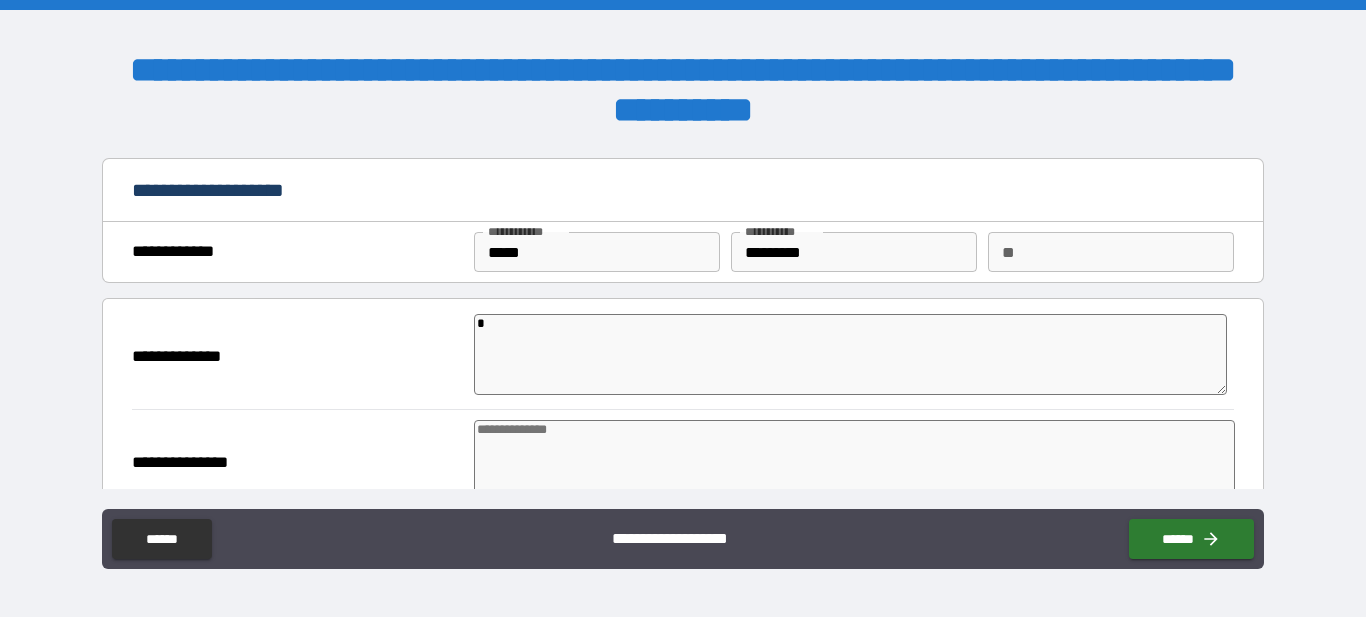 type on "*" 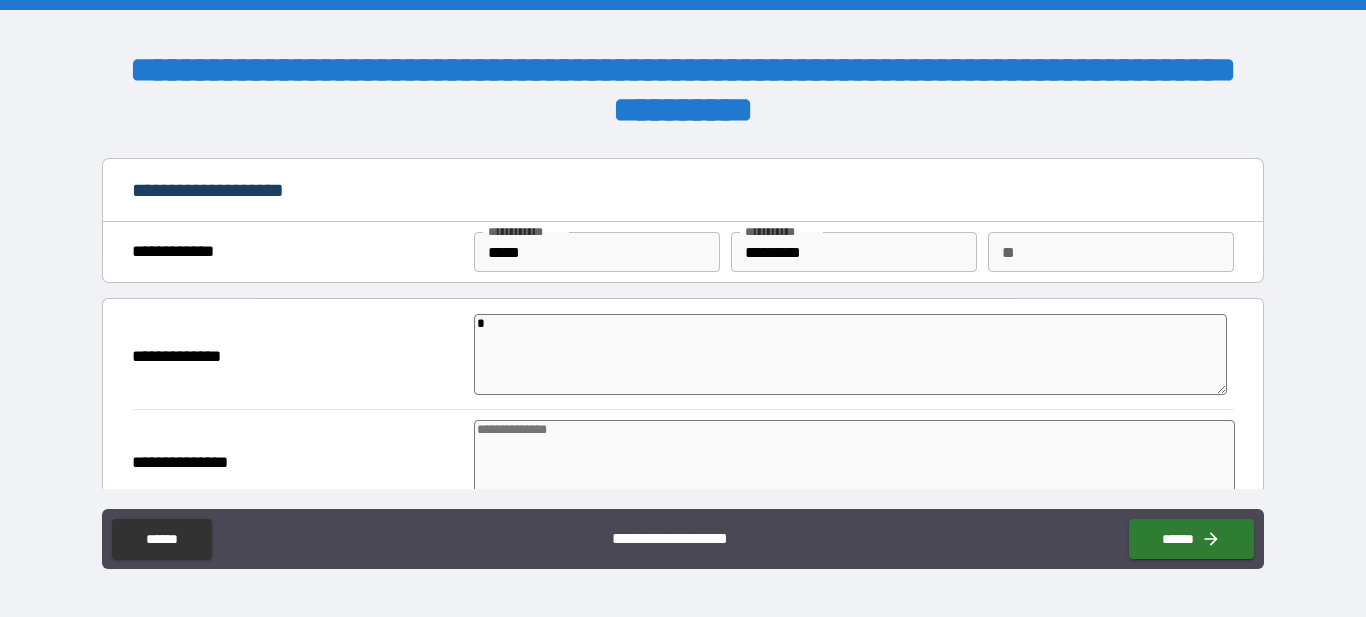 type on "*" 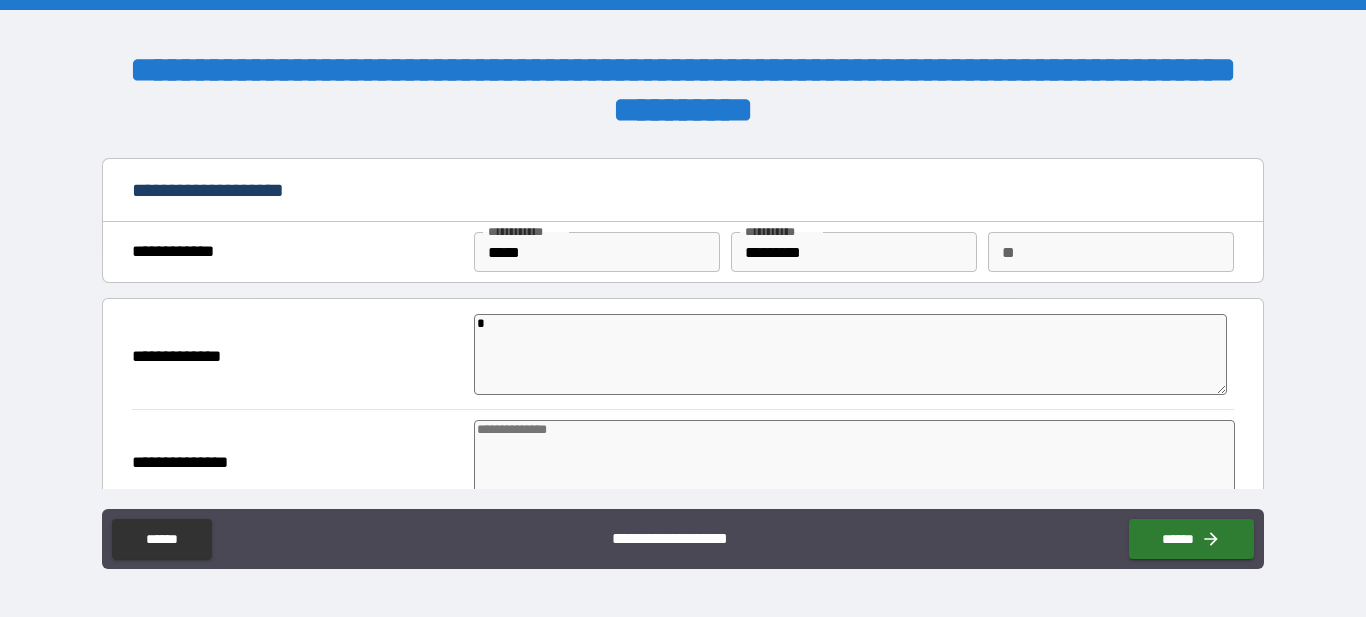 type on "**" 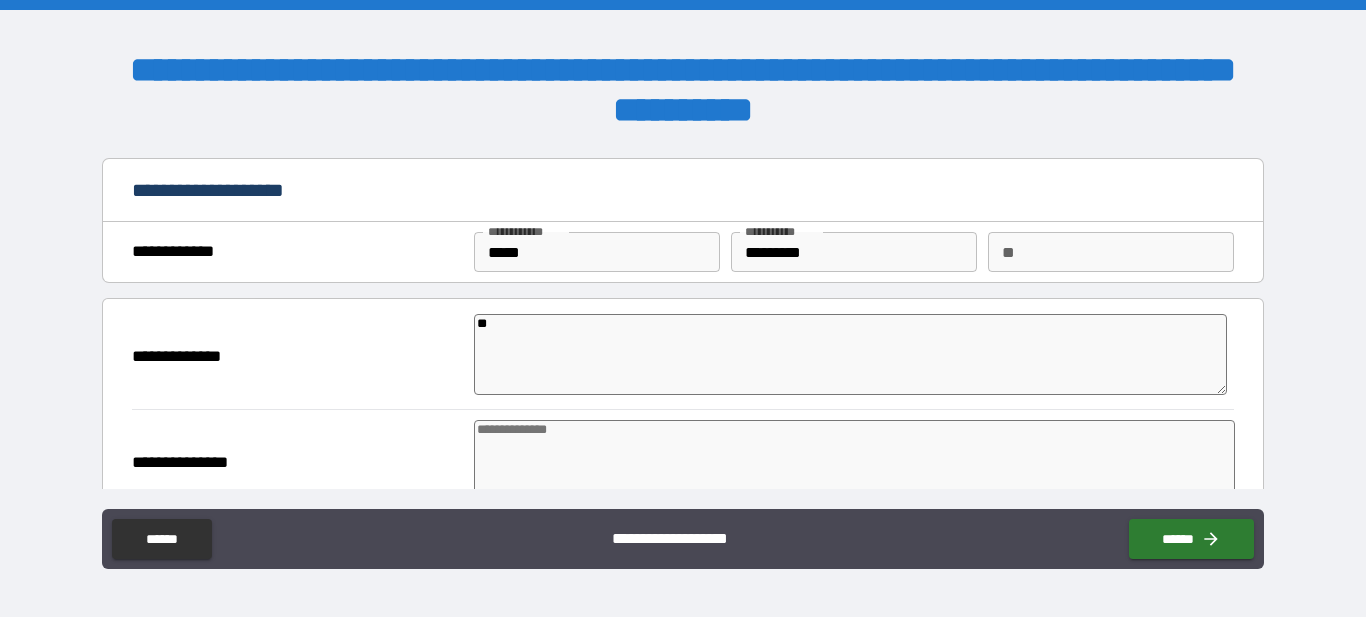 type on "*" 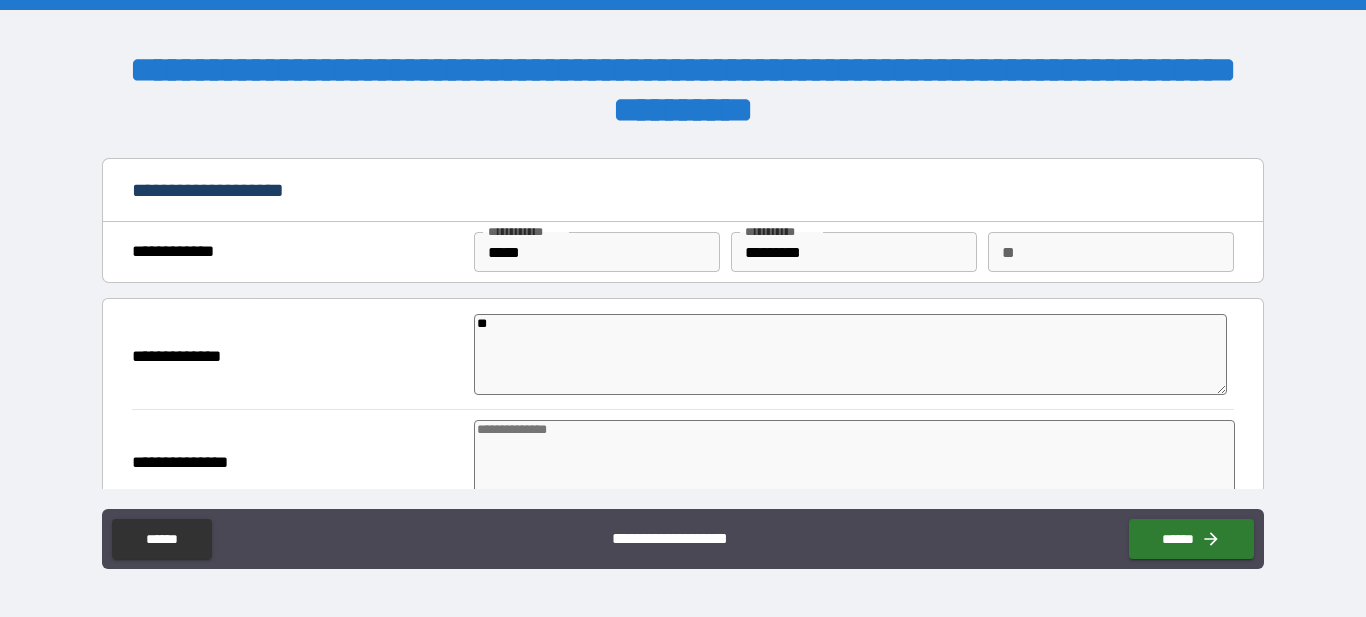 type on "***" 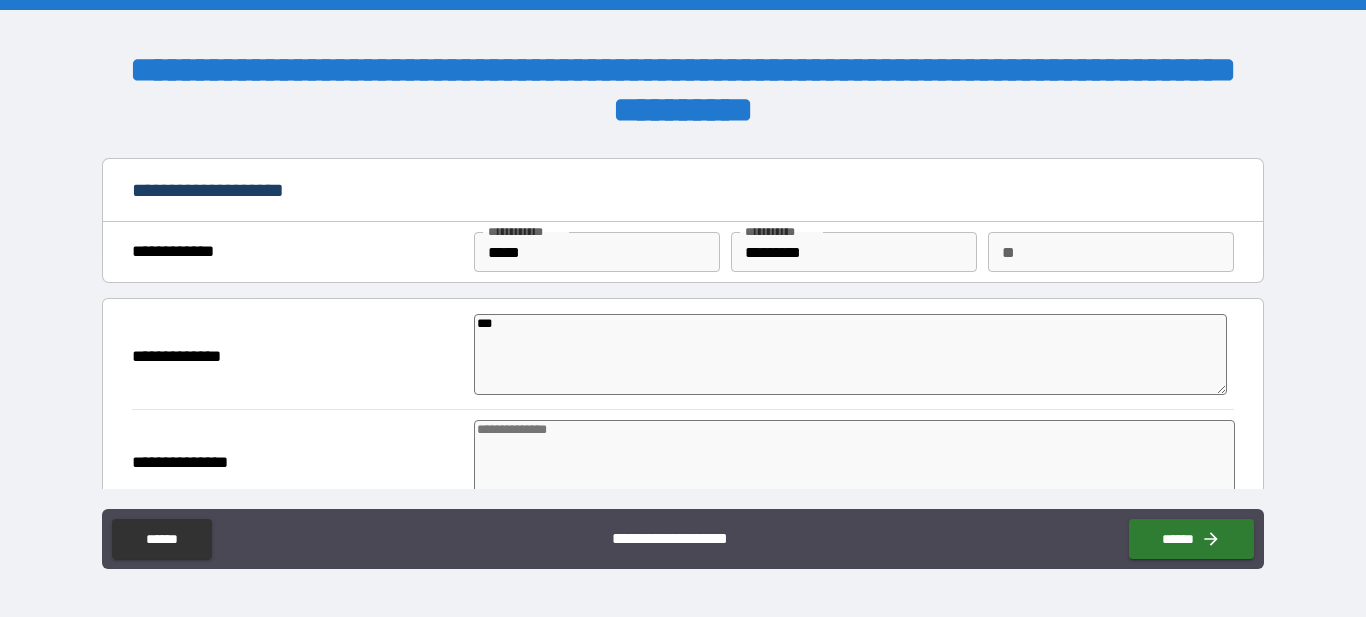 type on "*" 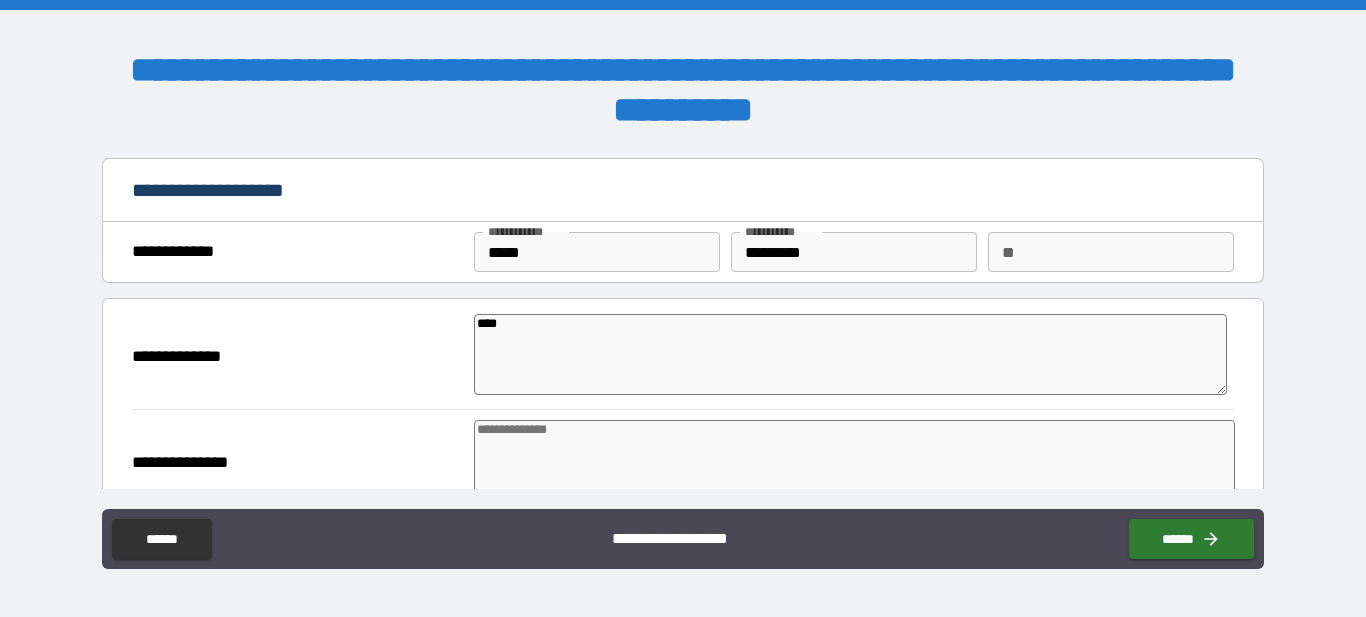 type on "*" 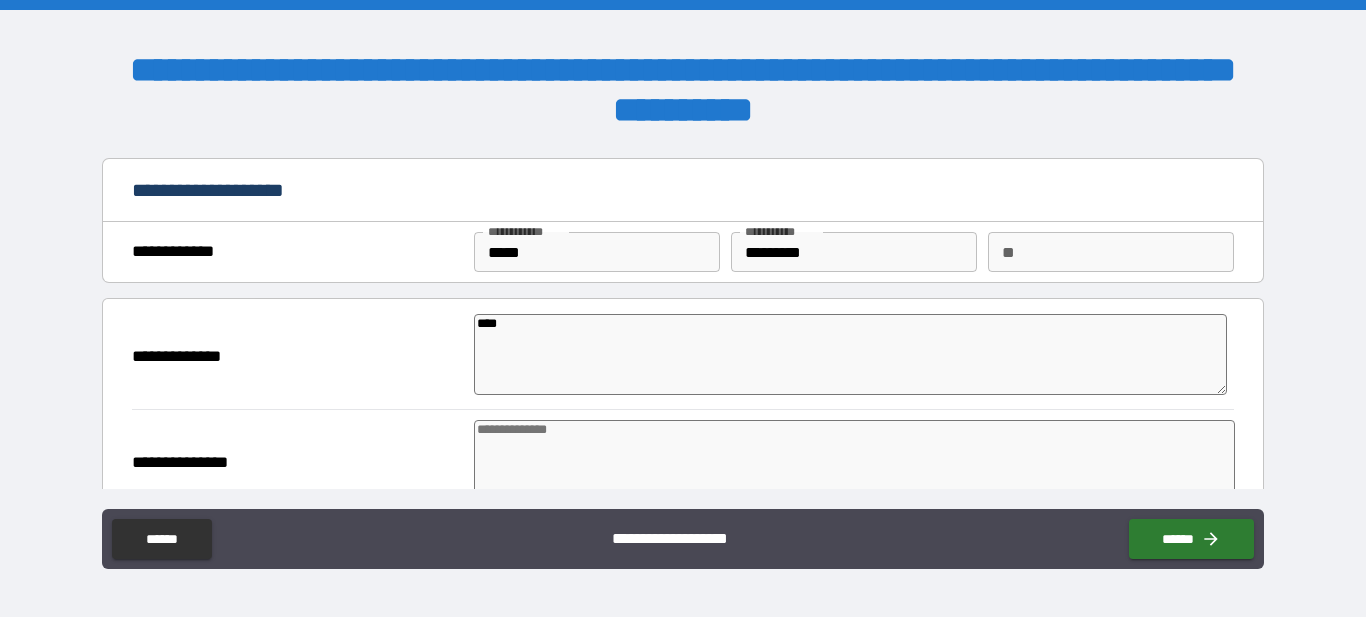 type on "*****" 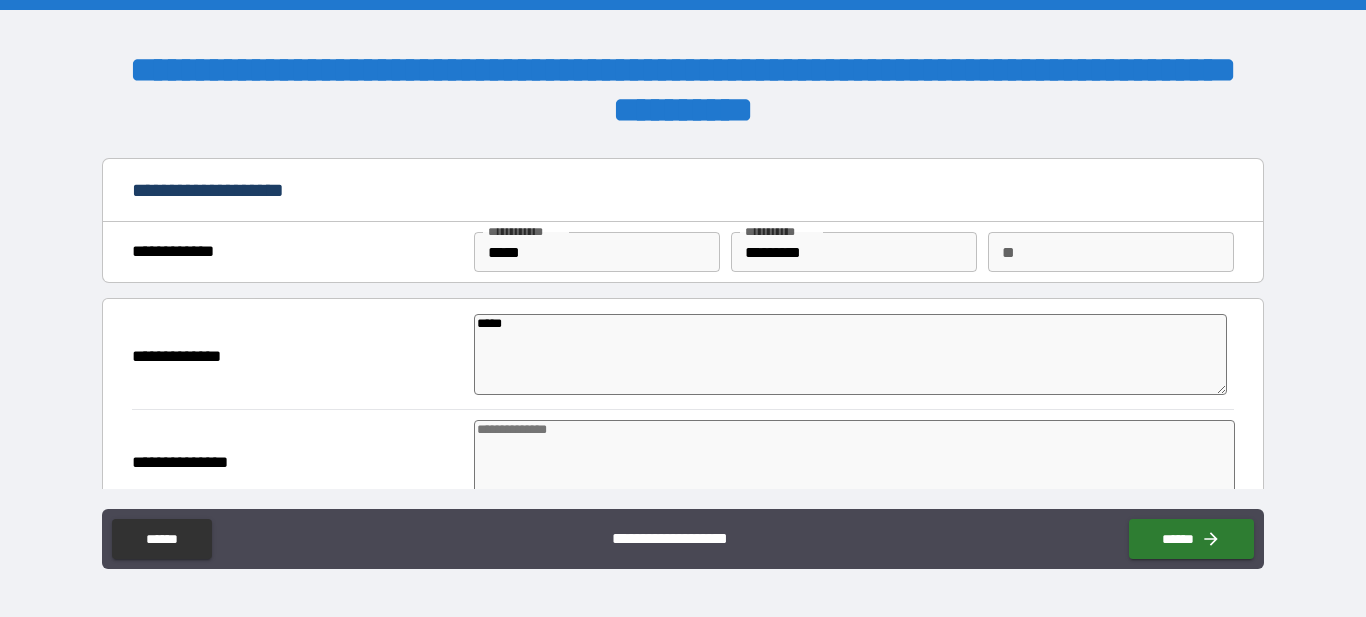 type on "*" 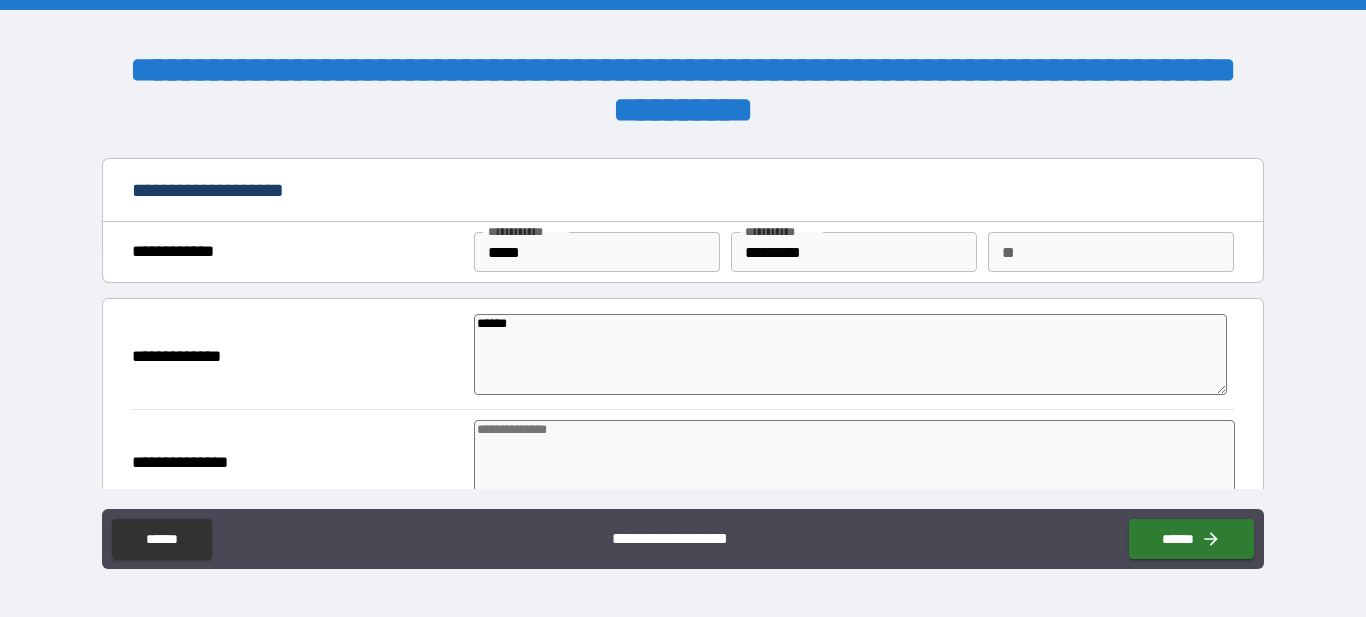 type on "*" 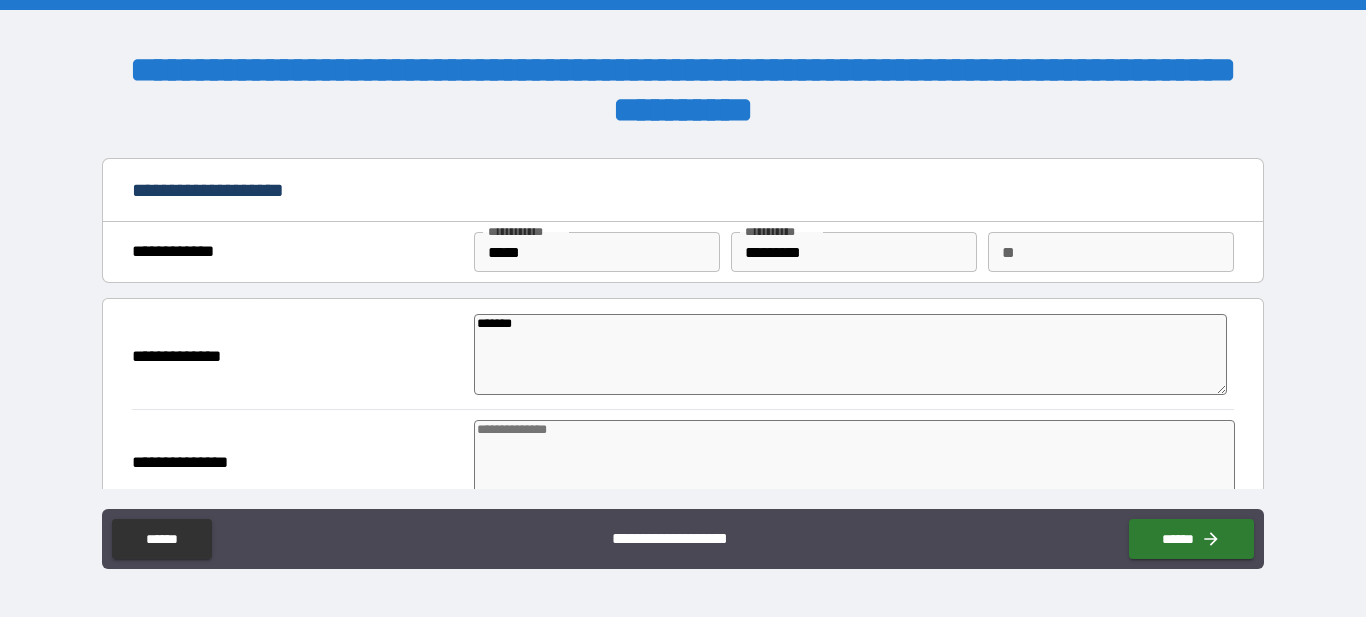 type on "*" 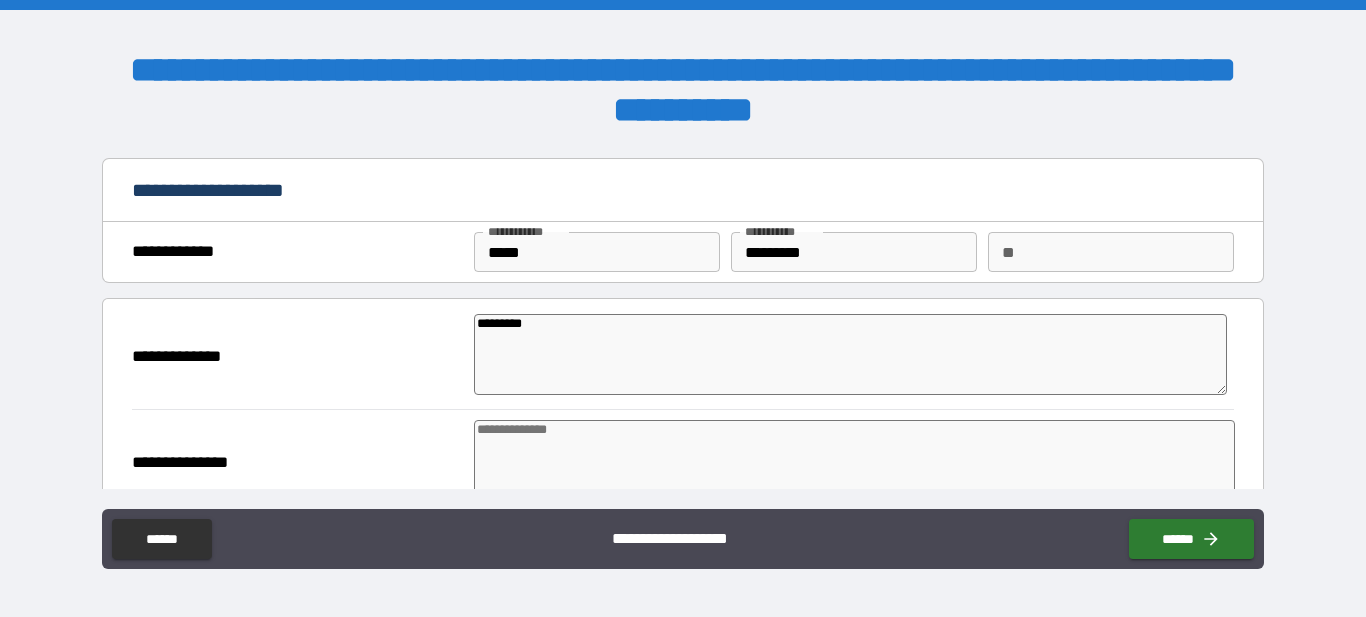 click at bounding box center [854, 460] 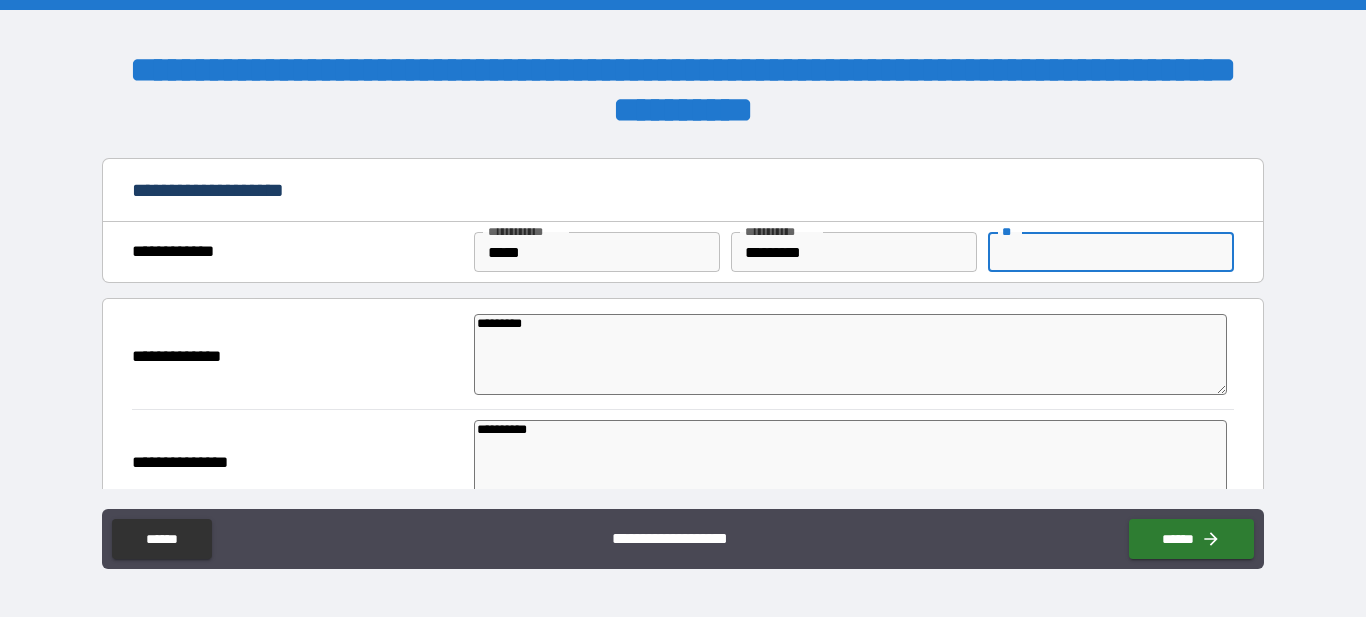 click on "**" at bounding box center (1111, 252) 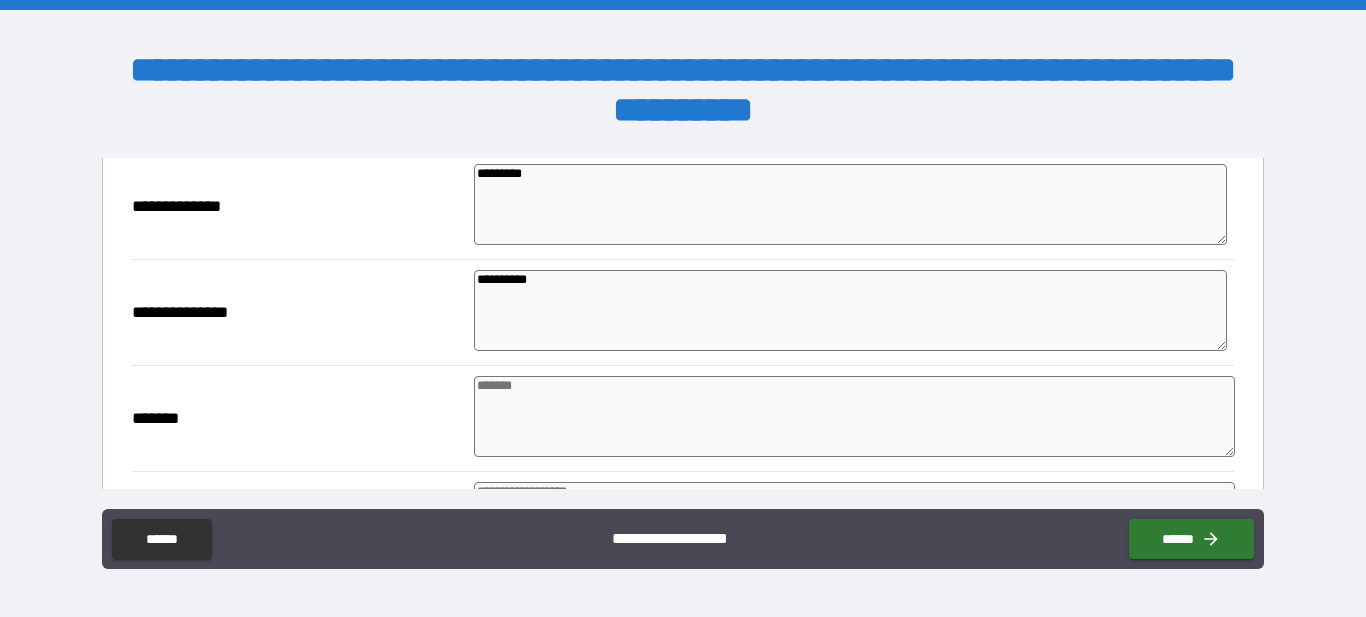 scroll, scrollTop: 161, scrollLeft: 0, axis: vertical 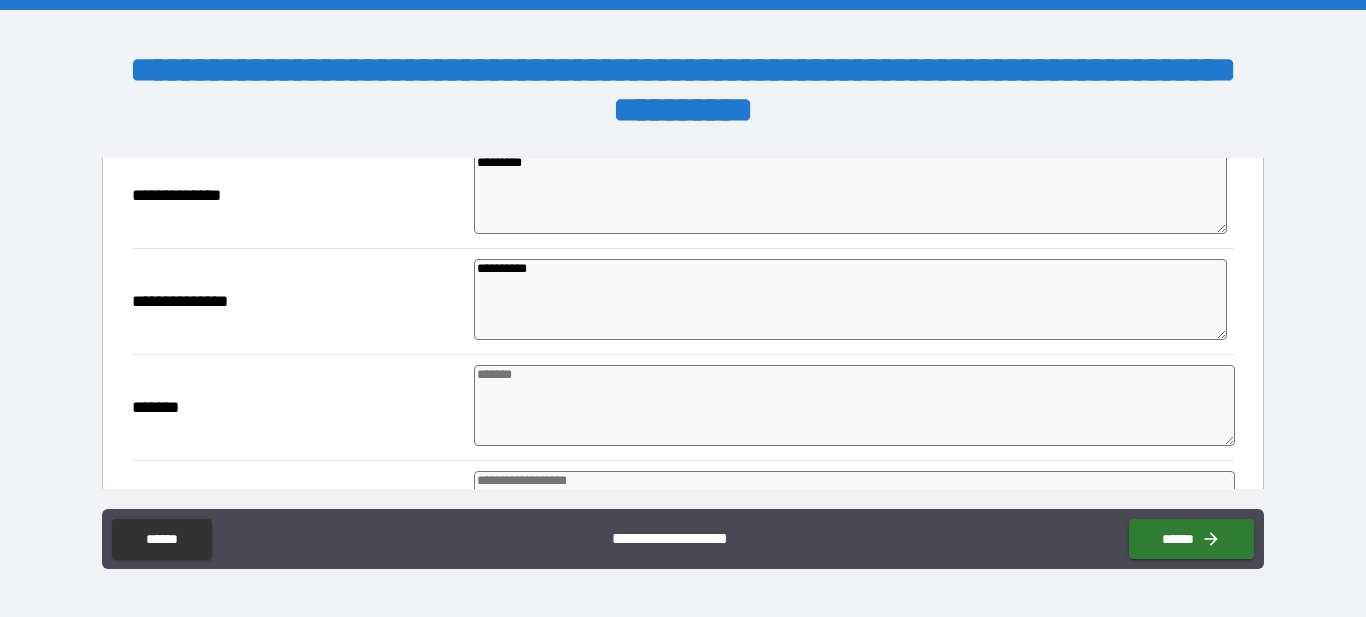 click at bounding box center (854, 405) 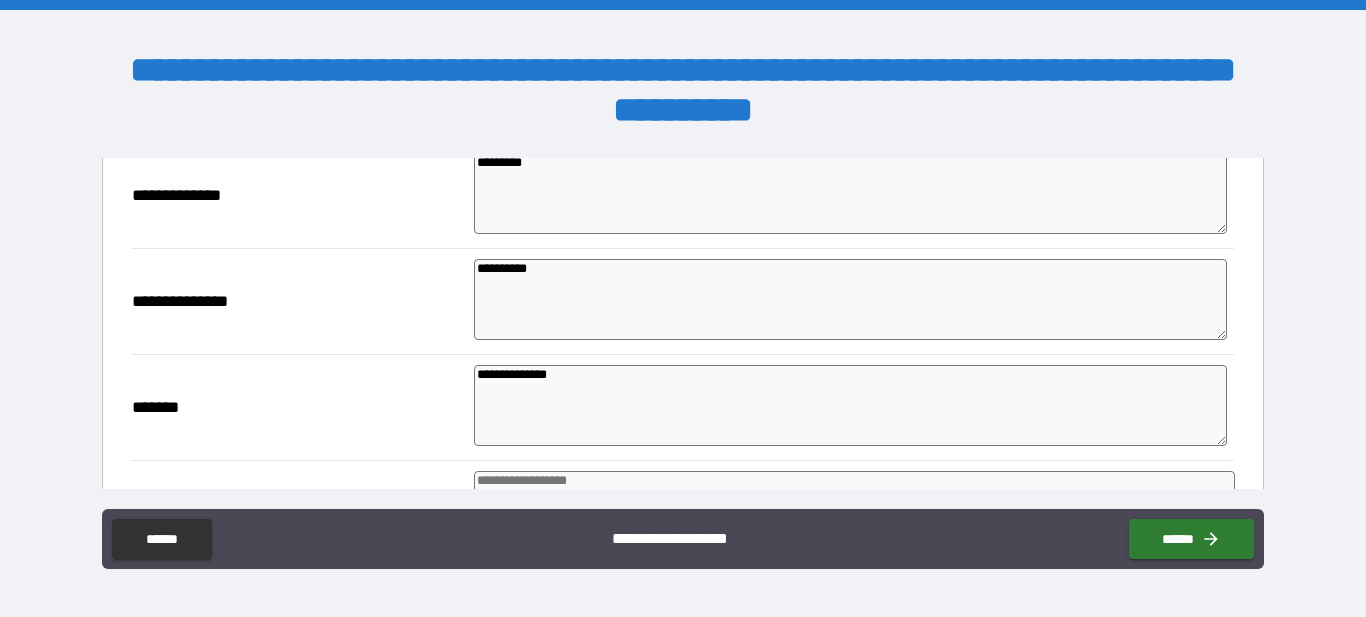 click on "**********" at bounding box center [682, 541] 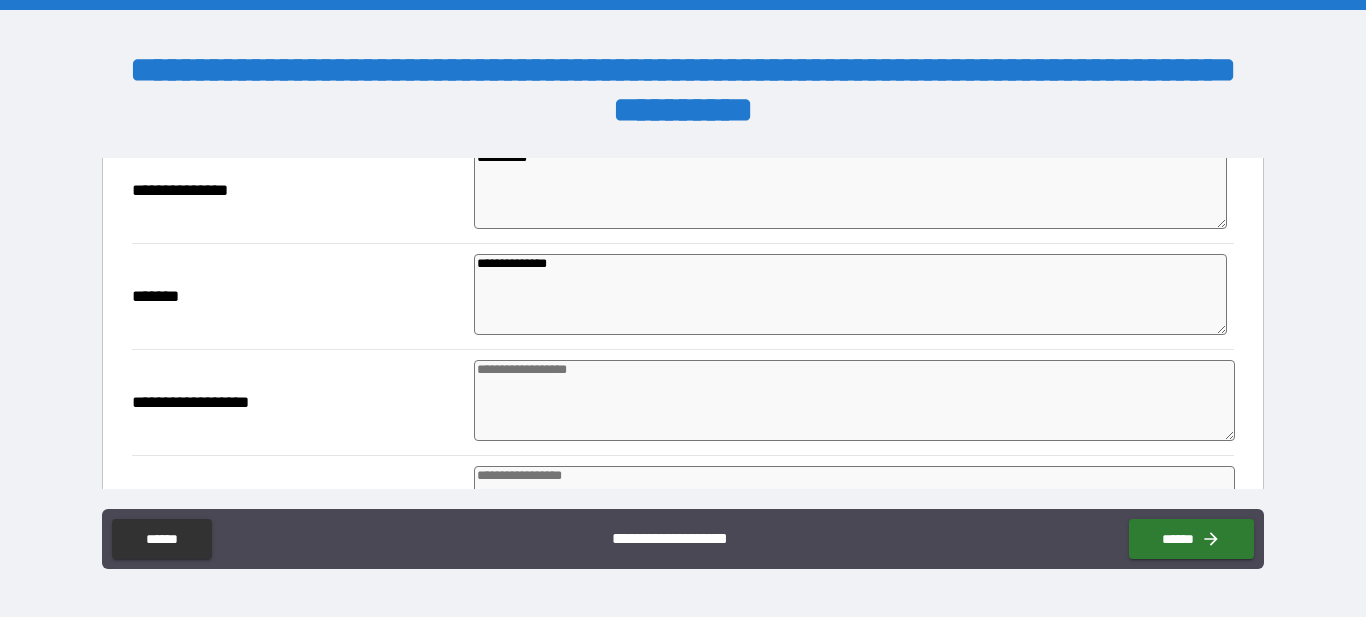 scroll, scrollTop: 289, scrollLeft: 0, axis: vertical 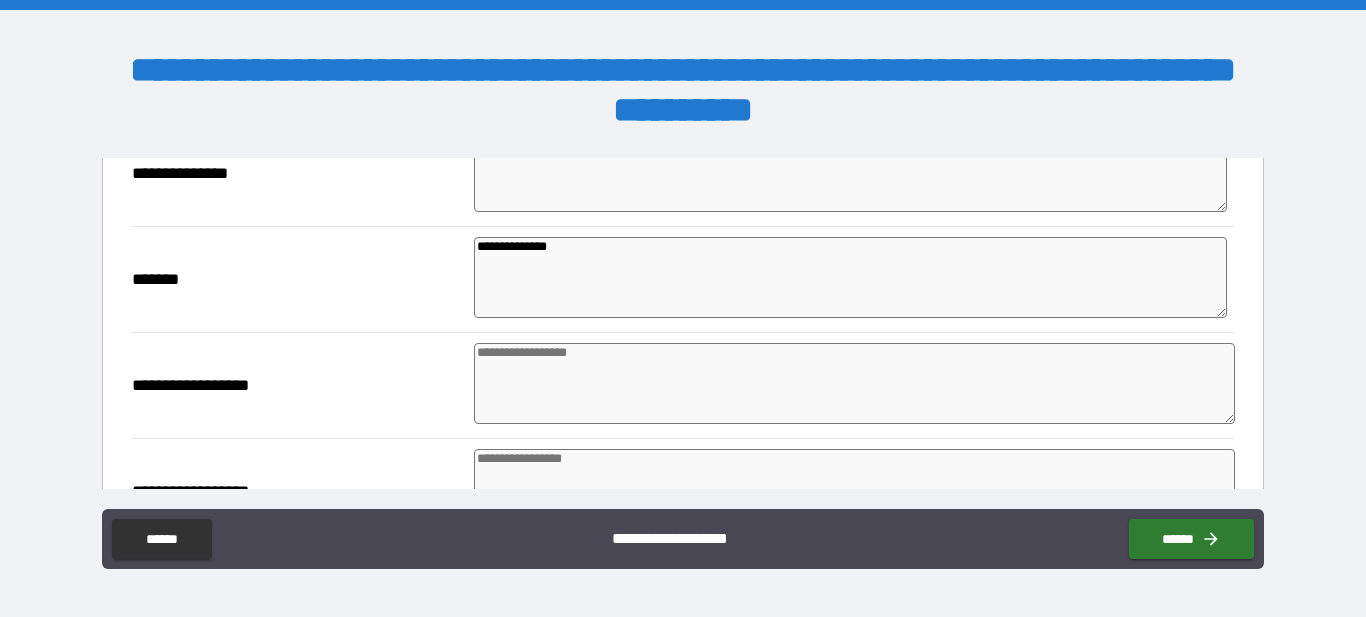 click at bounding box center (854, 383) 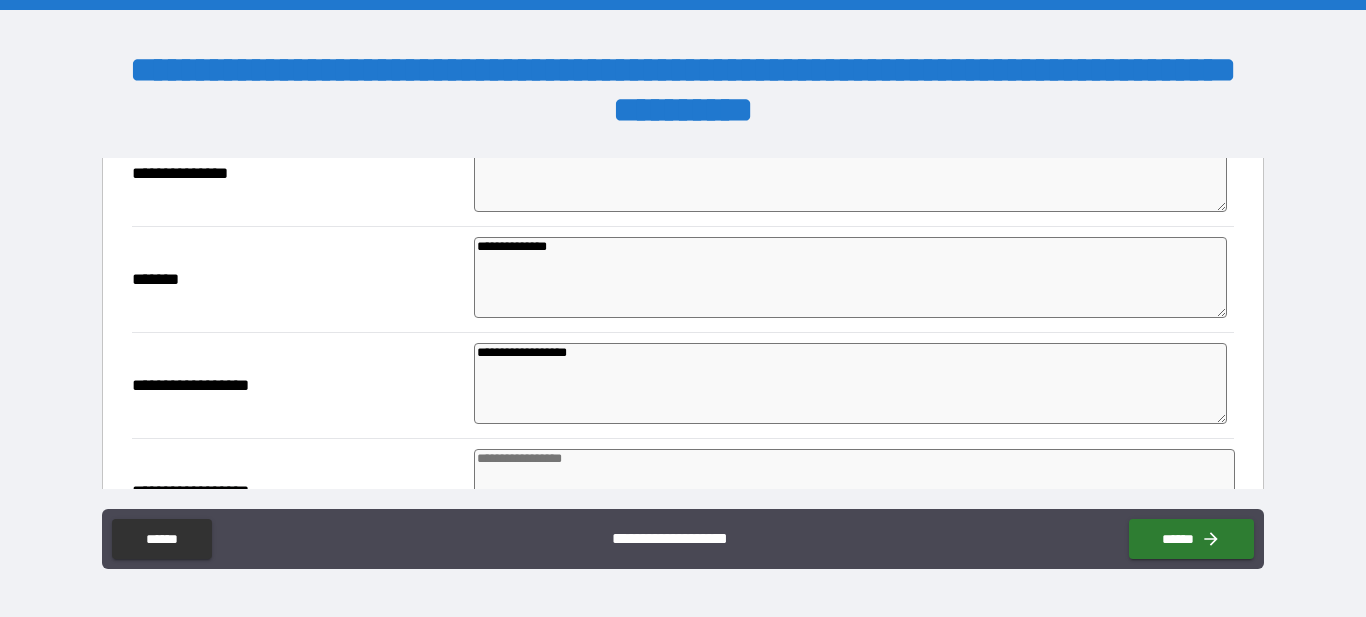 click at bounding box center (854, 489) 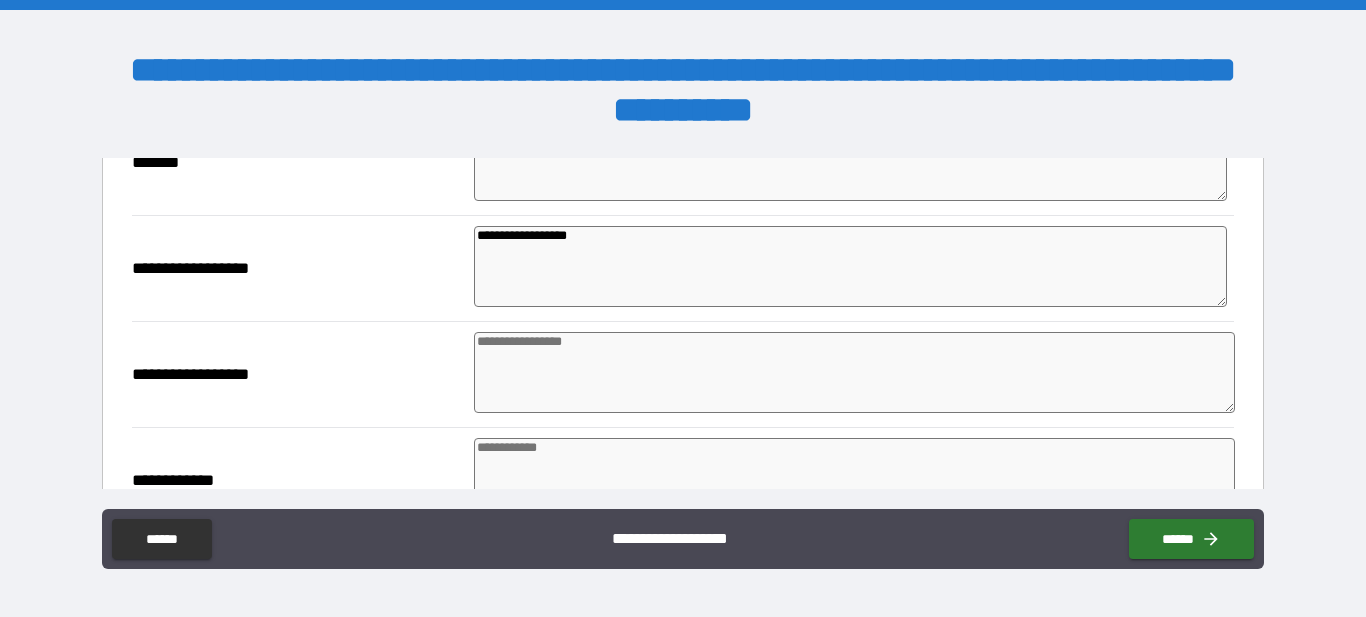 scroll, scrollTop: 417, scrollLeft: 0, axis: vertical 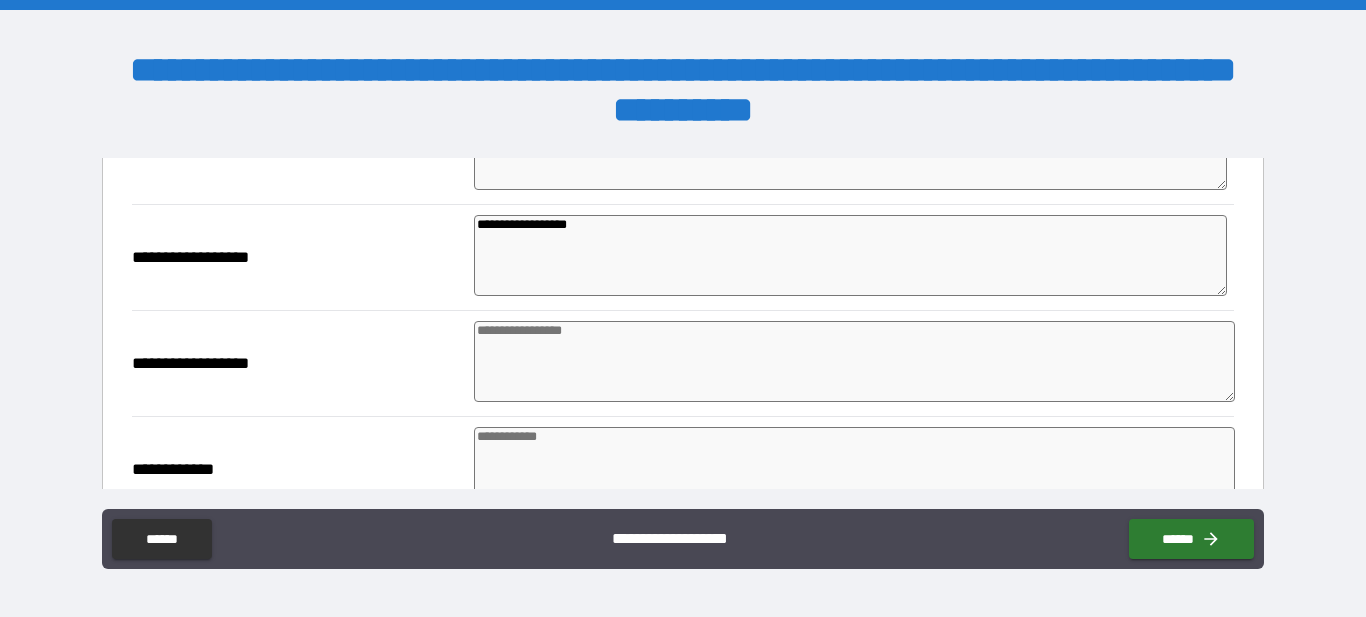 click at bounding box center [854, 361] 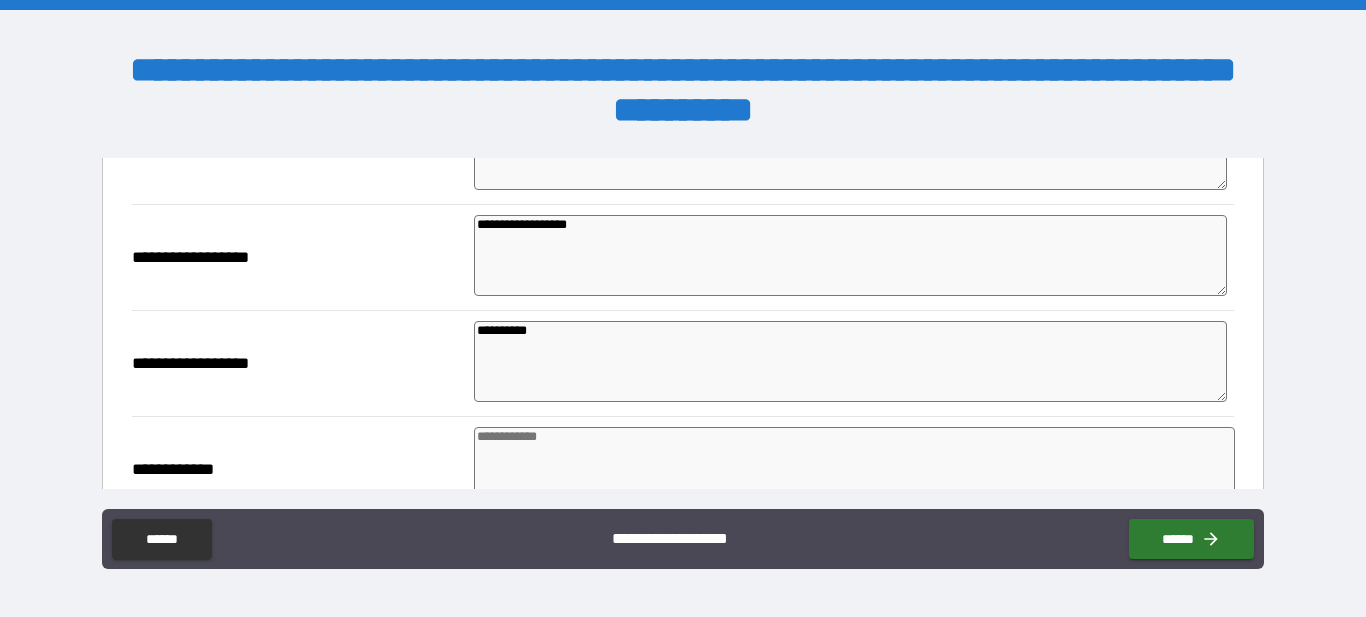click at bounding box center [854, 467] 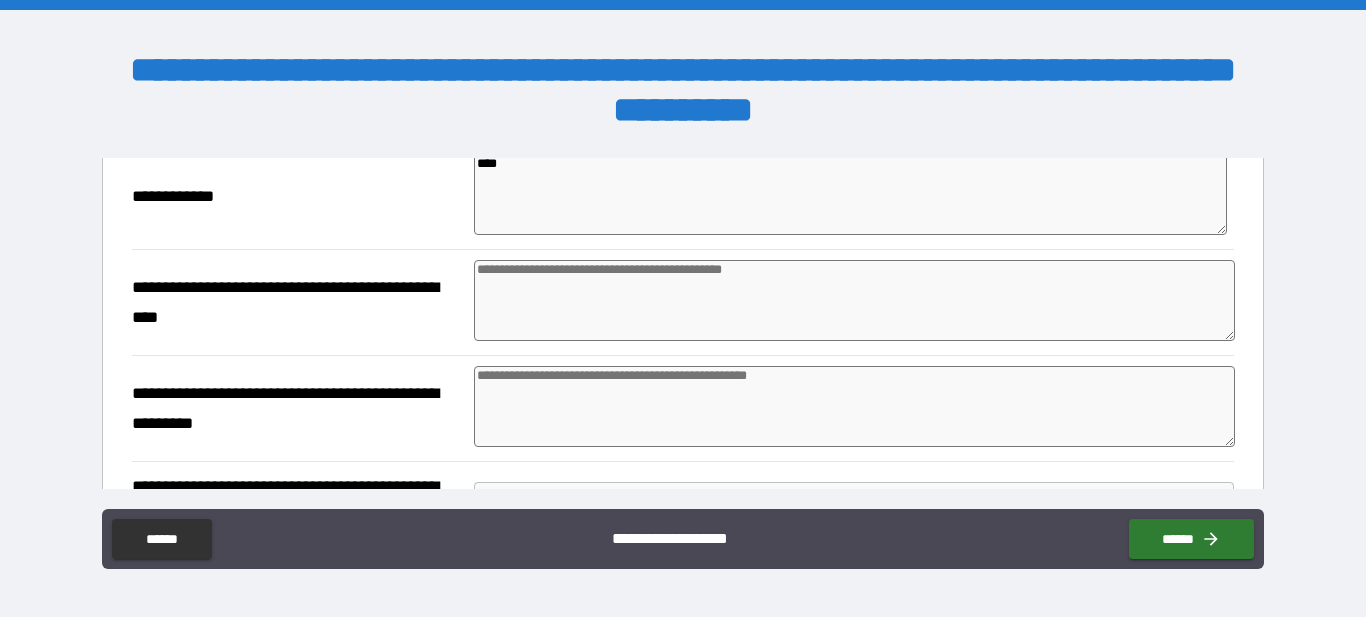 scroll, scrollTop: 695, scrollLeft: 0, axis: vertical 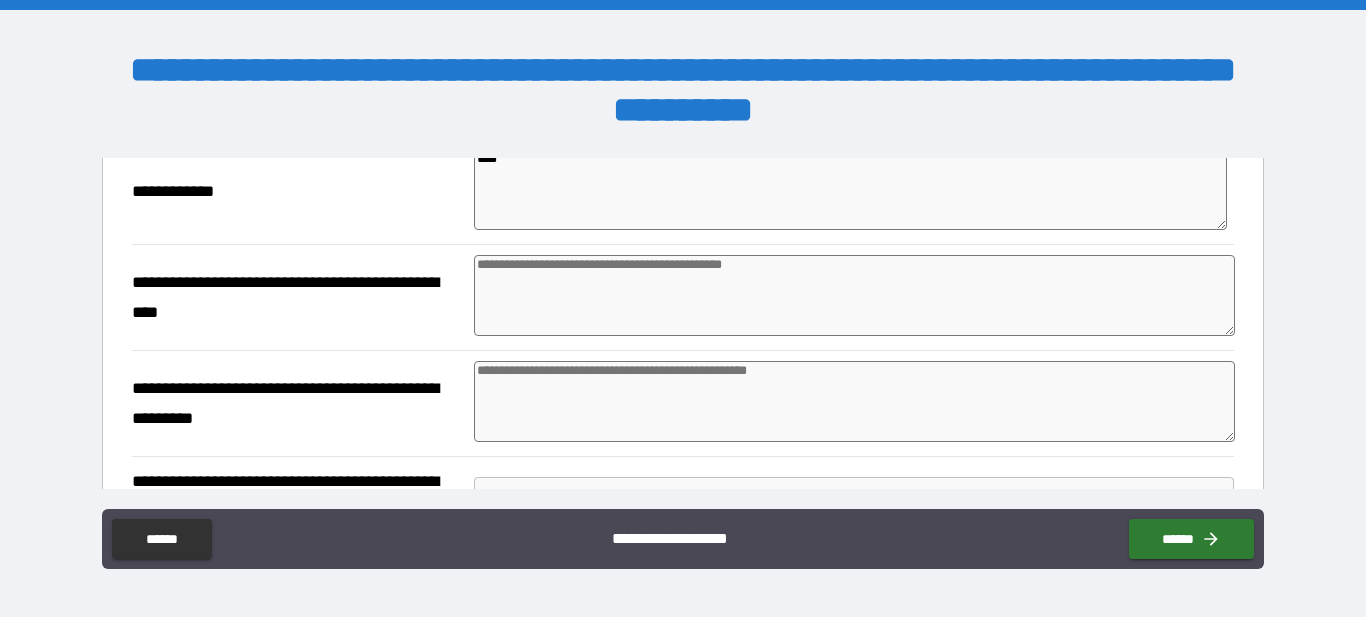 click at bounding box center (854, 295) 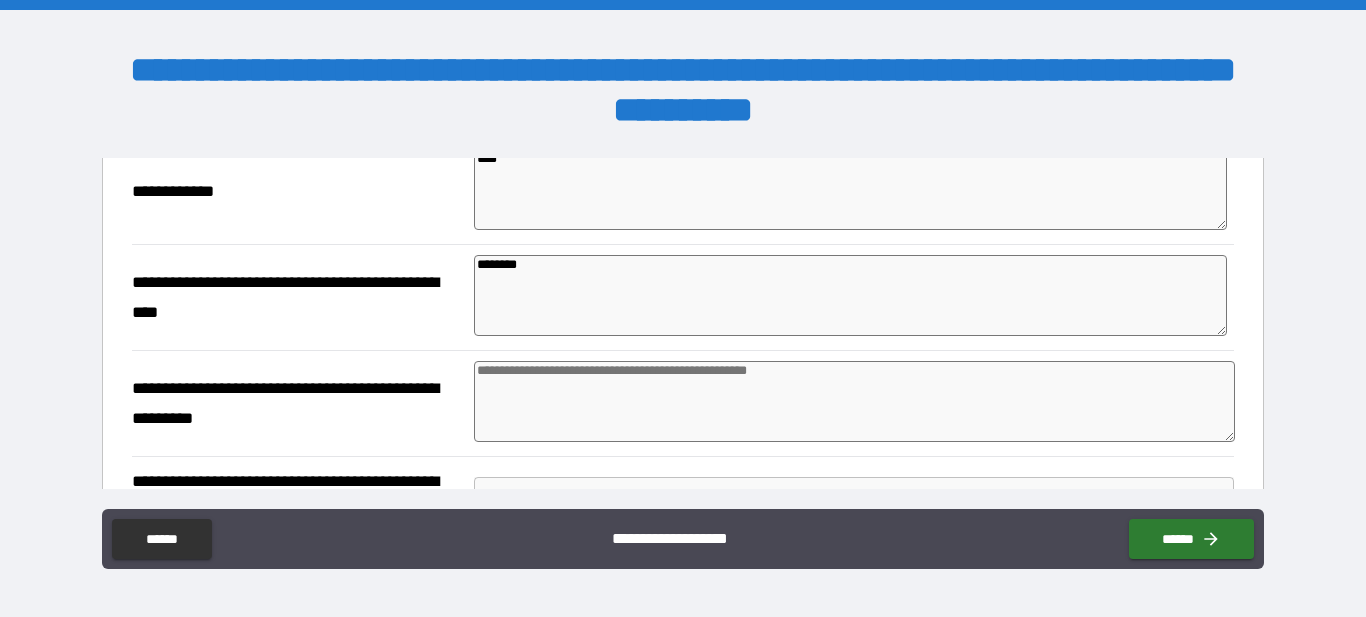click at bounding box center (854, 401) 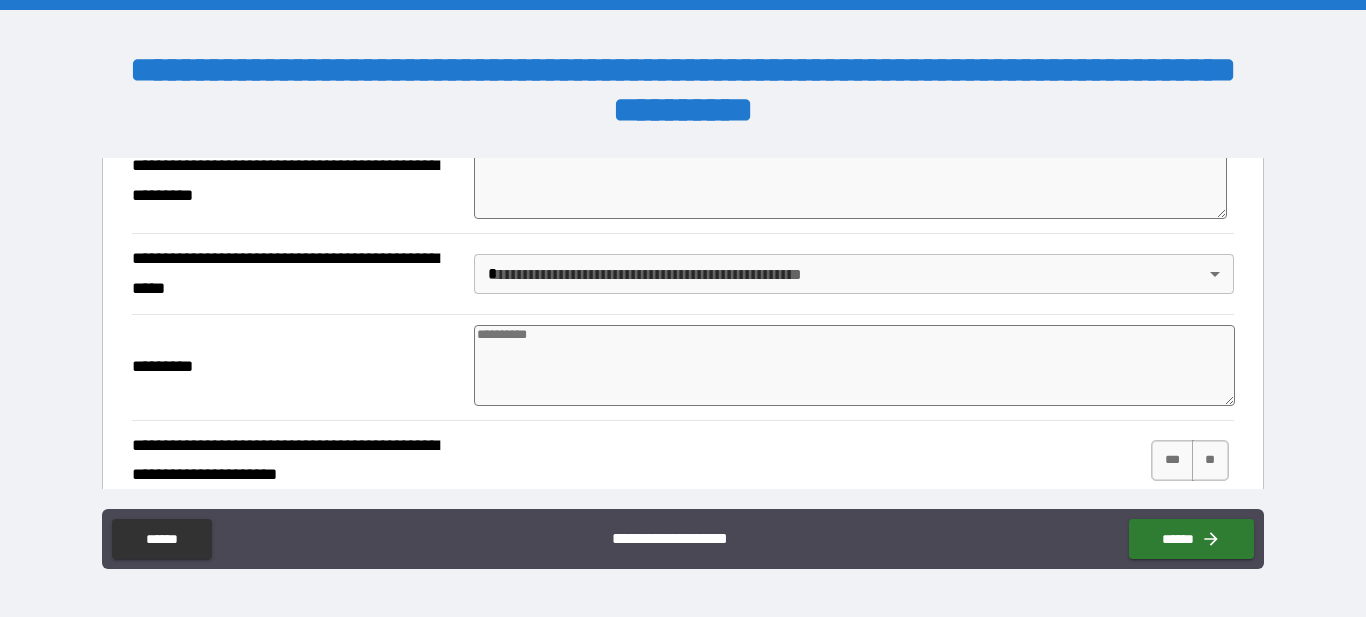 scroll, scrollTop: 935, scrollLeft: 0, axis: vertical 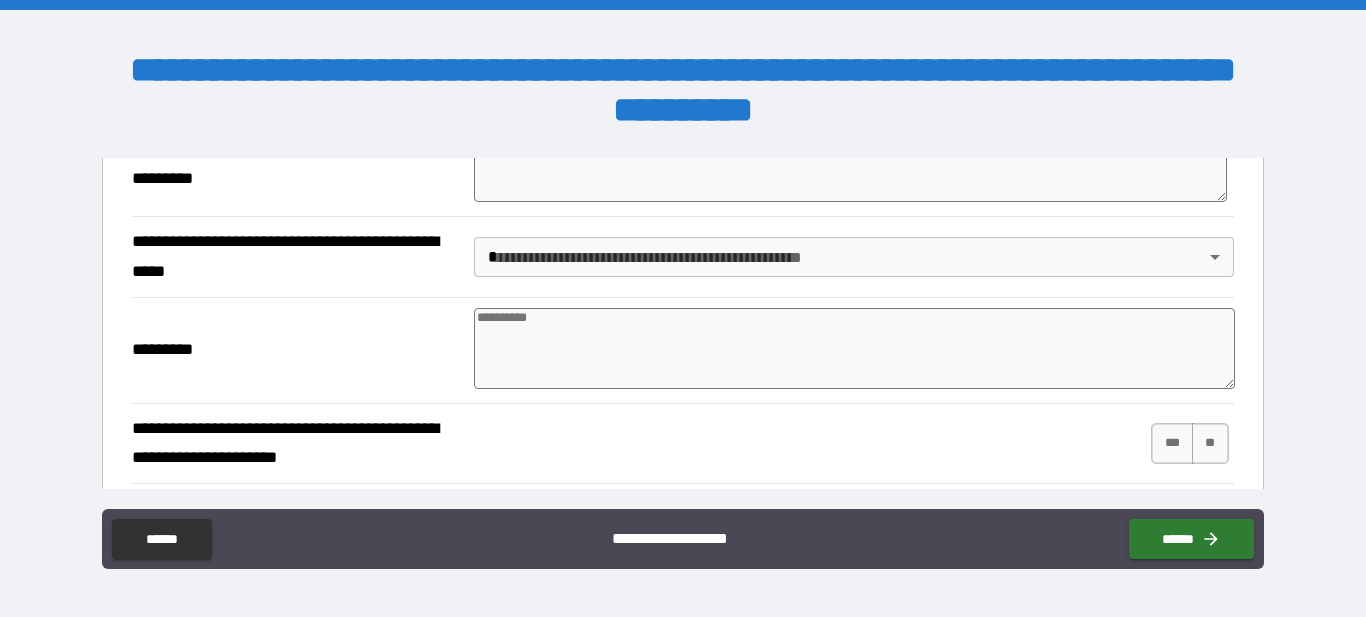 click on "**********" at bounding box center [683, 308] 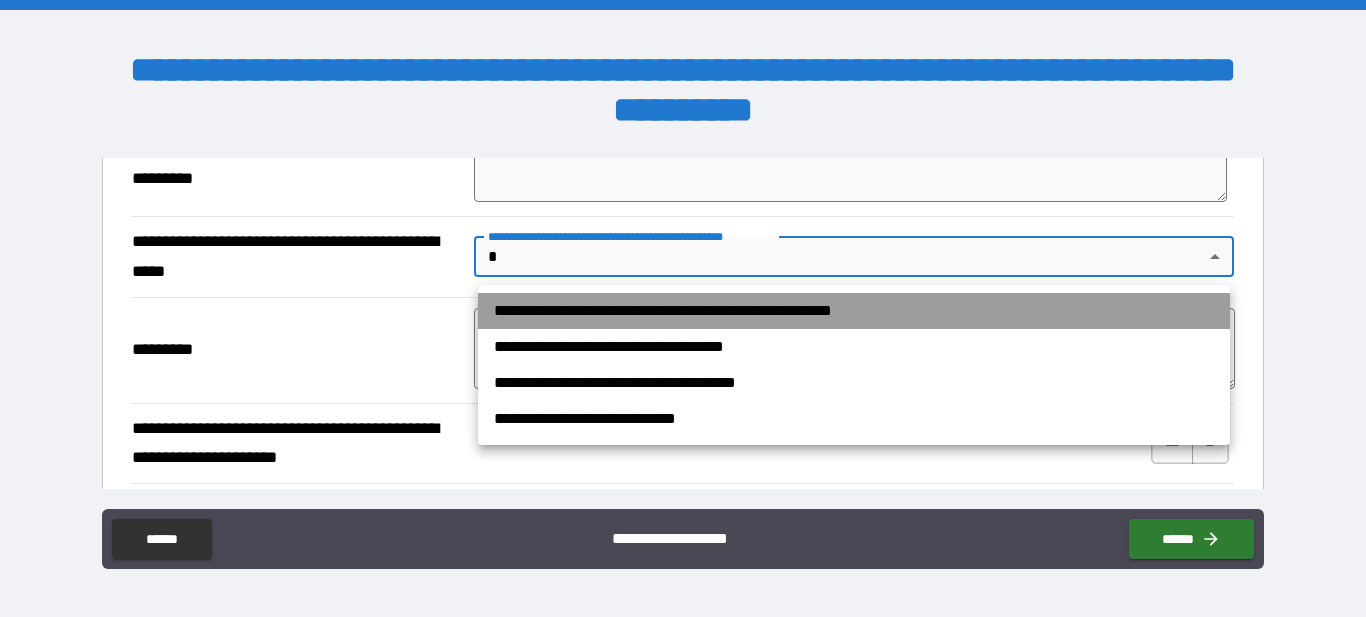 click on "**********" at bounding box center (854, 311) 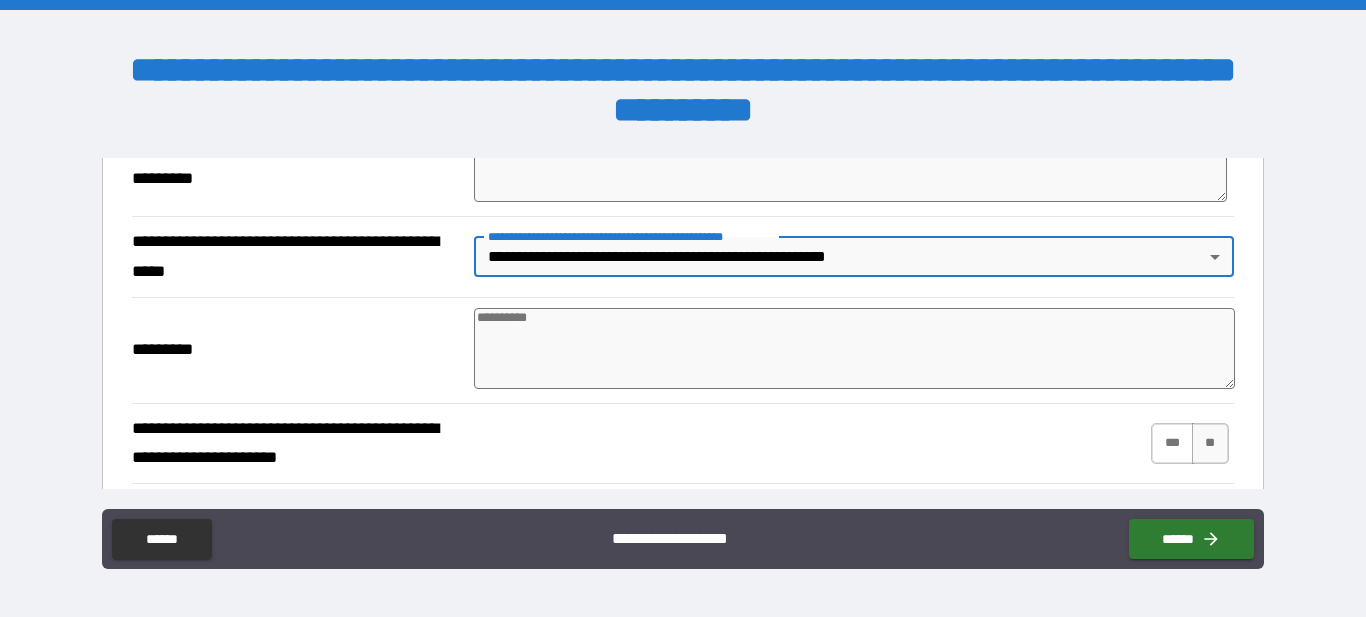 click on "***" at bounding box center [1172, 443] 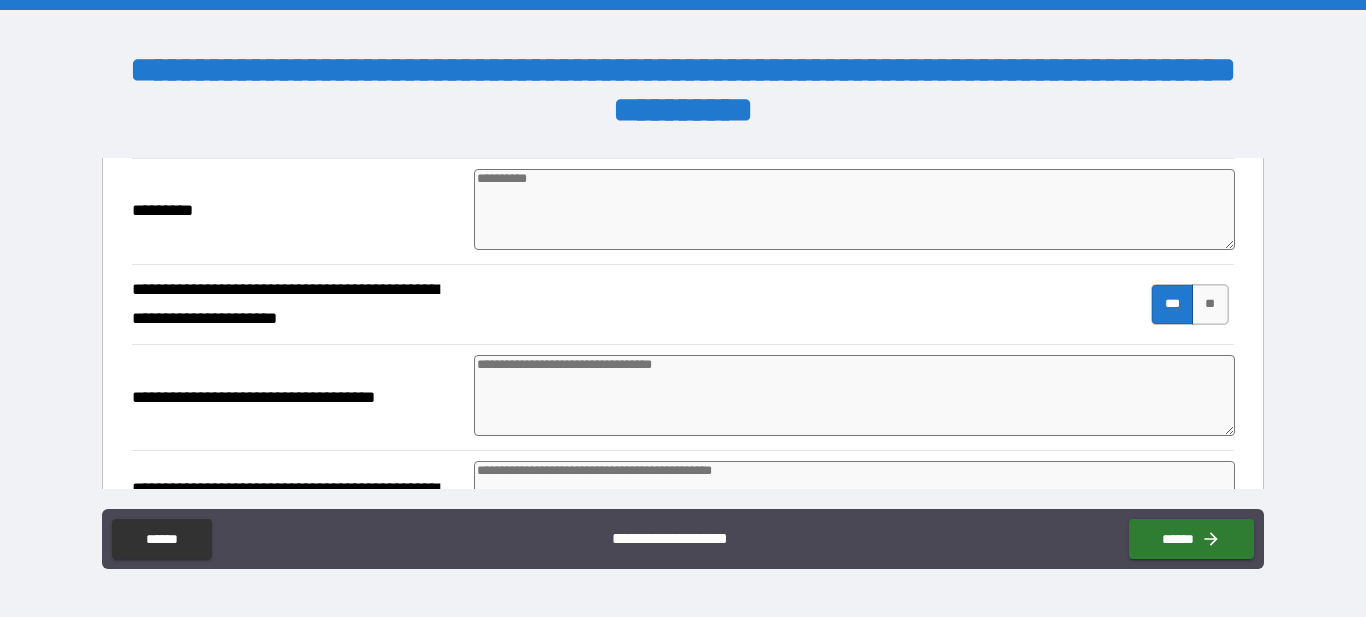 scroll, scrollTop: 1118, scrollLeft: 0, axis: vertical 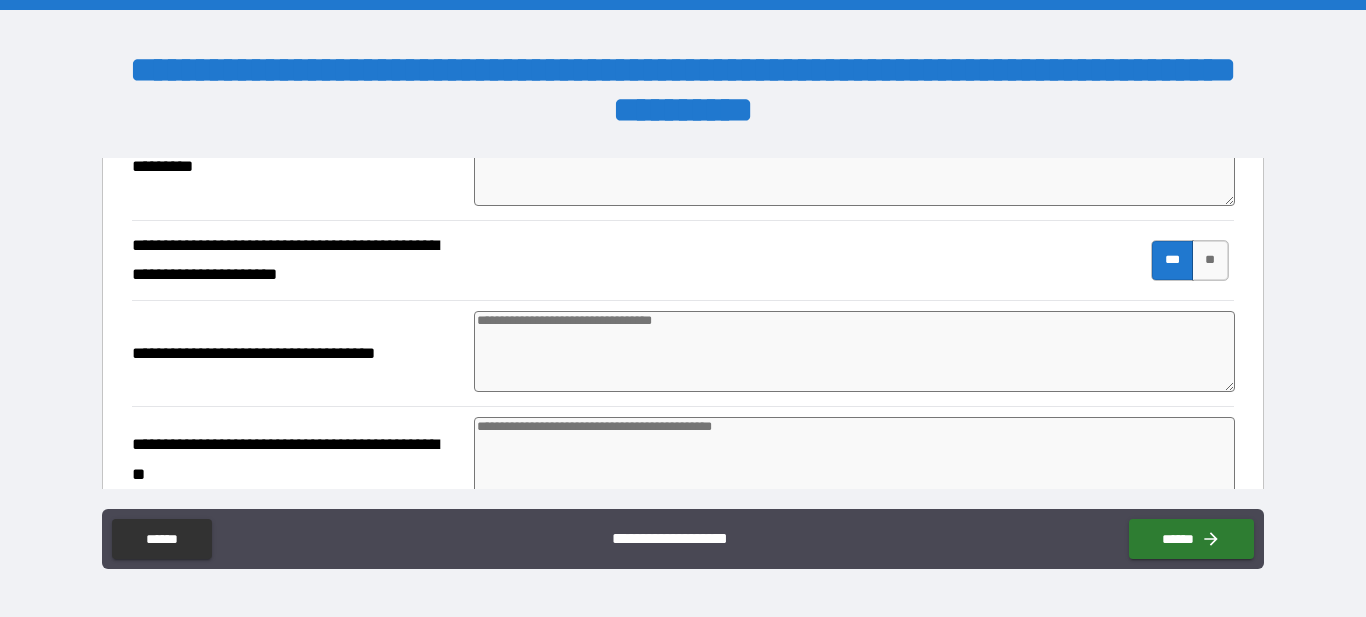 click at bounding box center (854, 351) 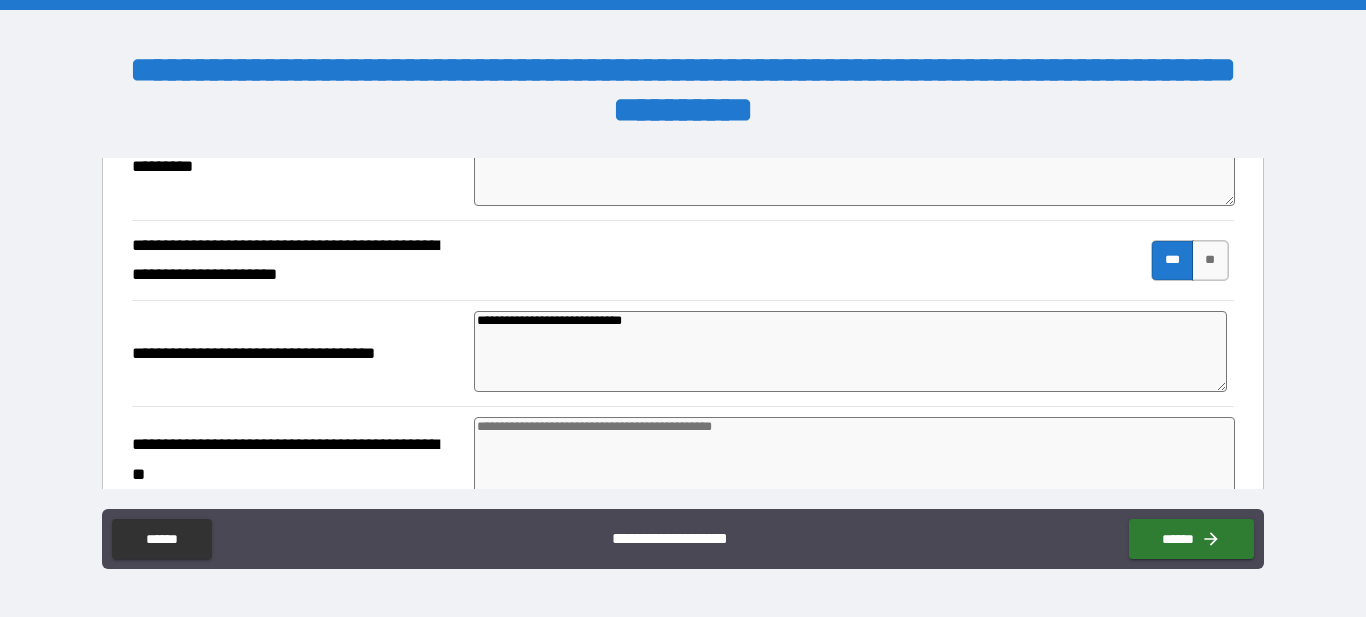 click at bounding box center [854, 457] 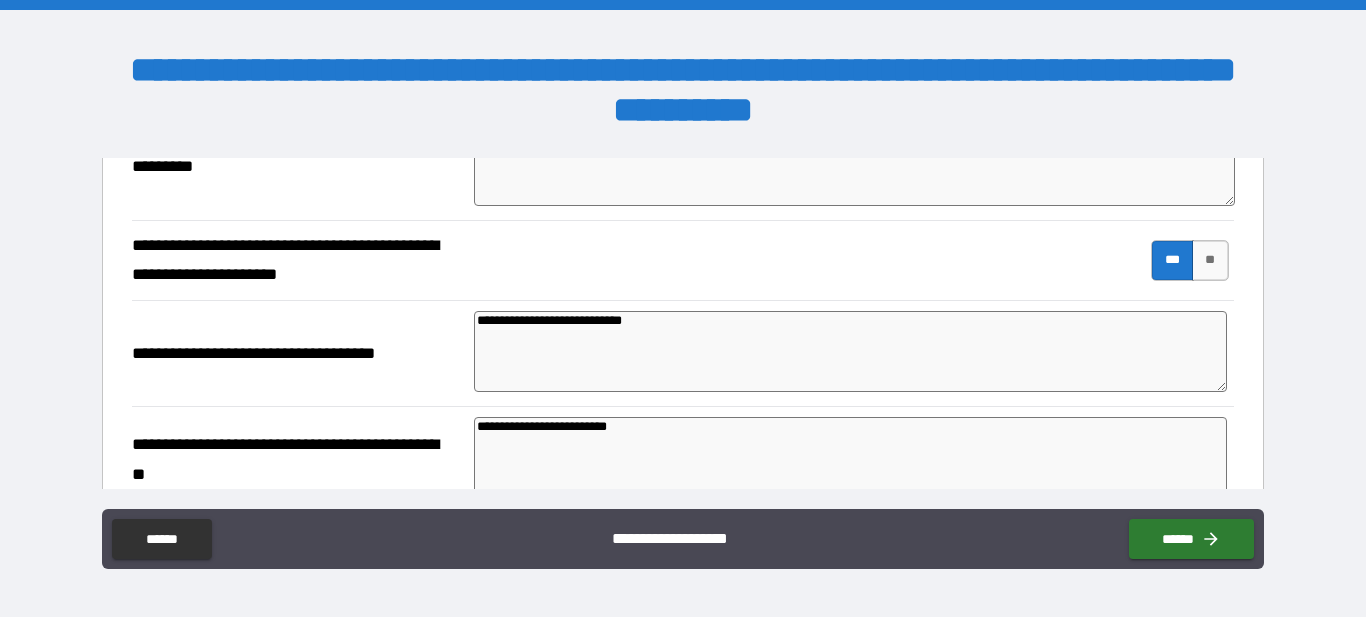 click on "**********" at bounding box center (850, 457) 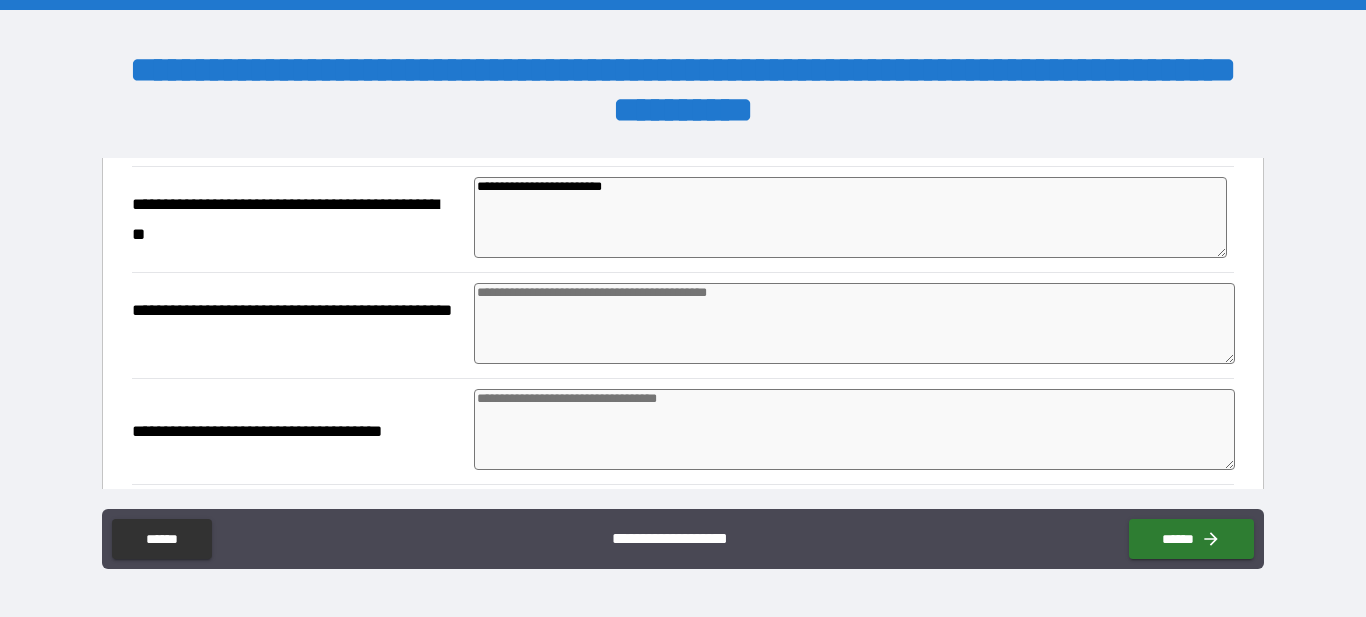 scroll, scrollTop: 1374, scrollLeft: 0, axis: vertical 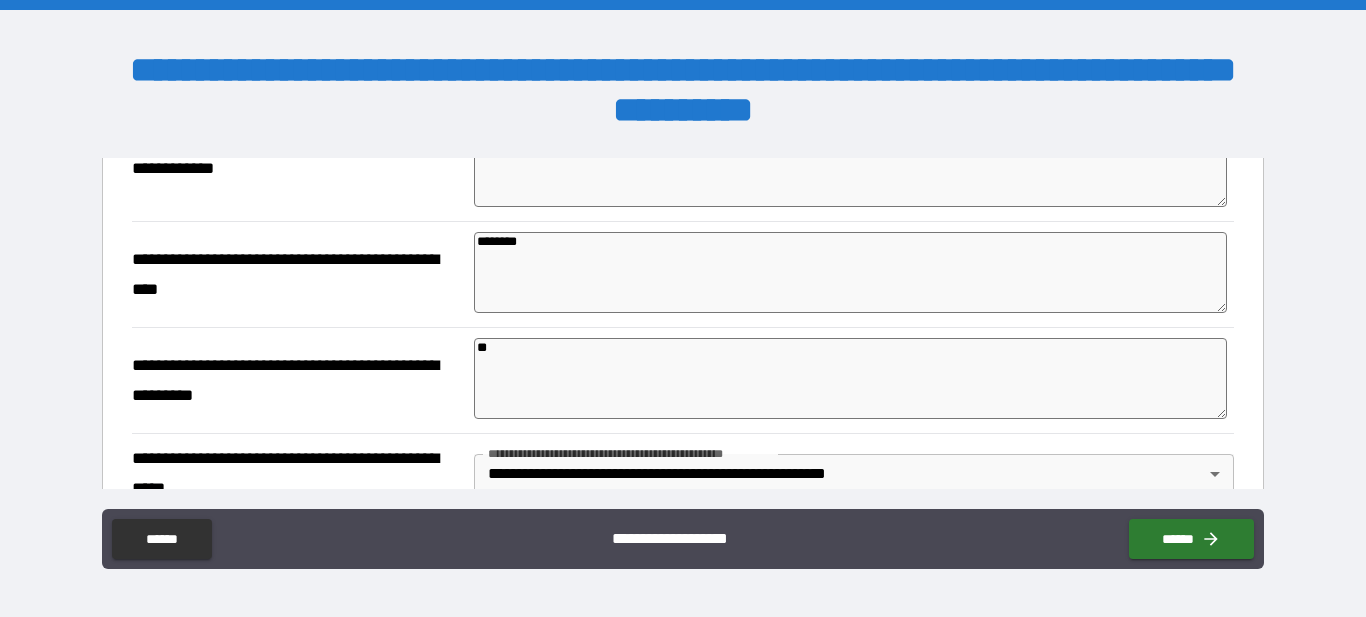 click on "**********" at bounding box center (682, 274) 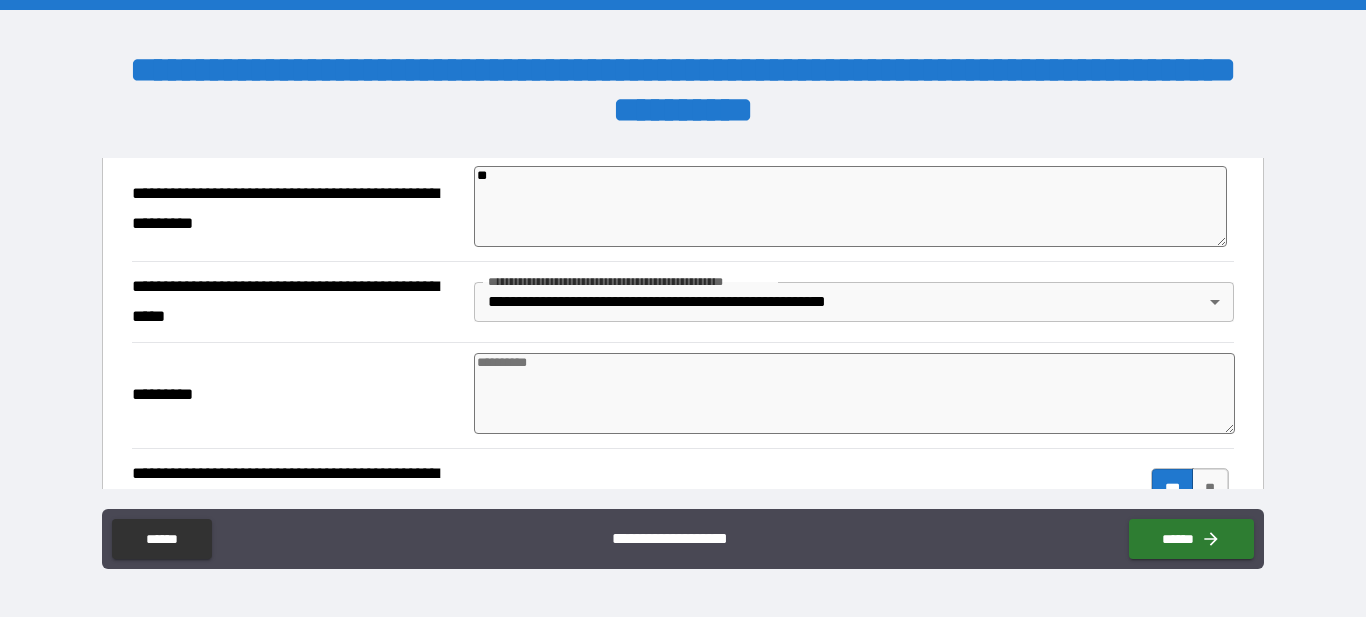 scroll, scrollTop: 912, scrollLeft: 0, axis: vertical 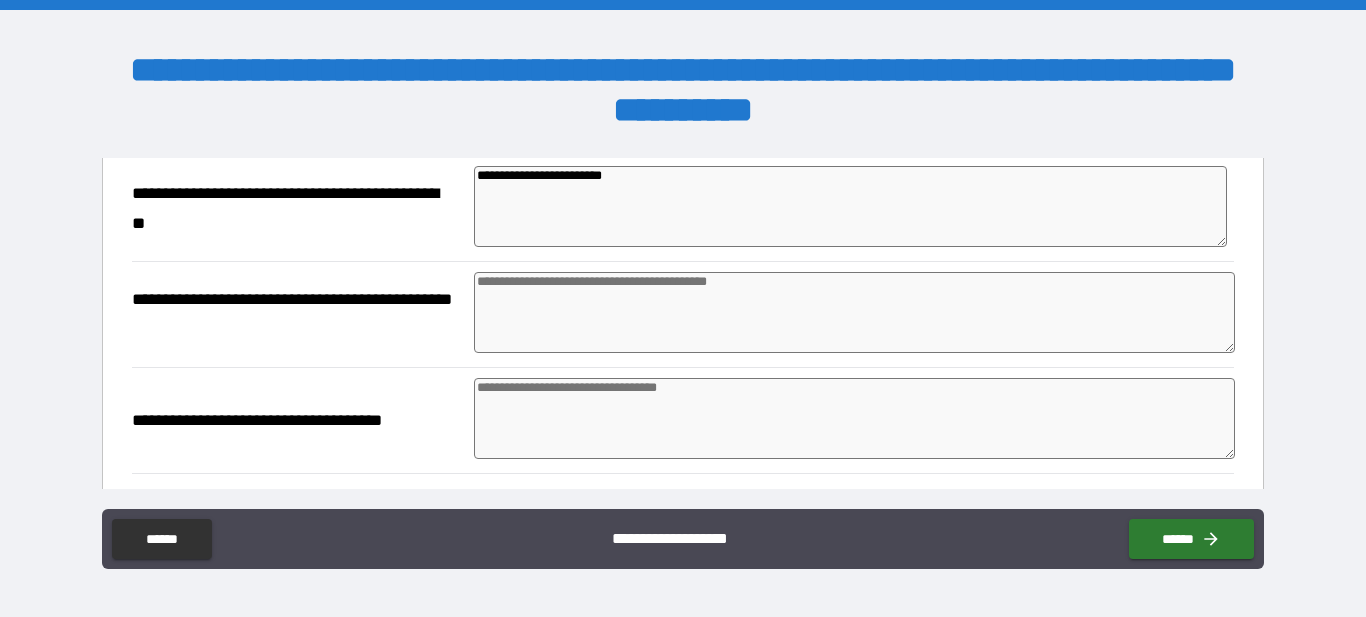 click at bounding box center [854, 312] 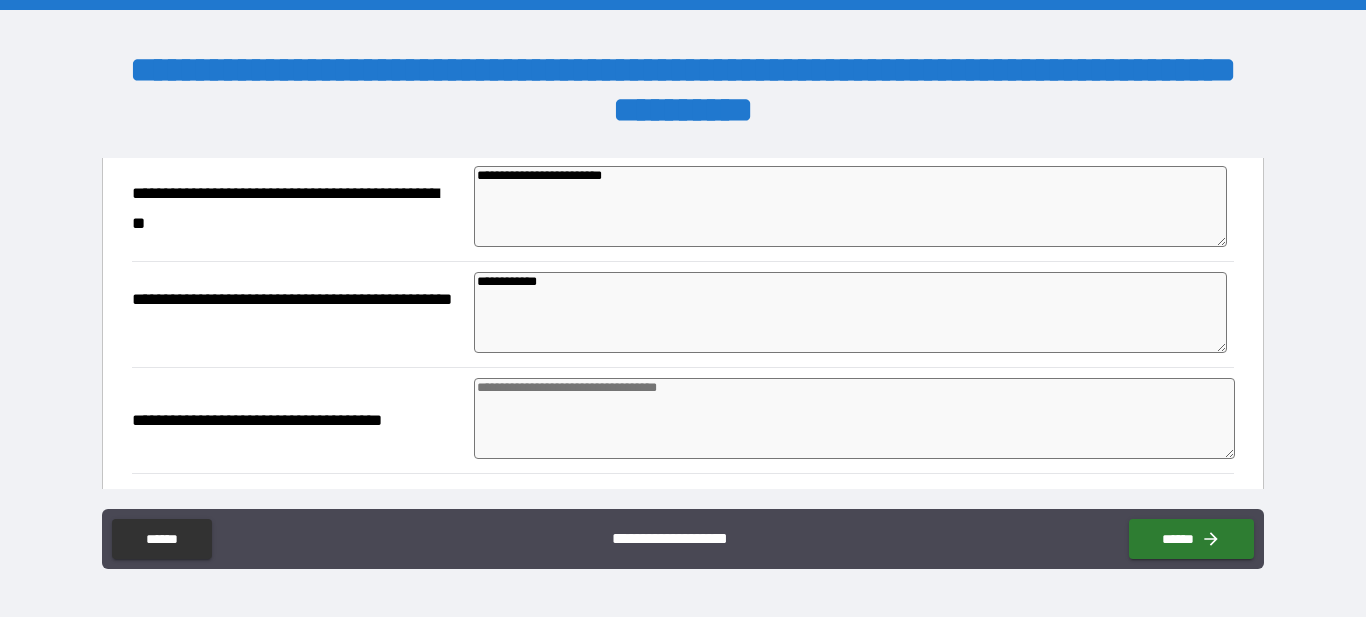 click at bounding box center (854, 418) 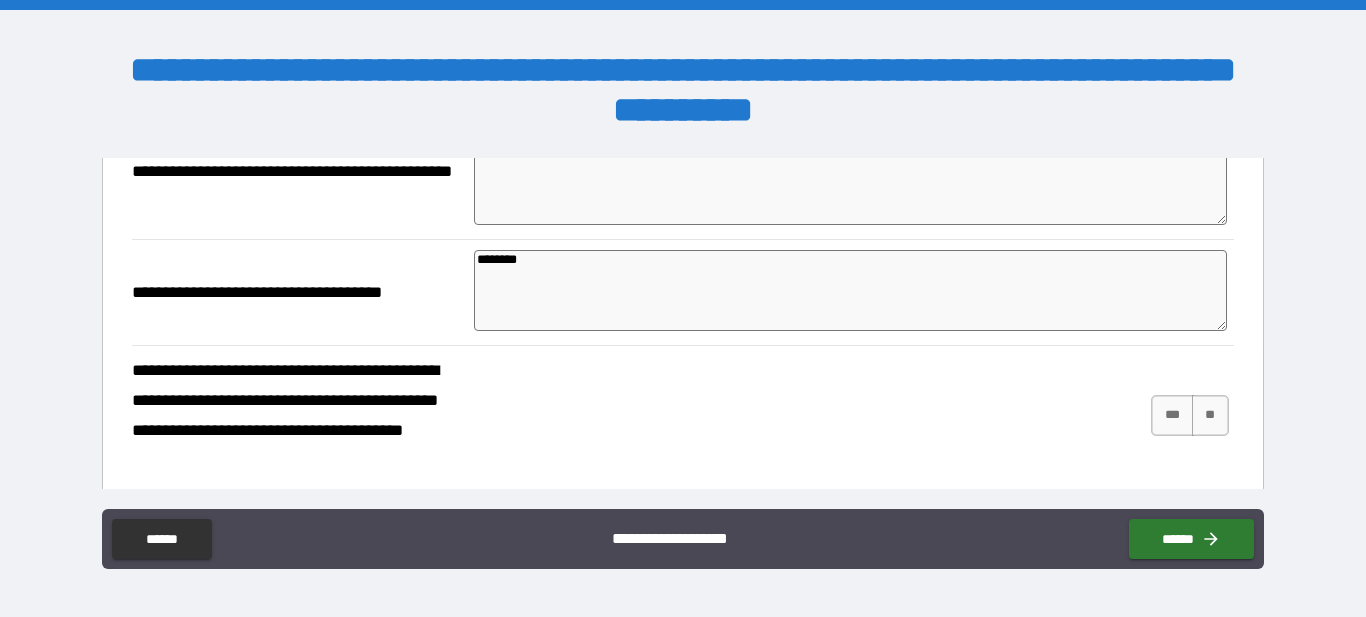 scroll, scrollTop: 1514, scrollLeft: 0, axis: vertical 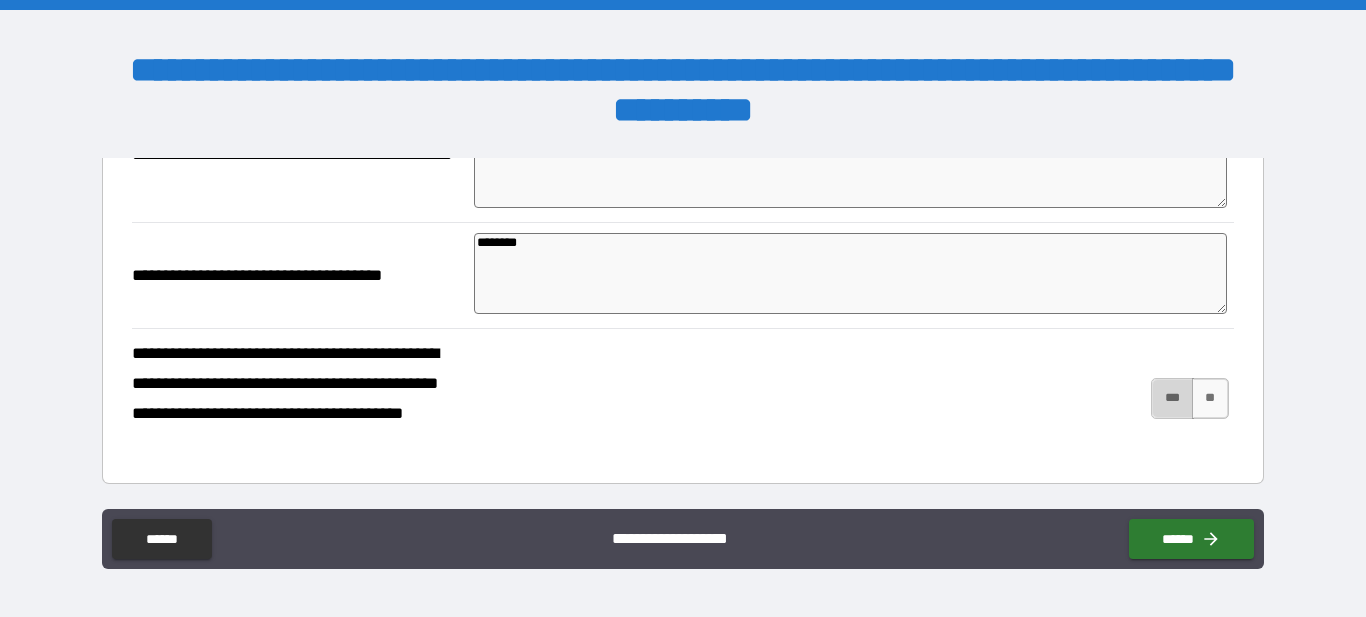 click on "***" at bounding box center [1172, 398] 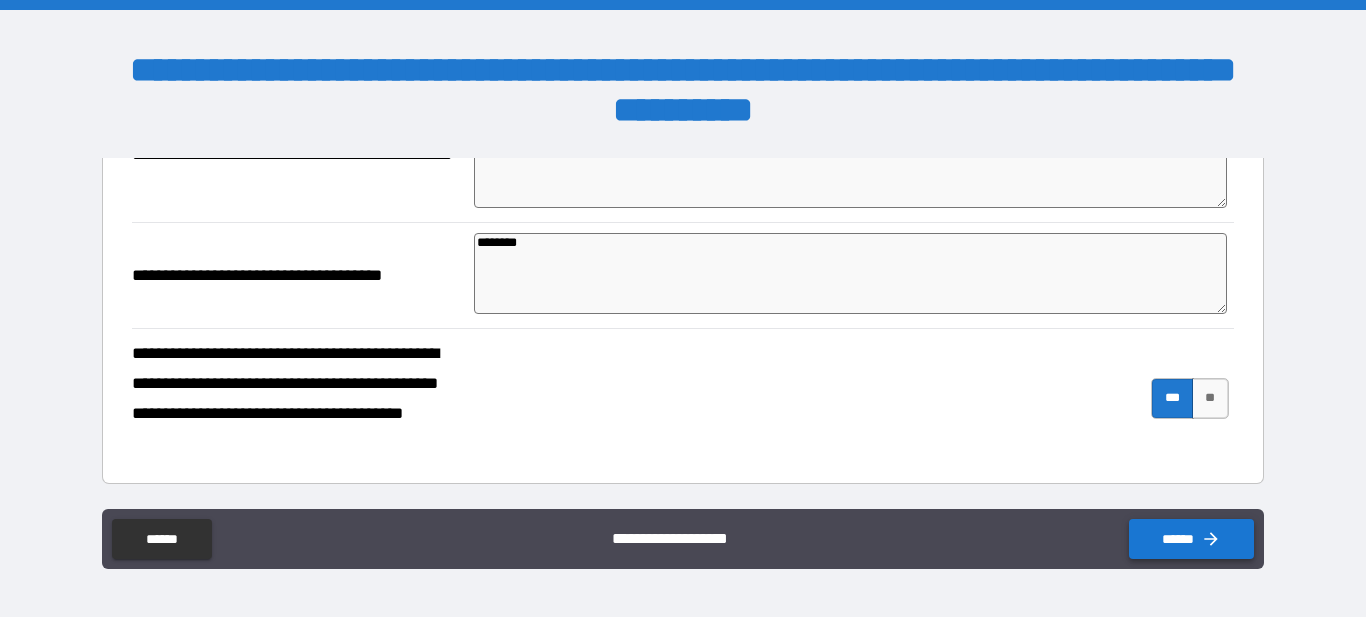 click on "******" at bounding box center [1191, 539] 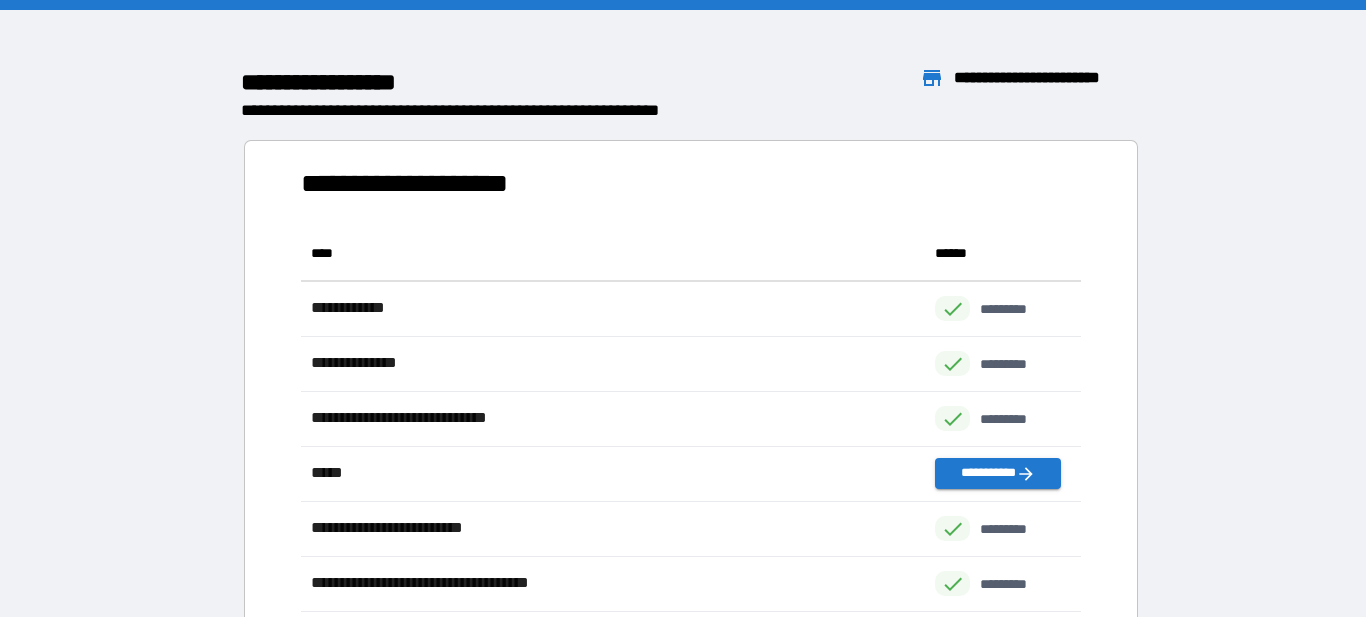 scroll, scrollTop: 826, scrollLeft: 780, axis: both 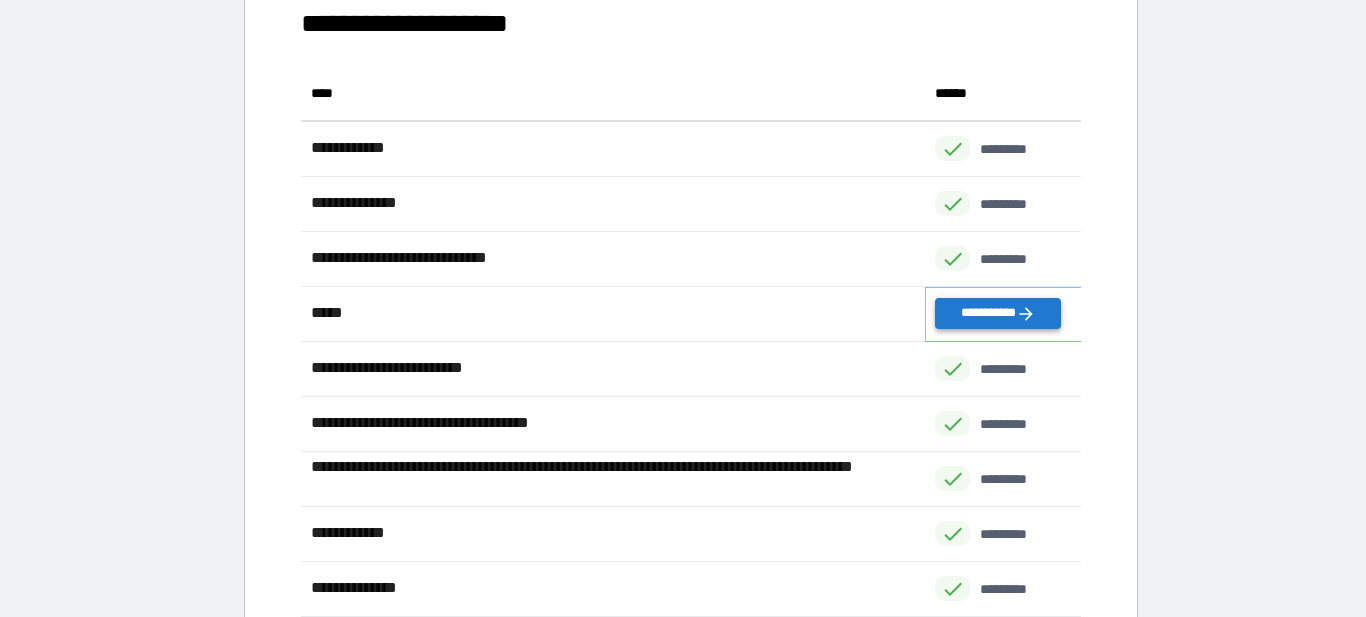 click on "**********" at bounding box center (997, 313) 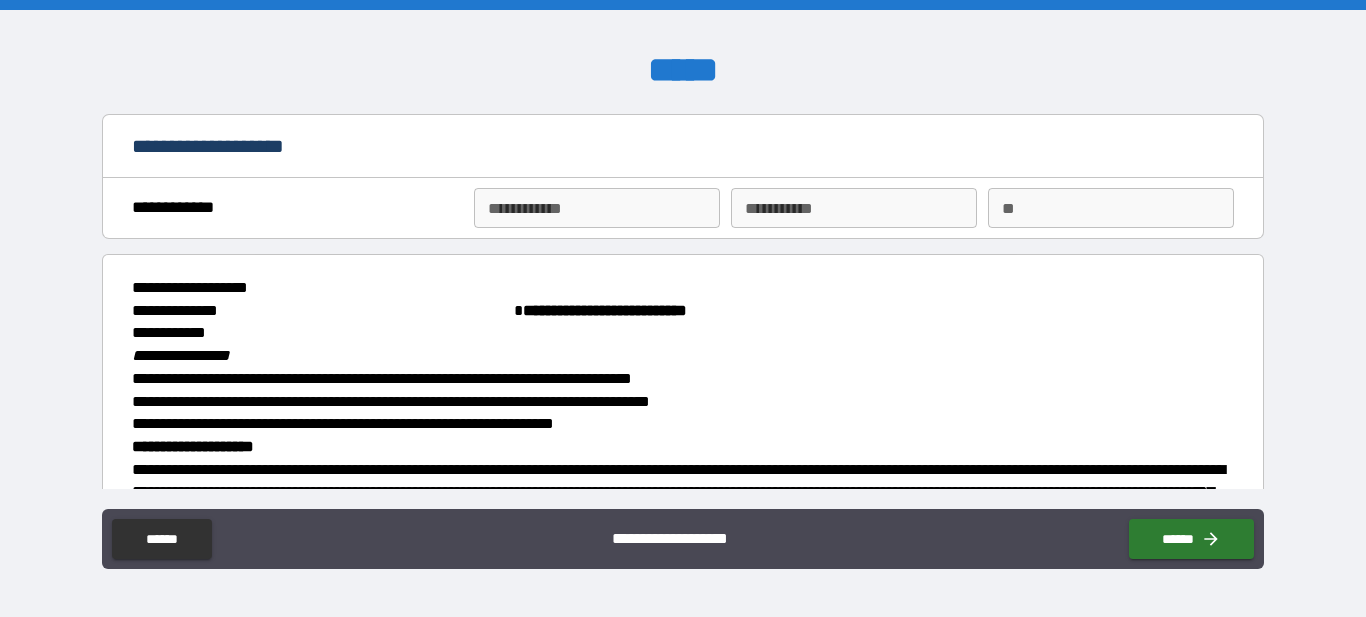 click on "**********" at bounding box center [597, 208] 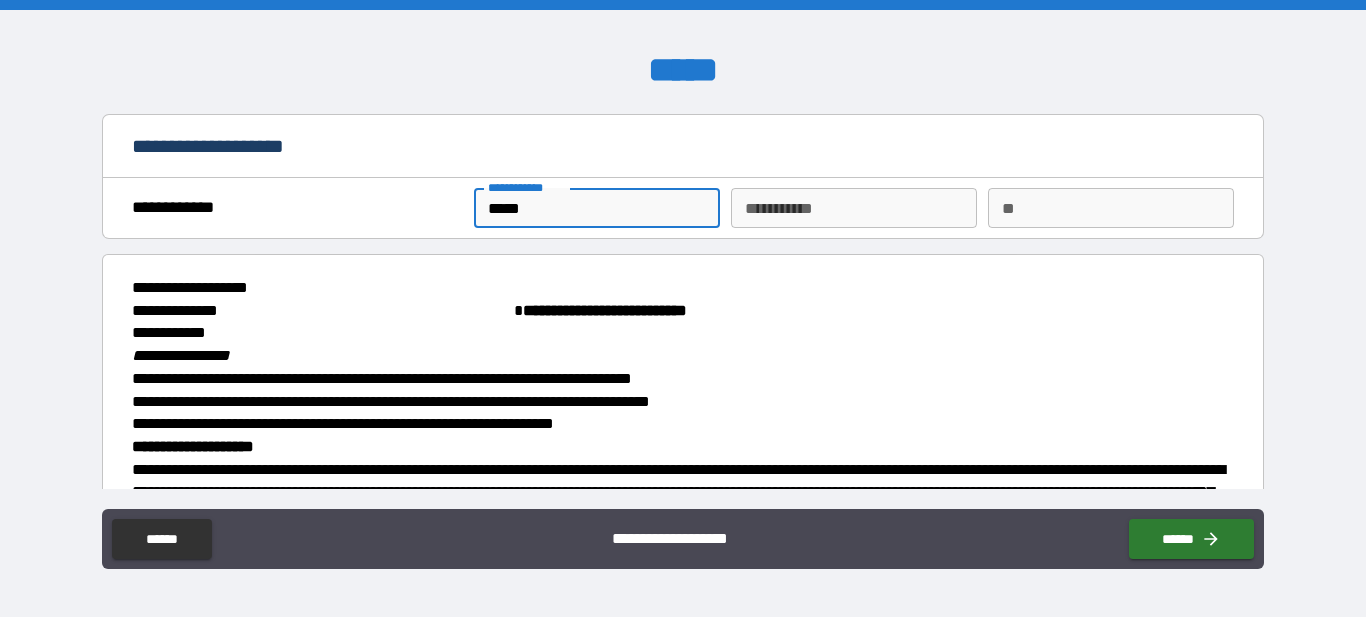 click on "*********   *" at bounding box center (854, 208) 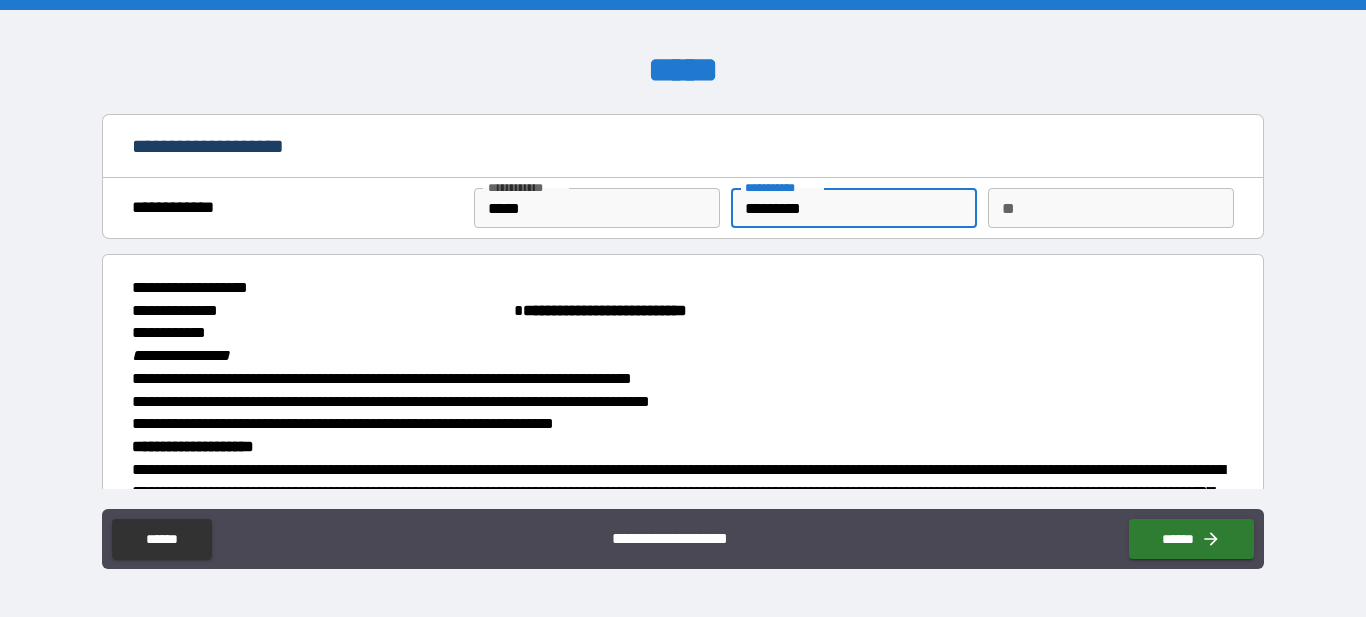 click on "** **" at bounding box center (1111, 208) 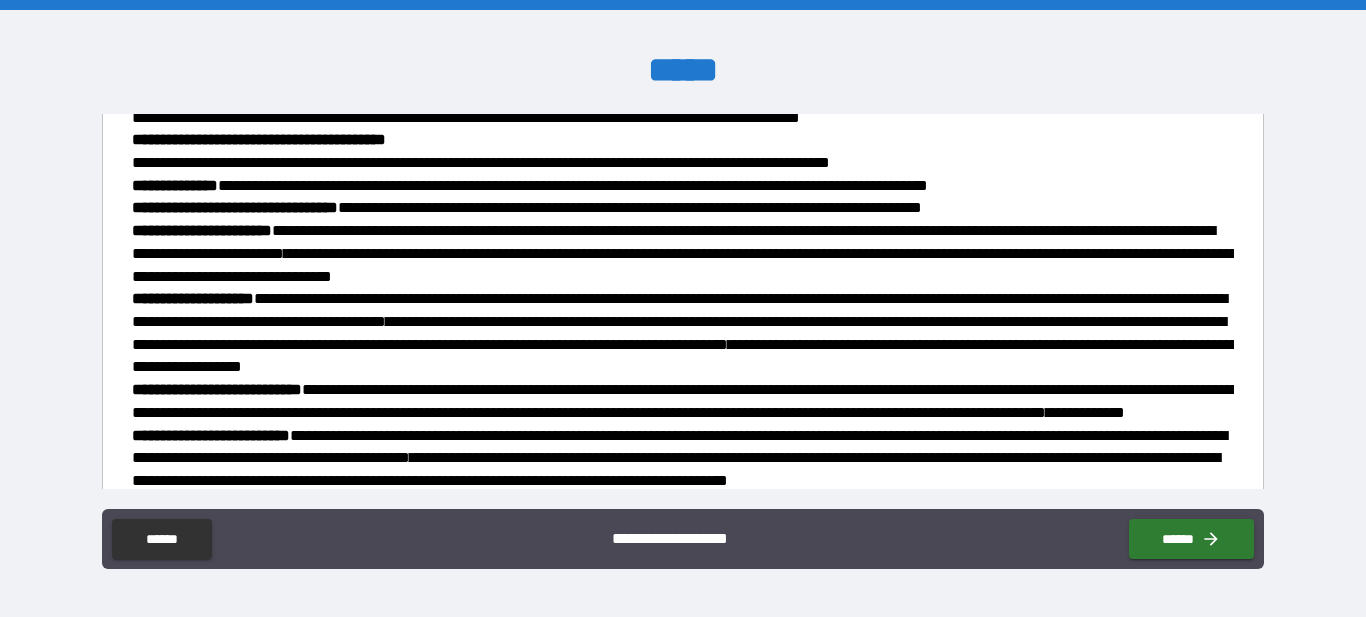 scroll, scrollTop: 427, scrollLeft: 0, axis: vertical 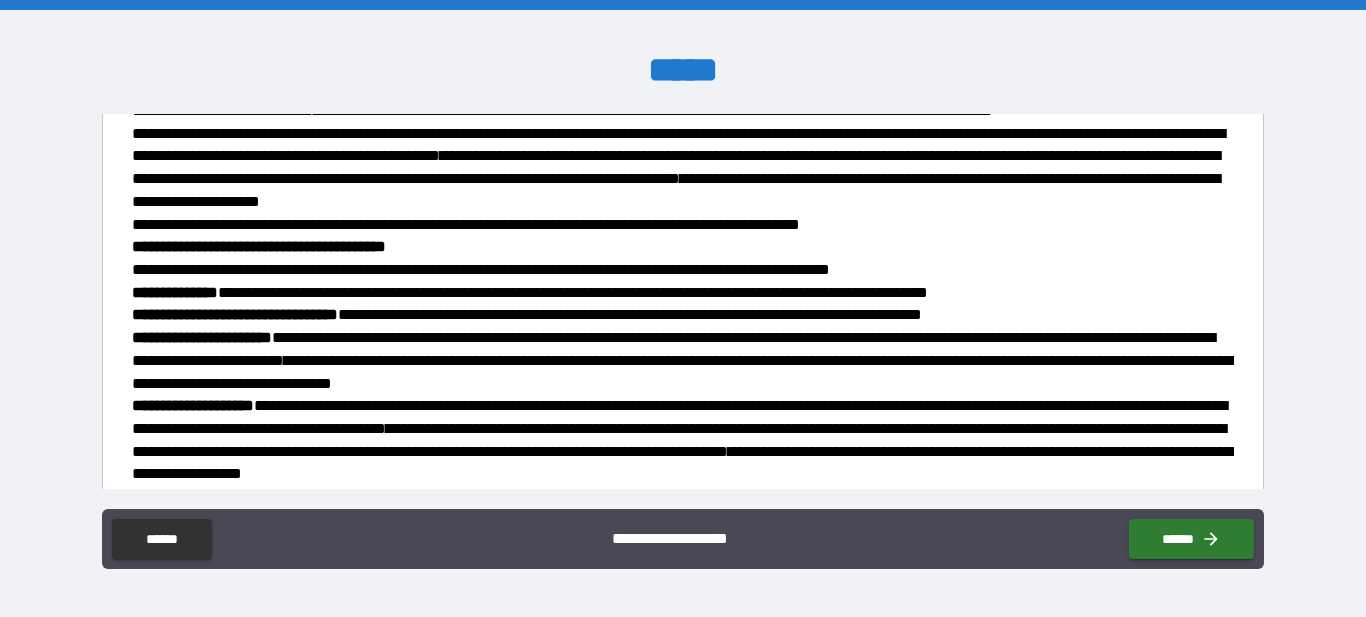 click on "**********" at bounding box center (683, 311) 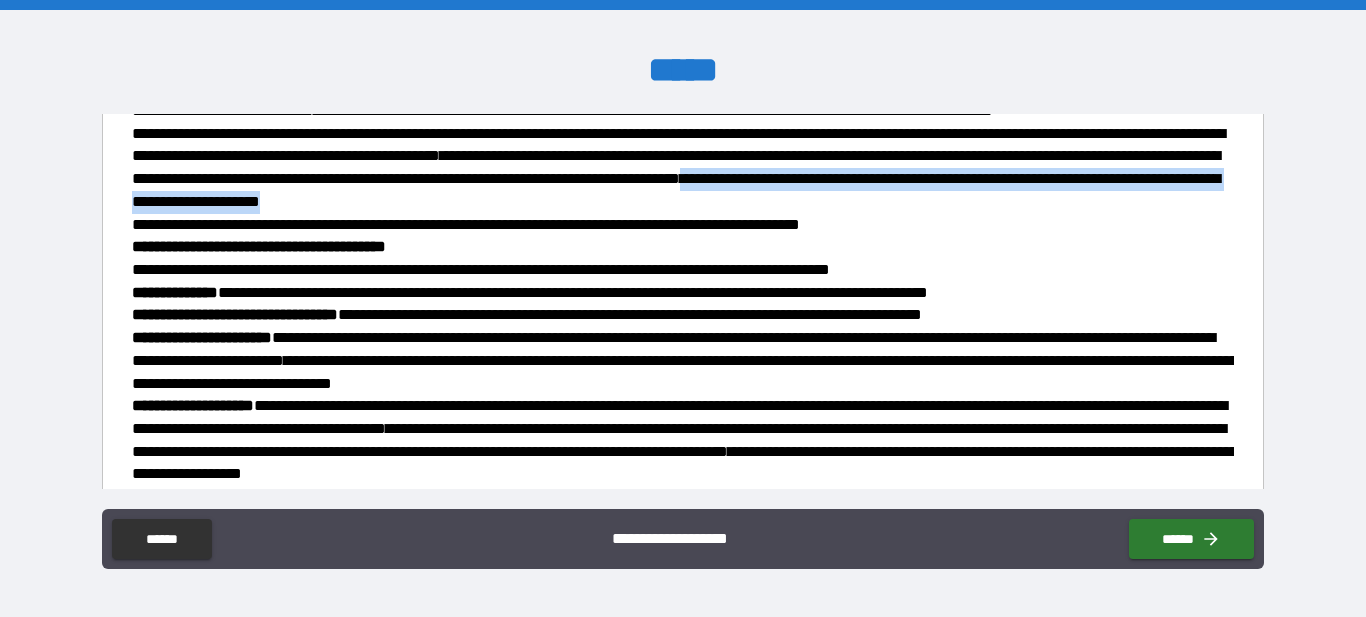 drag, startPoint x: 1264, startPoint y: 193, endPoint x: 1265, endPoint y: 232, distance: 39.012817 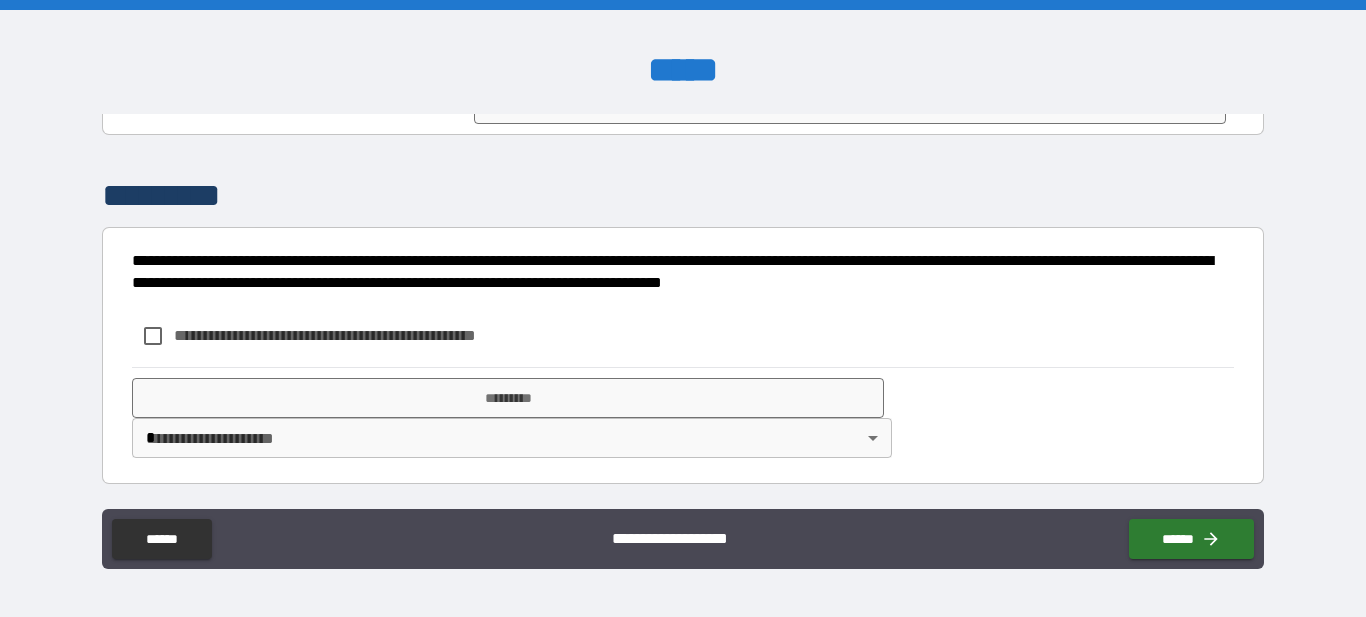 scroll, scrollTop: 2260, scrollLeft: 0, axis: vertical 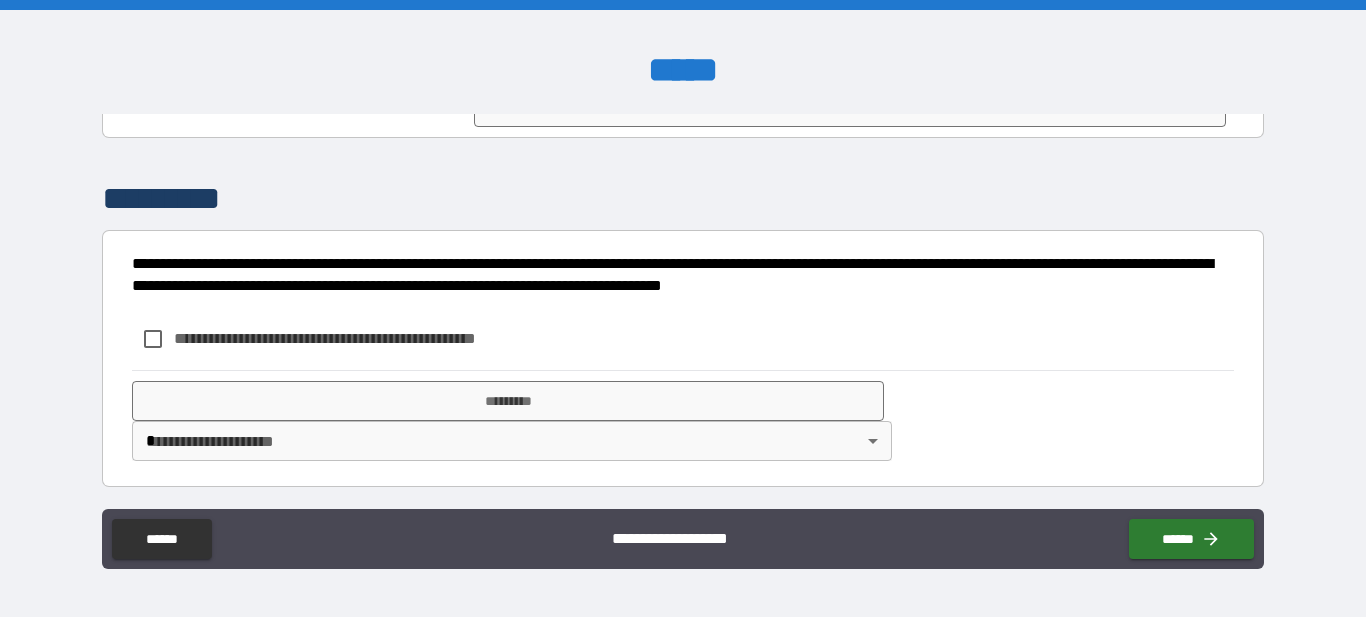 click 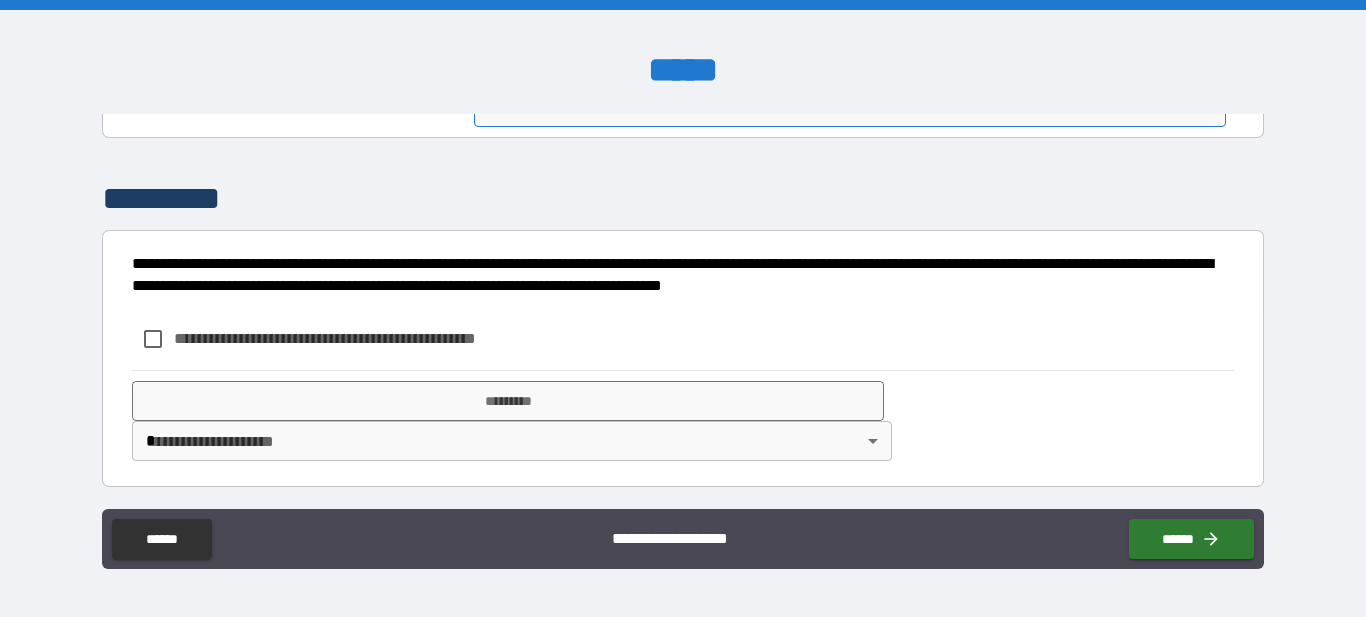 click on "*********" at bounding box center [850, 107] 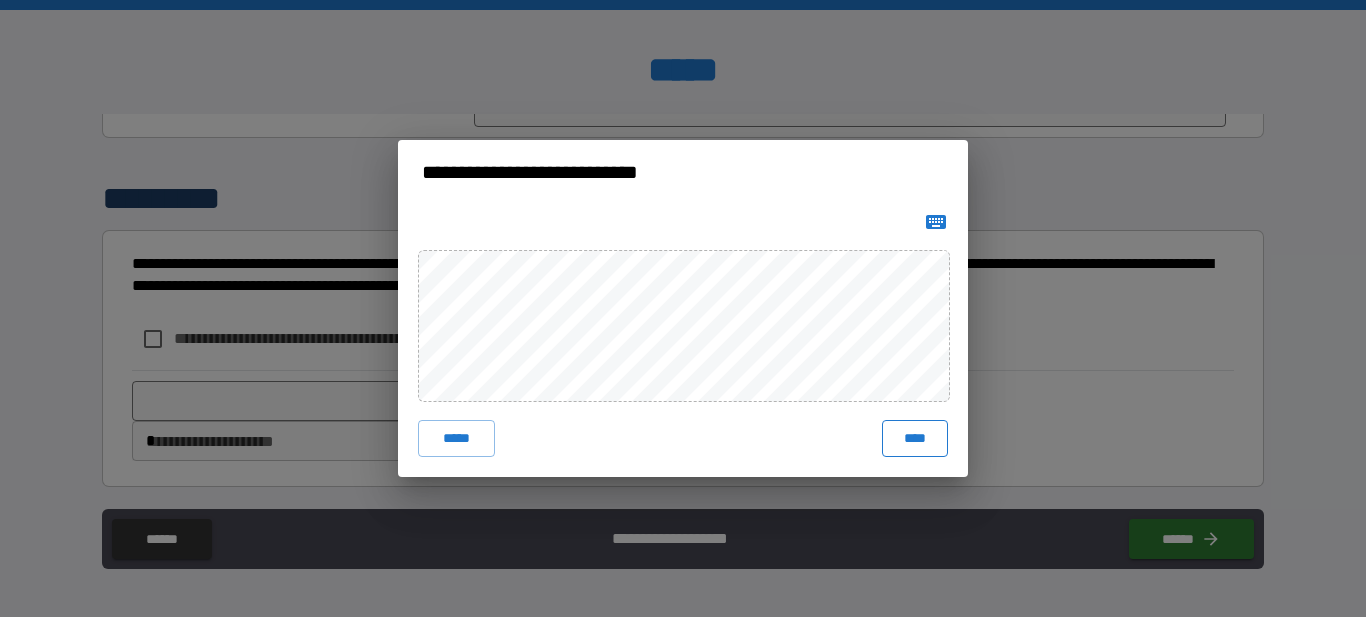click on "****" at bounding box center (915, 438) 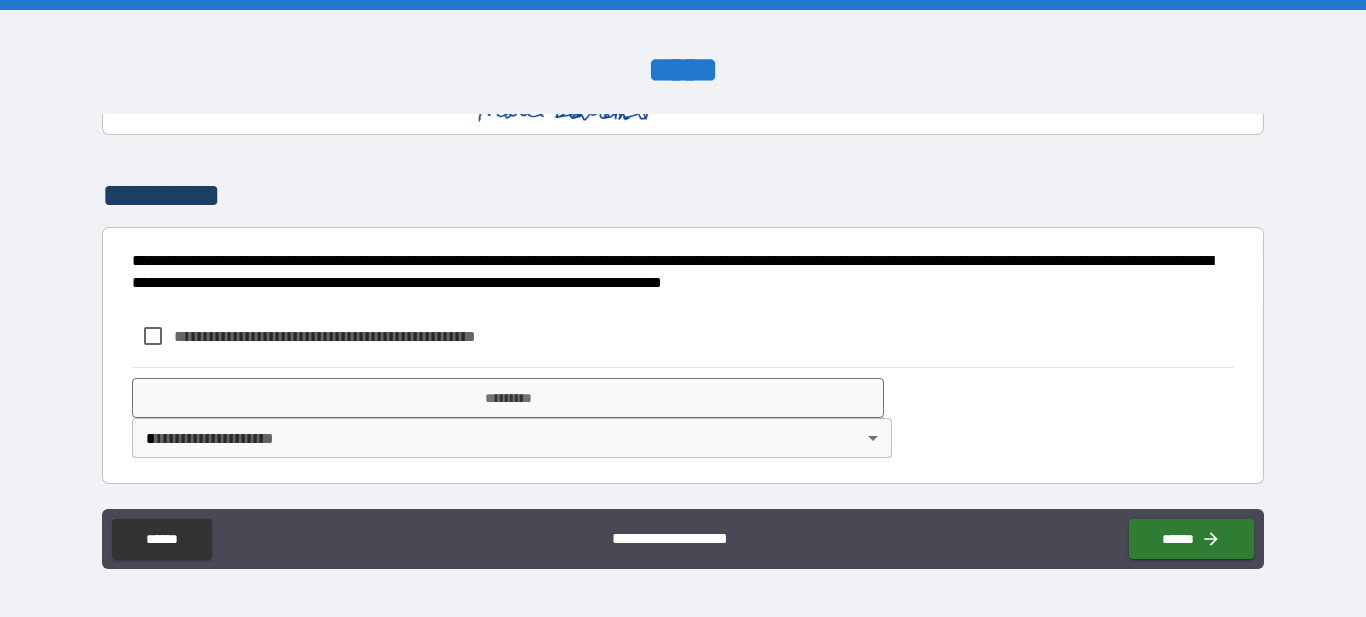 scroll, scrollTop: 2507, scrollLeft: 0, axis: vertical 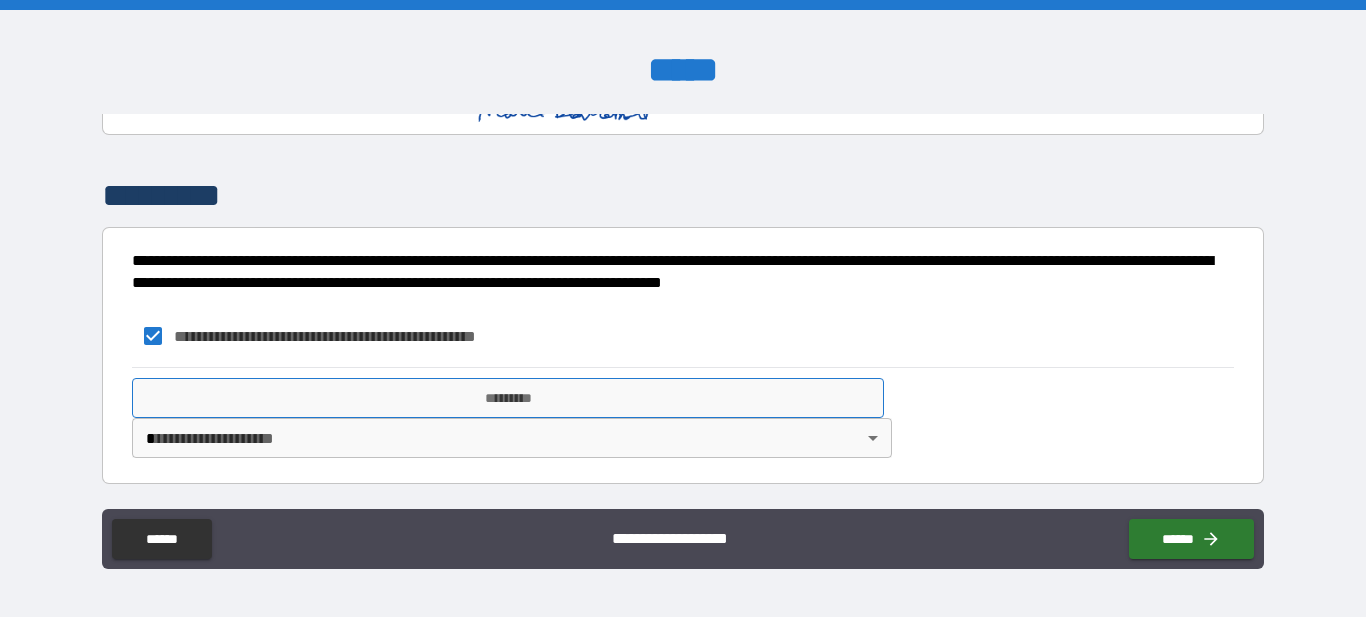 click on "*********" at bounding box center (508, 398) 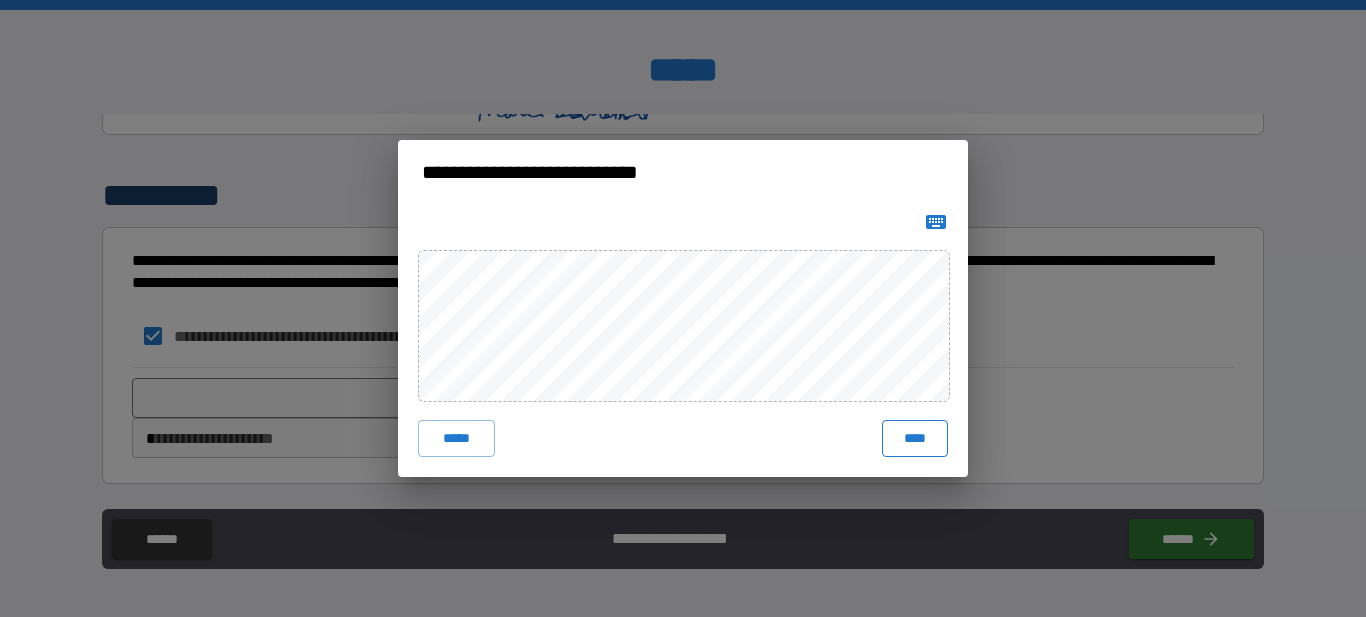 click on "****" at bounding box center [915, 438] 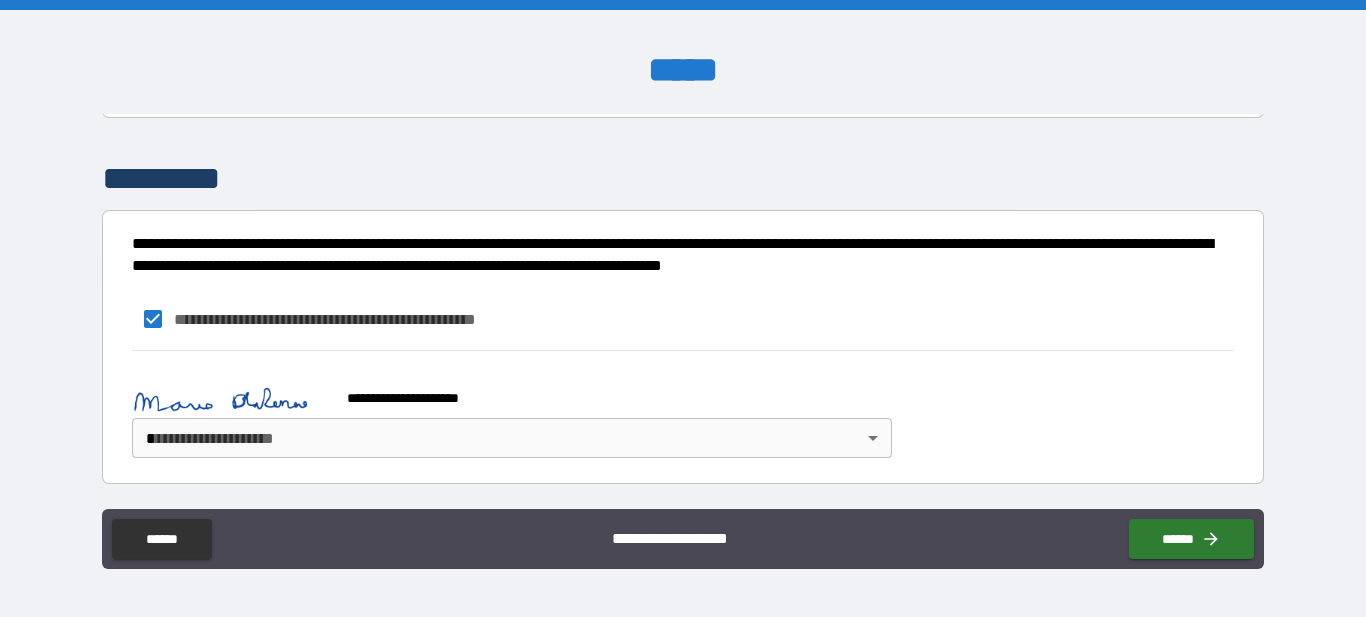 click on "**********" at bounding box center (683, 308) 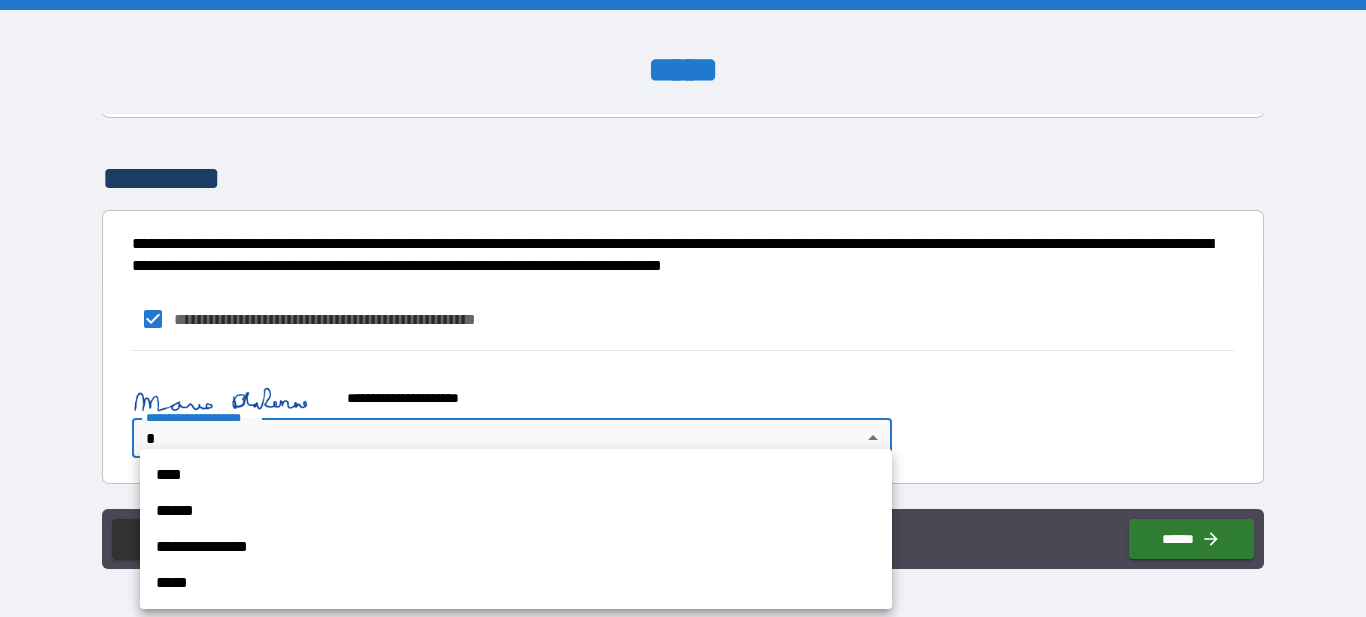 click on "****" at bounding box center (516, 475) 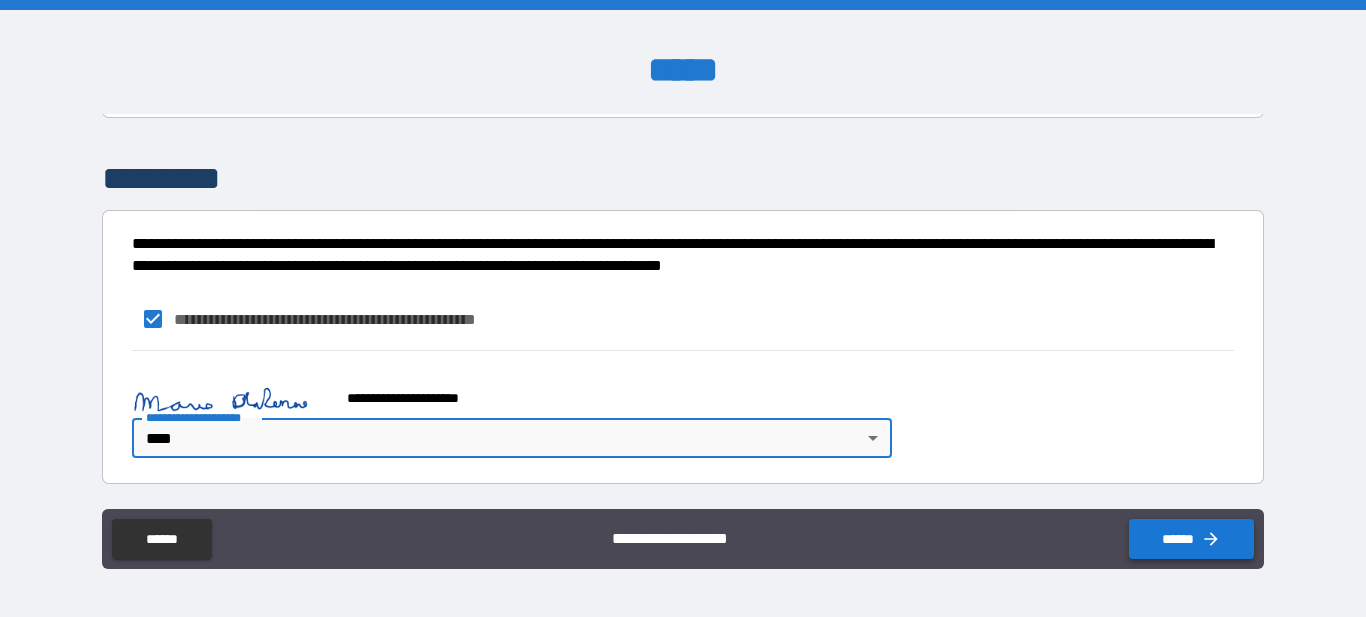 click on "******" at bounding box center (1191, 539) 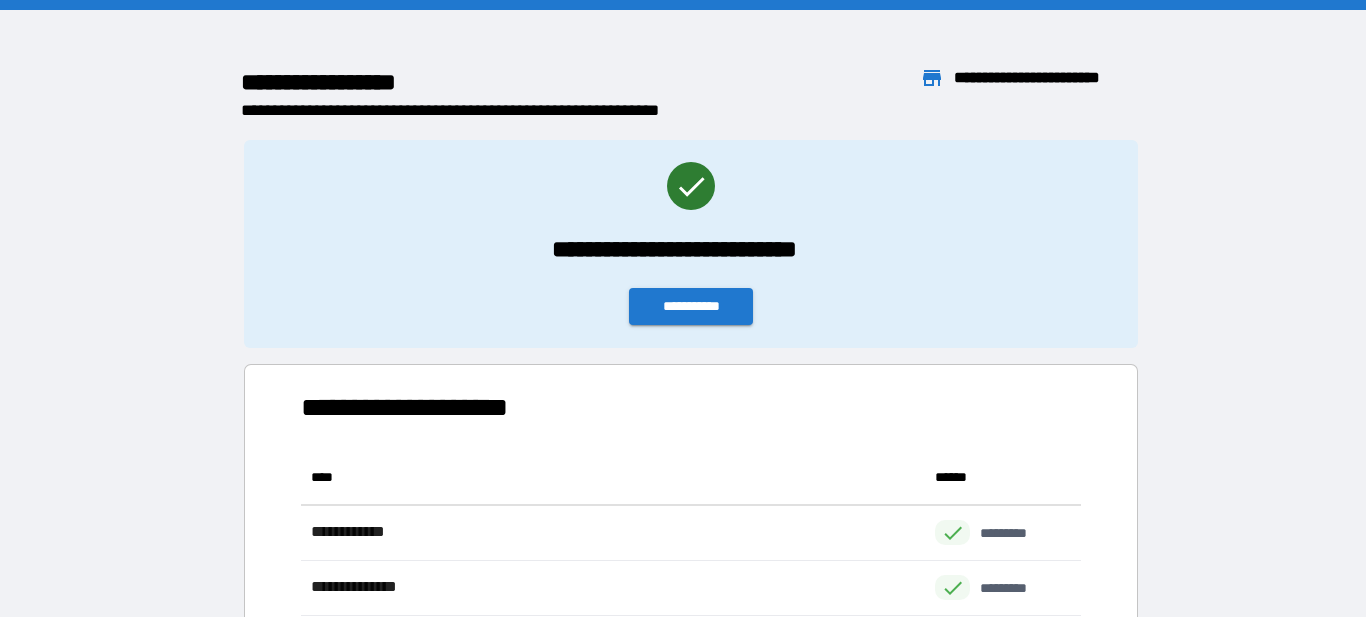 scroll, scrollTop: 826, scrollLeft: 780, axis: both 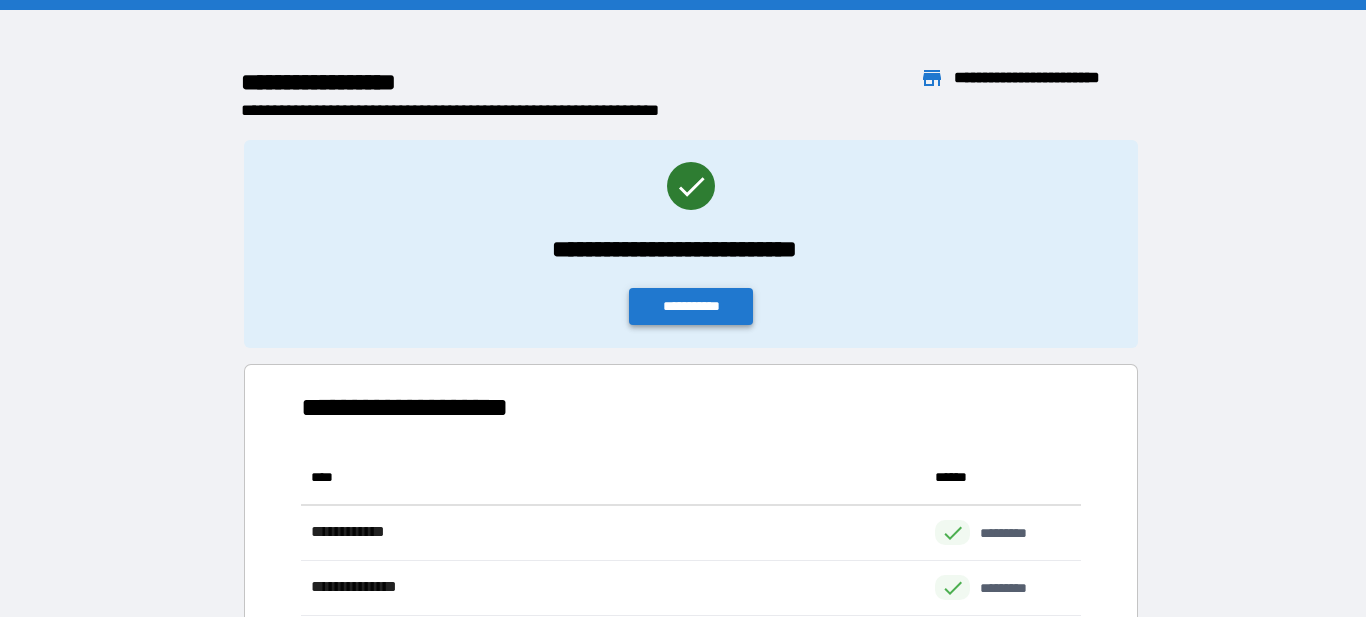 click on "**********" at bounding box center (691, 306) 